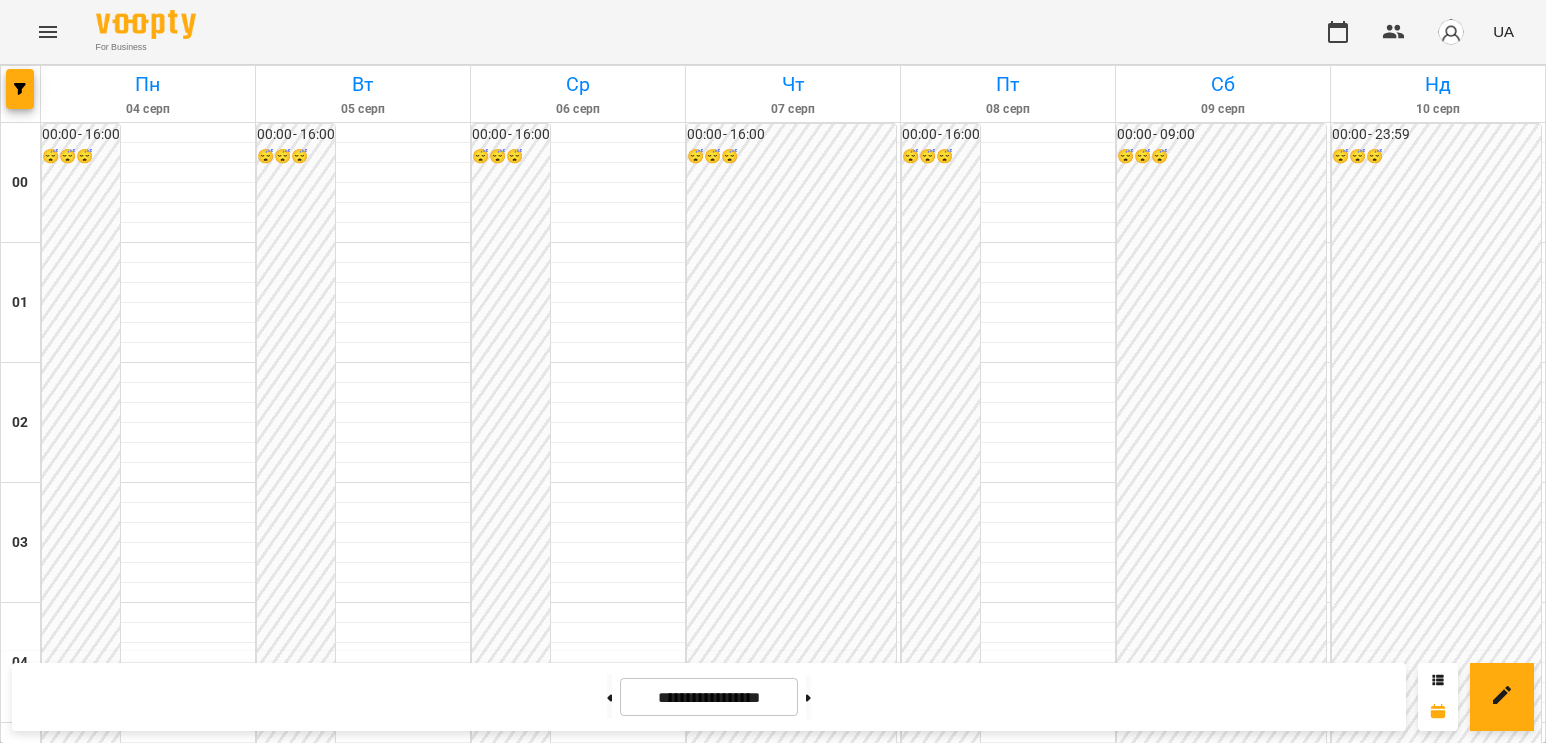 scroll, scrollTop: 0, scrollLeft: 0, axis: both 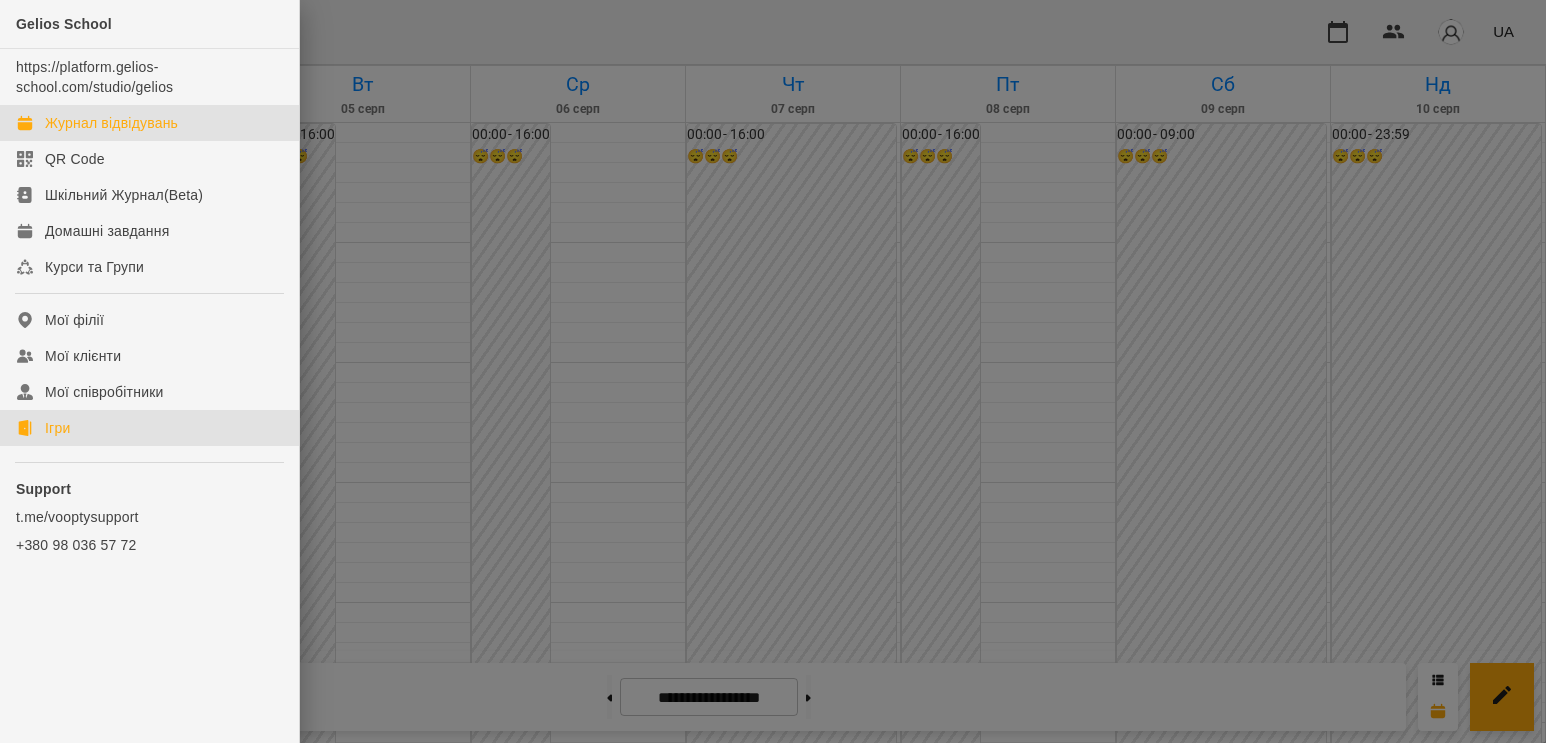 click on "Ігри" at bounding box center (57, 428) 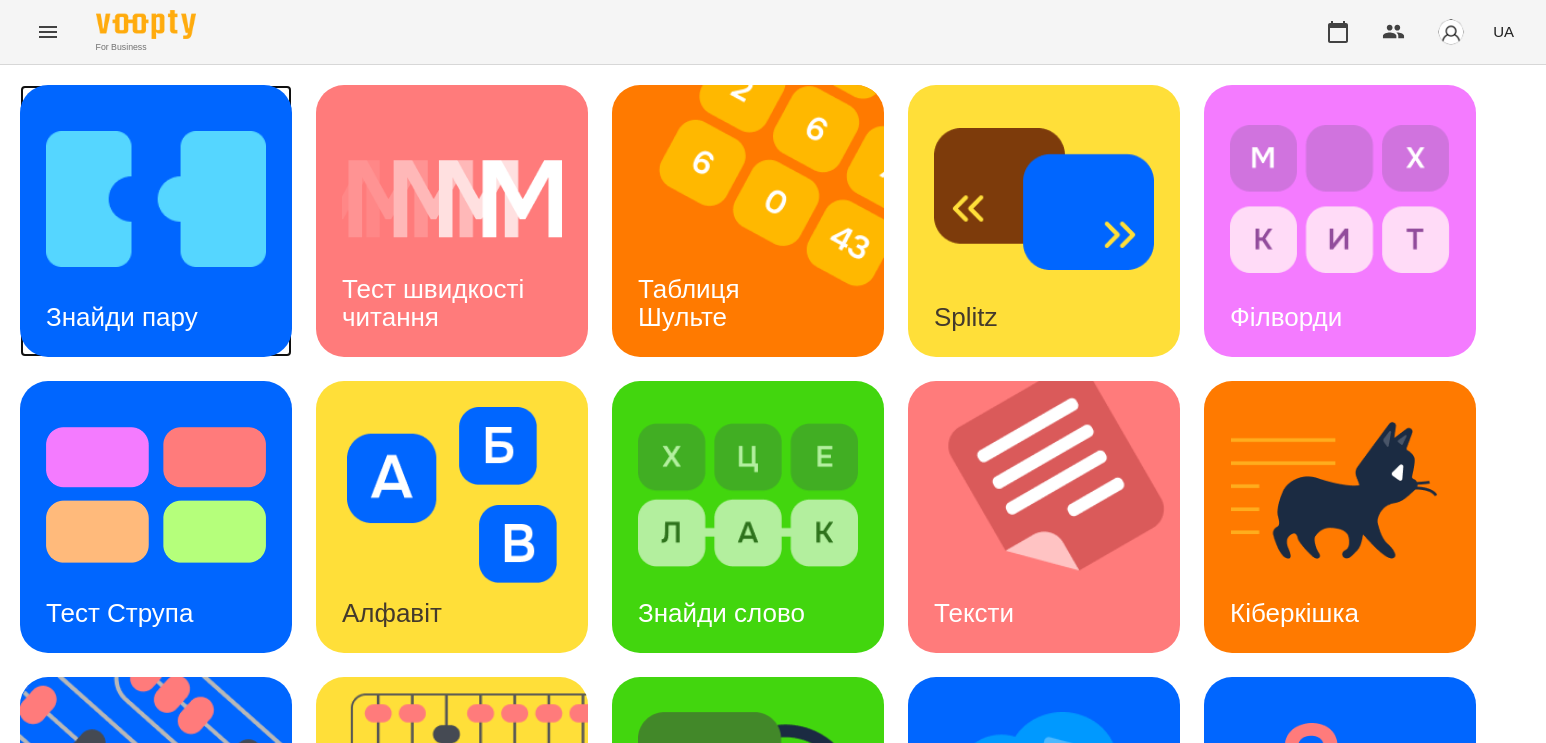 click at bounding box center (156, 199) 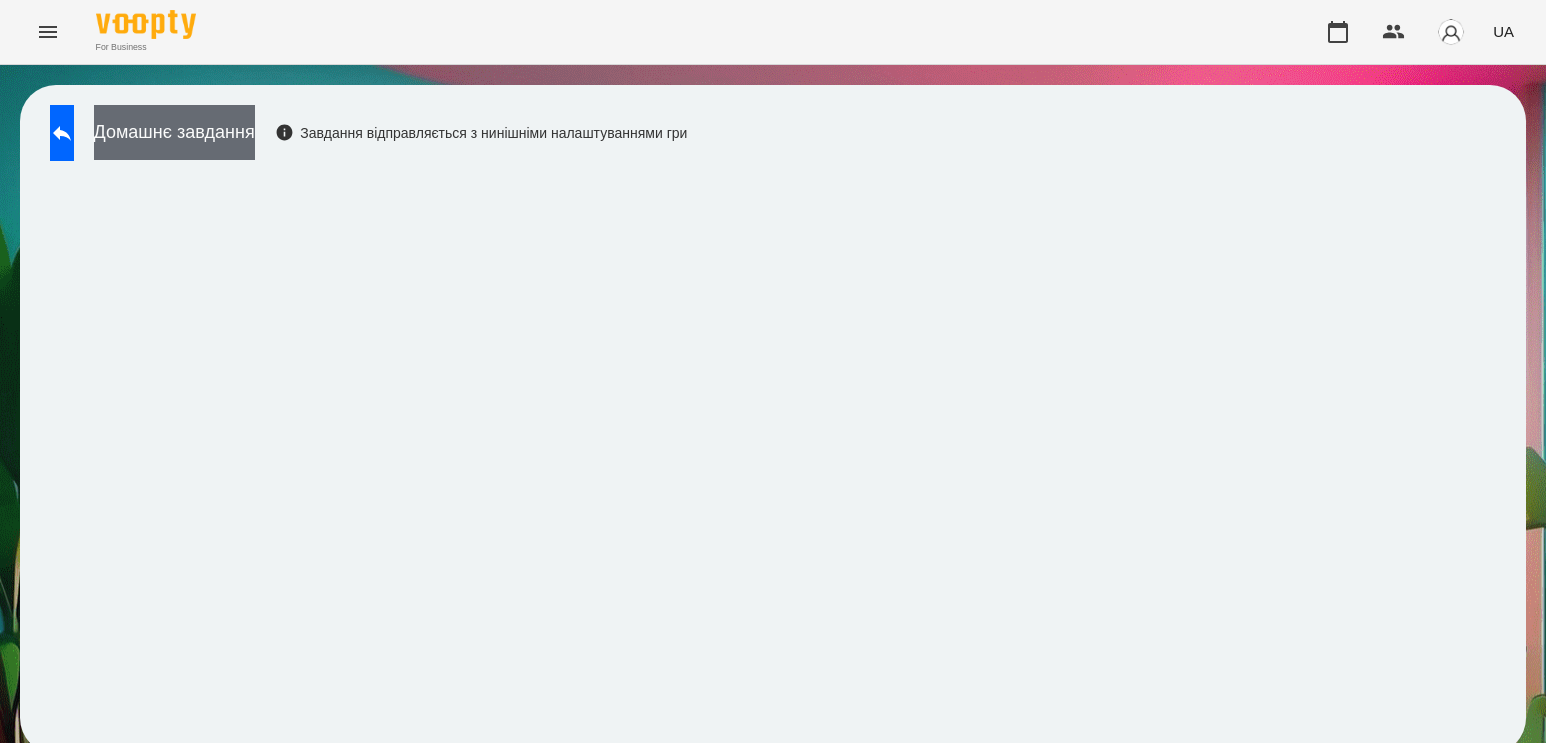 click on "Домашнє завдання" at bounding box center [174, 132] 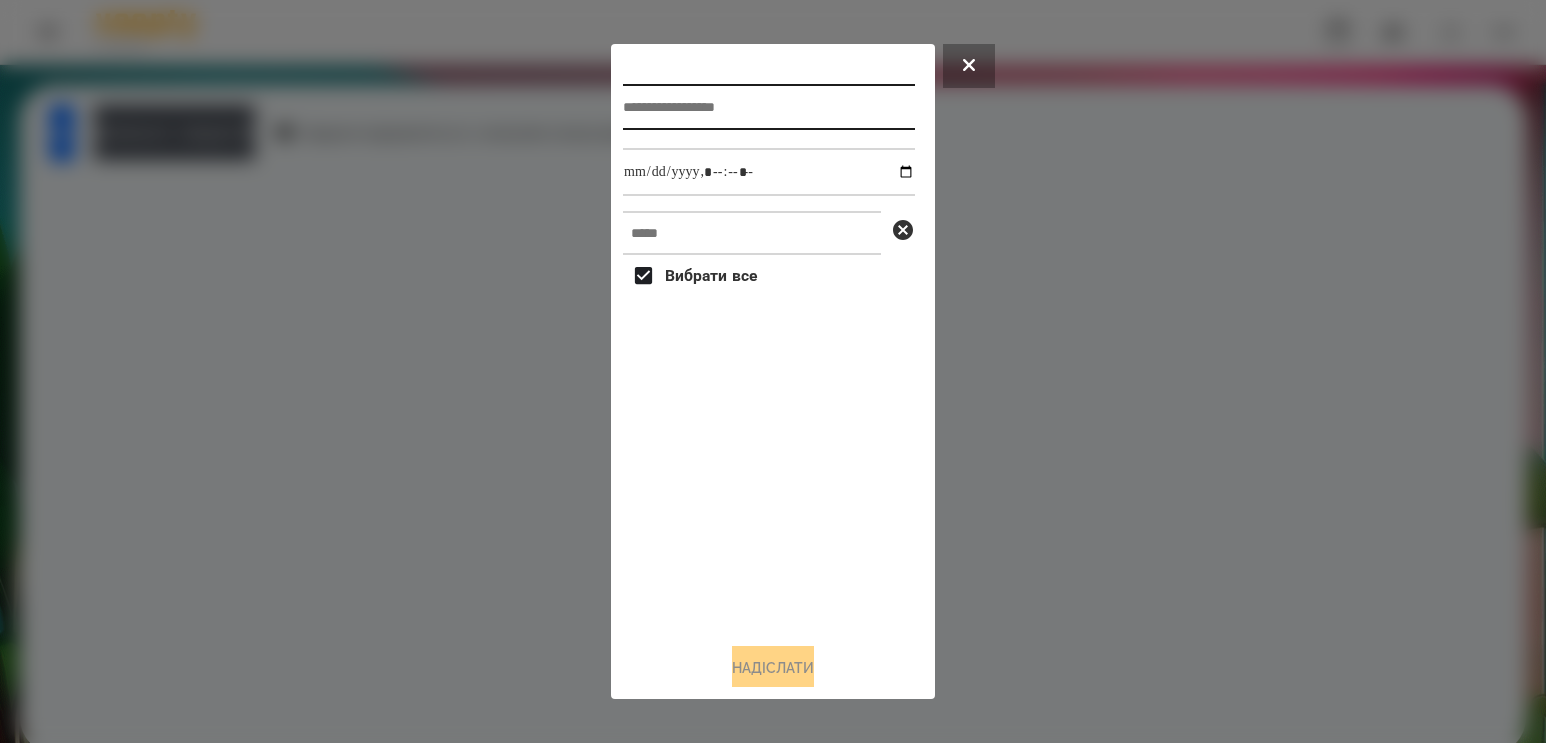 click at bounding box center (769, 107) 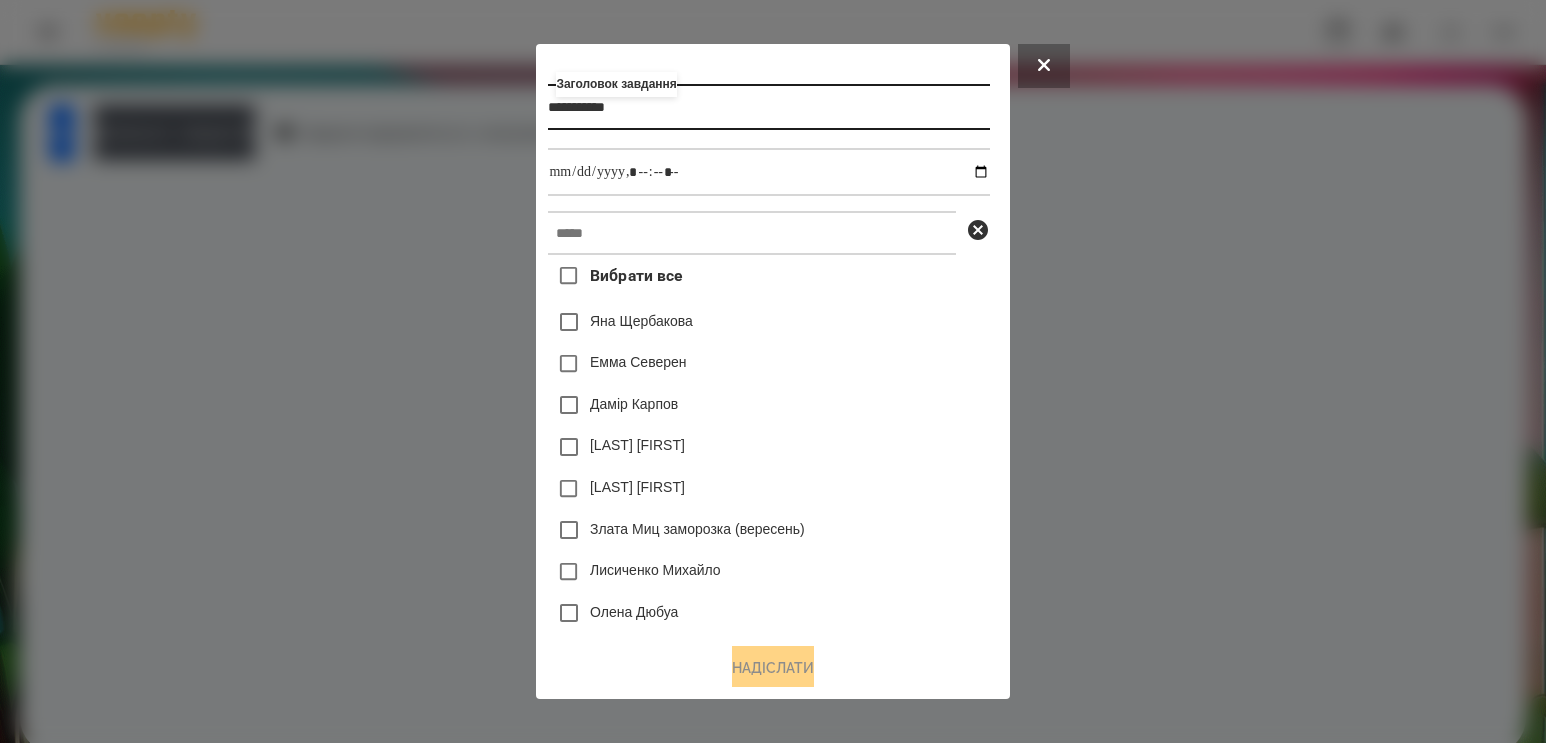 type on "**********" 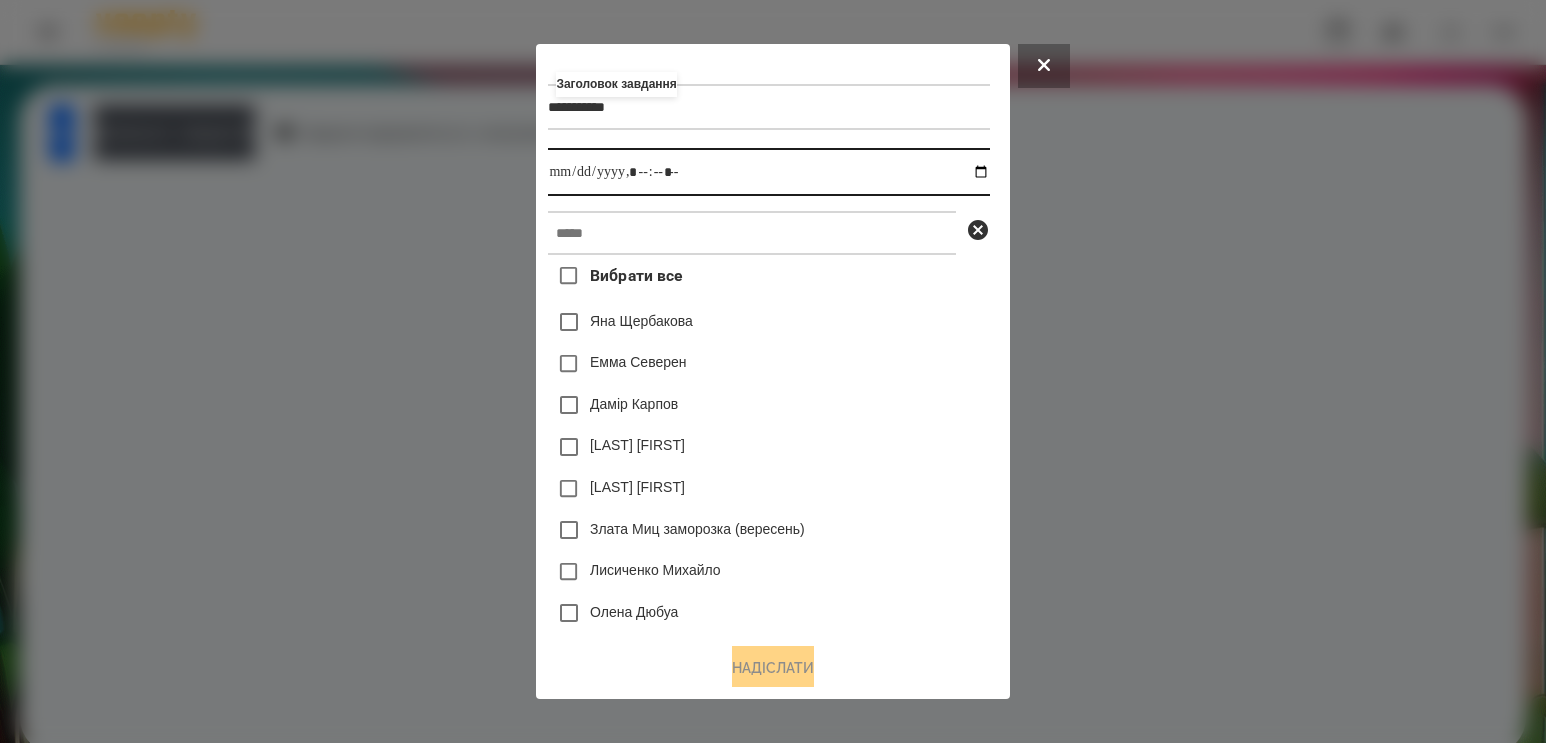 click at bounding box center (768, 172) 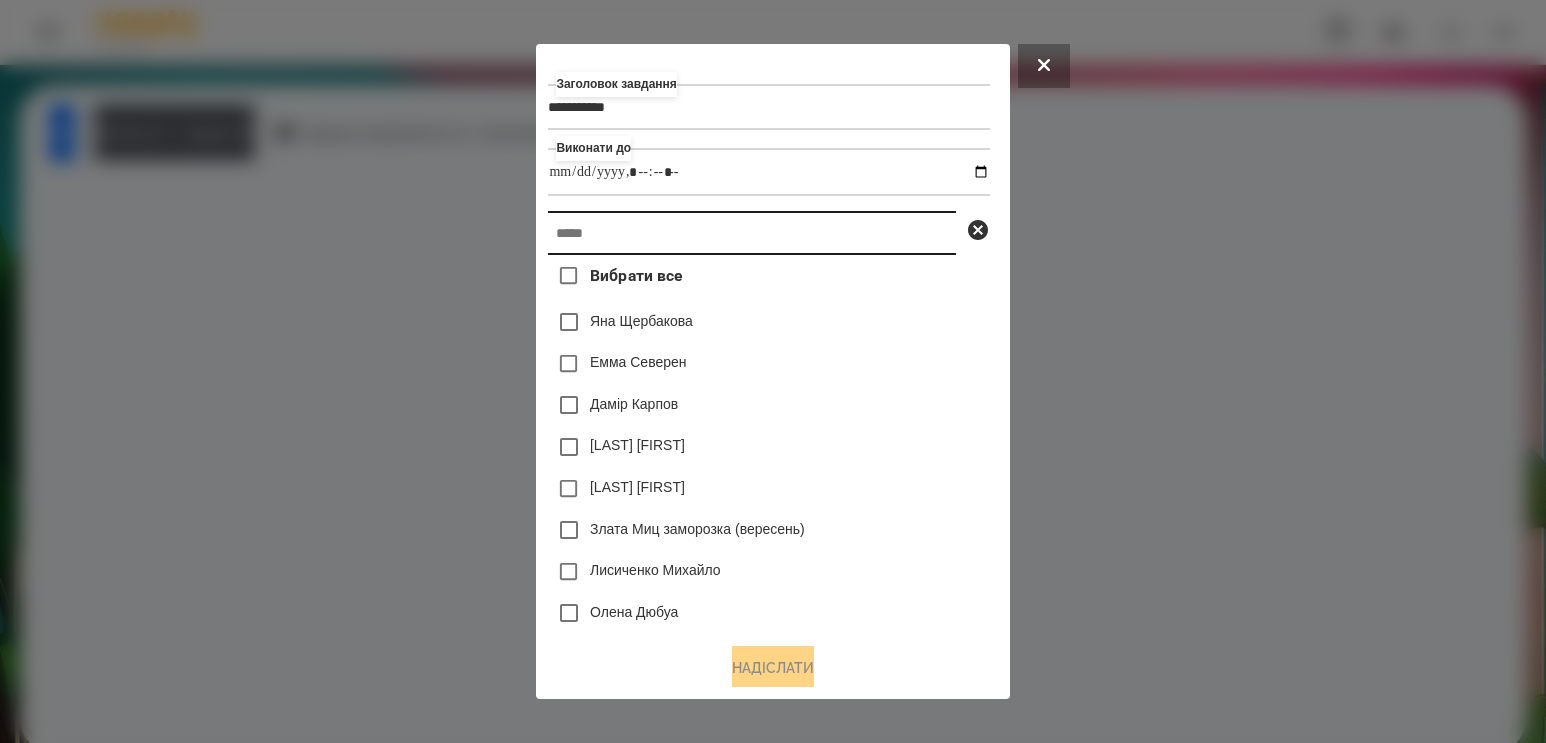 type on "**********" 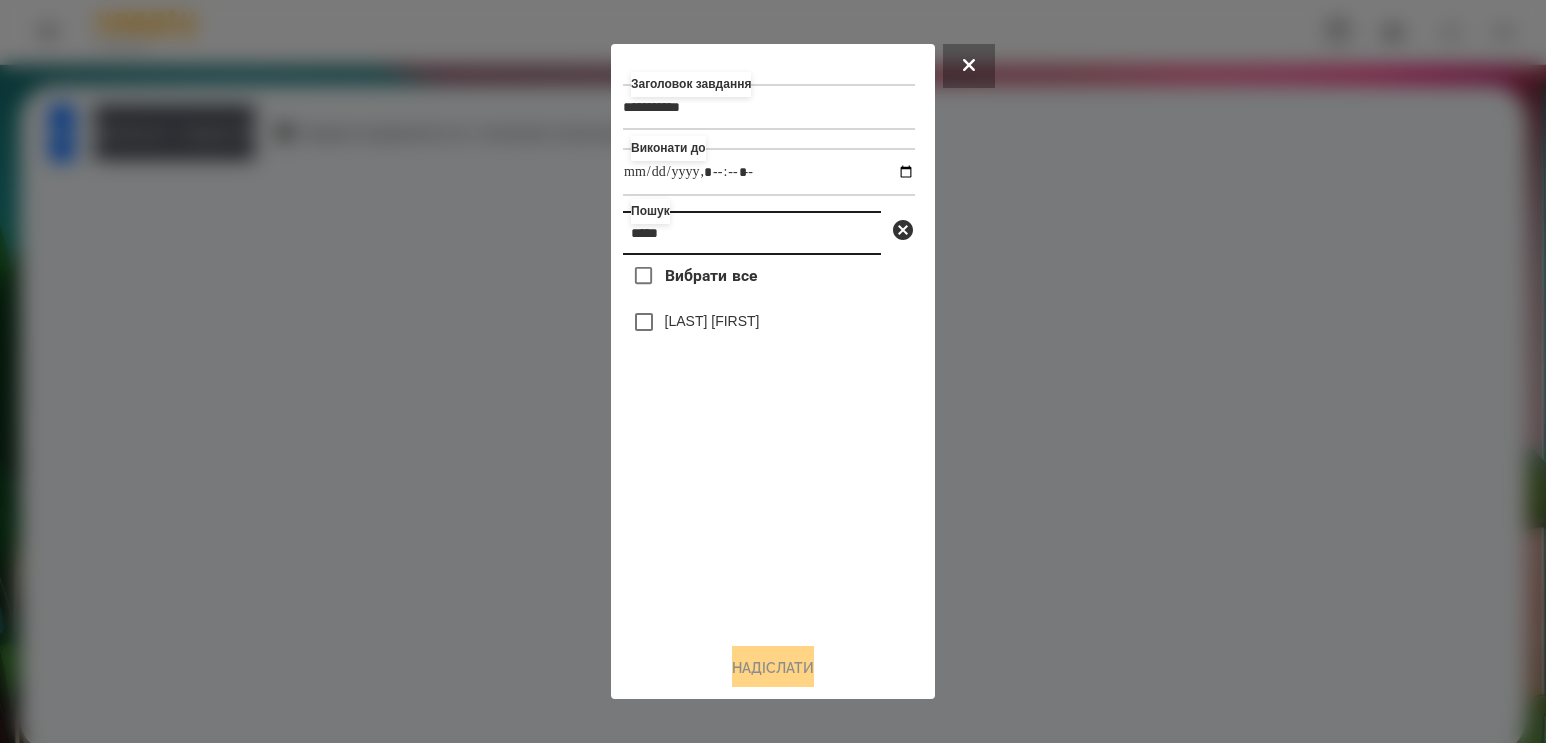 type on "*****" 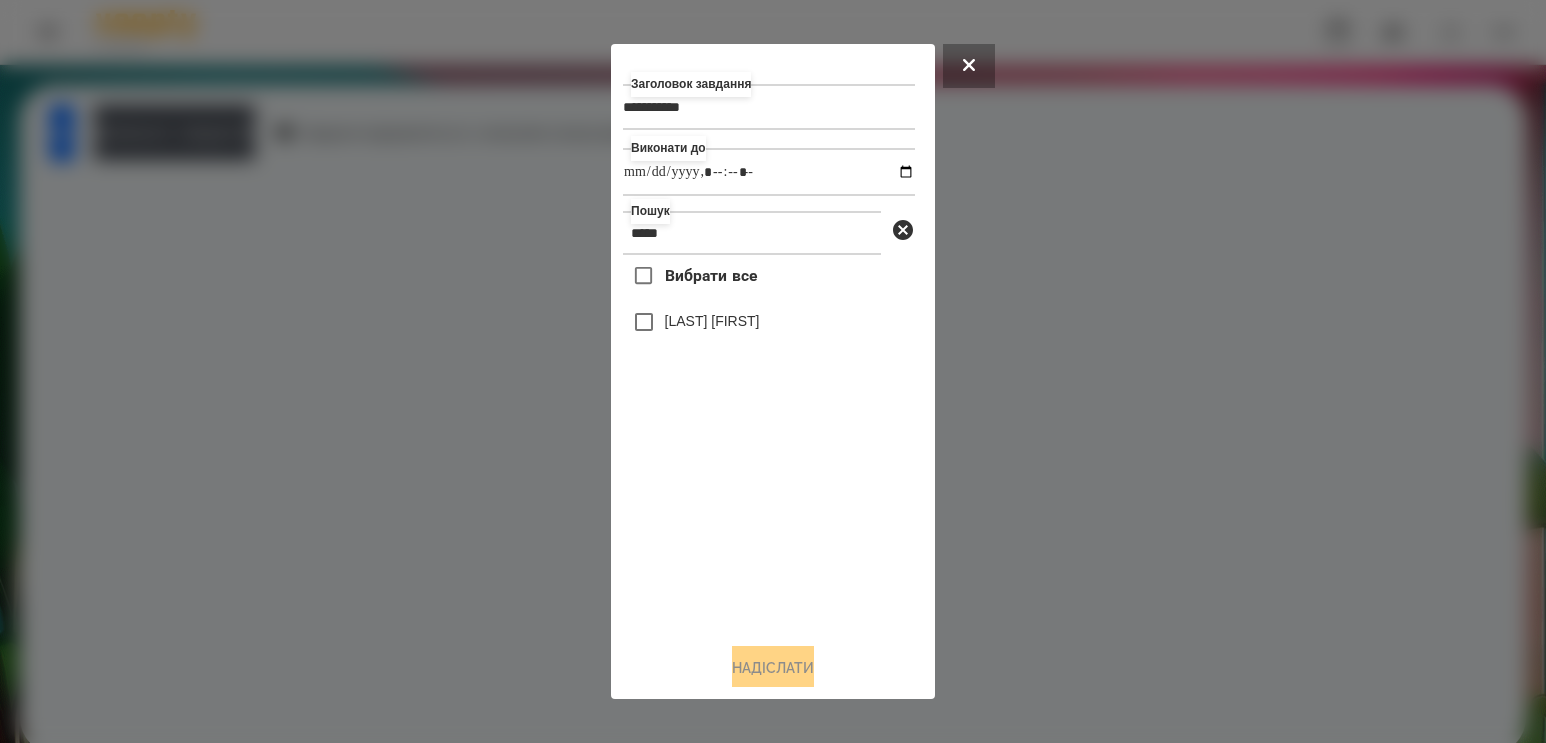 click on "[LAST] [FIRST]" at bounding box center (712, 321) 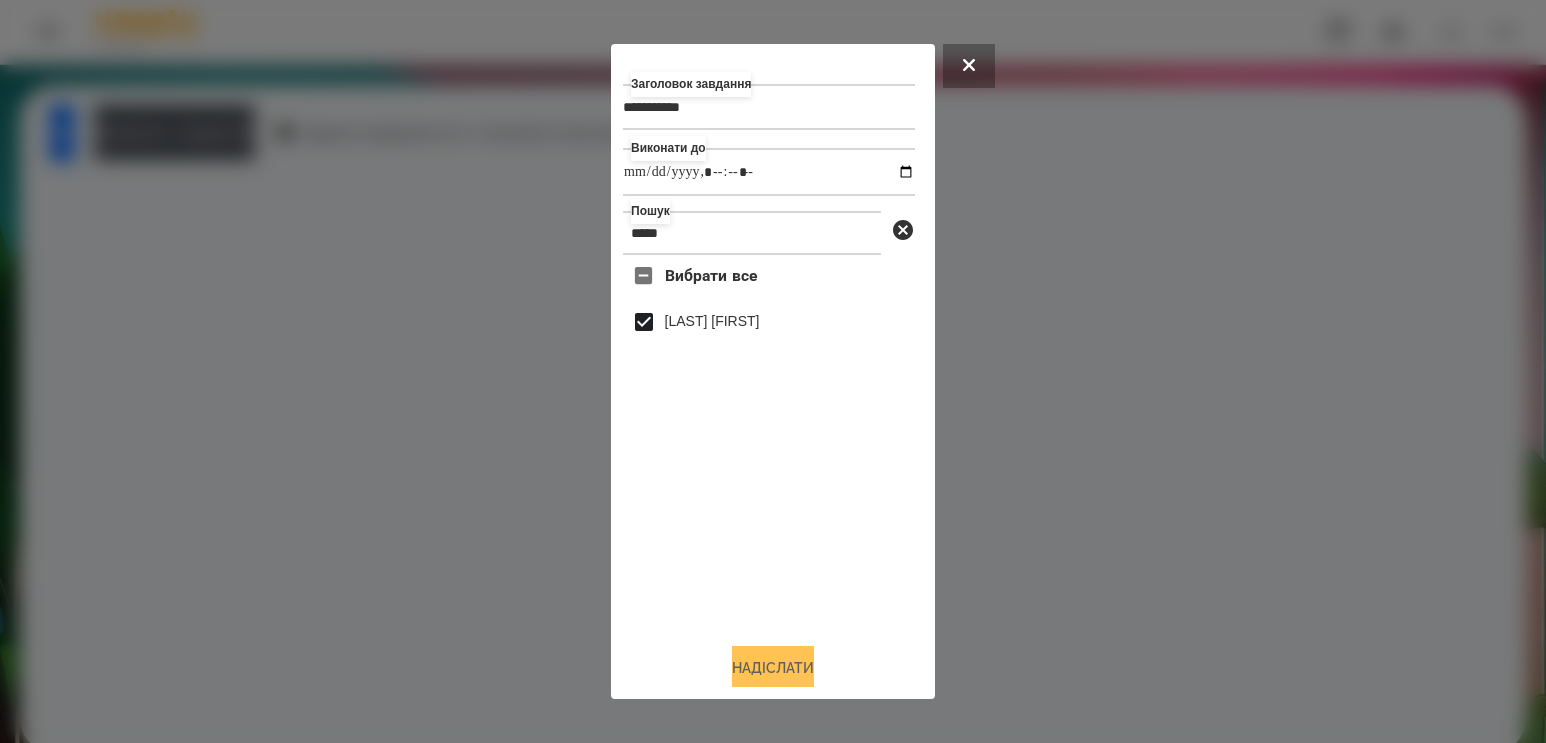 click on "Надіслати" at bounding box center [773, 668] 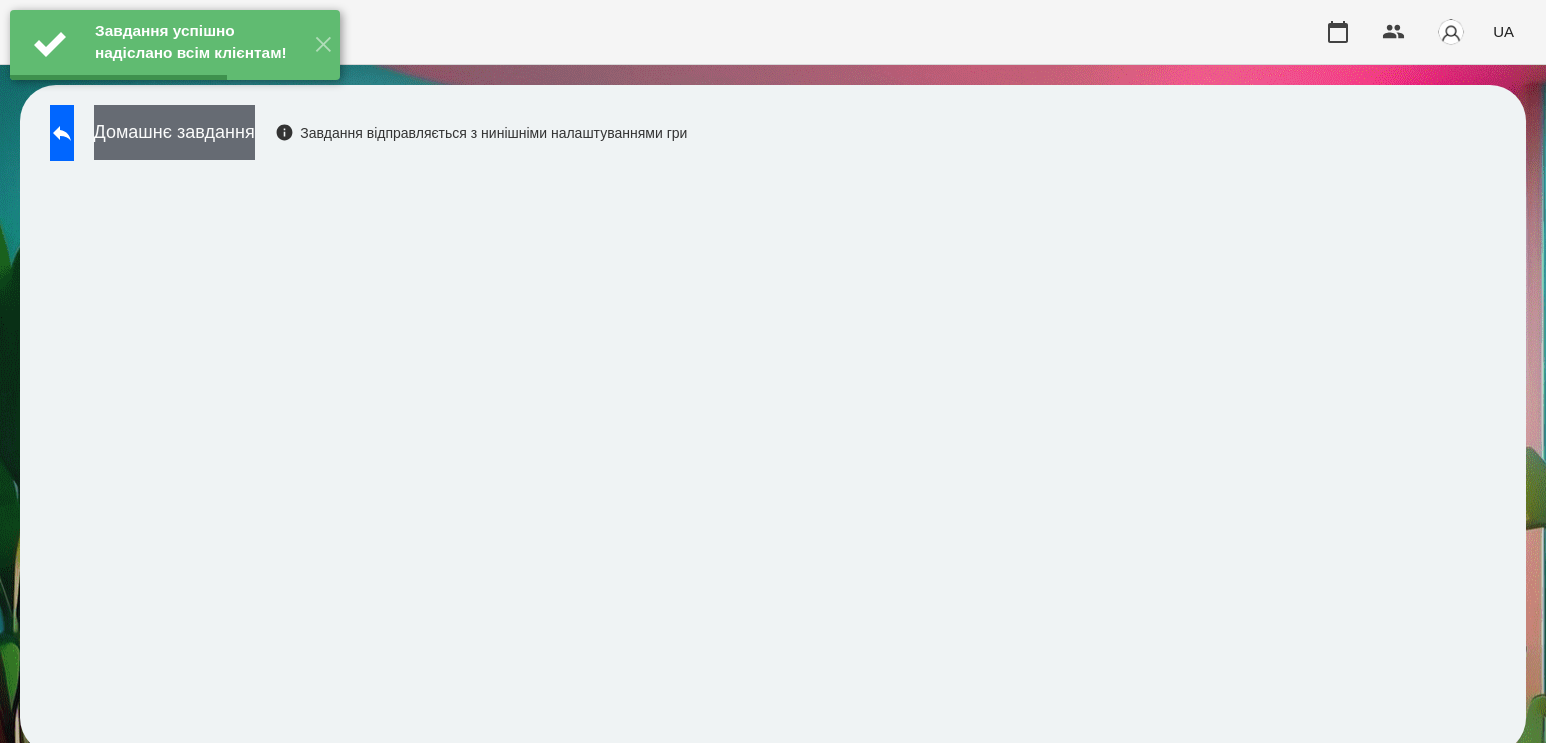 click on "Домашнє завдання" at bounding box center (174, 132) 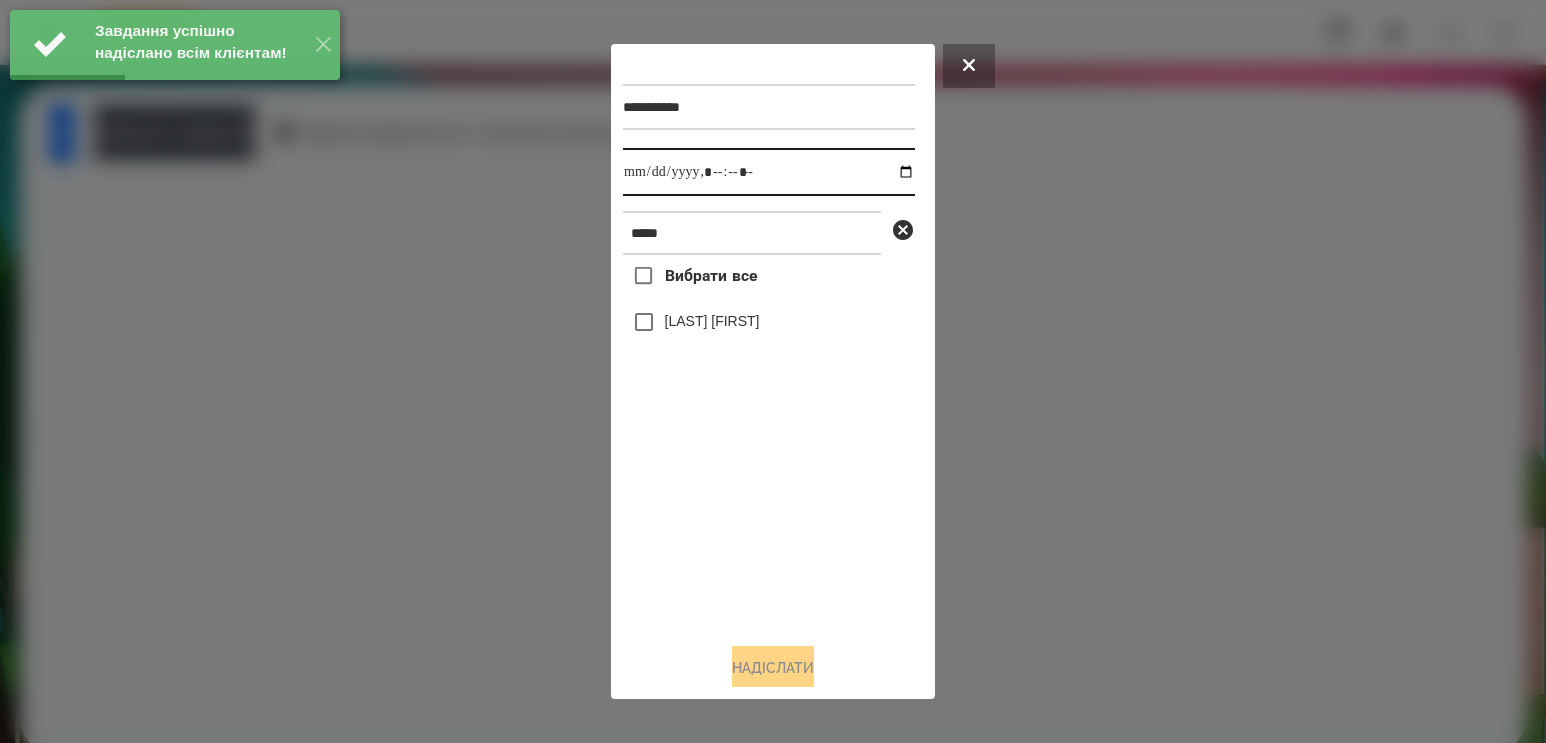 click at bounding box center [769, 172] 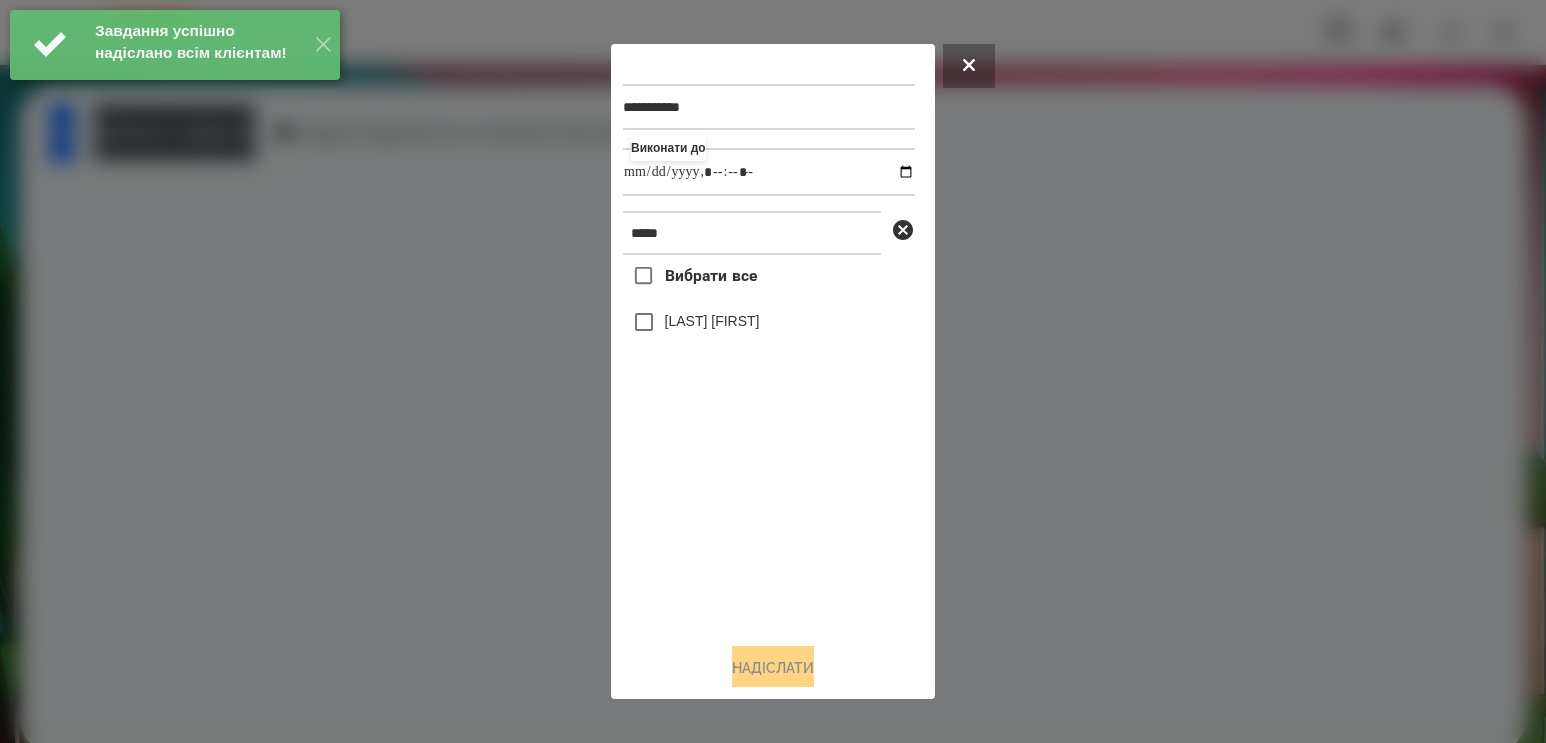 type on "**********" 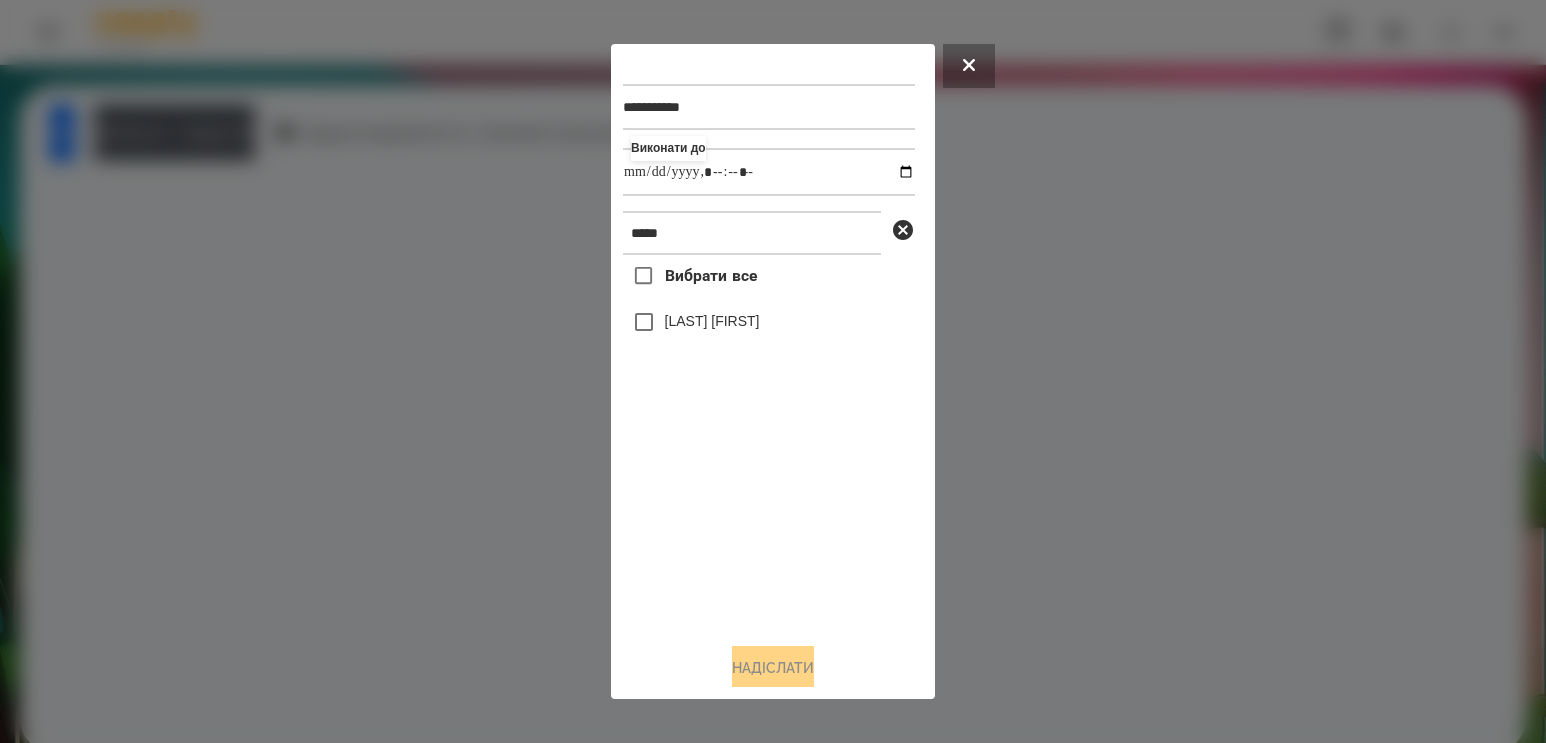 click on "[LAST] [FIRST]" at bounding box center [769, 322] 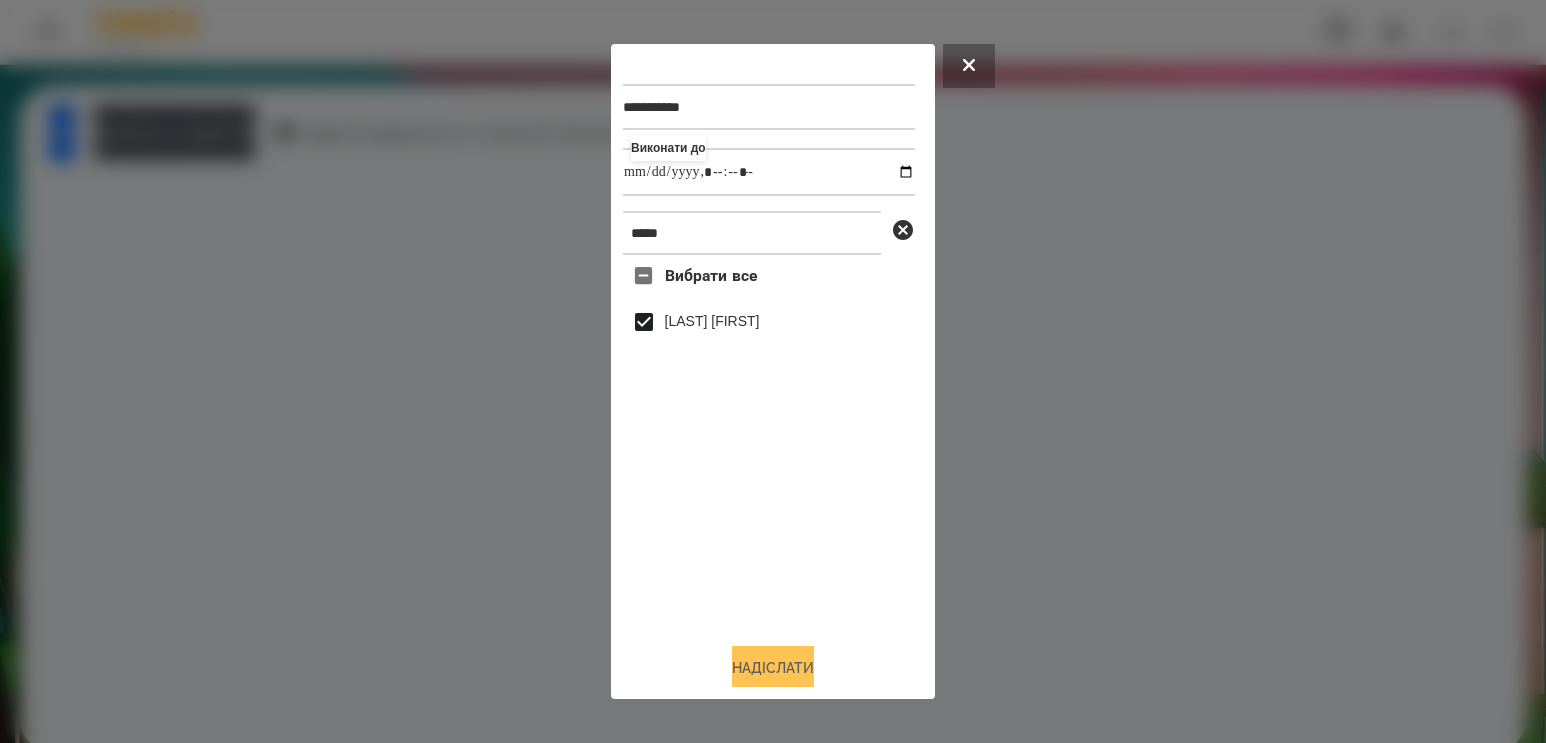 click on "Надіслати" at bounding box center (773, 668) 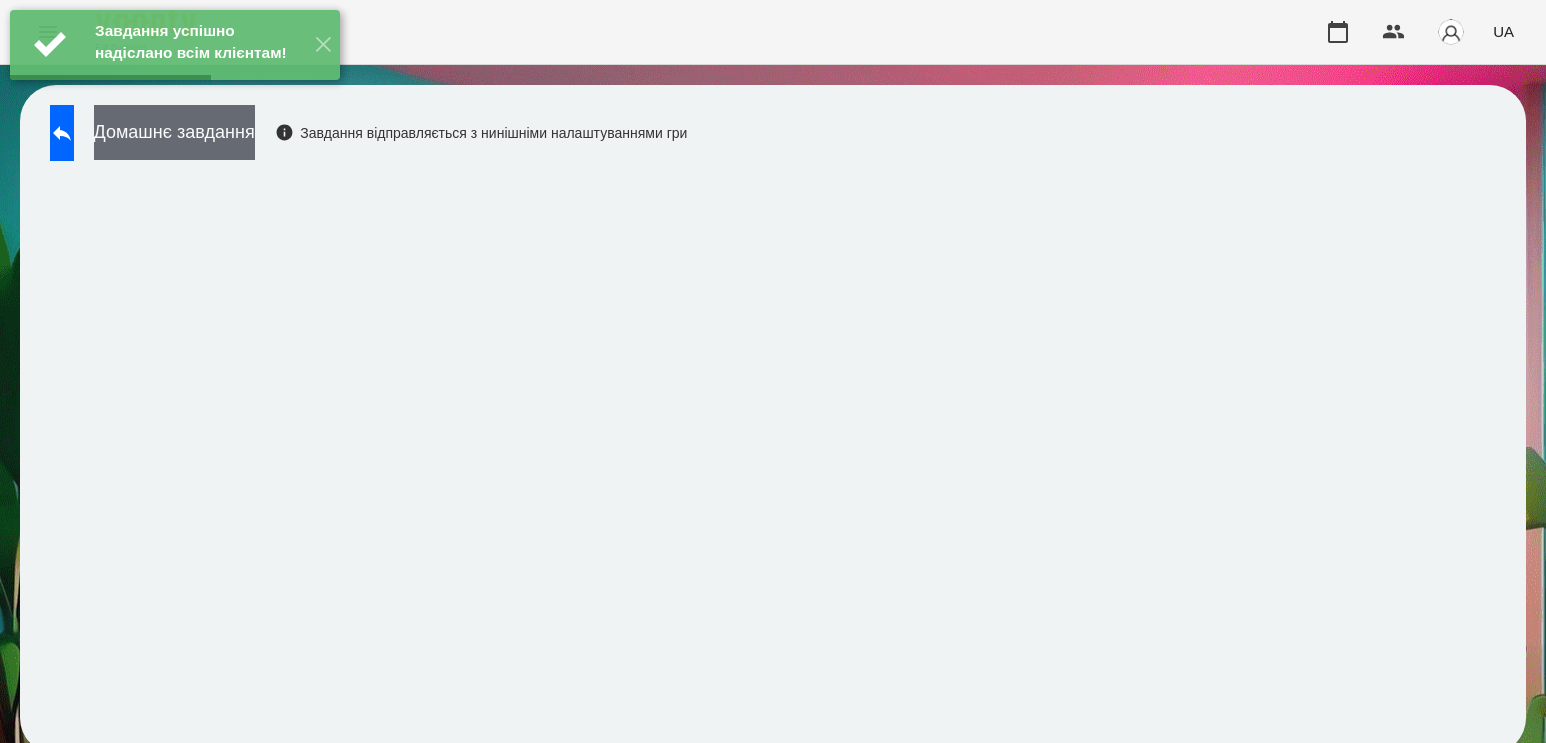 click on "Домашнє завдання" at bounding box center [174, 132] 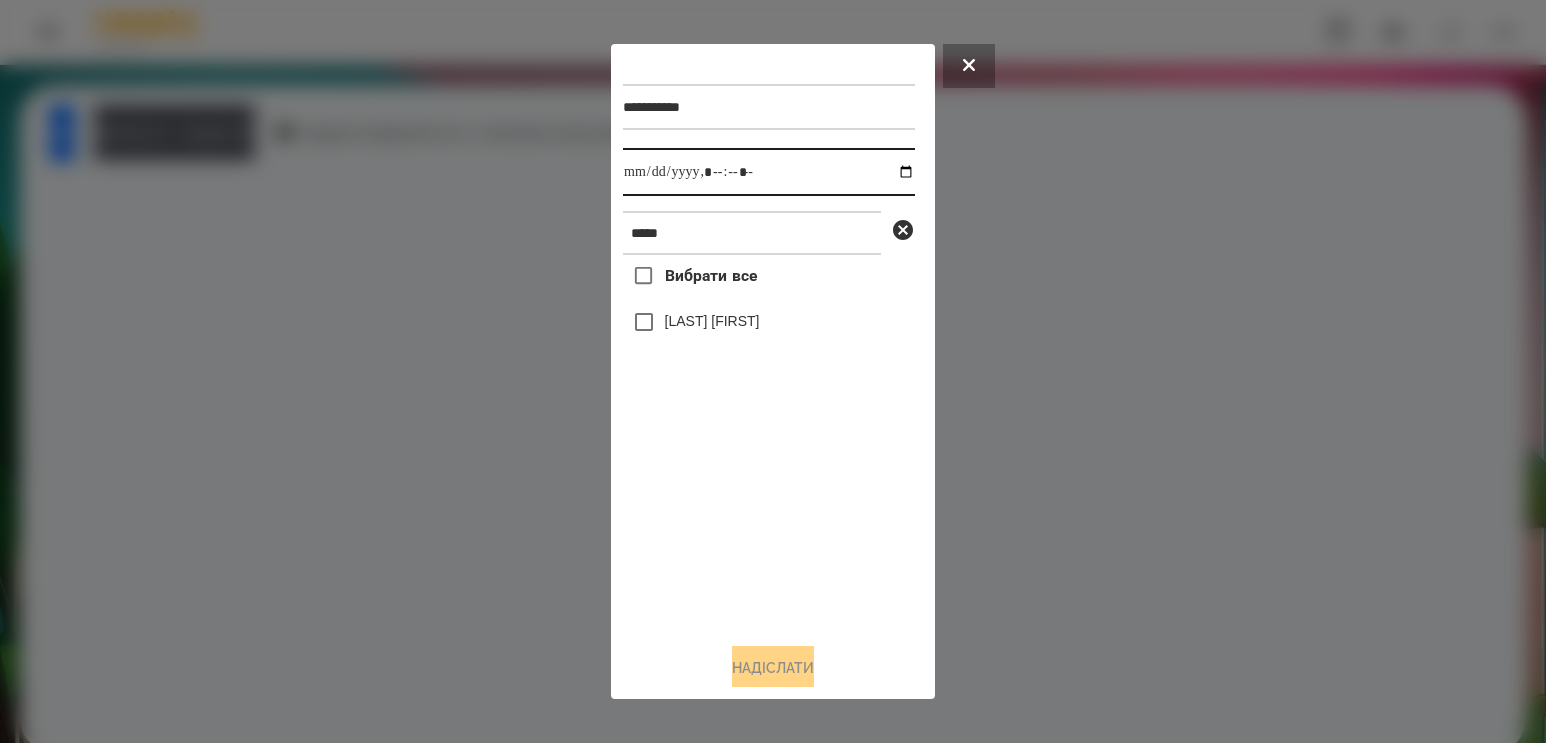 click at bounding box center (769, 172) 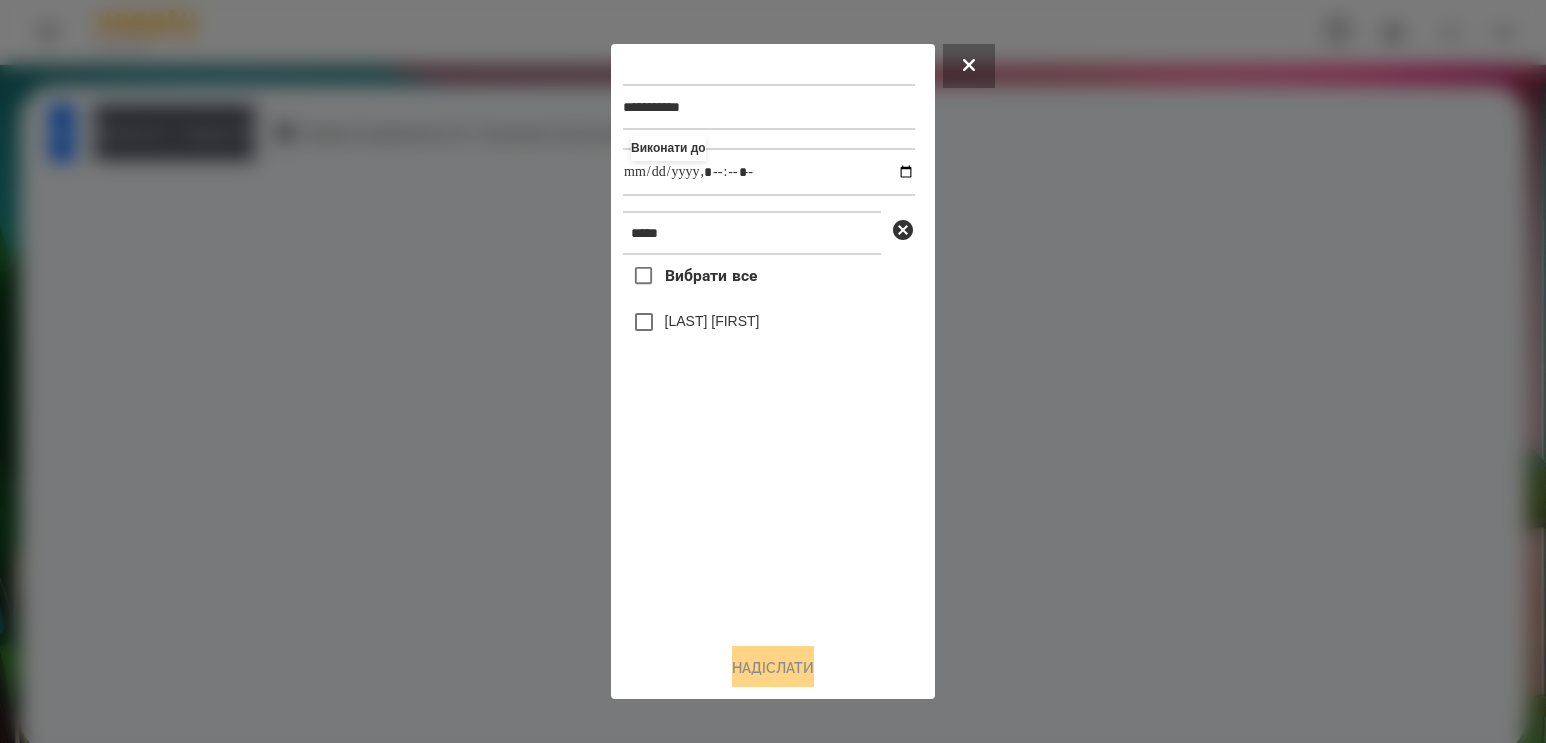 type on "**********" 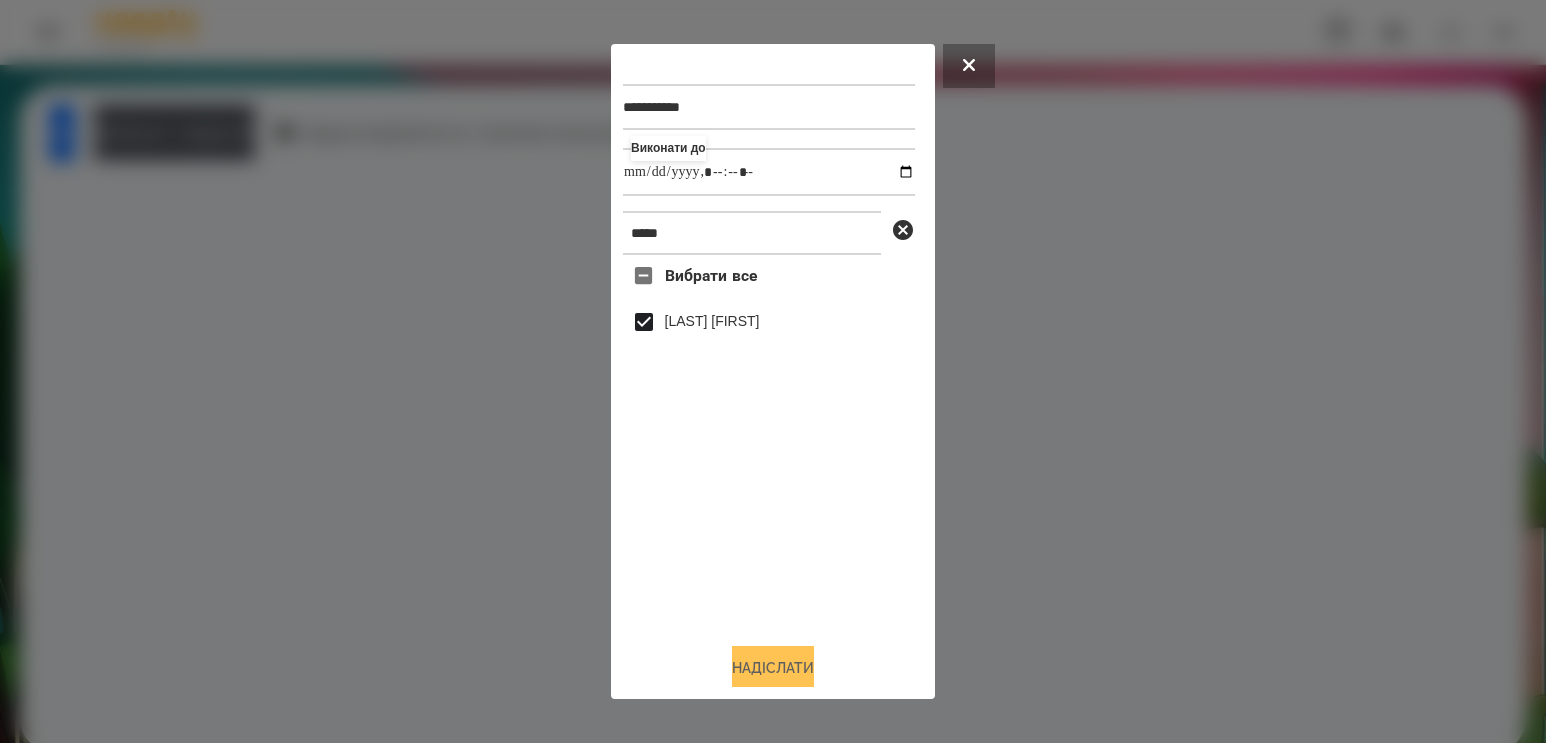 click on "Надіслати" at bounding box center (773, 668) 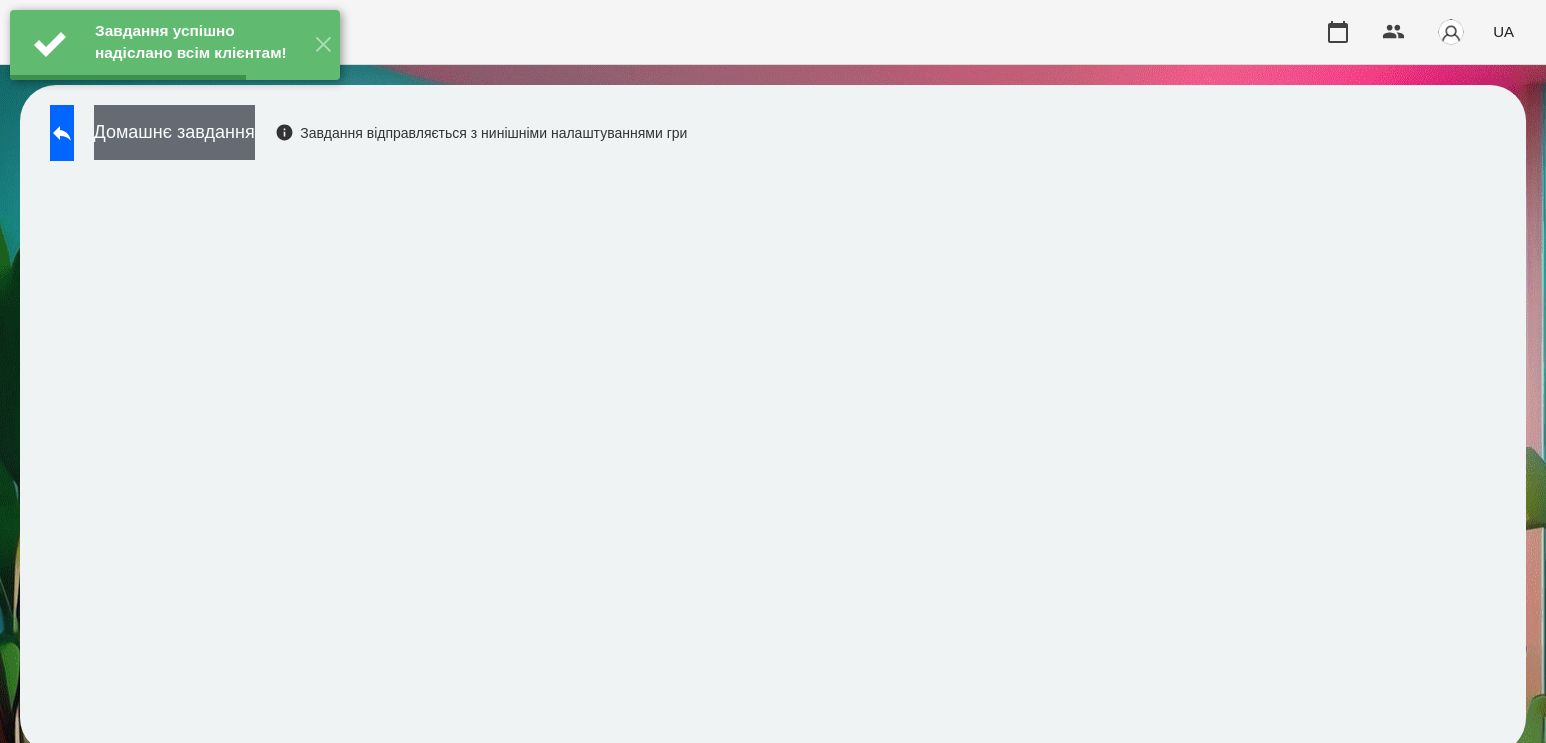 click on "Домашнє завдання" at bounding box center [174, 132] 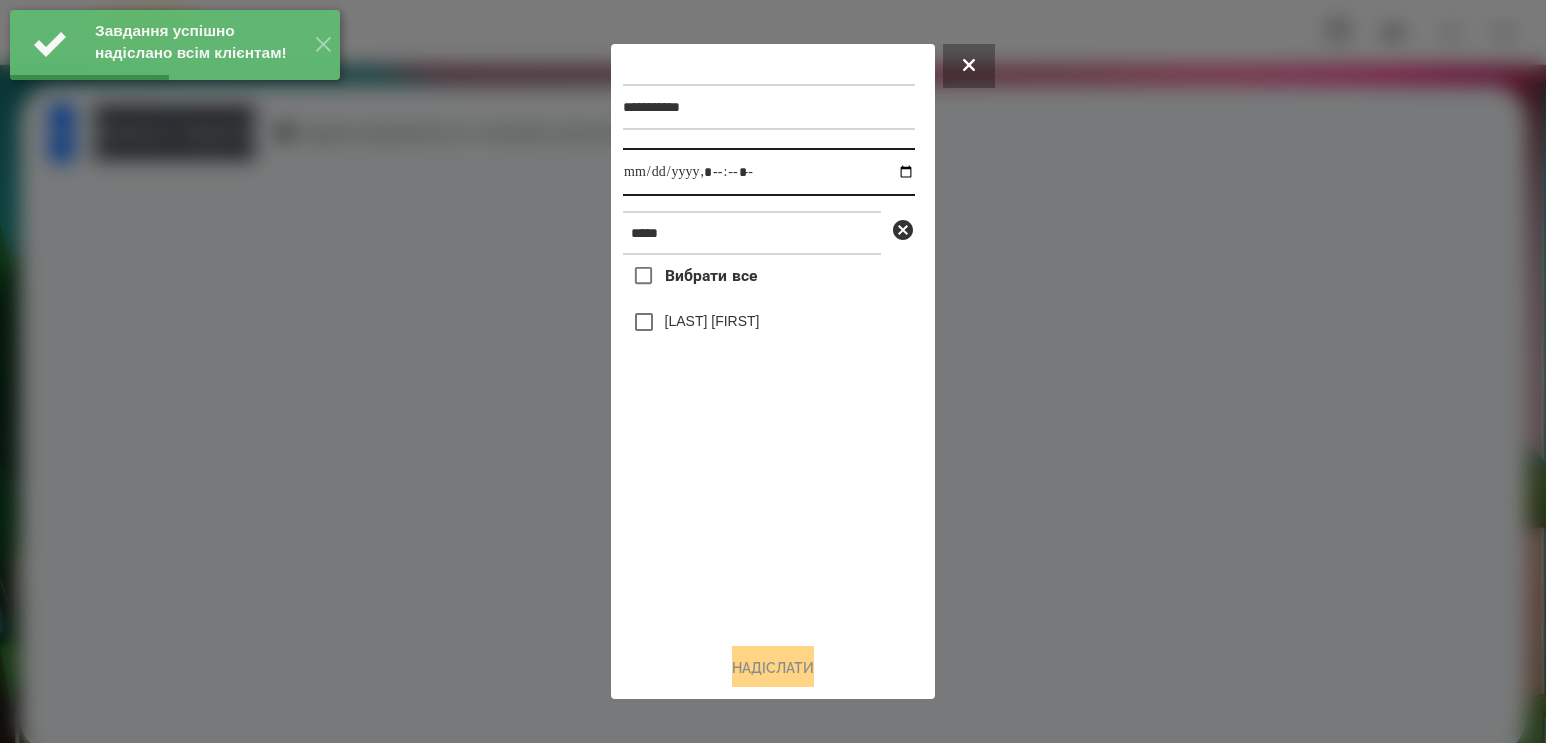 click at bounding box center [769, 172] 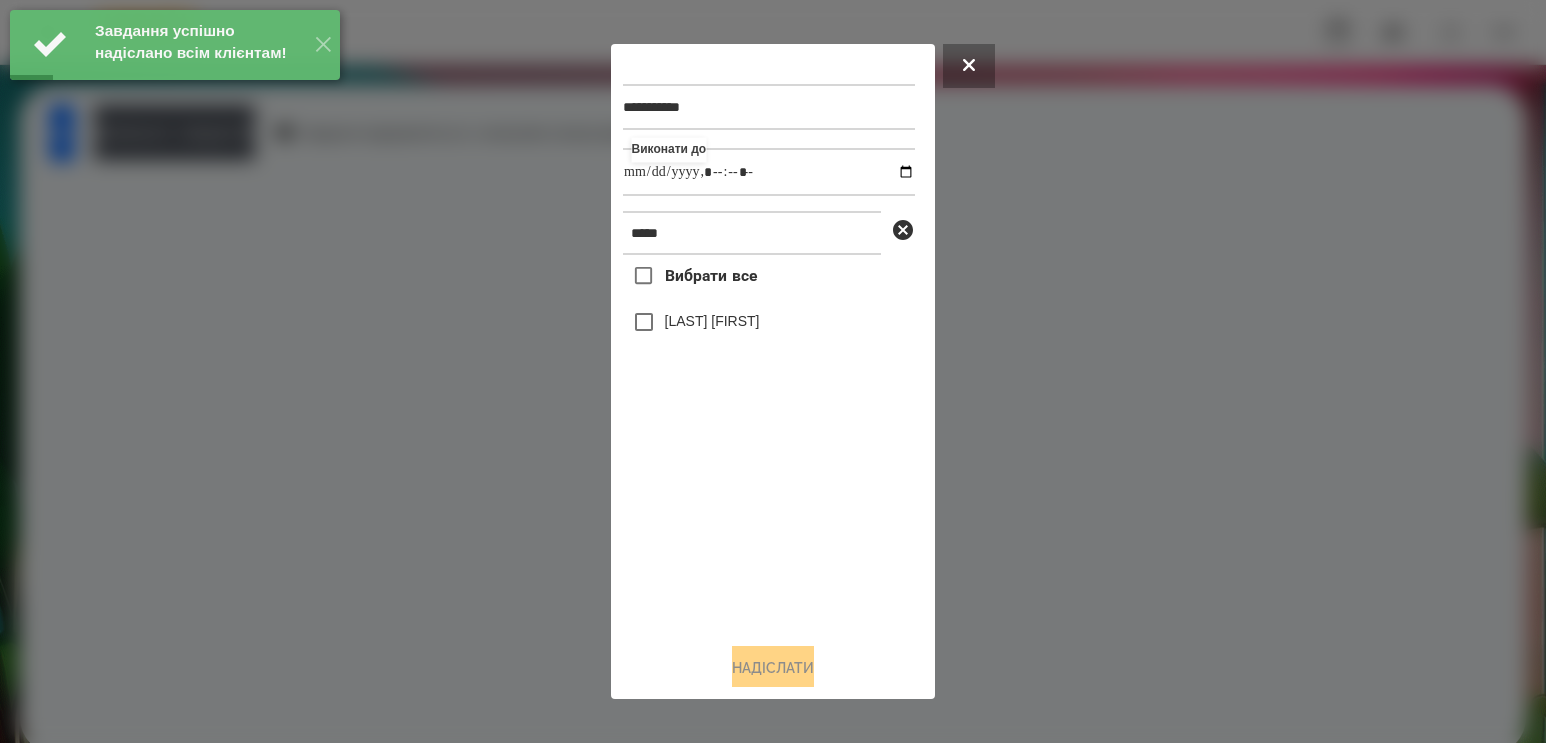 type on "**********" 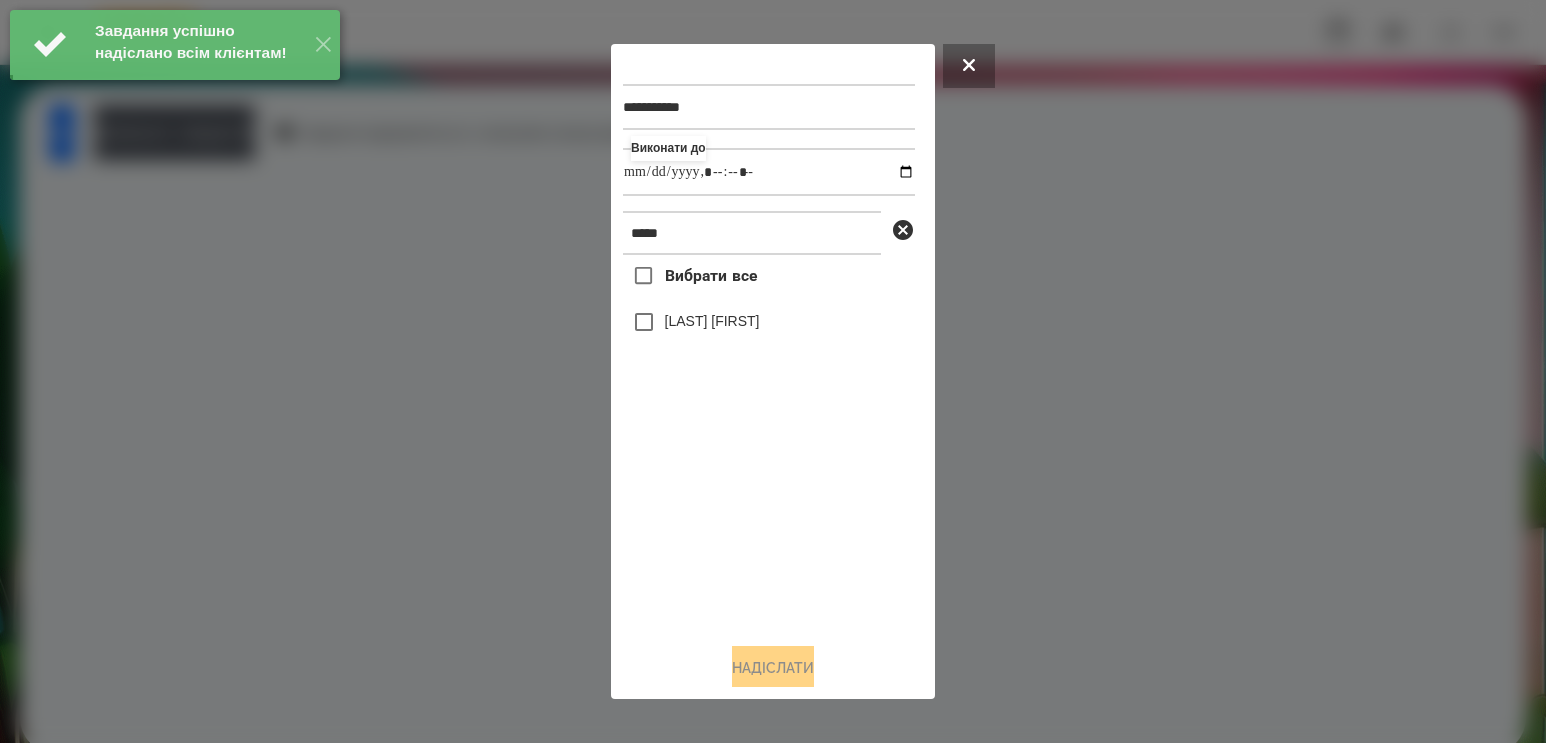 click on "[LAST] [FIRST]" at bounding box center [712, 321] 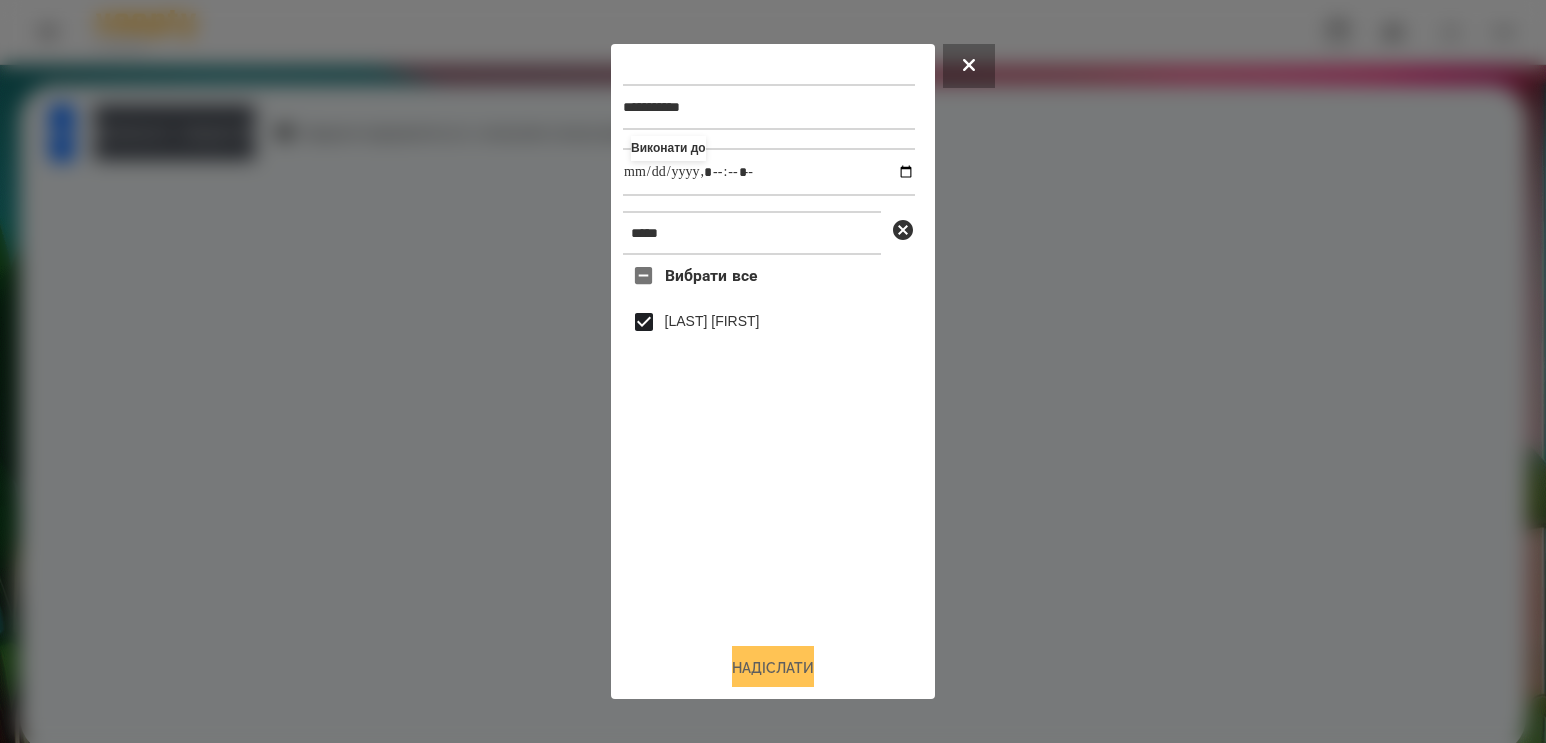 click on "Надіслати" at bounding box center (773, 668) 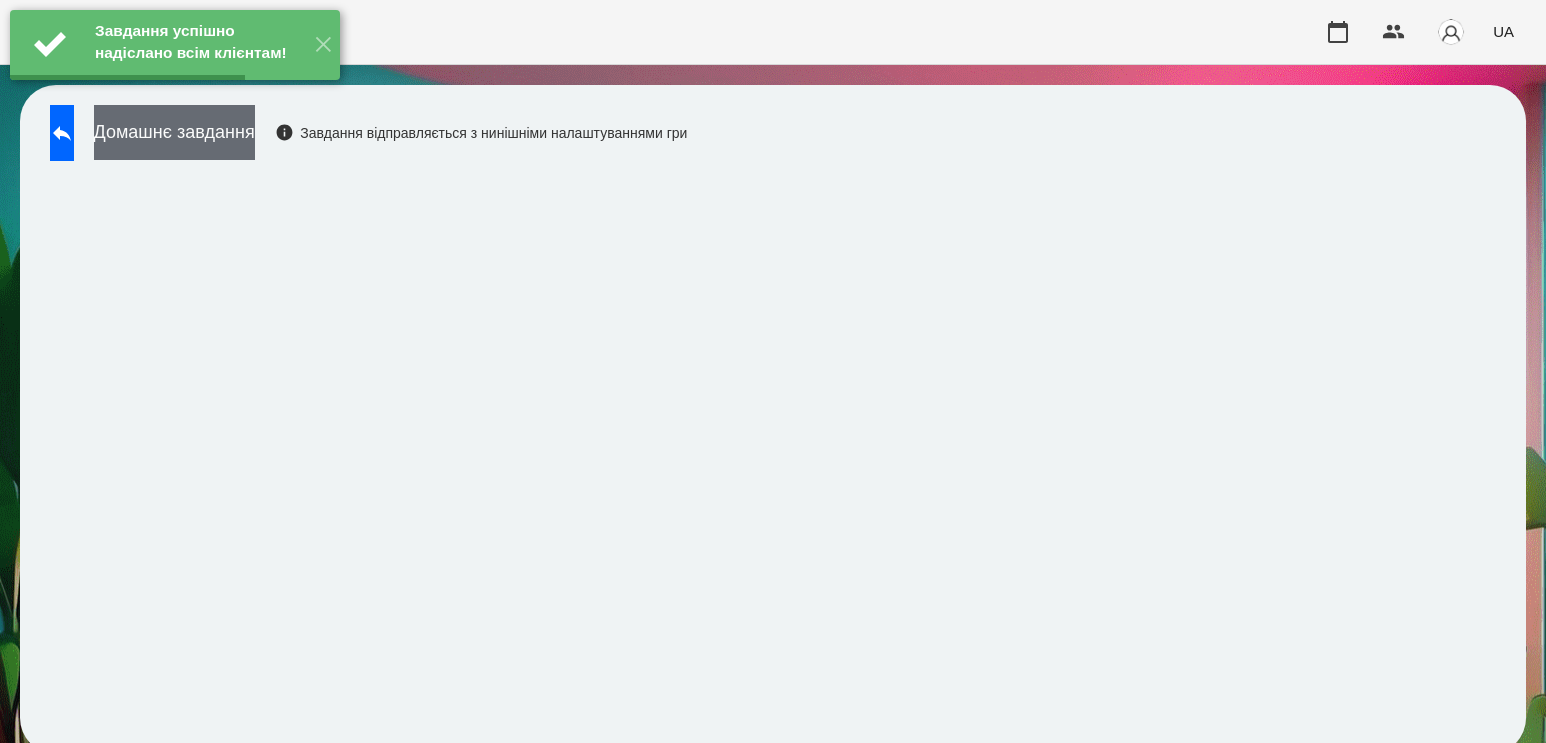 click on "Домашнє завдання" at bounding box center (174, 132) 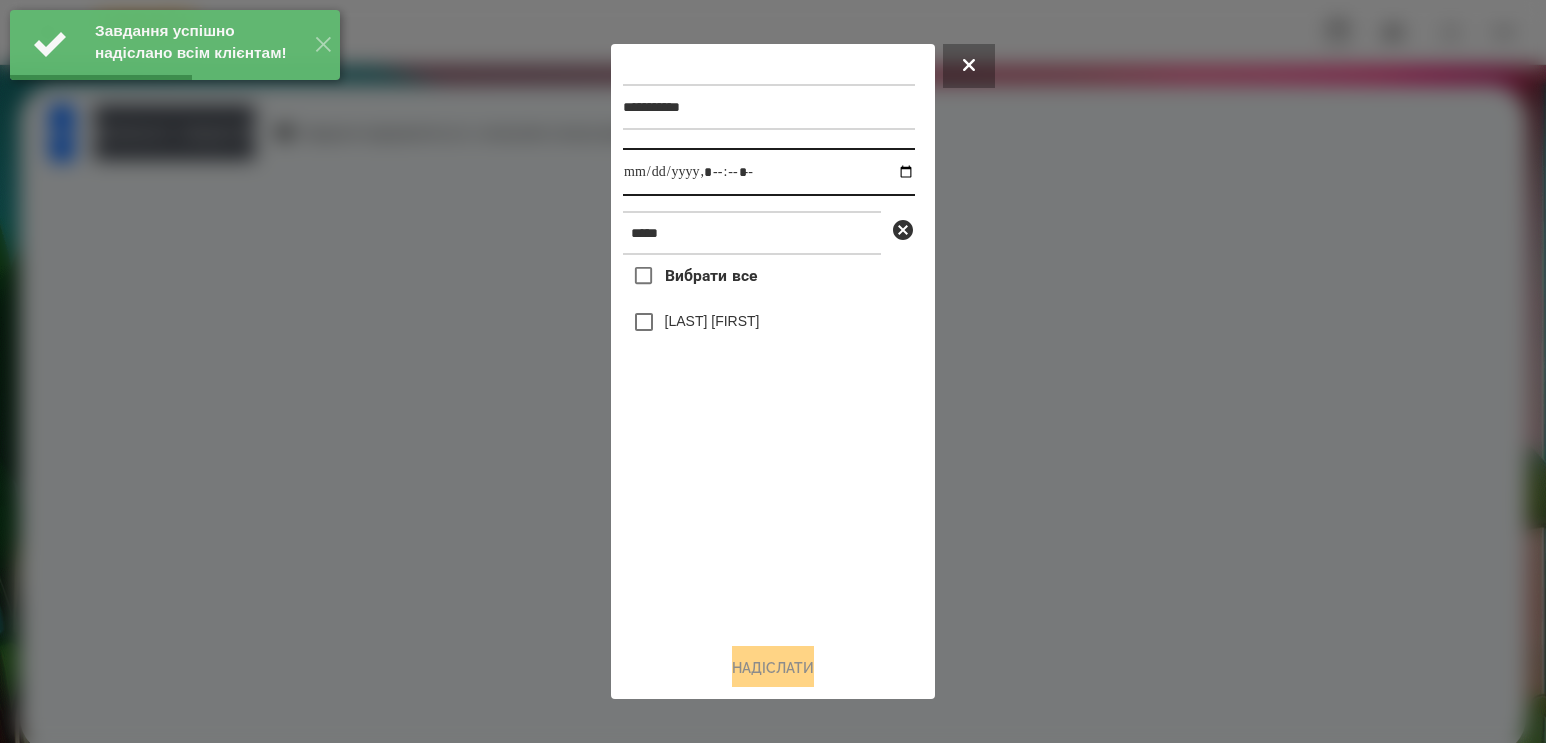 click at bounding box center [769, 172] 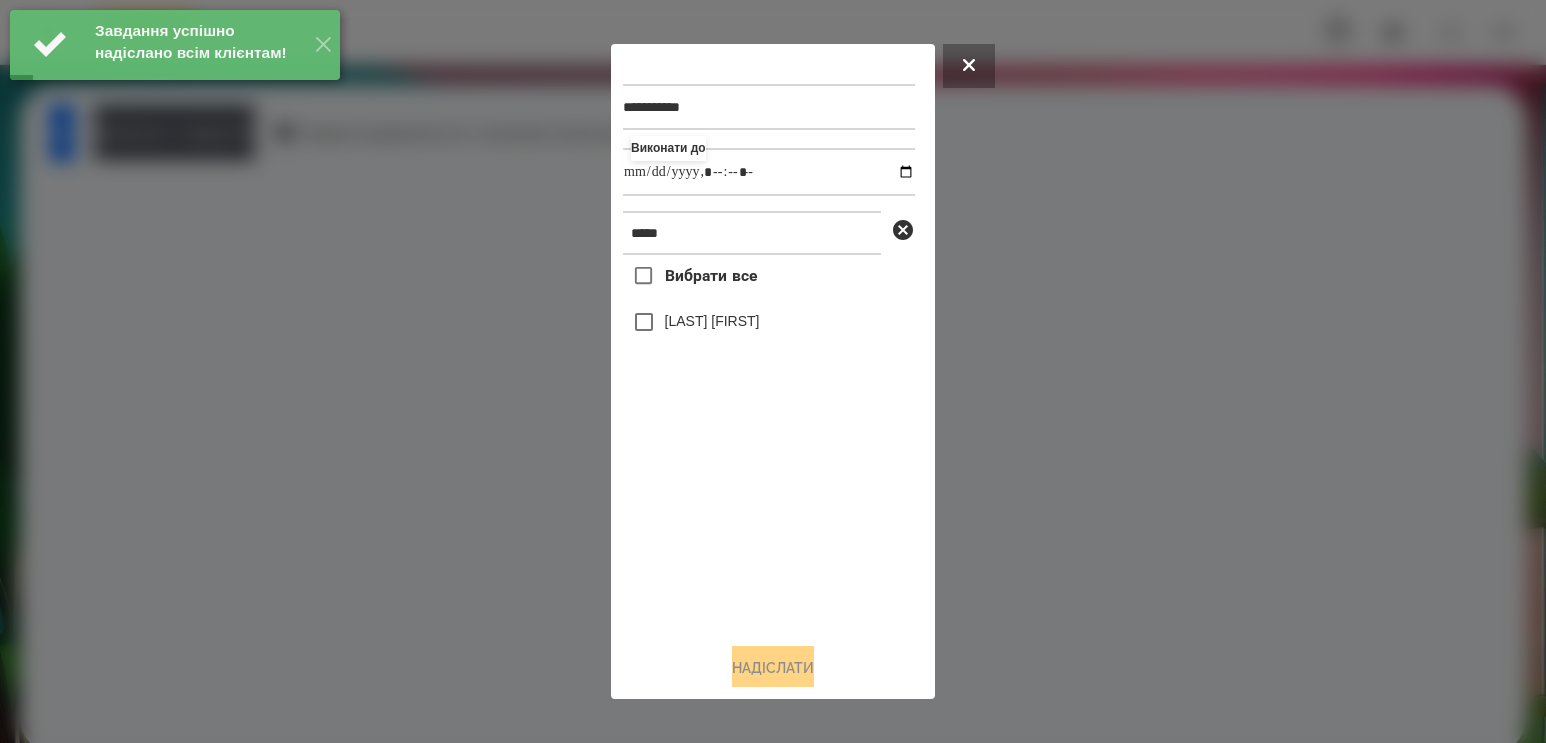 type on "**********" 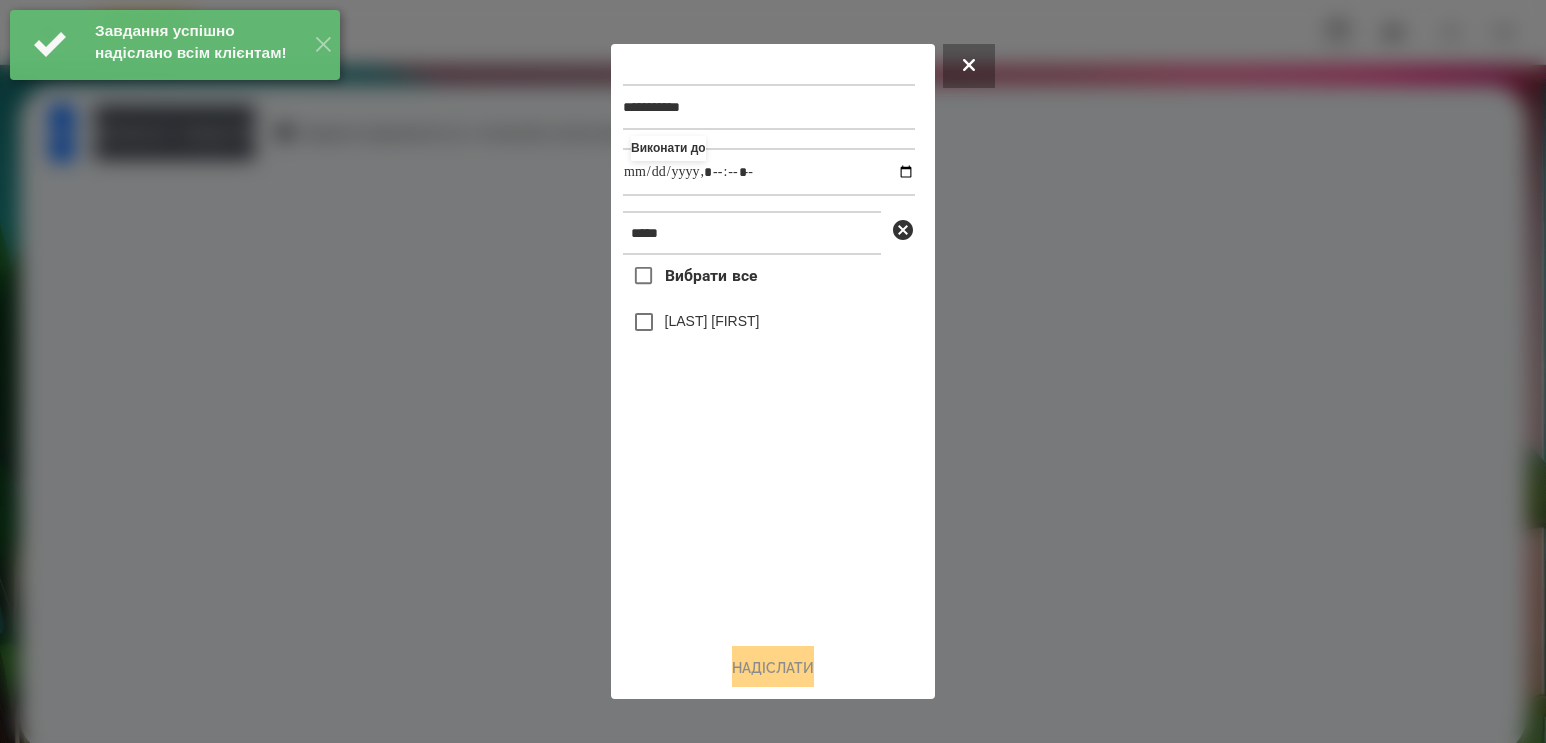 click on "[LAST] [FIRST]" at bounding box center (712, 321) 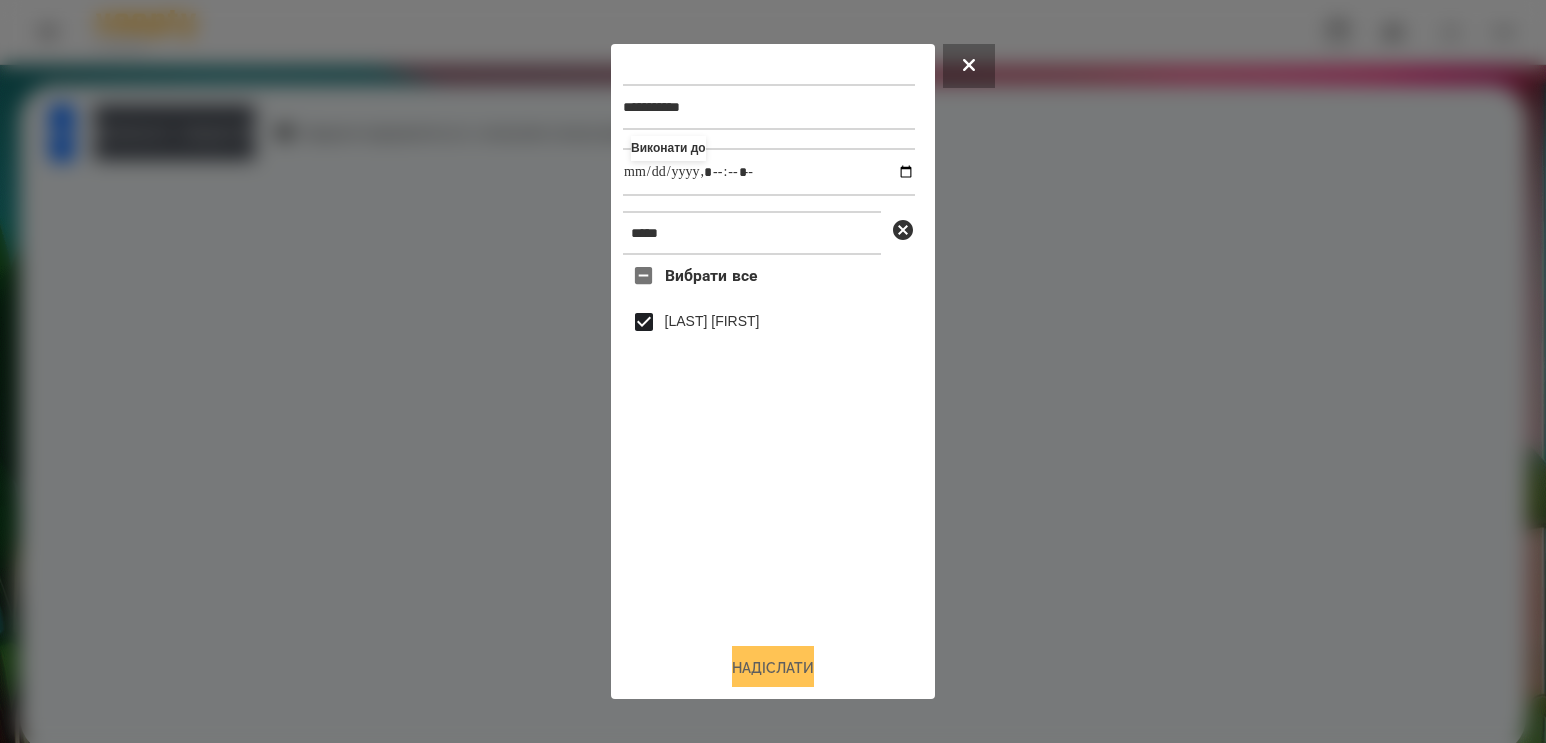 click on "Надіслати" at bounding box center (773, 668) 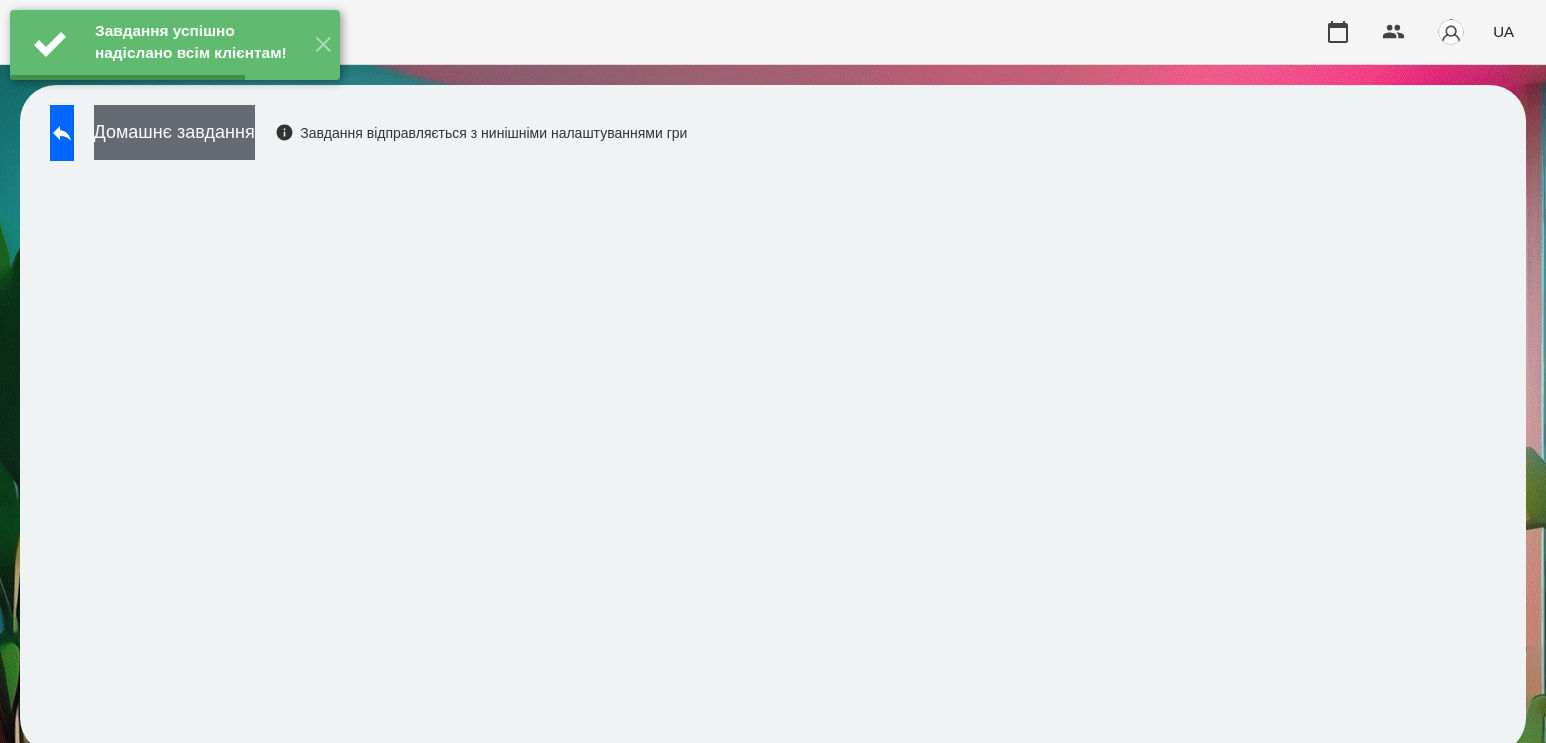 click on "Домашнє завдання" at bounding box center (174, 132) 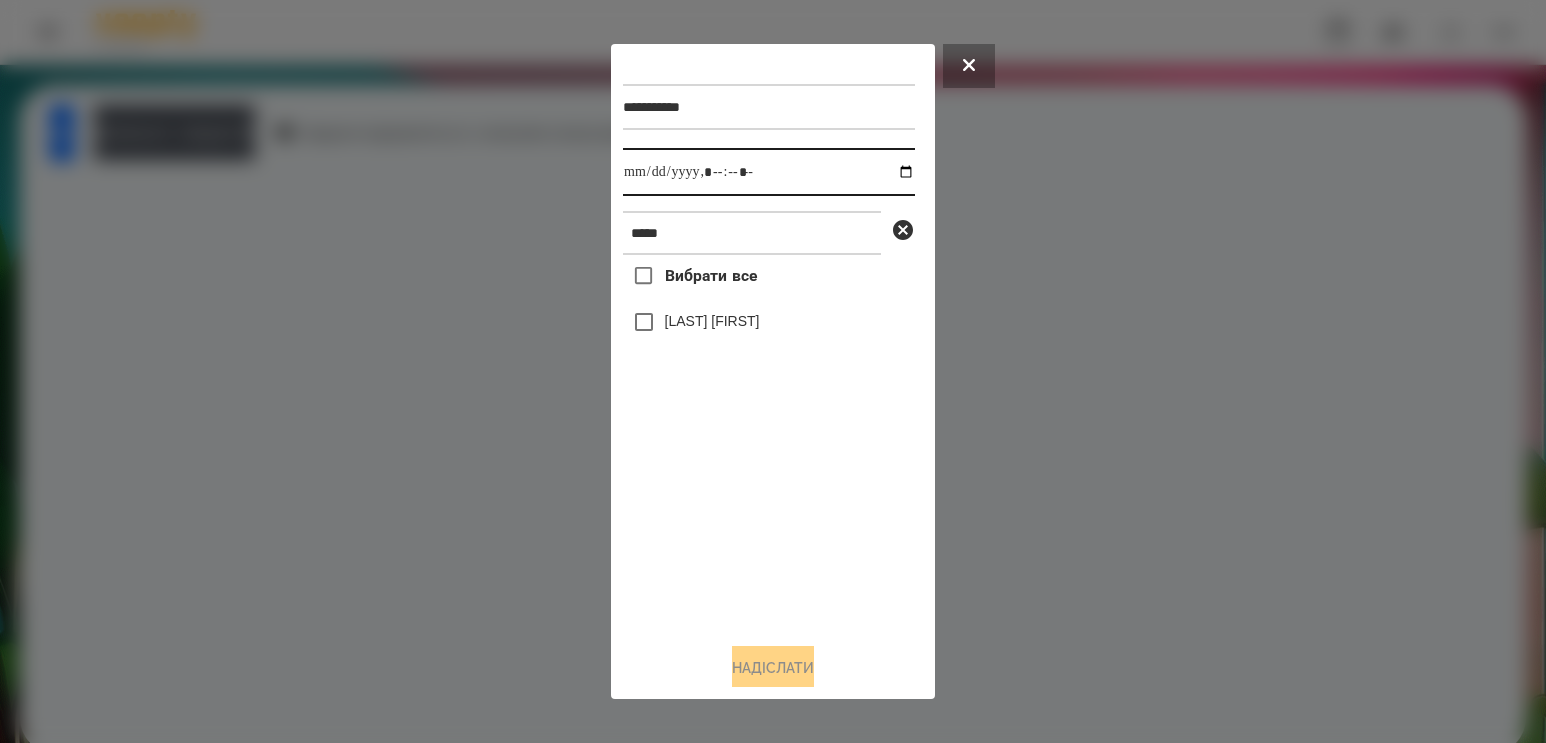 click at bounding box center (769, 172) 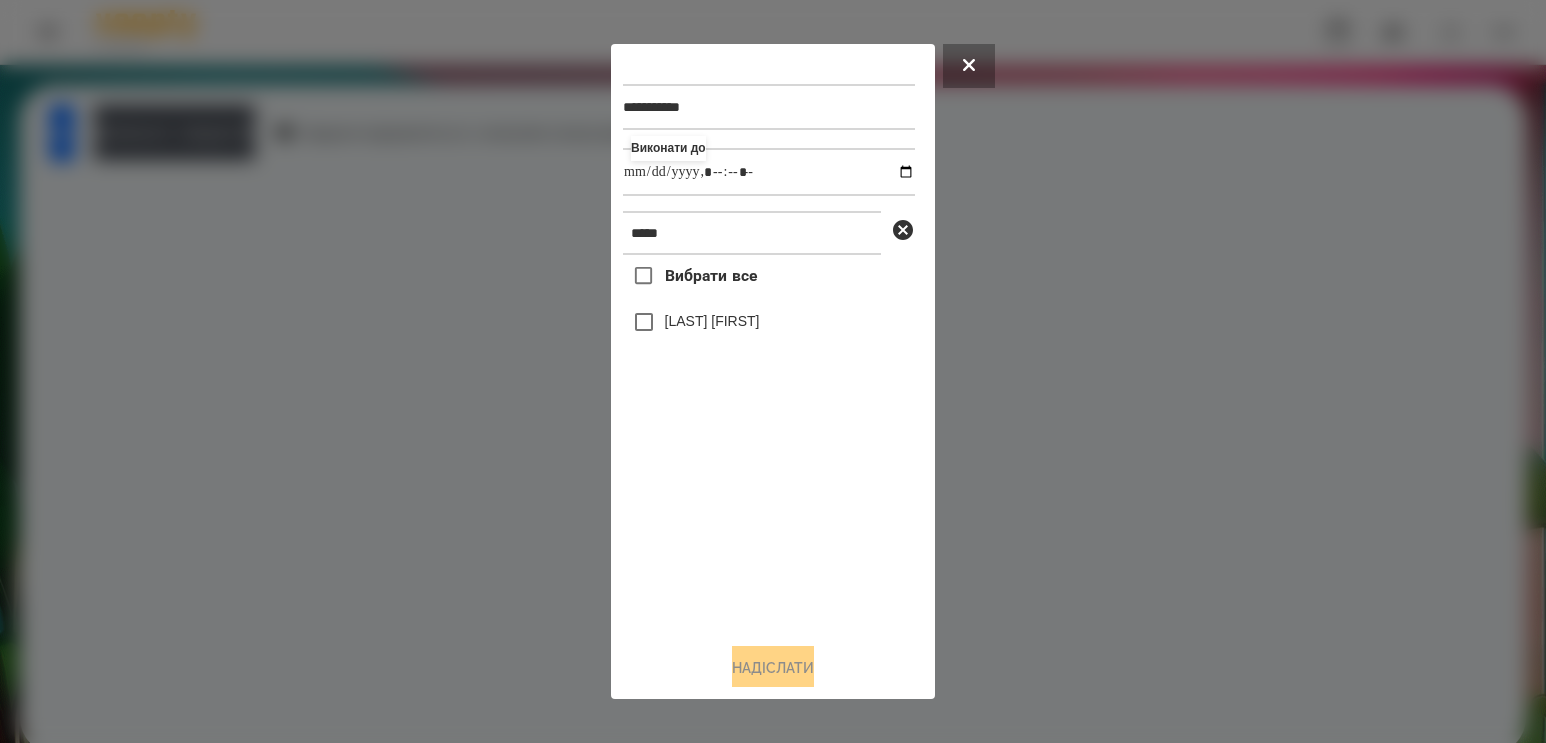 type on "**********" 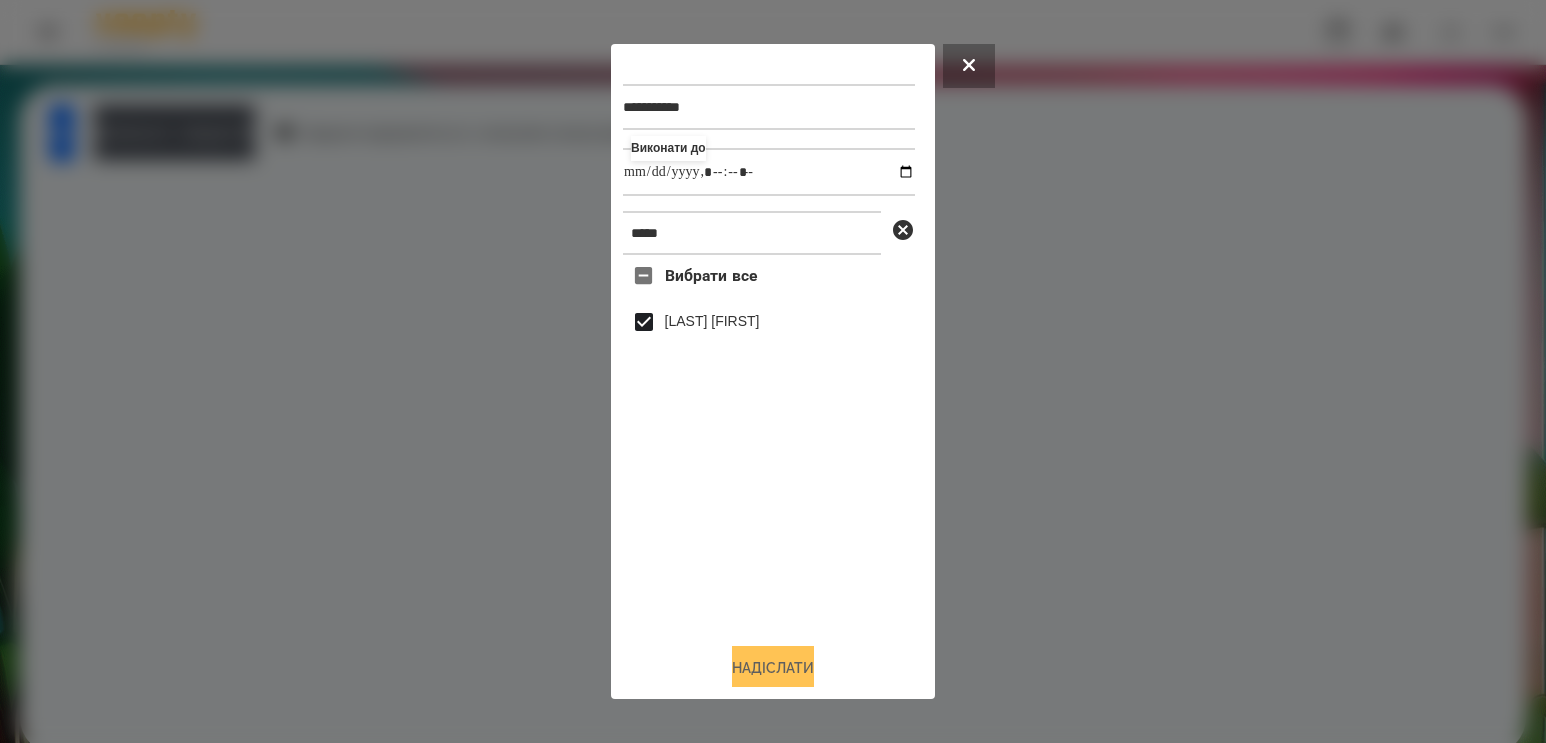 click on "Надіслати" at bounding box center (773, 668) 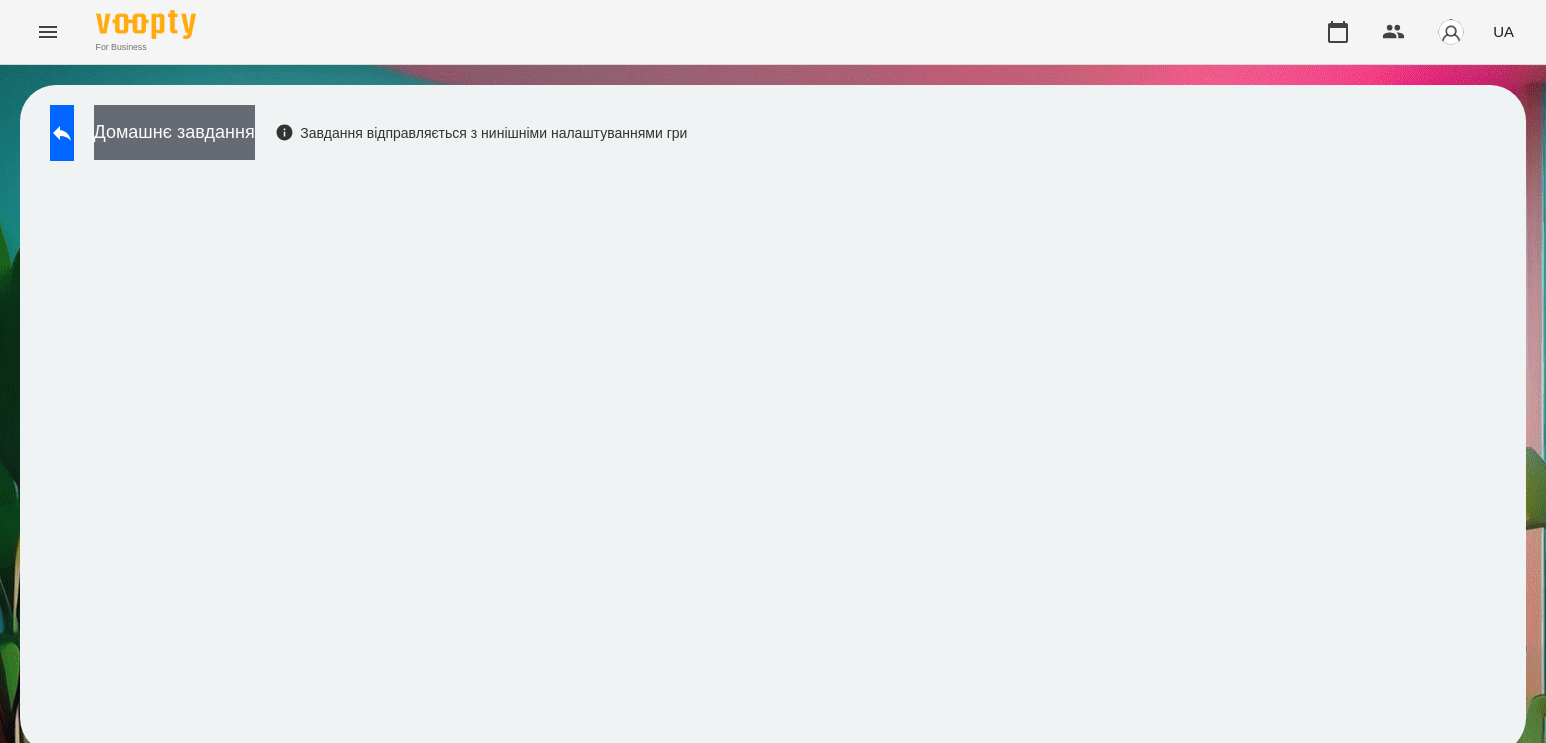 click on "Домашнє завдання" at bounding box center [174, 132] 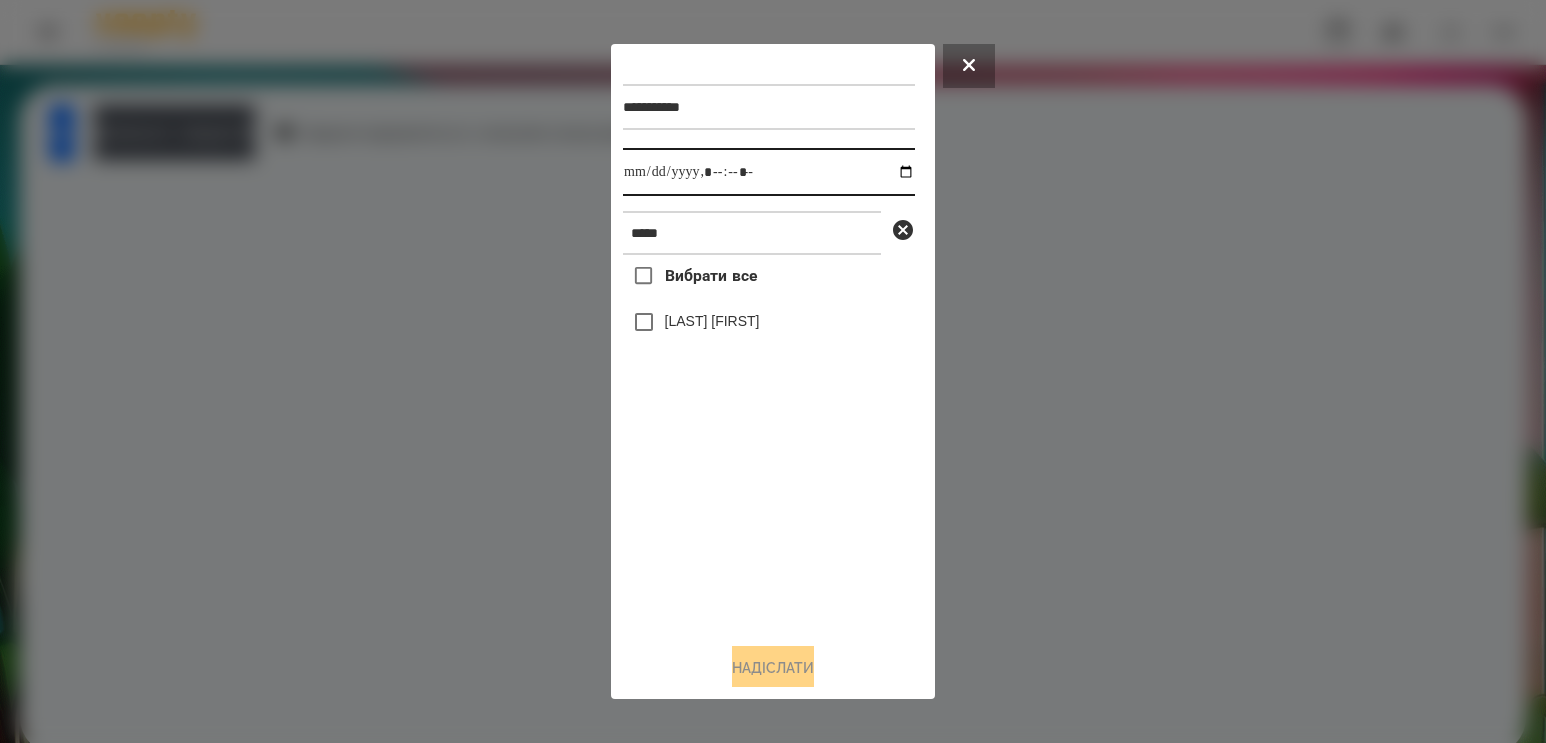 click at bounding box center (769, 172) 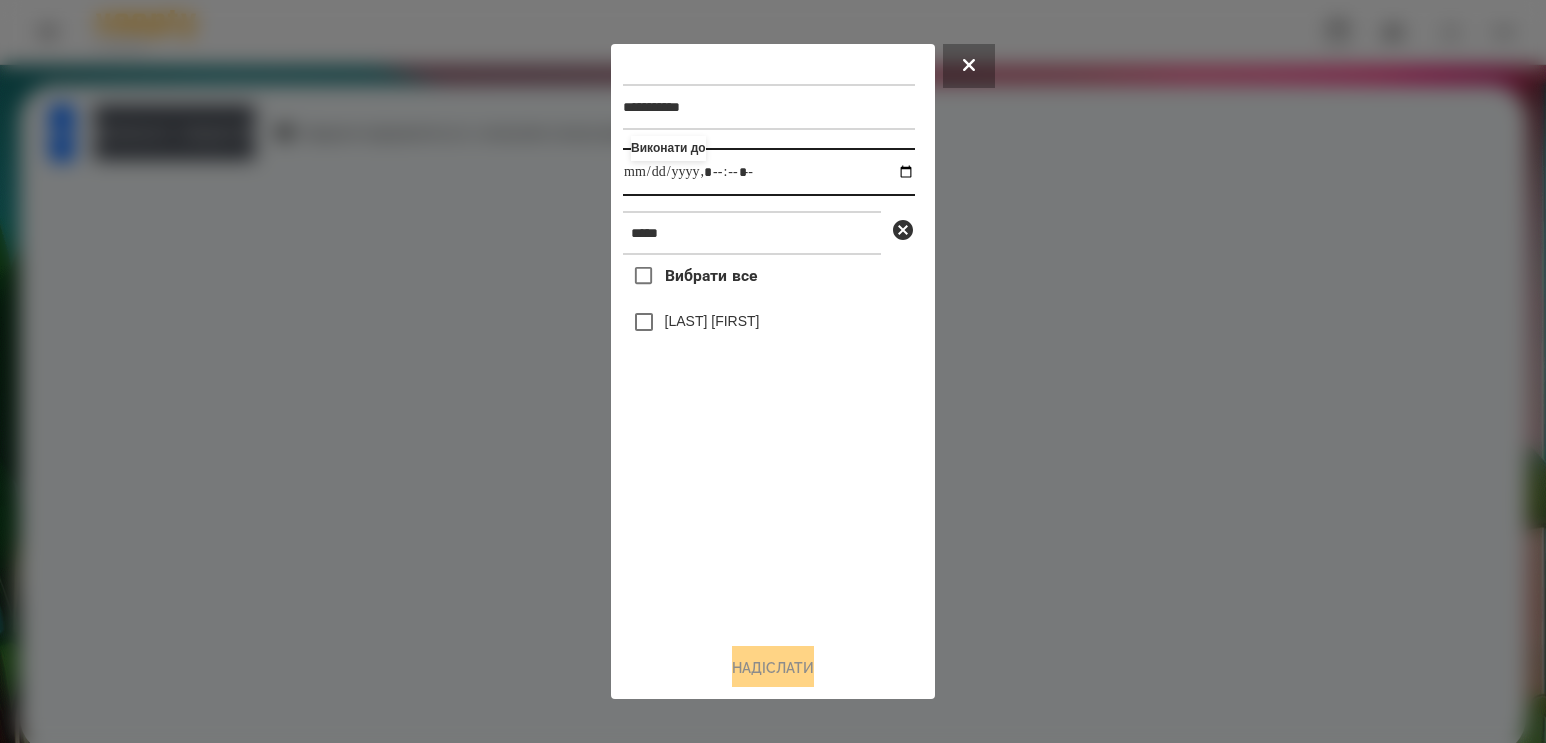 type on "**********" 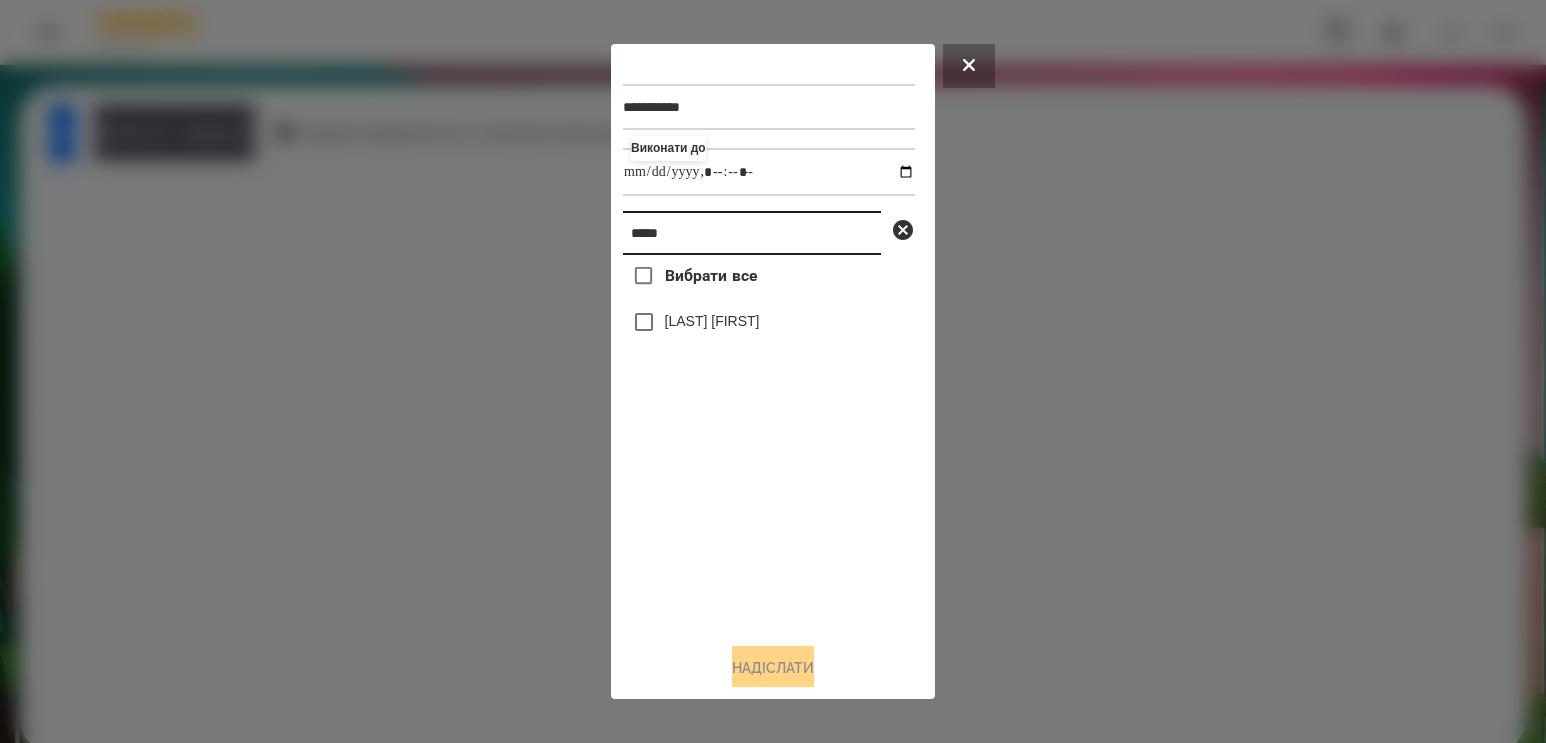 drag, startPoint x: 741, startPoint y: 237, endPoint x: 556, endPoint y: 246, distance: 185.2188 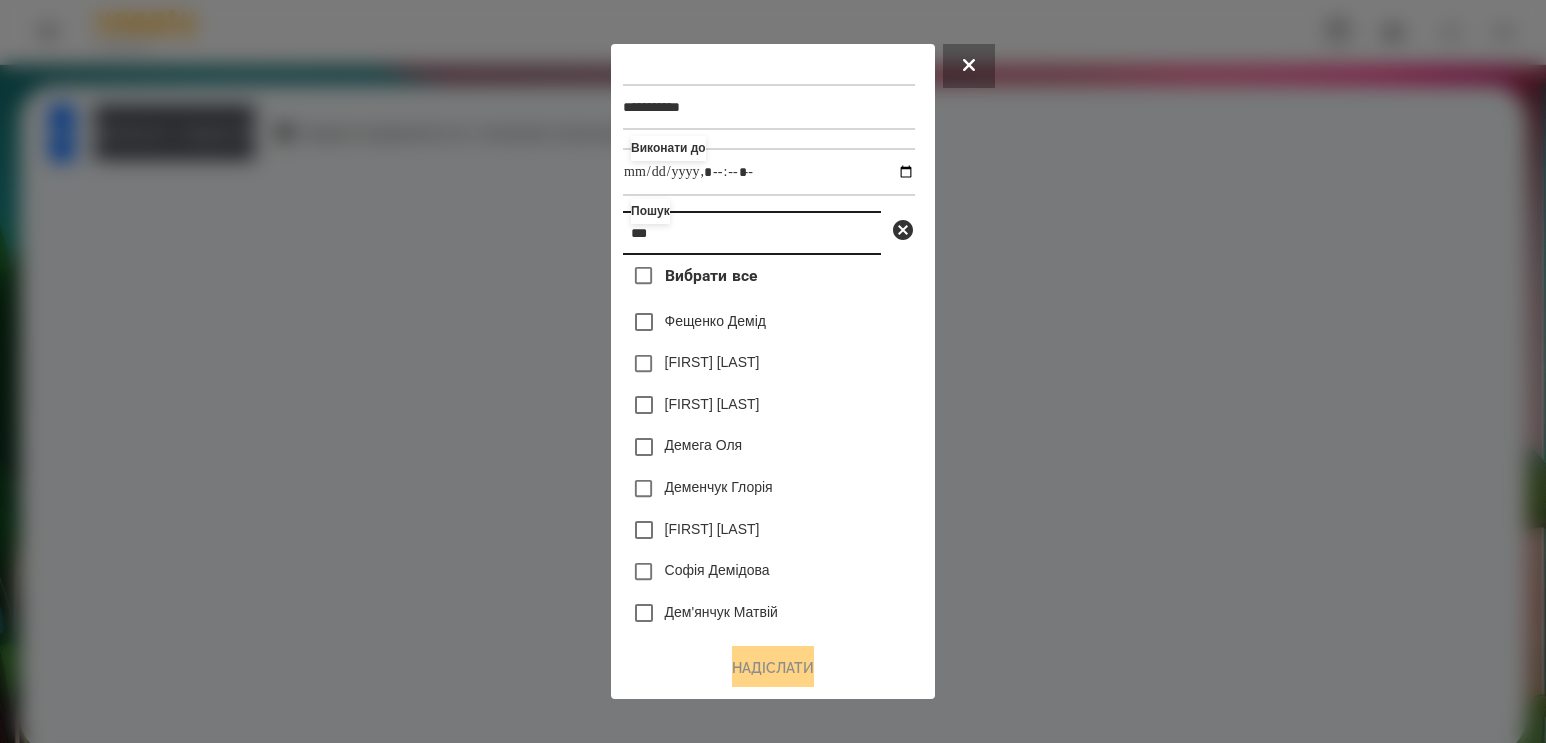 type on "***" 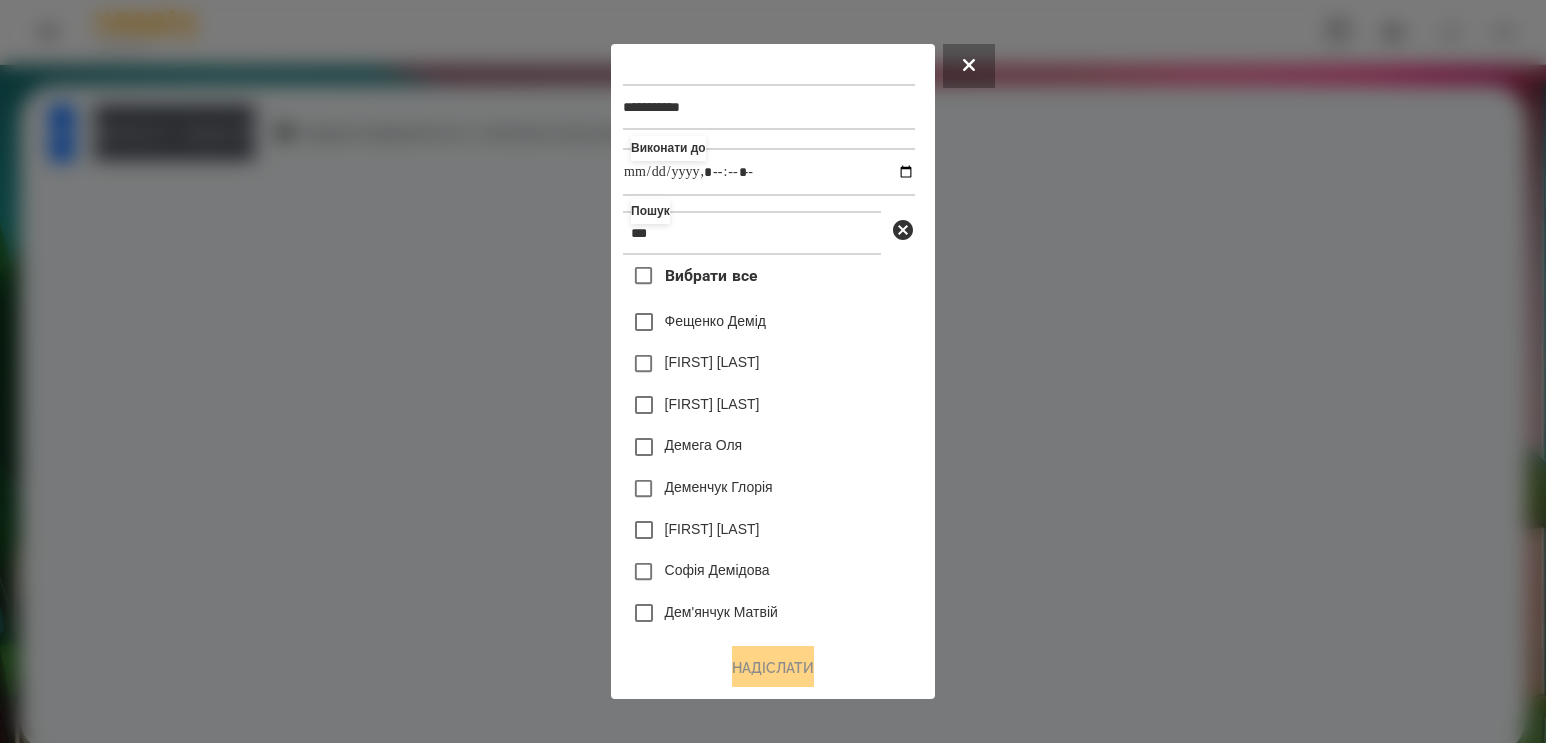click on "[FIRST] [LAST]" at bounding box center [712, 362] 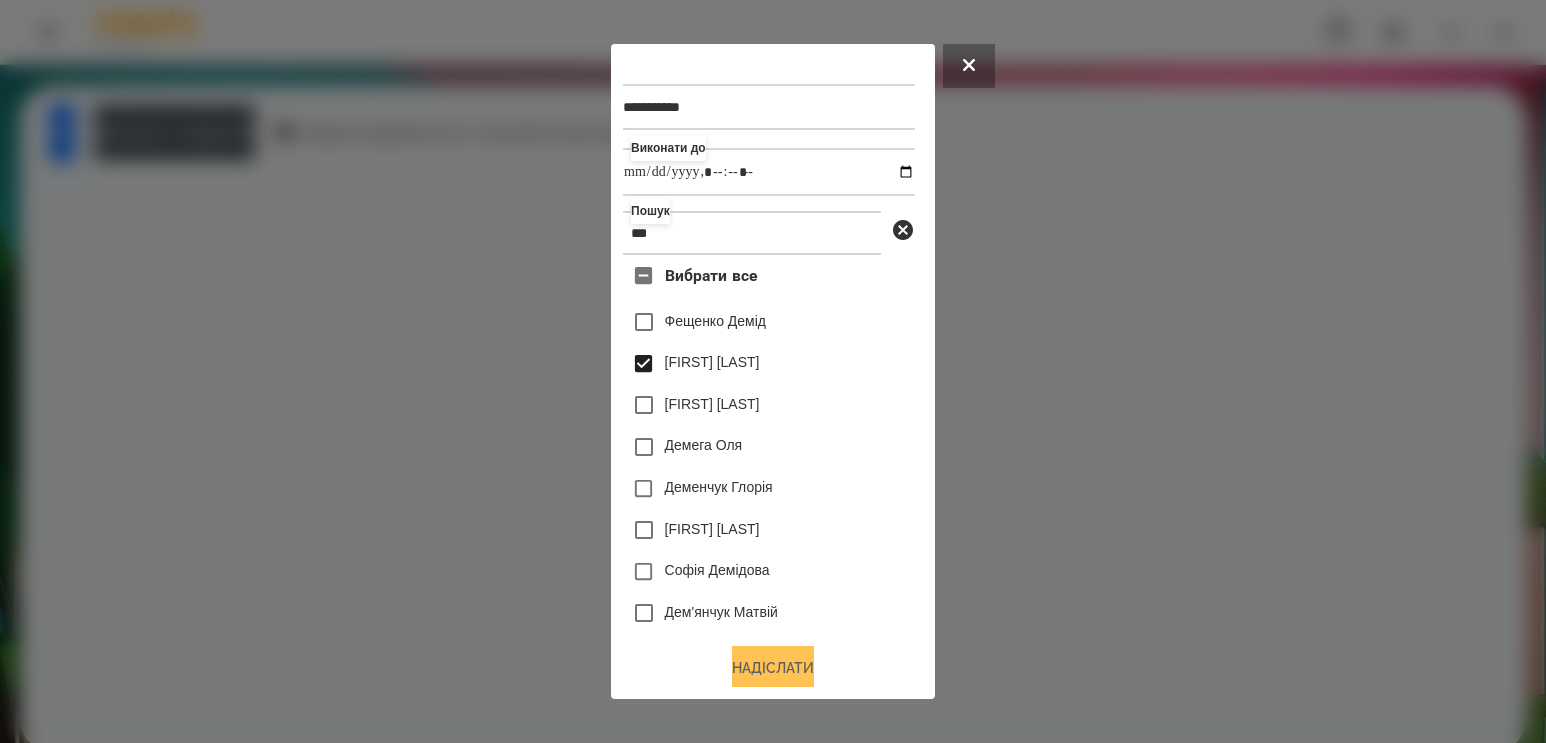 click on "Надіслати" at bounding box center [773, 668] 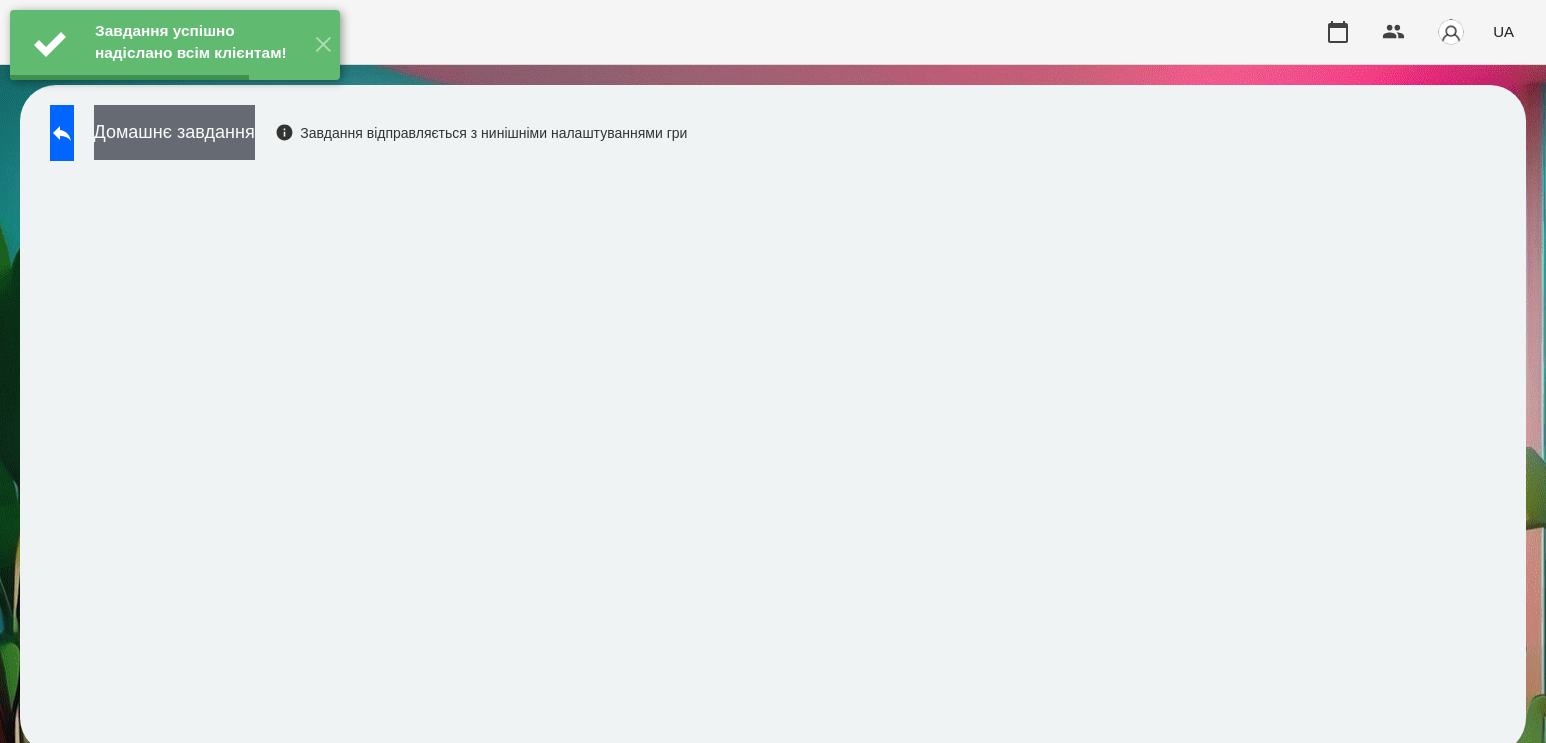 click on "Домашнє завдання" at bounding box center [174, 132] 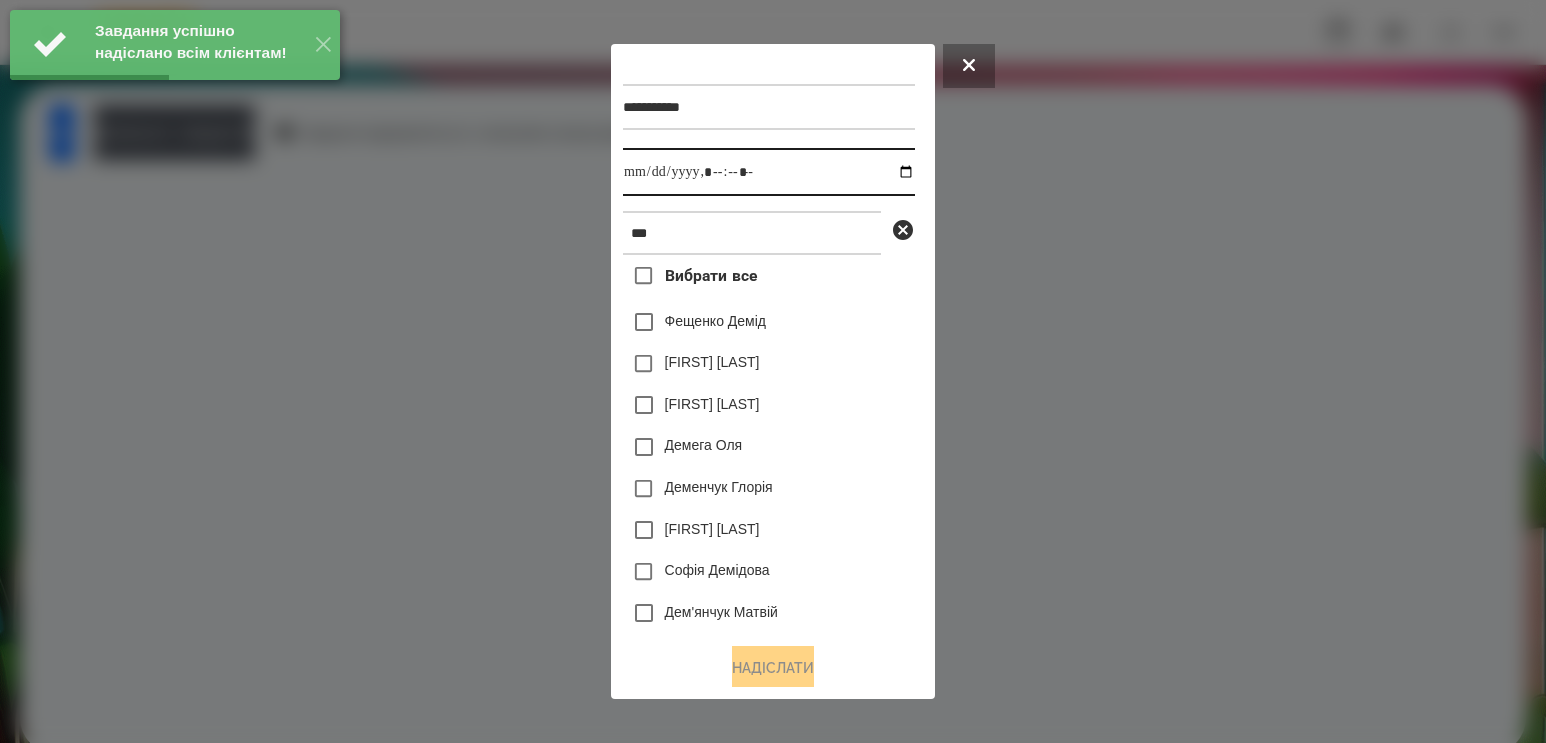 click at bounding box center (769, 172) 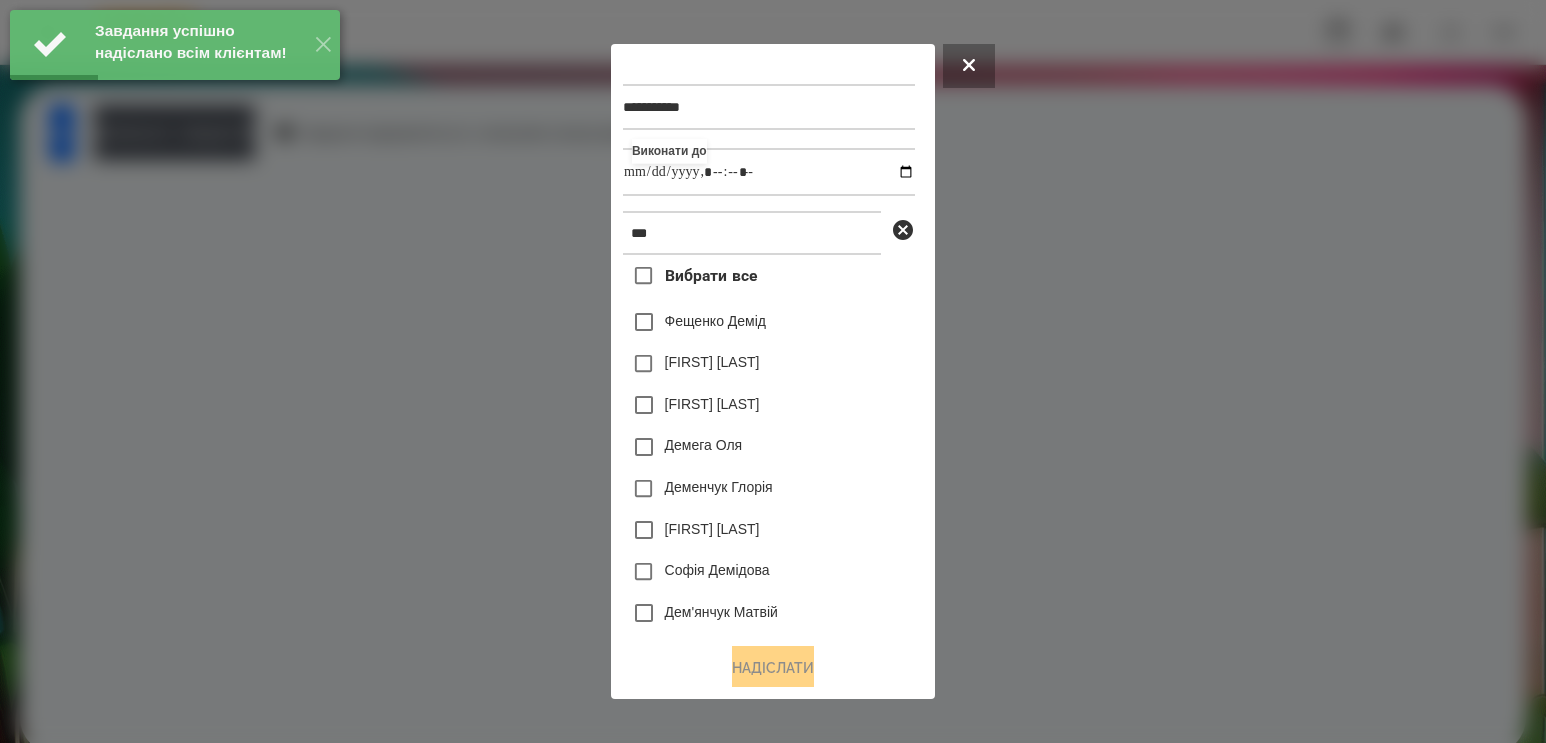 type on "**********" 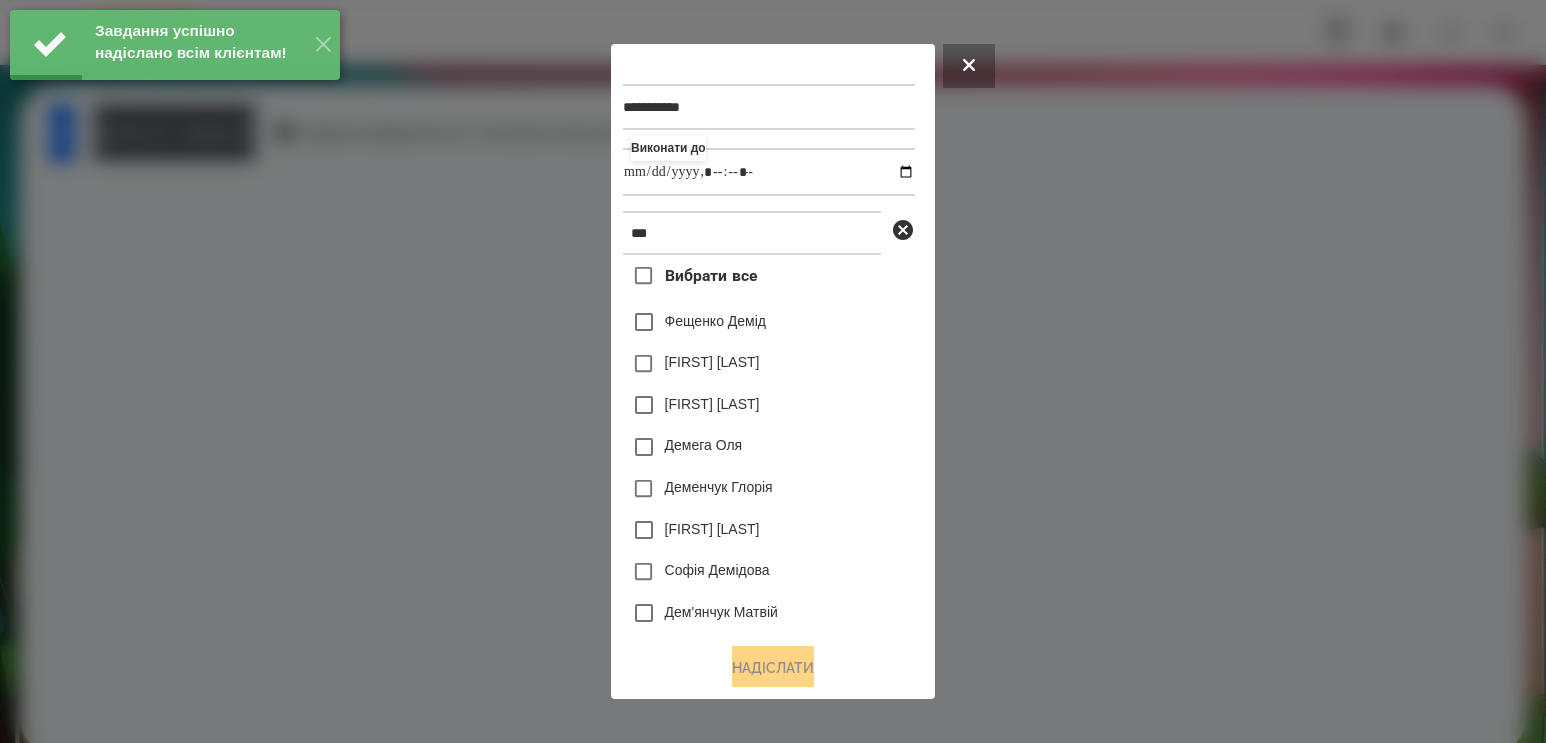 drag, startPoint x: 829, startPoint y: 535, endPoint x: 790, endPoint y: 430, distance: 112.00893 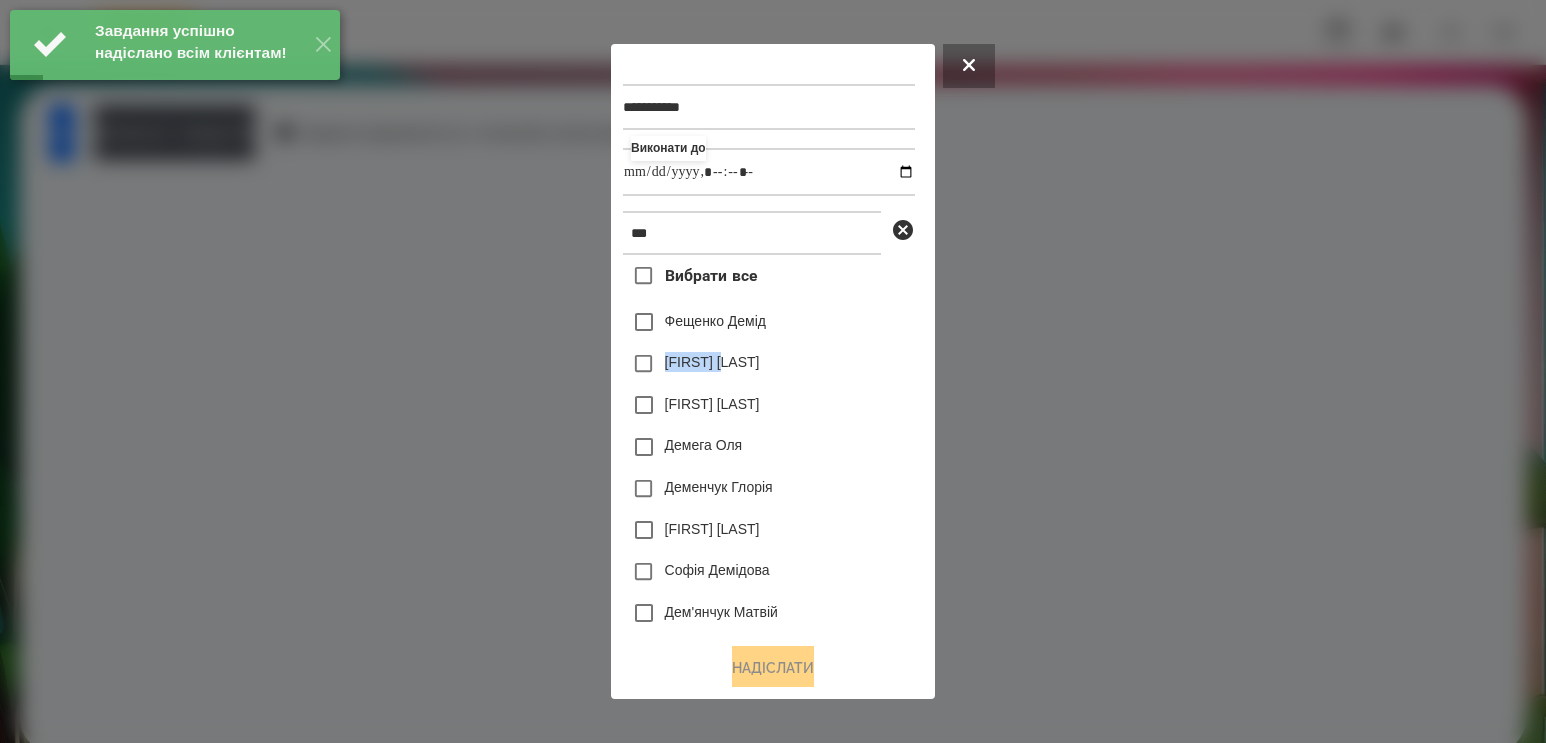 click on "[FIRST] [LAST]" at bounding box center (712, 362) 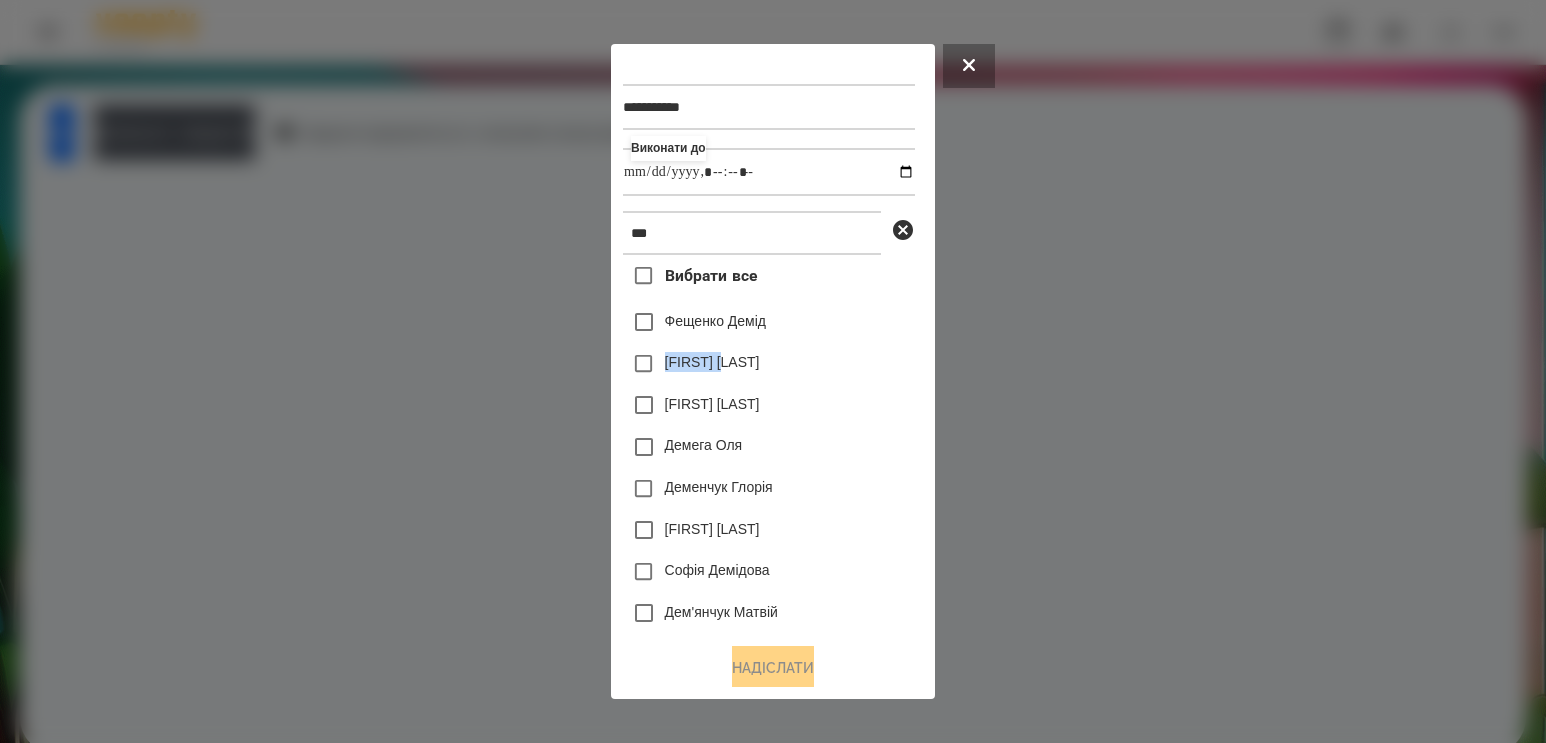 click on "[FIRST] [LAST]" at bounding box center [712, 362] 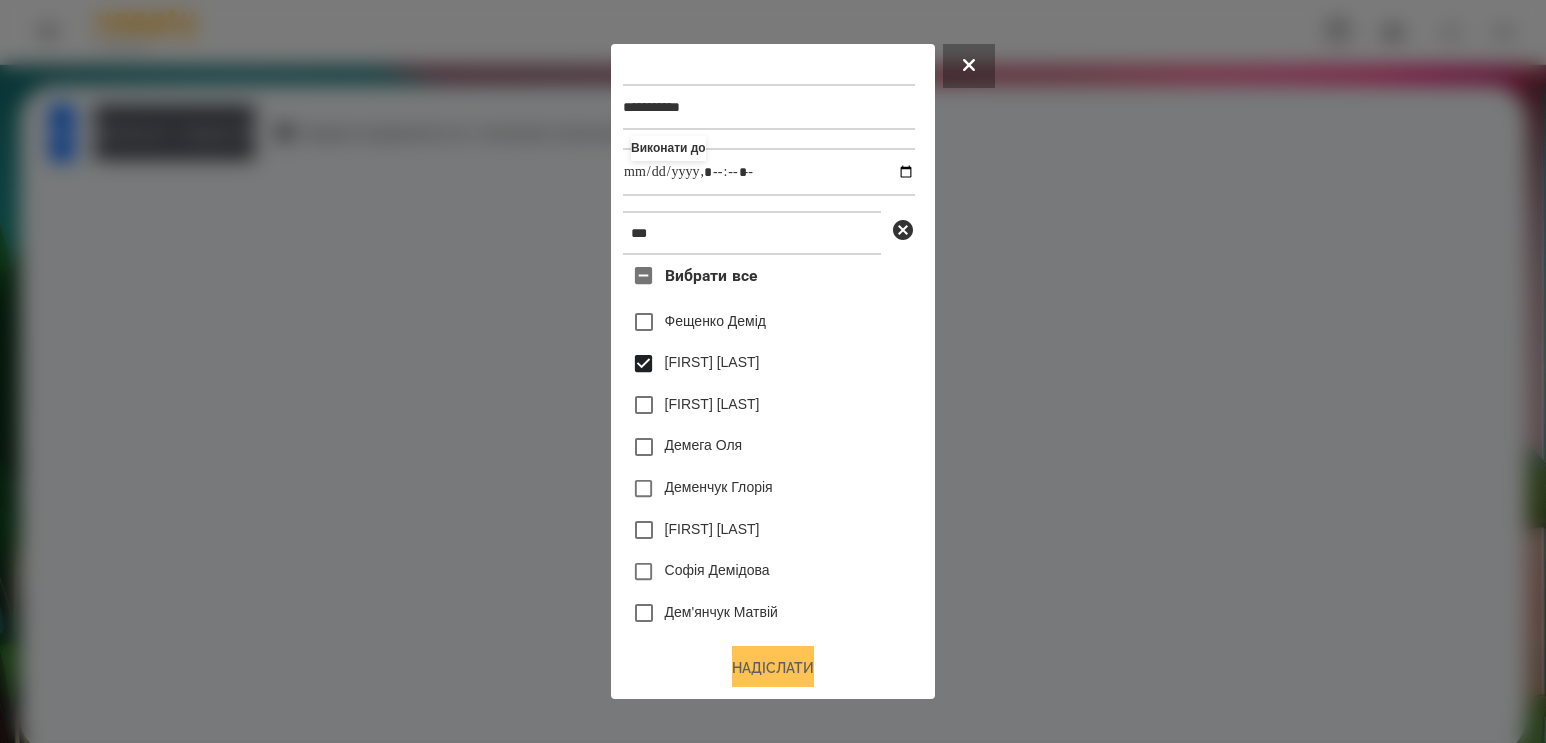 click on "Надіслати" at bounding box center [773, 668] 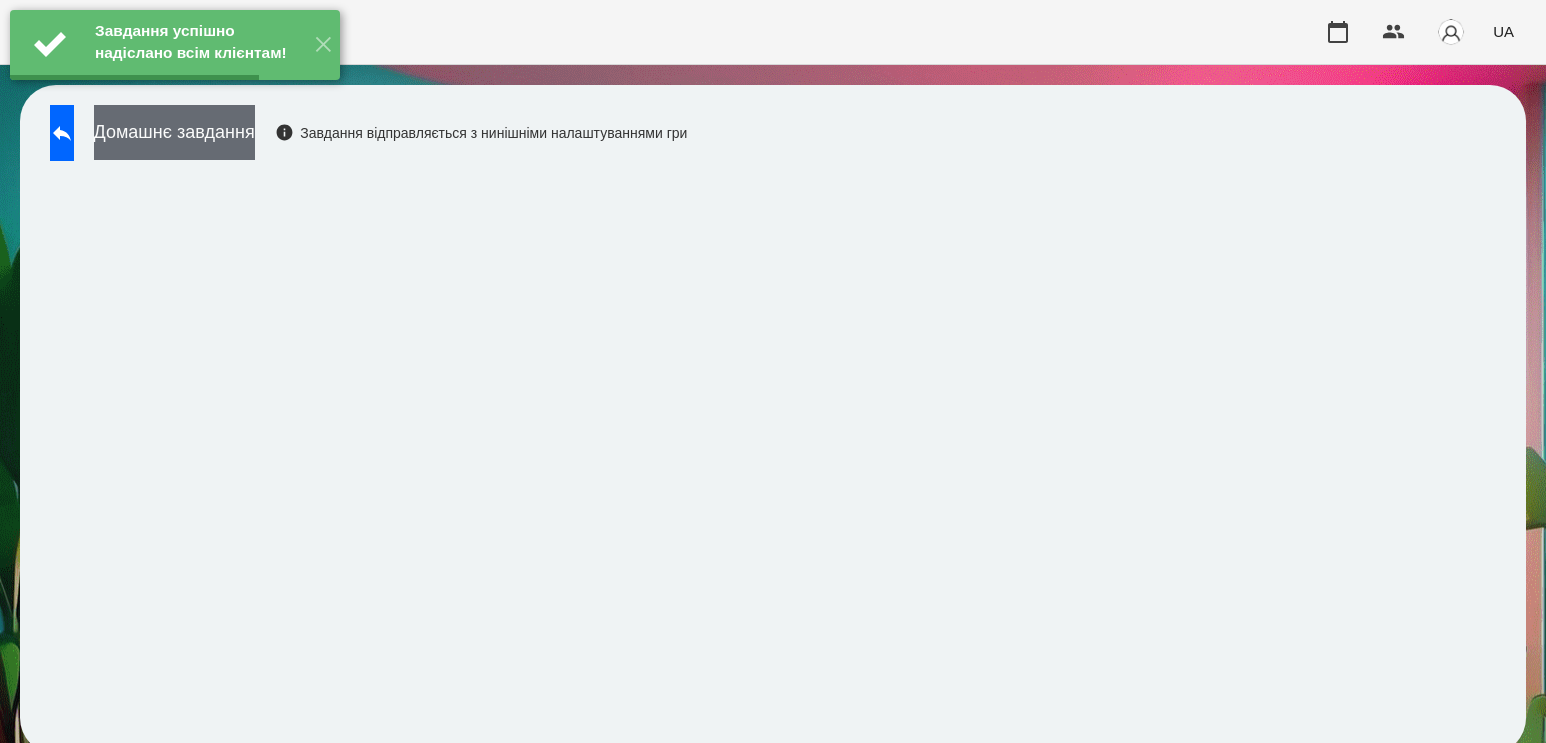 click on "Домашнє завдання" at bounding box center [174, 132] 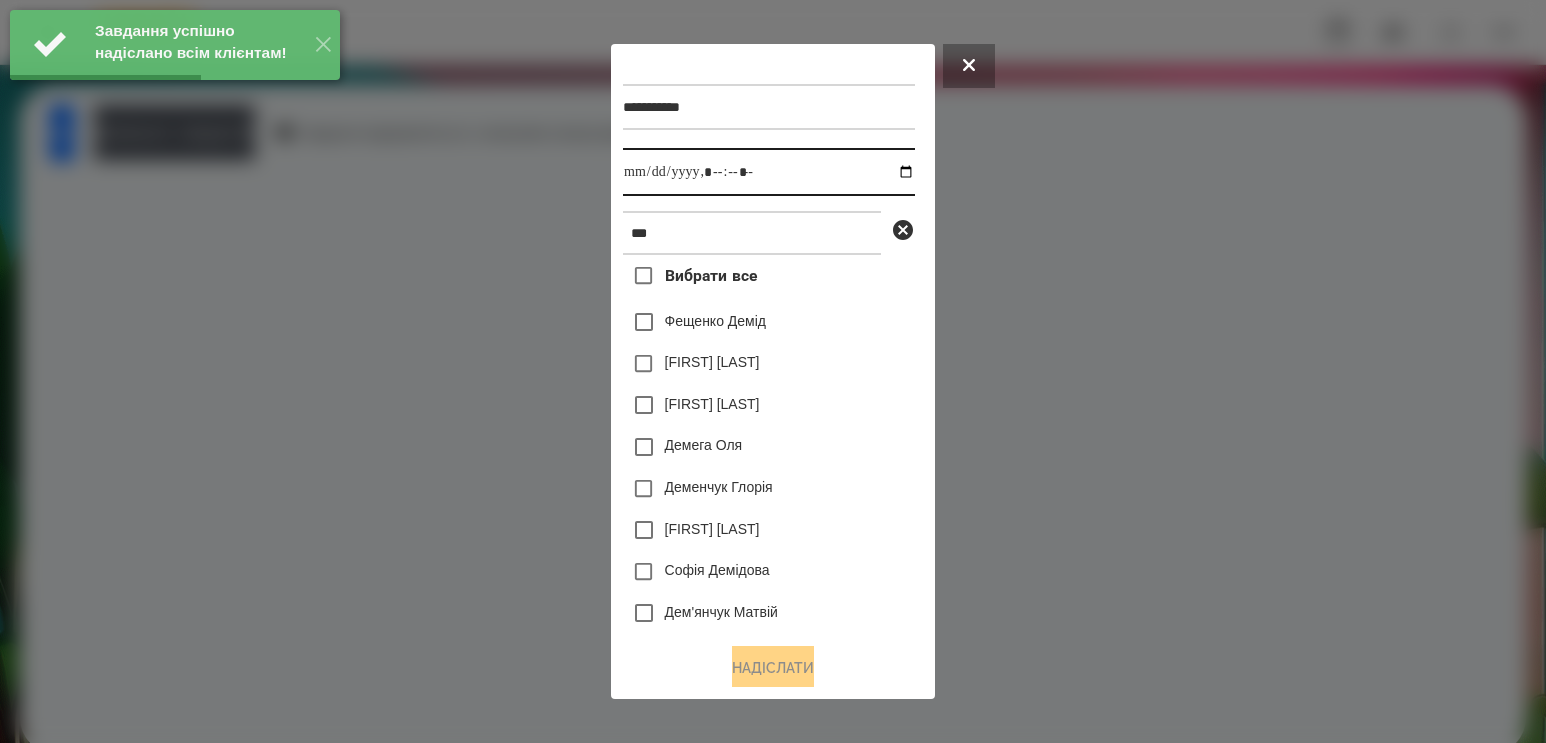 click at bounding box center [769, 172] 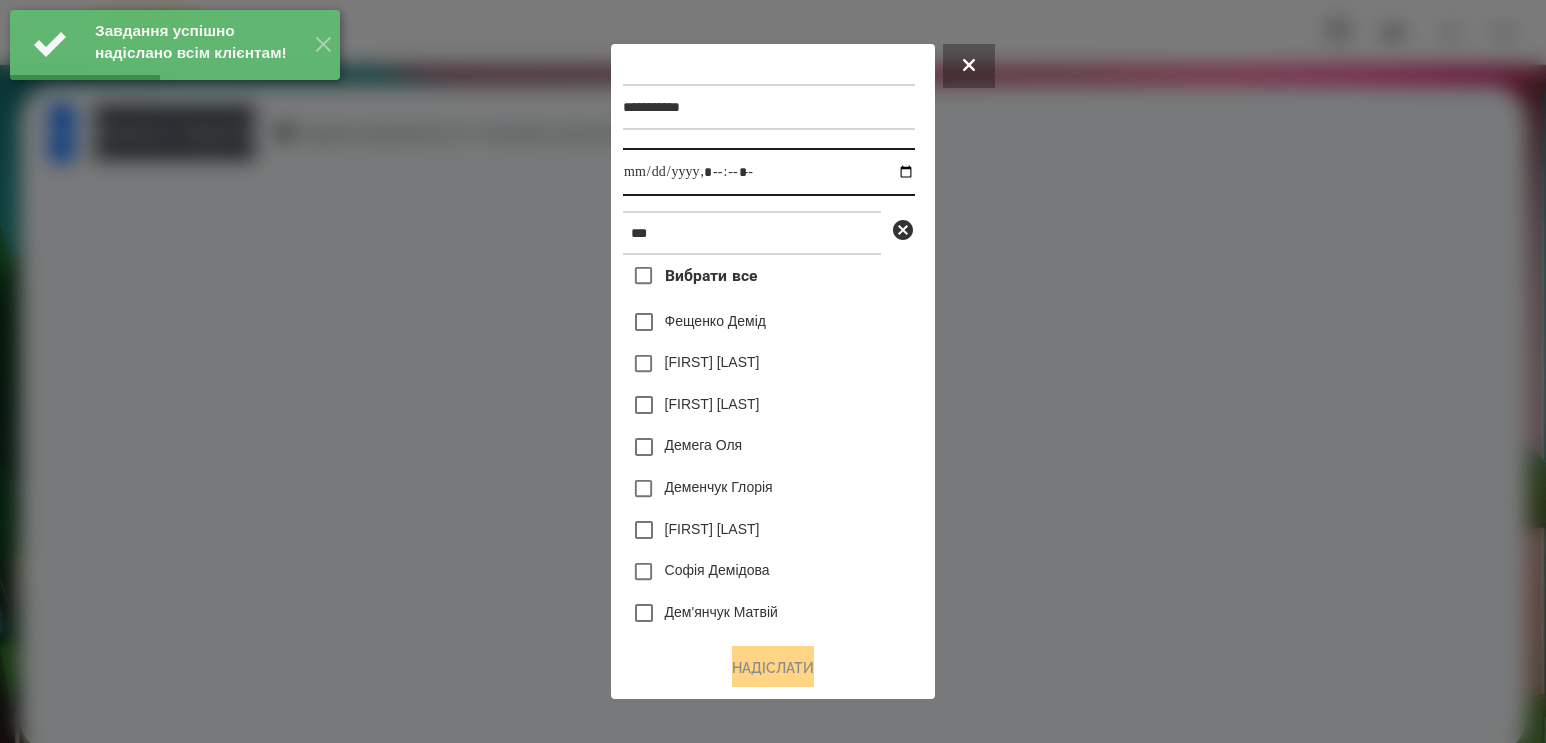 click at bounding box center (769, 172) 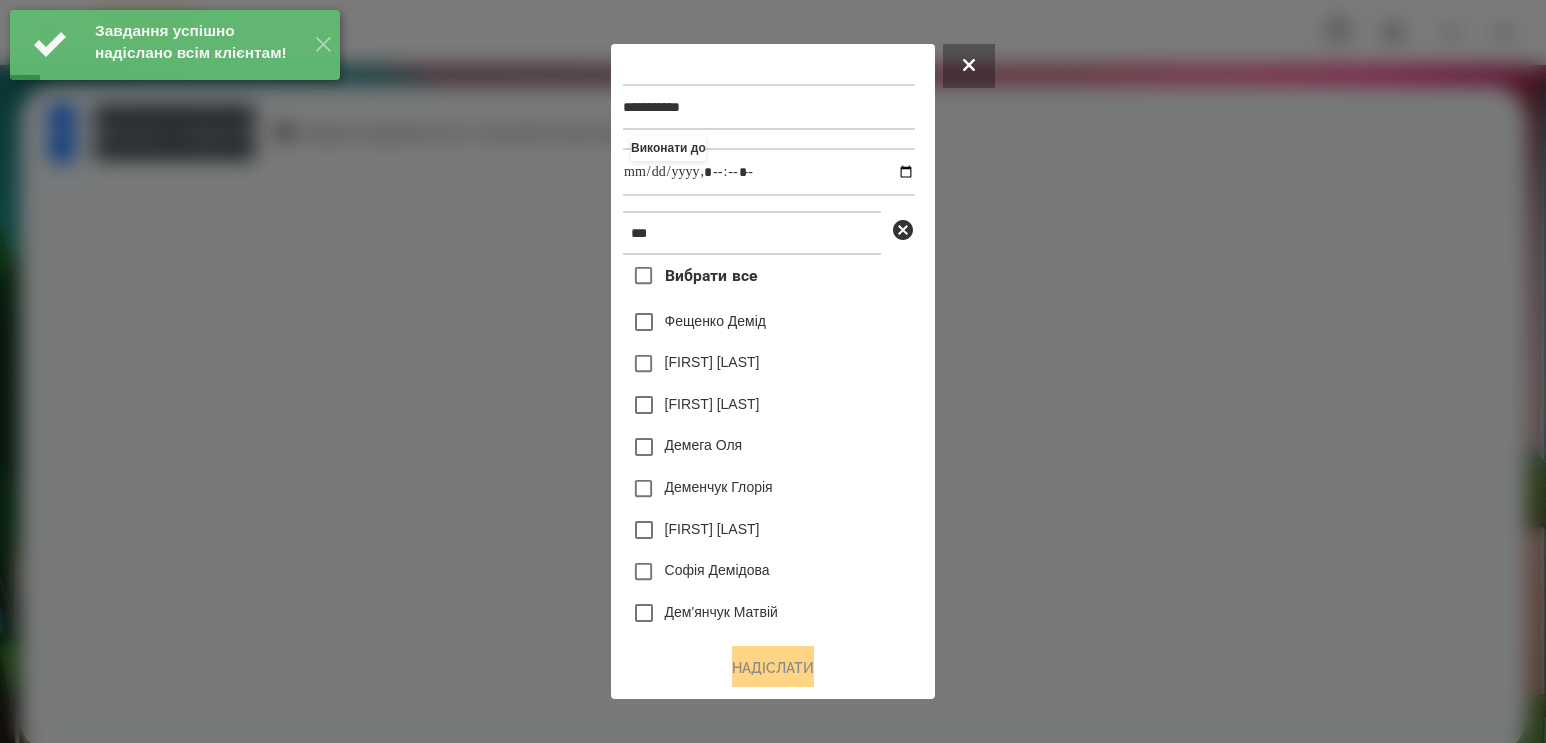 type on "**********" 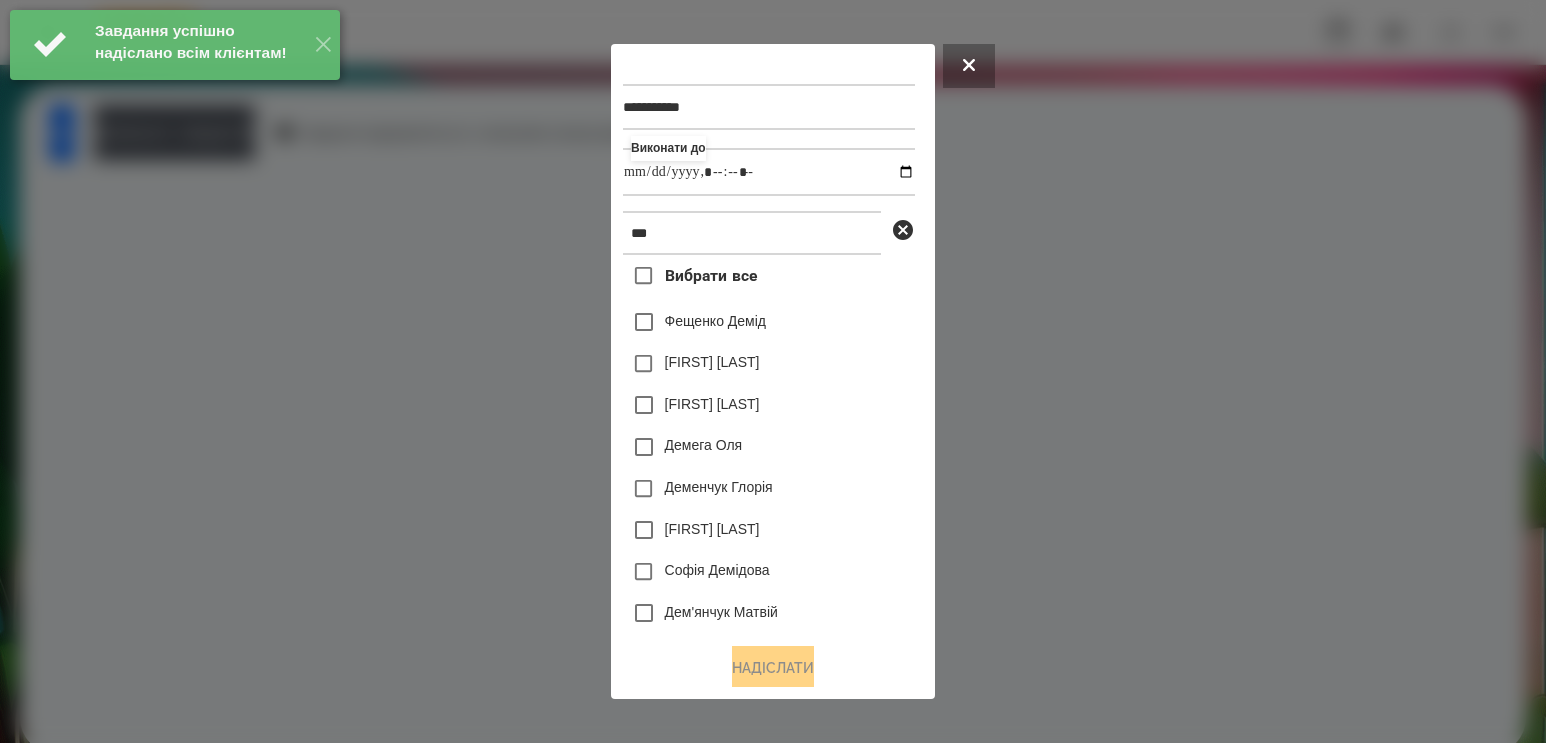 click on "[FIRST] [LAST]" at bounding box center (712, 362) 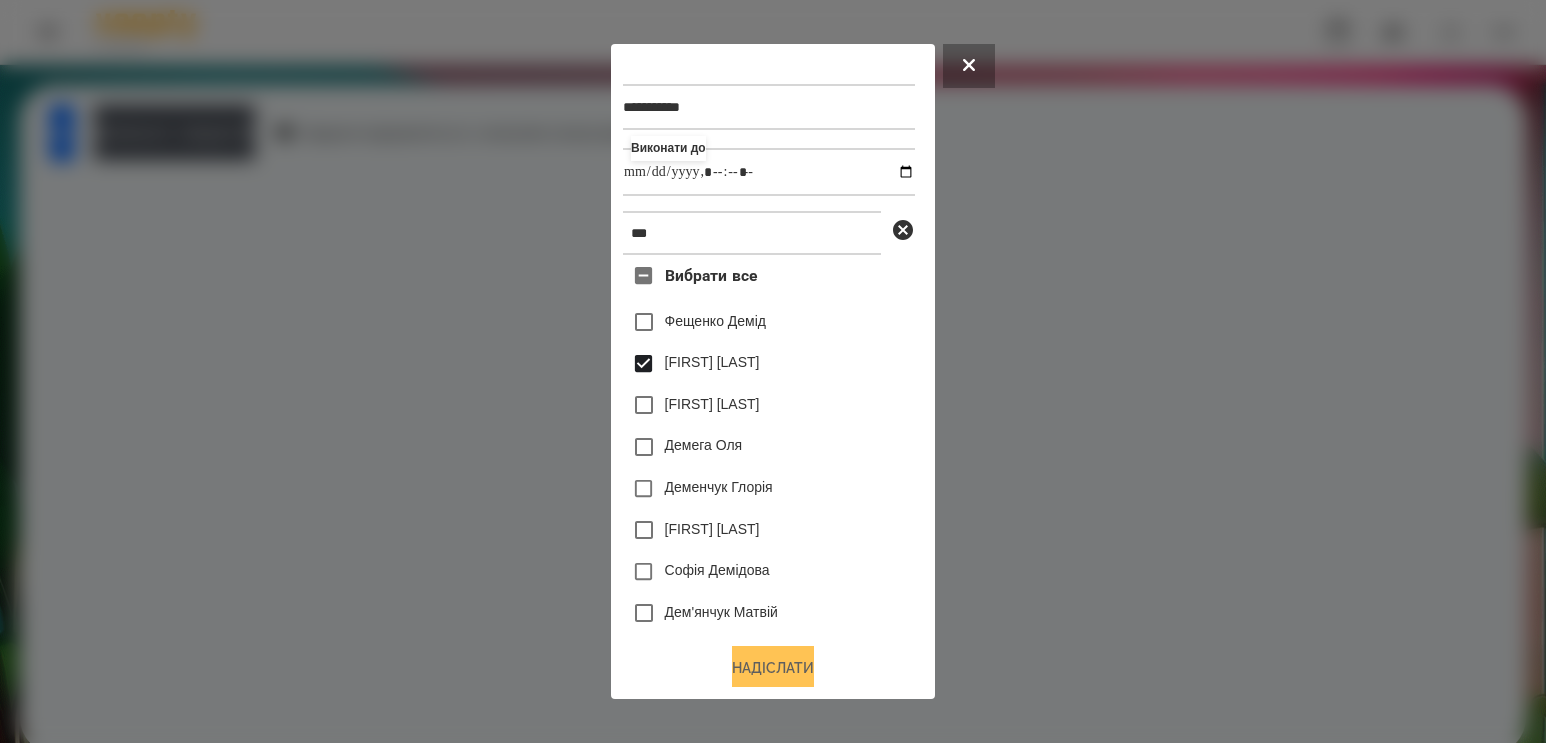 click on "Надіслати" at bounding box center [773, 668] 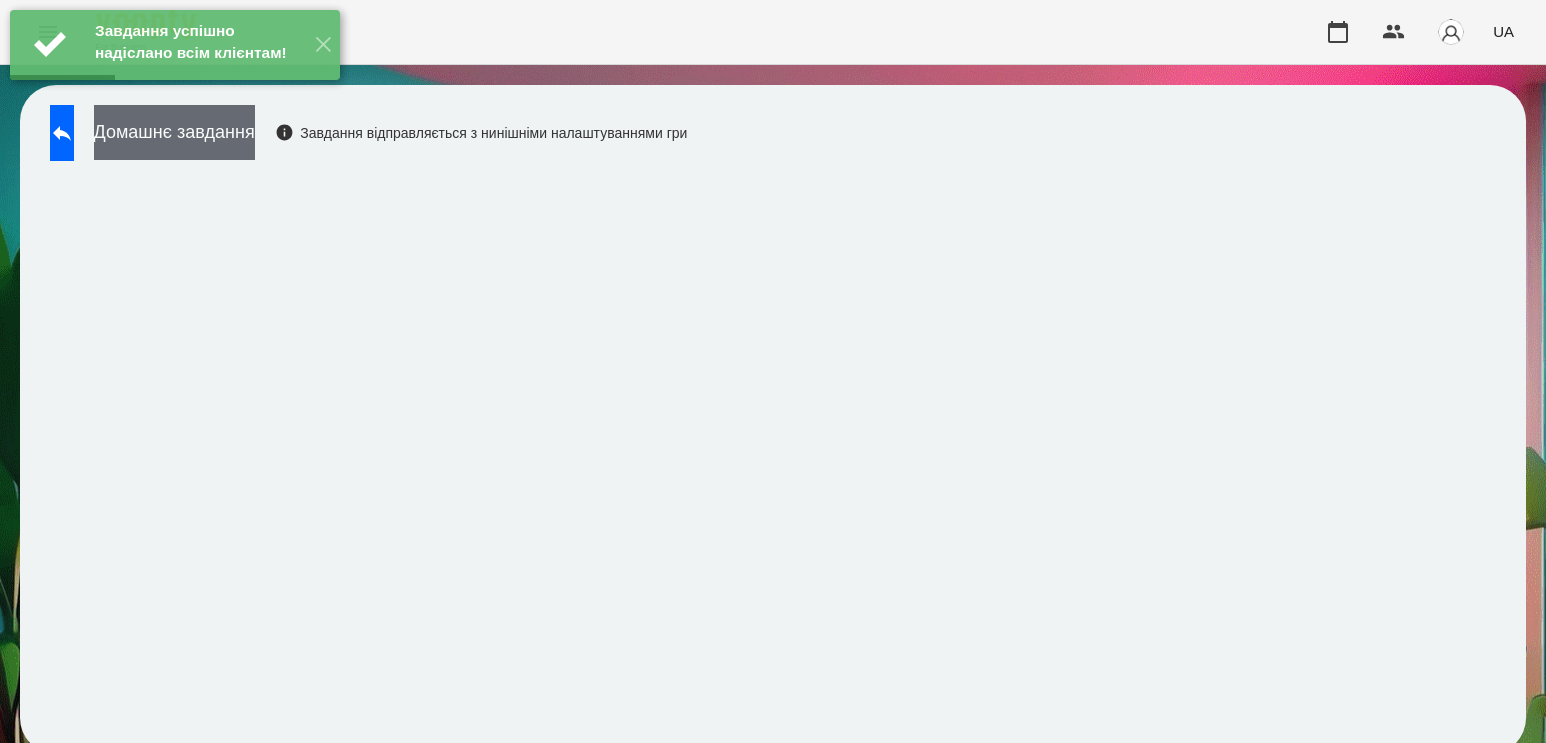 click on "Домашнє завдання" at bounding box center (174, 132) 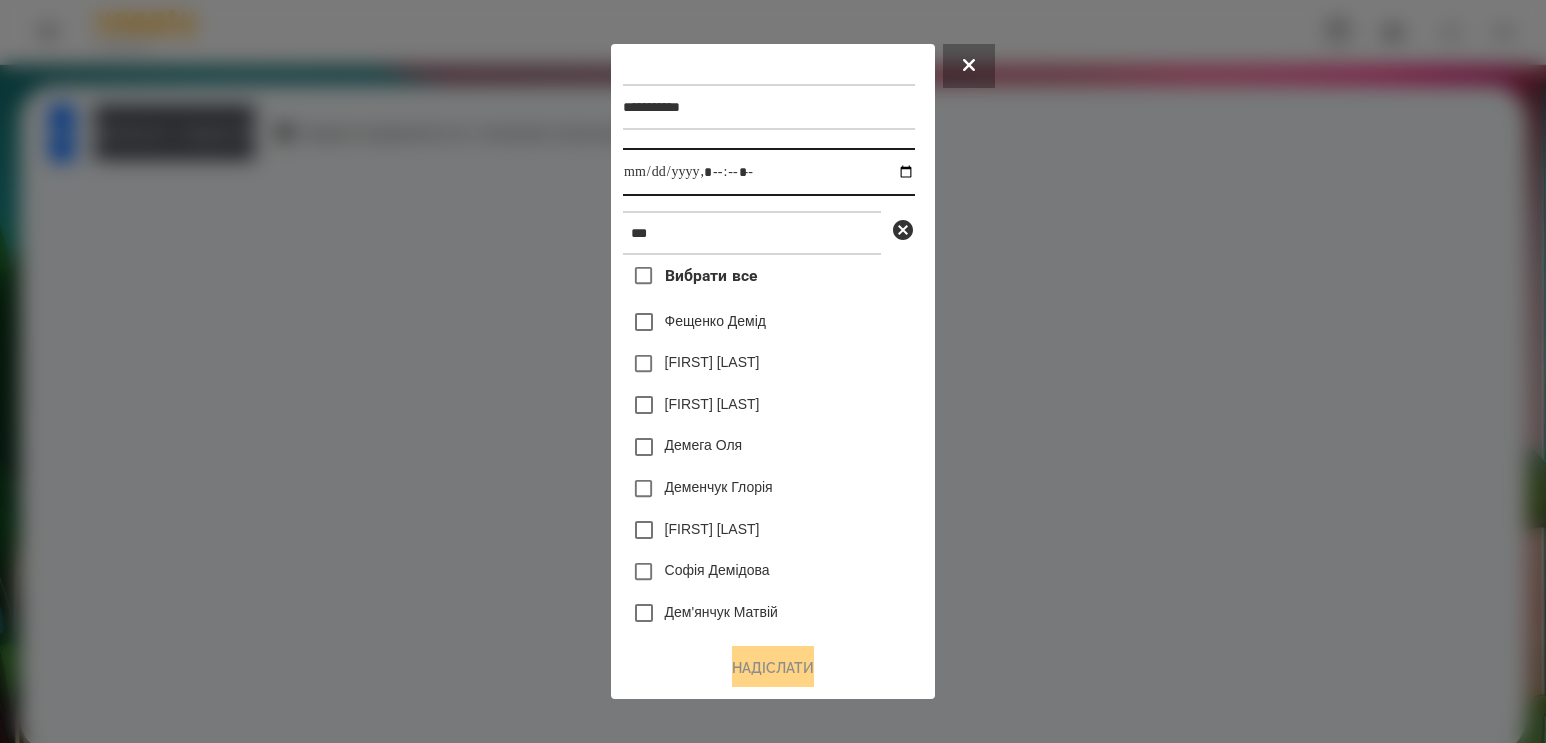 click at bounding box center (769, 172) 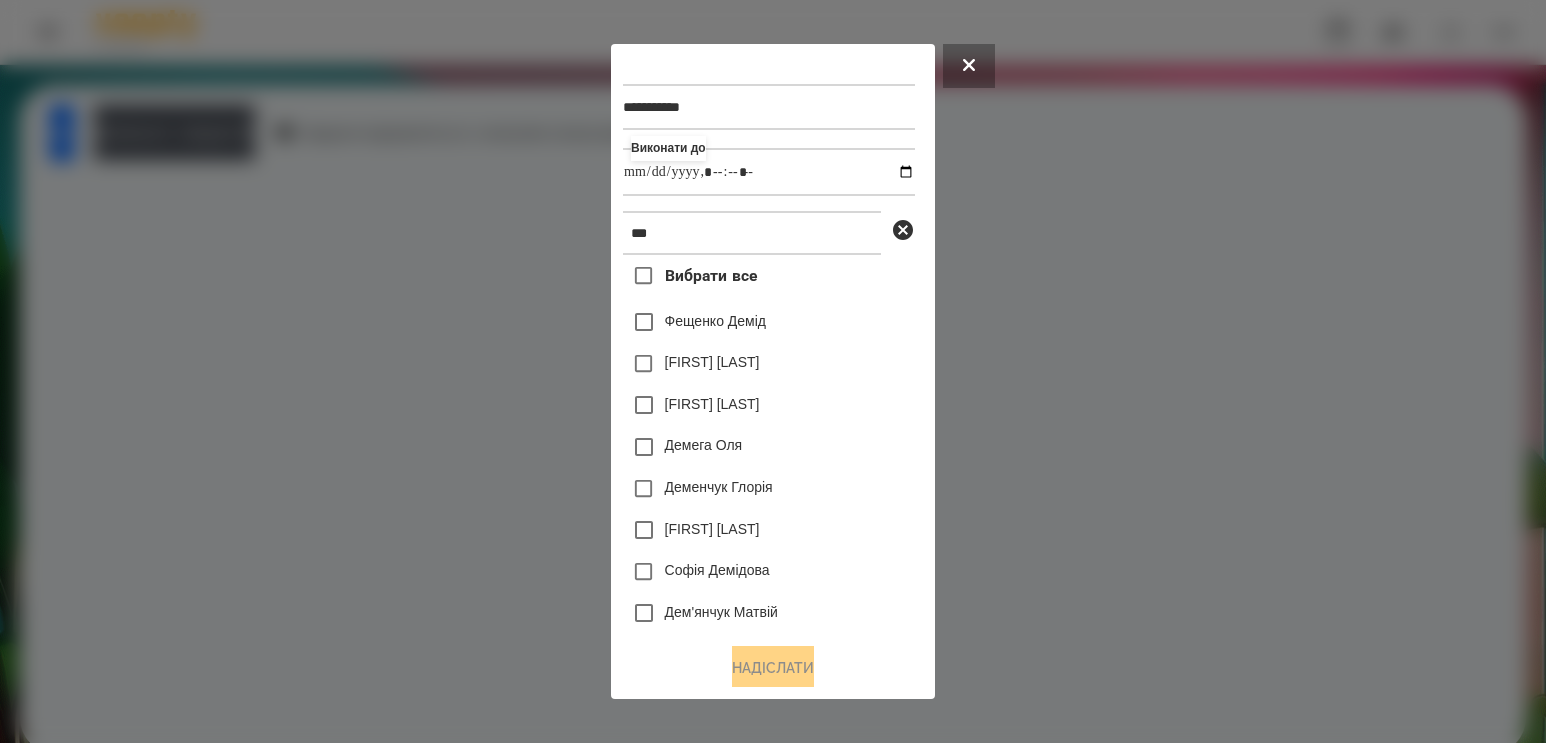type on "**********" 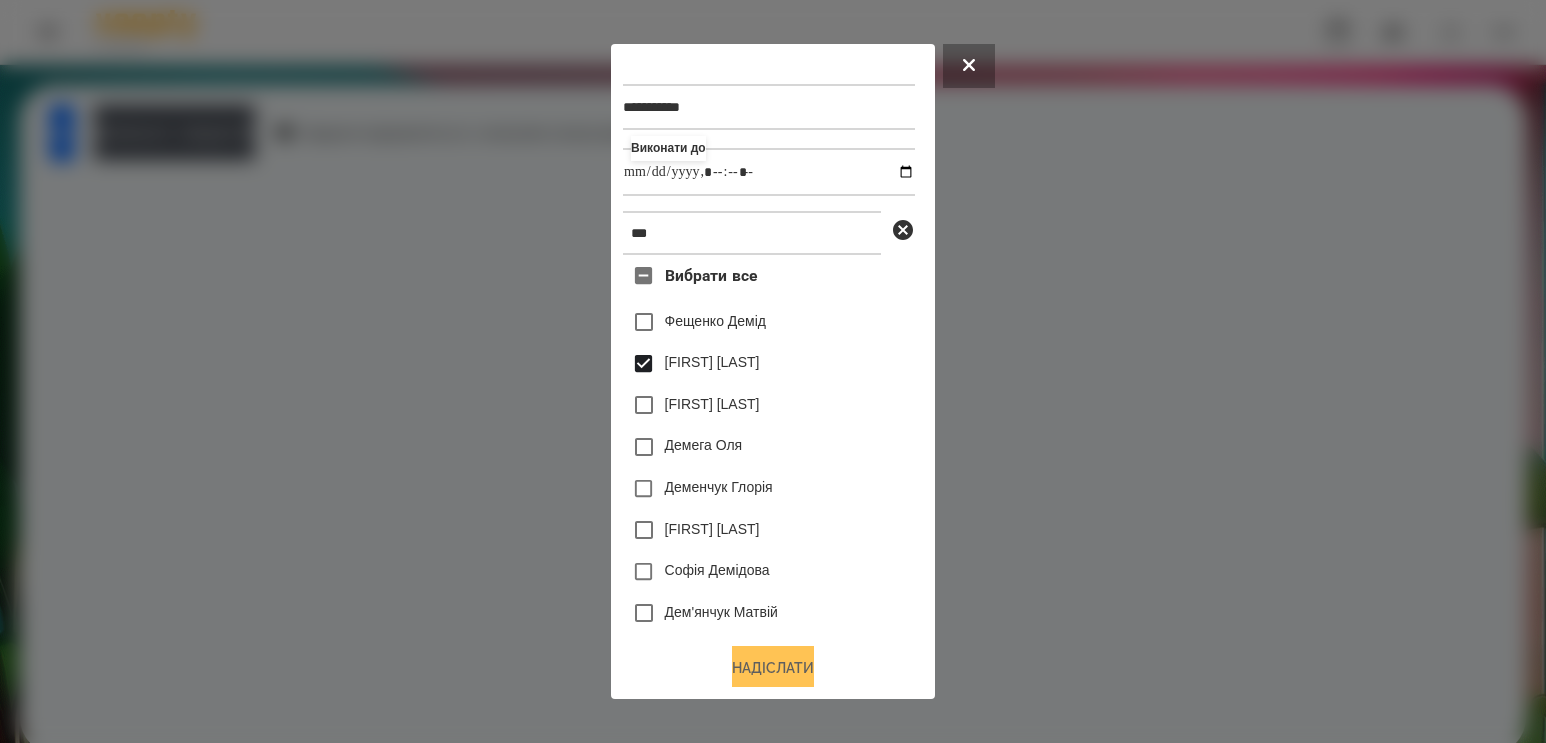 click on "Надіслати" at bounding box center (773, 668) 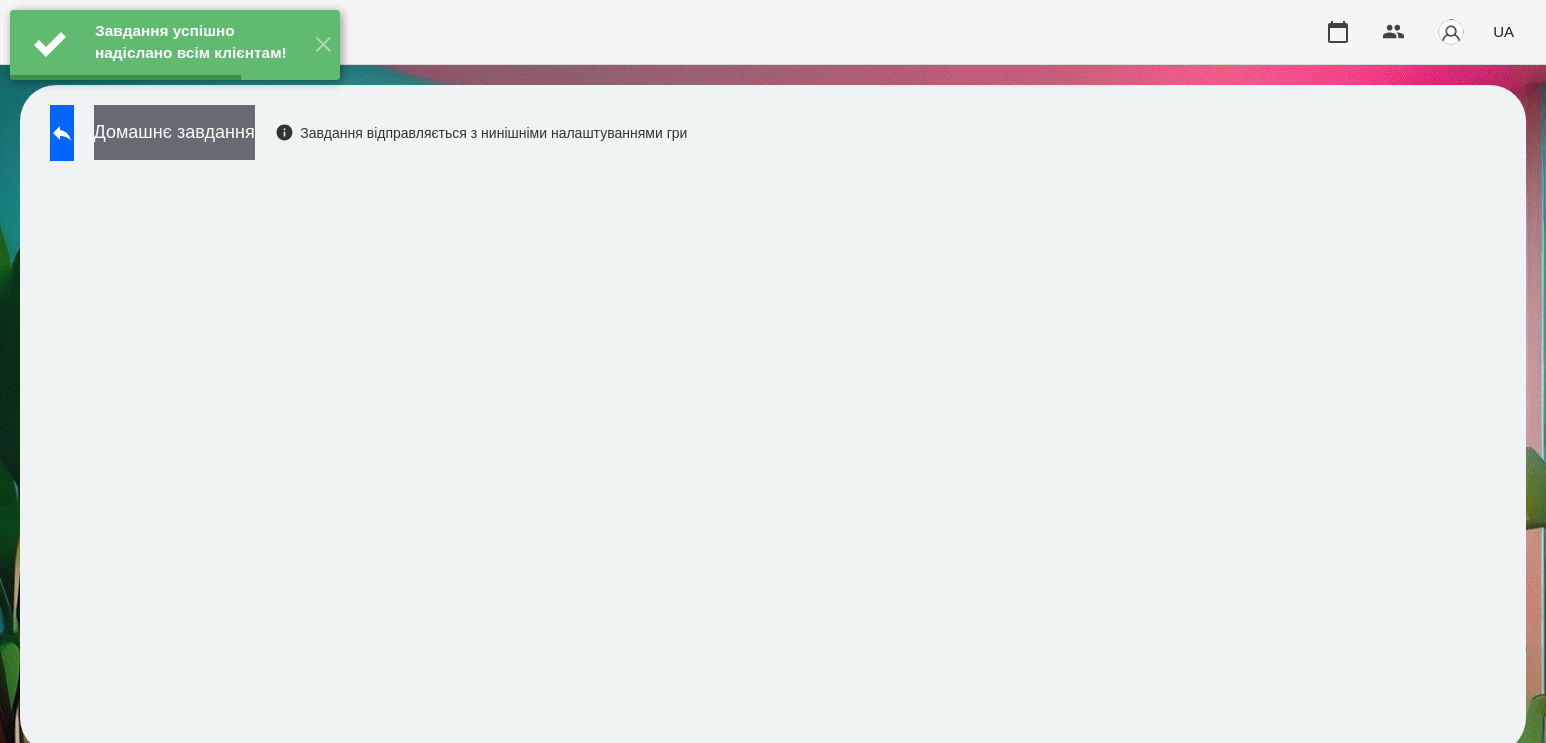 click on "Домашнє завдання" at bounding box center (174, 132) 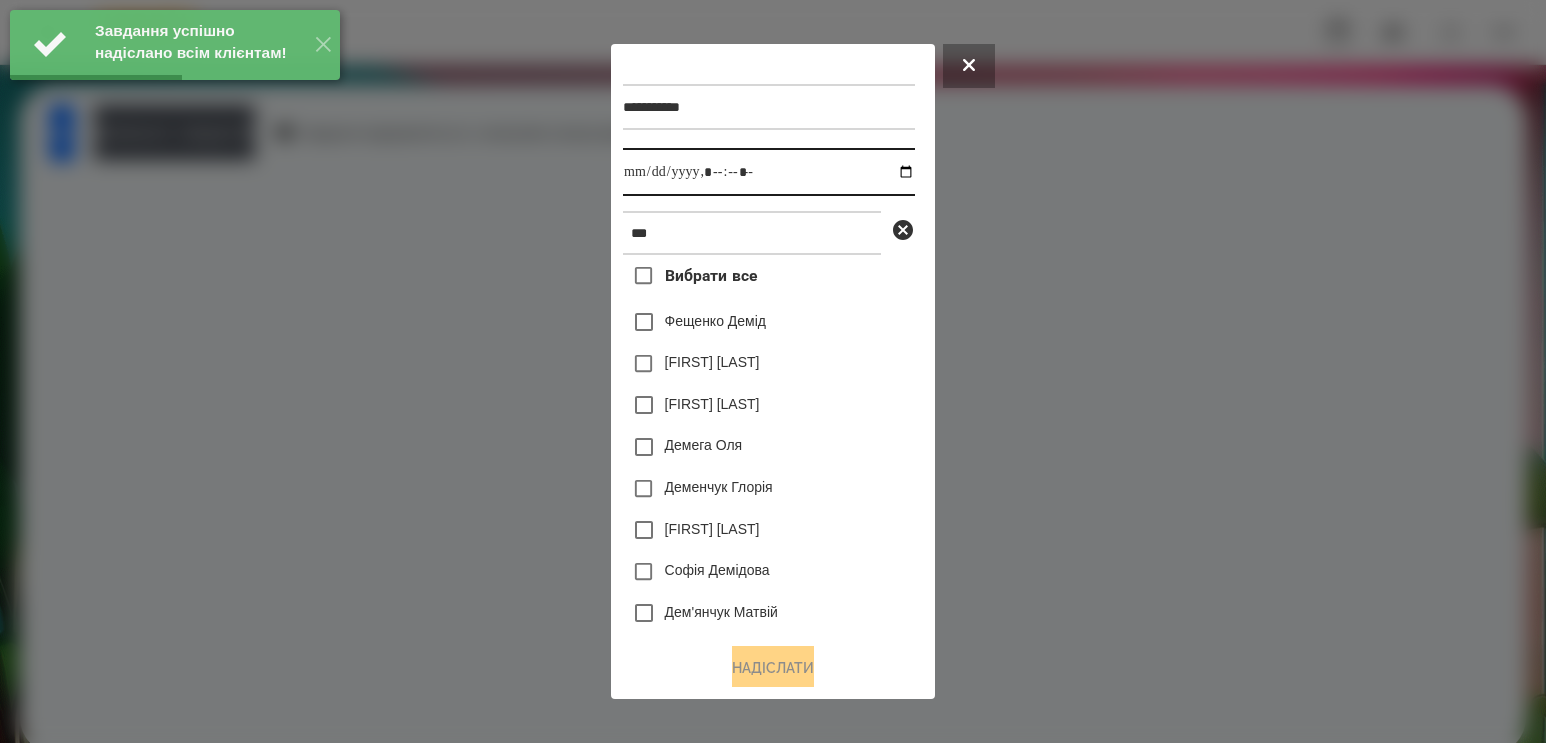 click at bounding box center [769, 172] 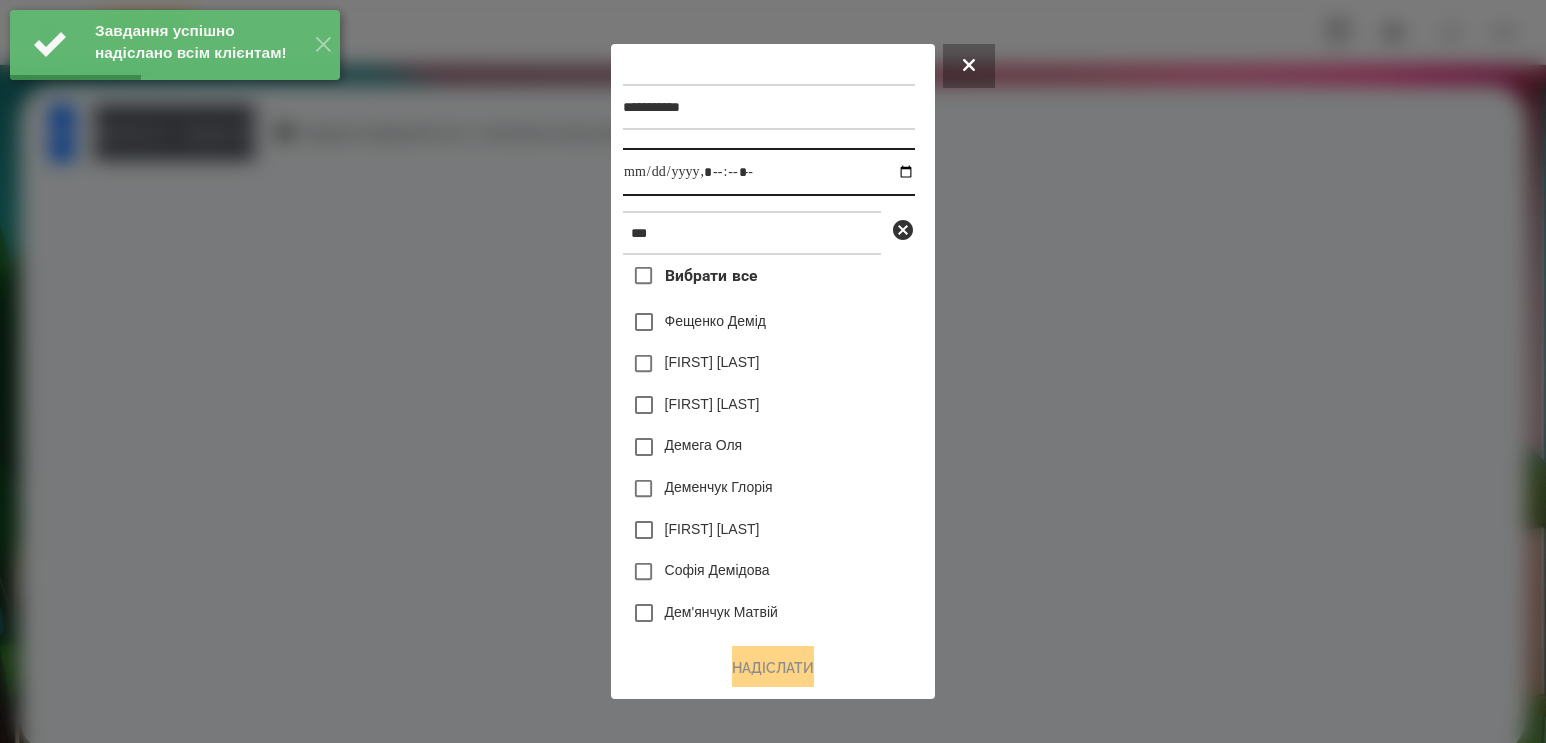 click at bounding box center (769, 172) 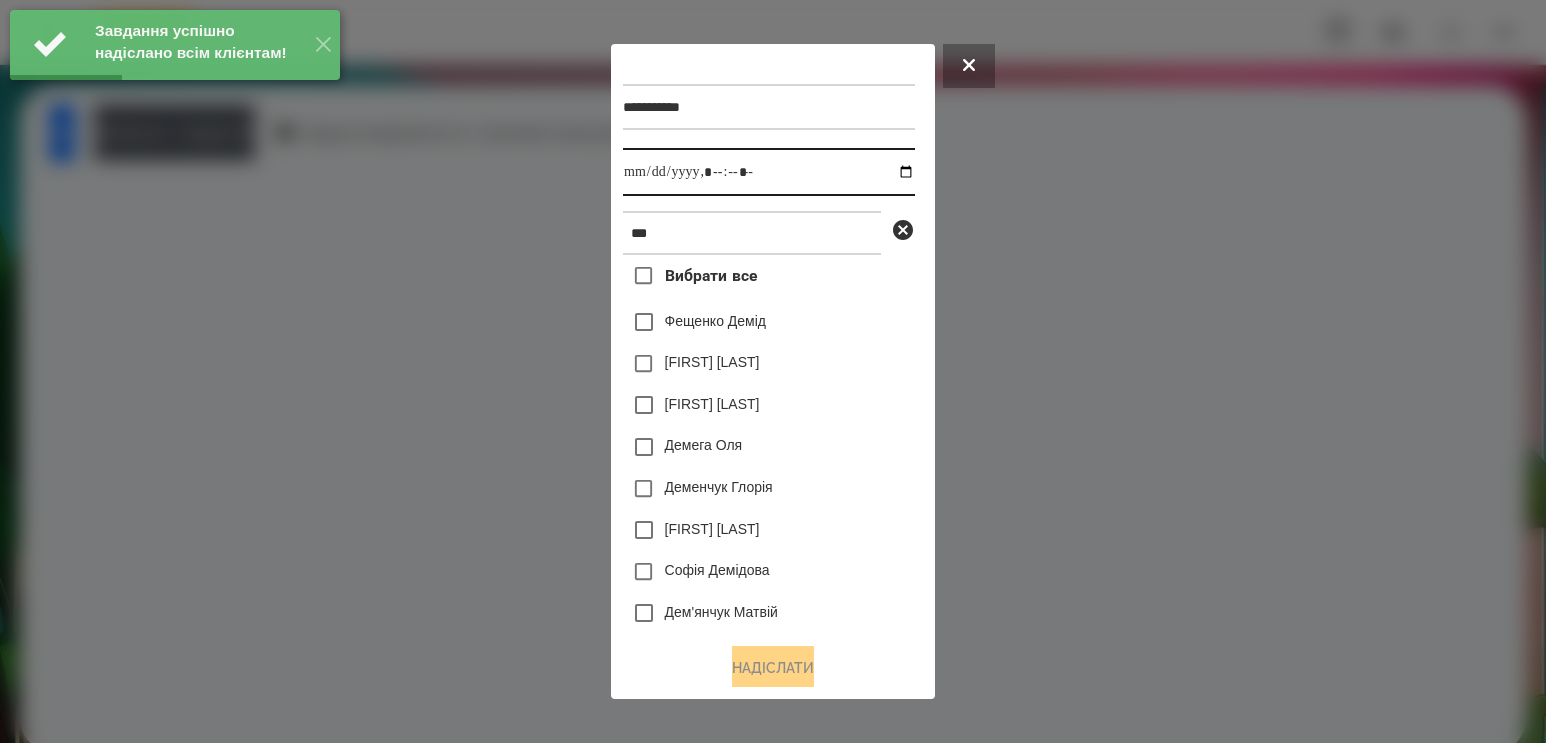 click at bounding box center (769, 172) 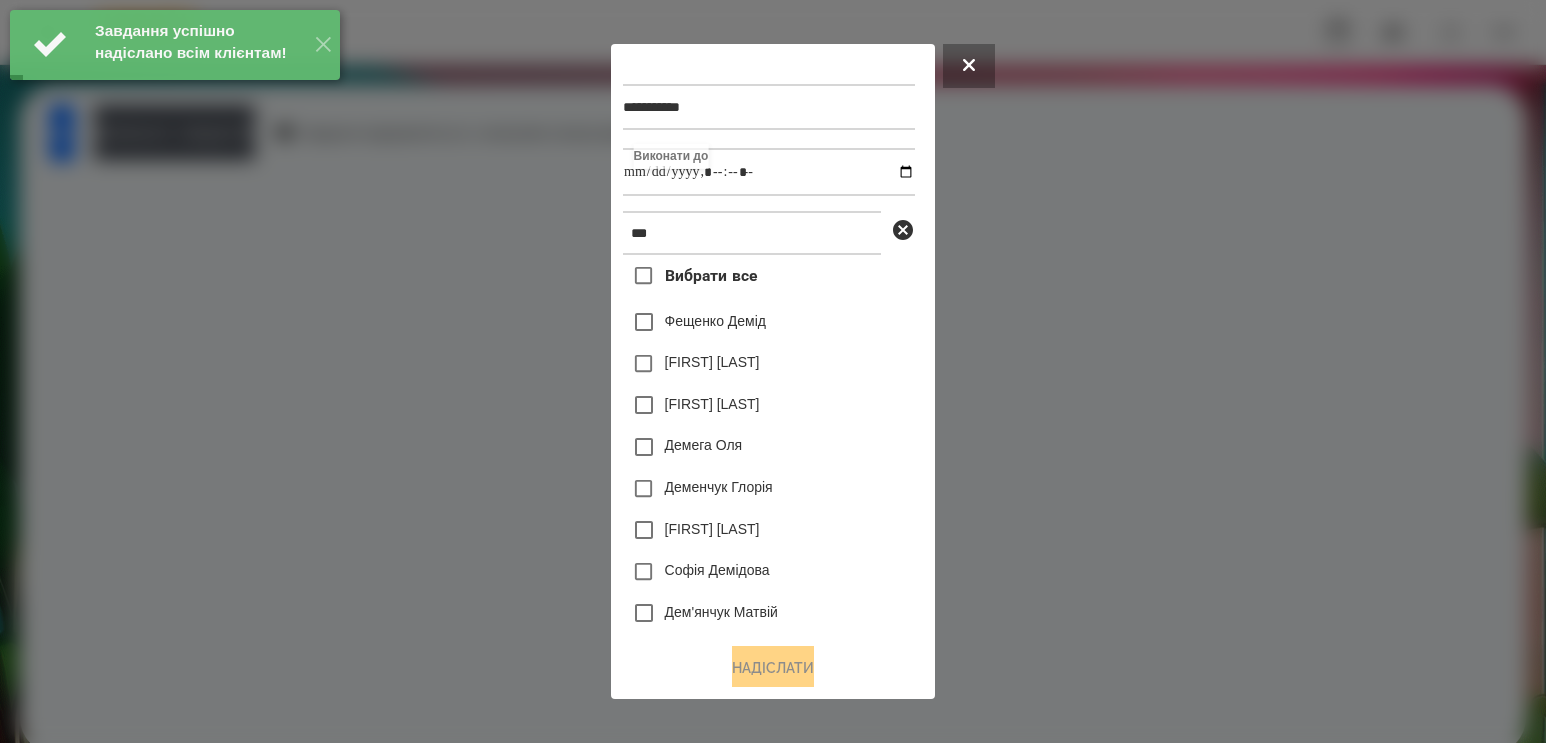 type on "**********" 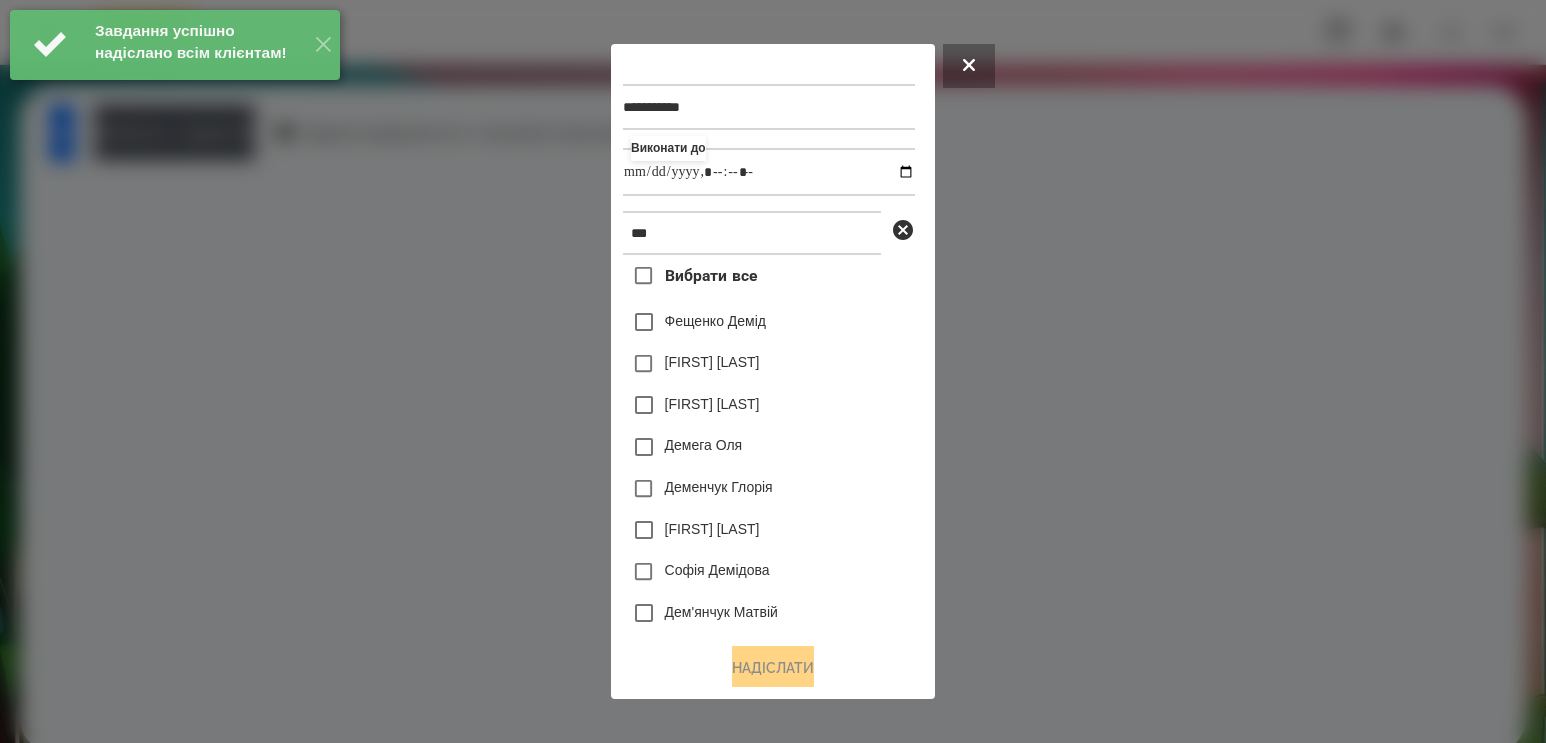 click on "Софія Демідова" at bounding box center (769, 572) 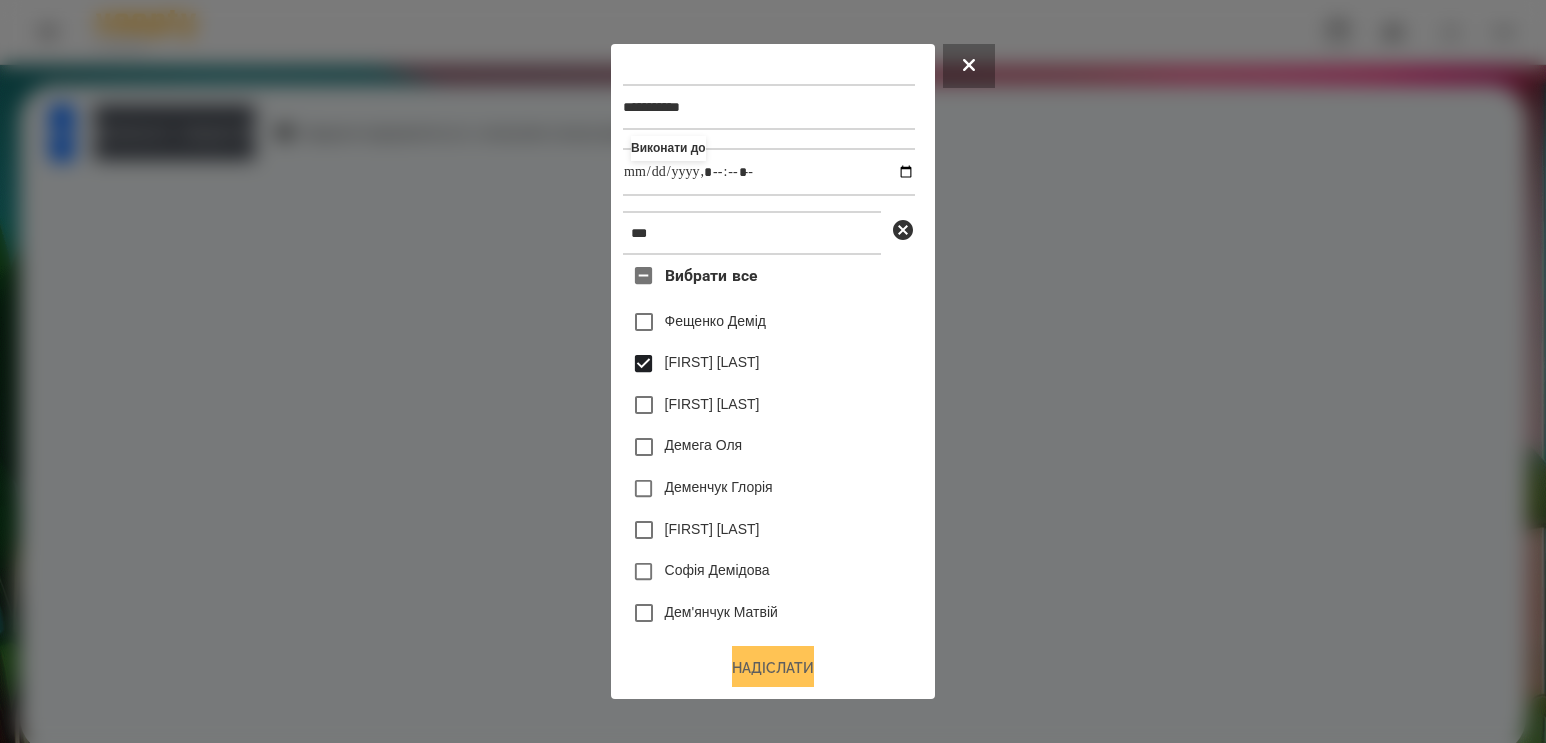 click on "Надіслати" at bounding box center [773, 668] 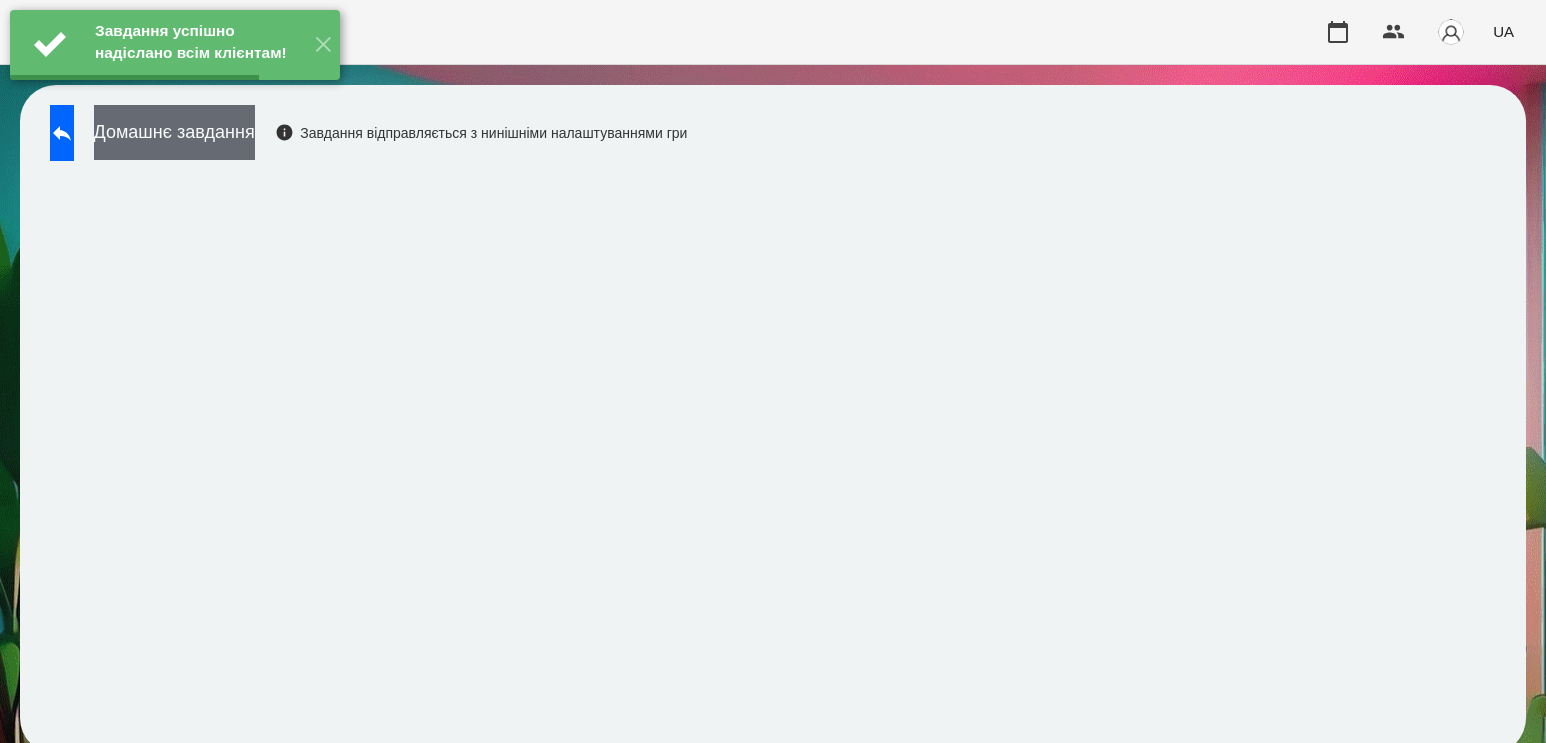 click on "Домашнє завдання" at bounding box center [174, 132] 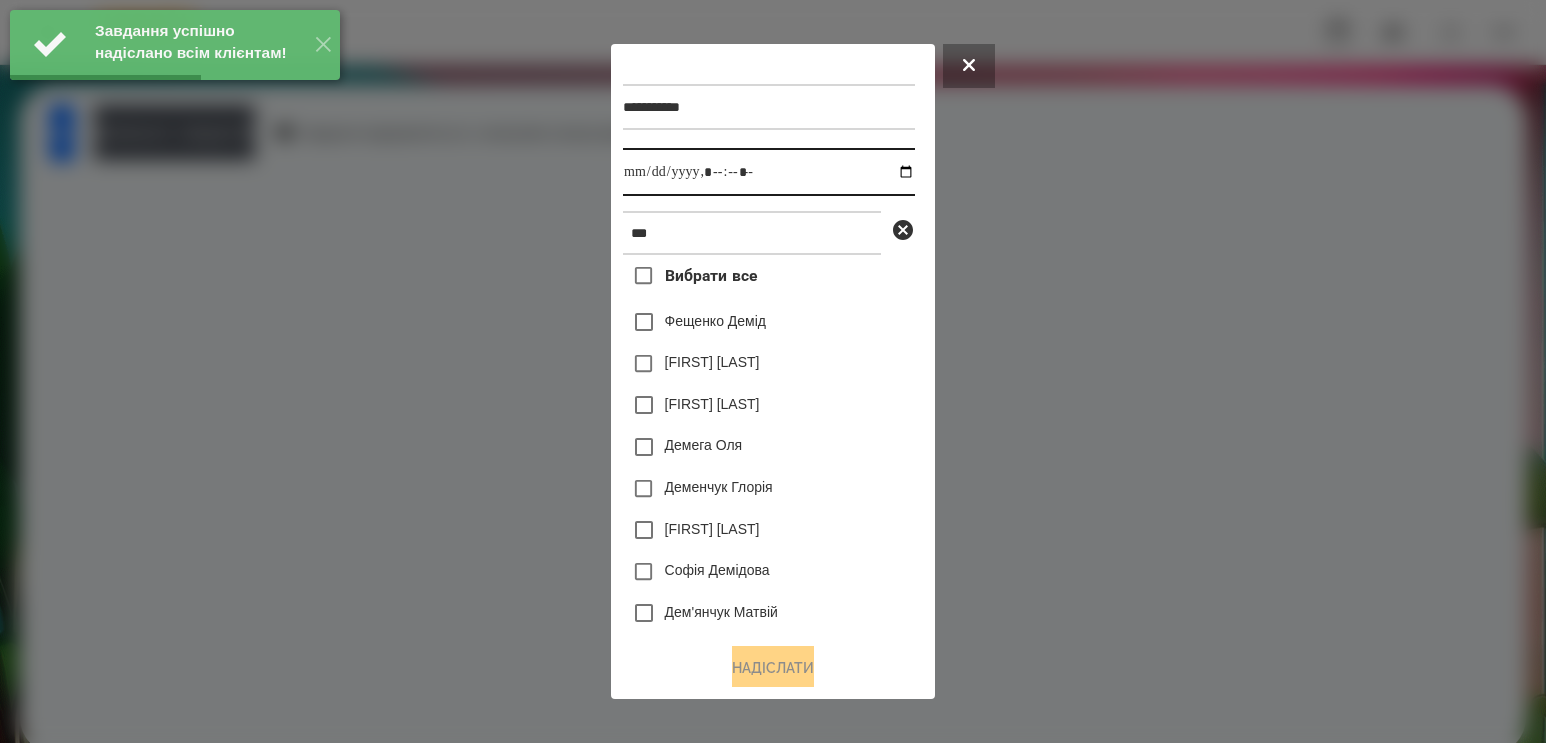 click at bounding box center (769, 172) 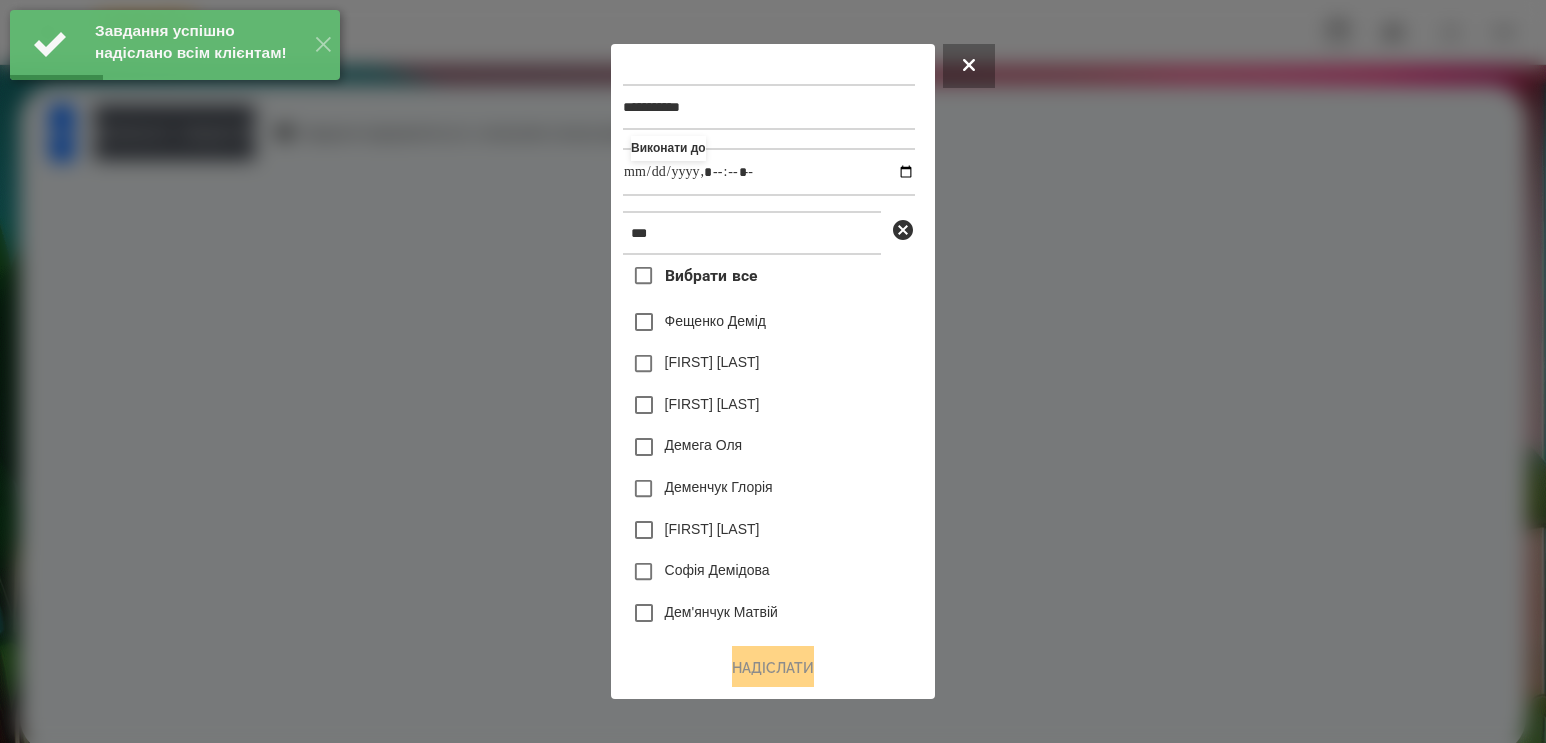 type on "**********" 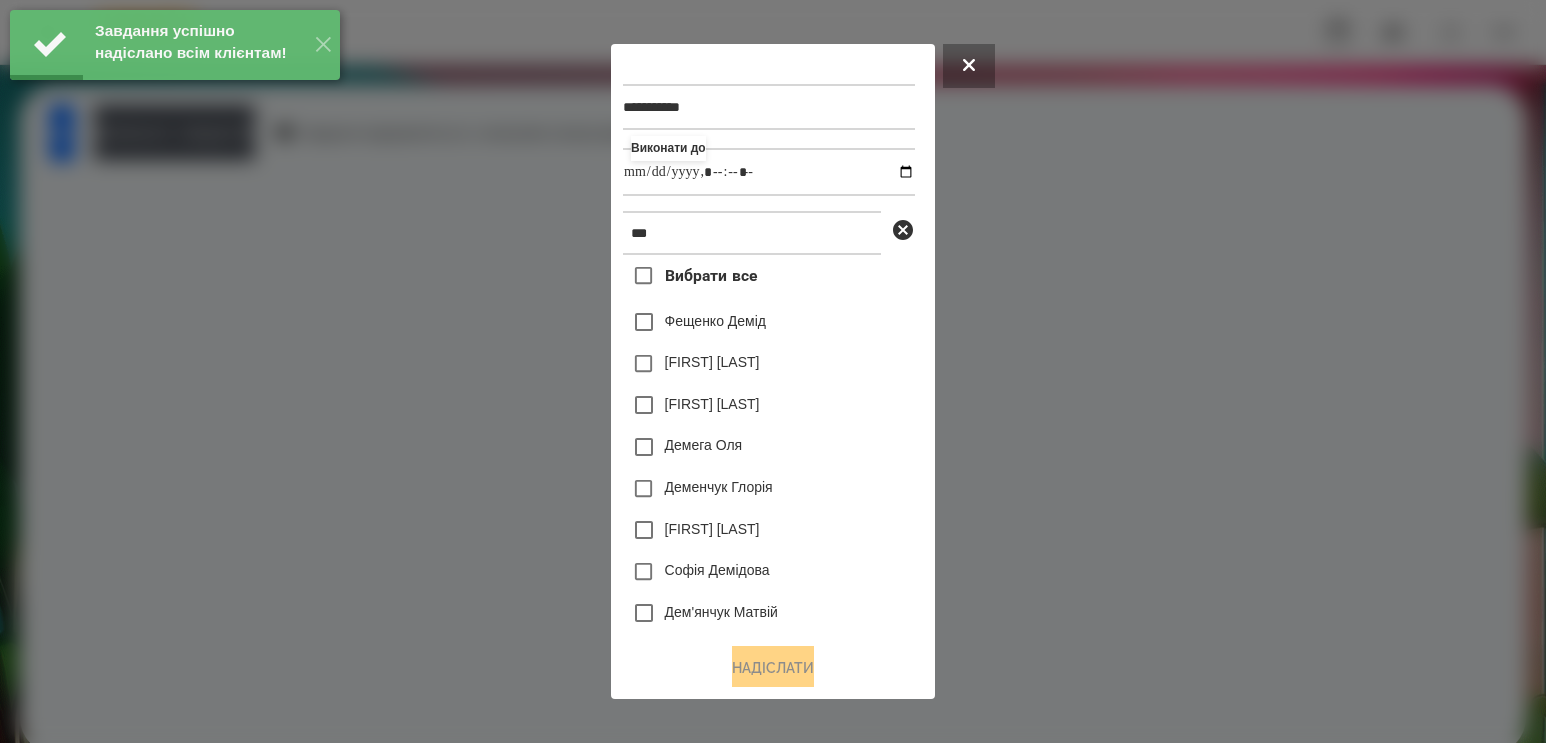 drag, startPoint x: 849, startPoint y: 538, endPoint x: 823, endPoint y: 464, distance: 78.434685 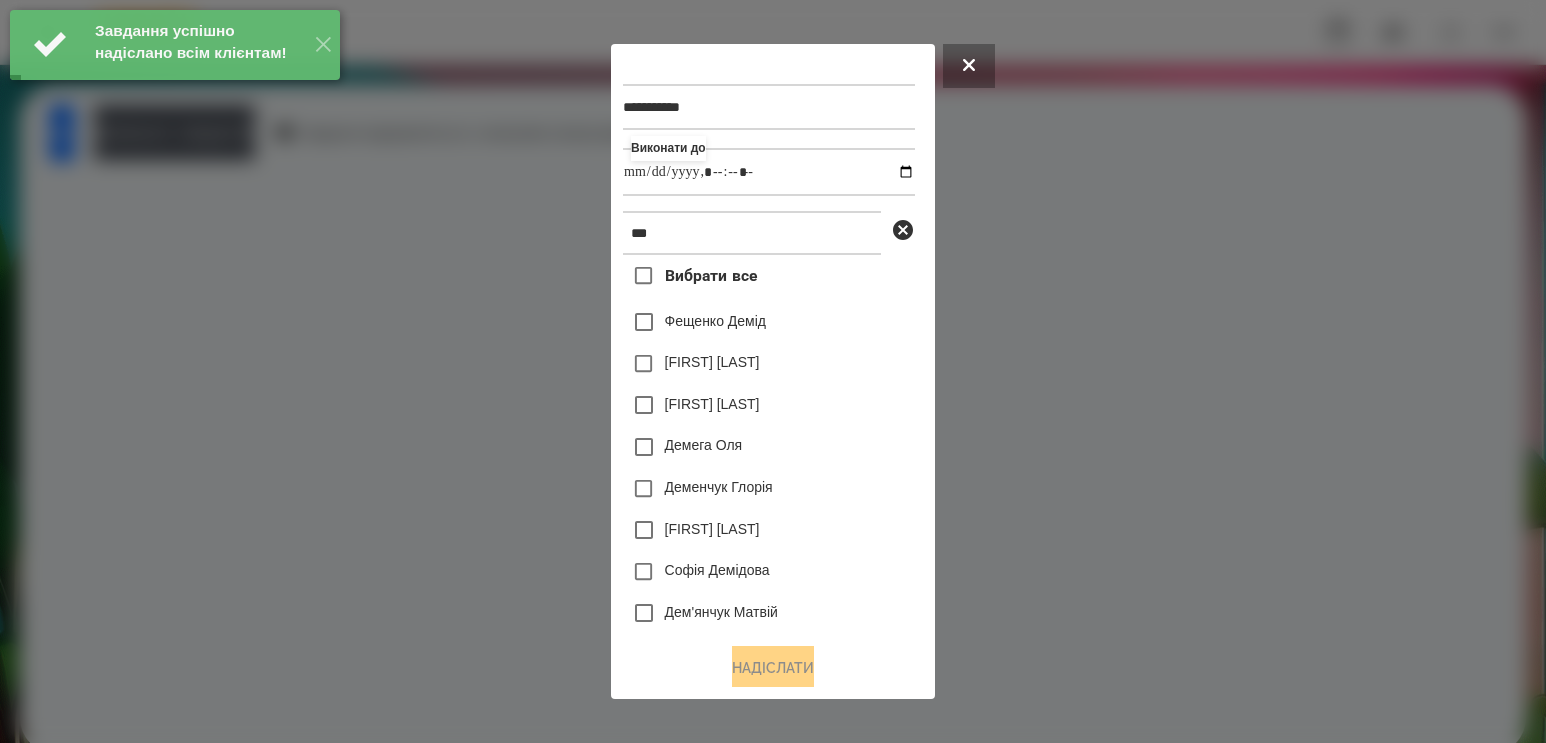 click on "[FIRST] [LAST]" at bounding box center (712, 362) 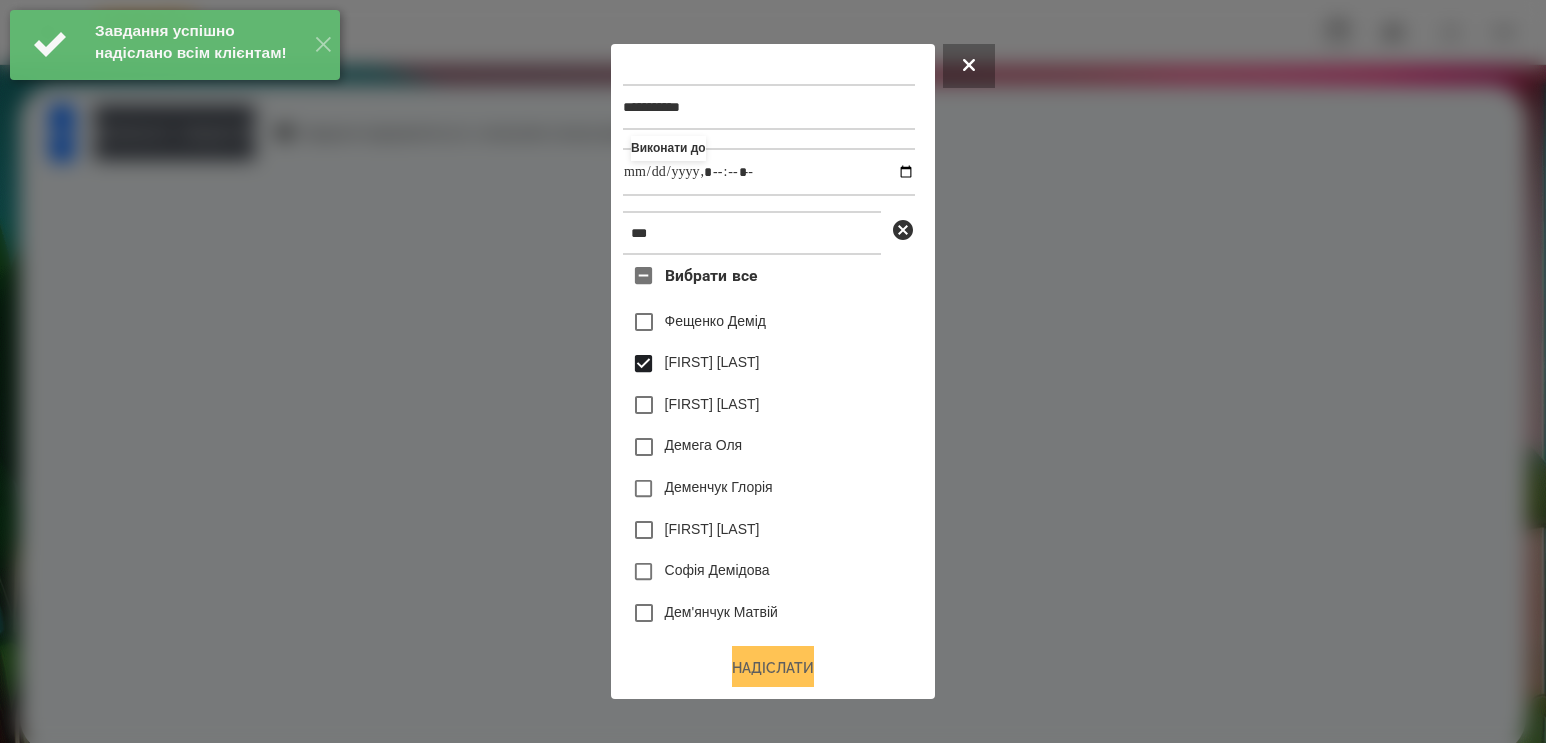 click on "Надіслати" at bounding box center [773, 668] 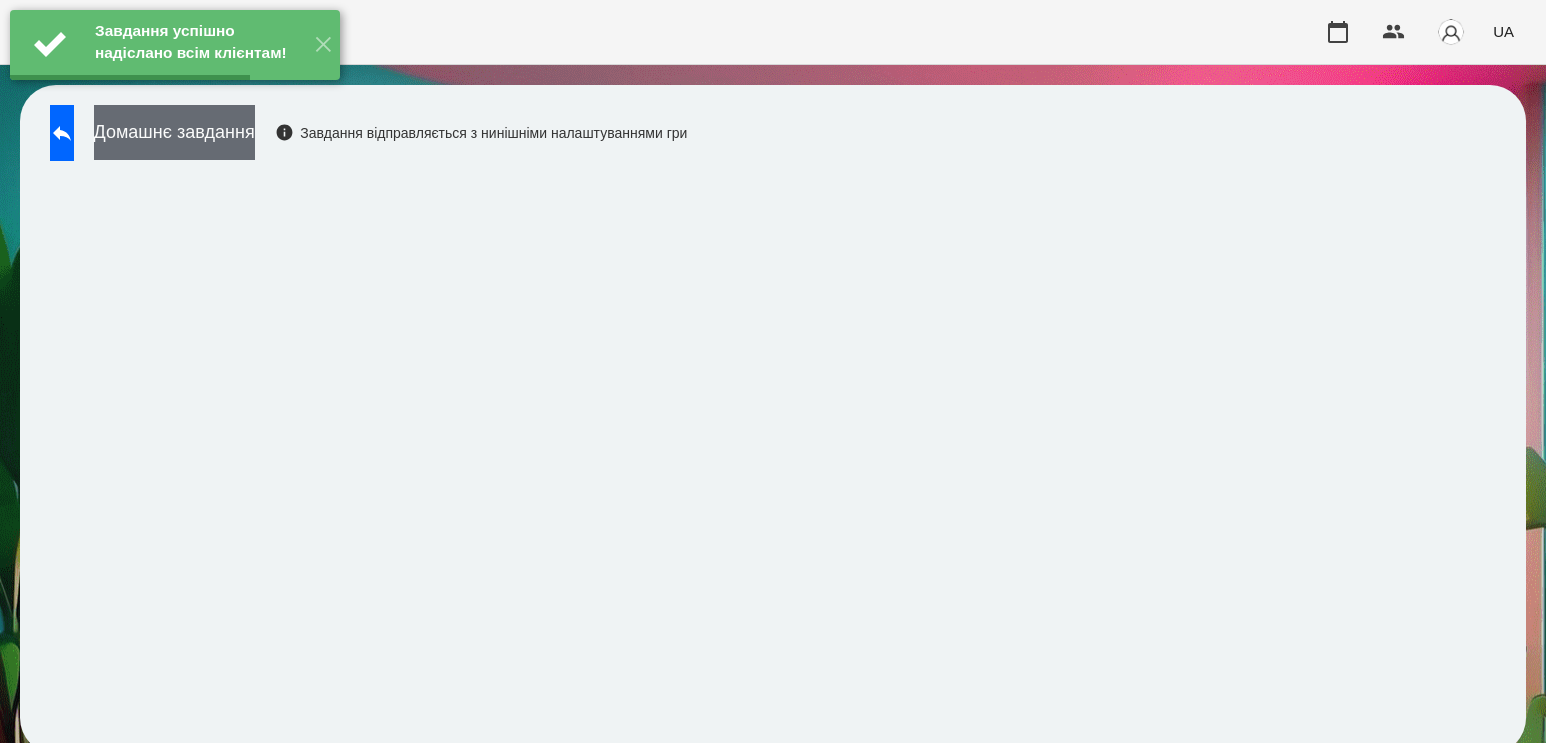 click on "Домашнє завдання" at bounding box center [174, 132] 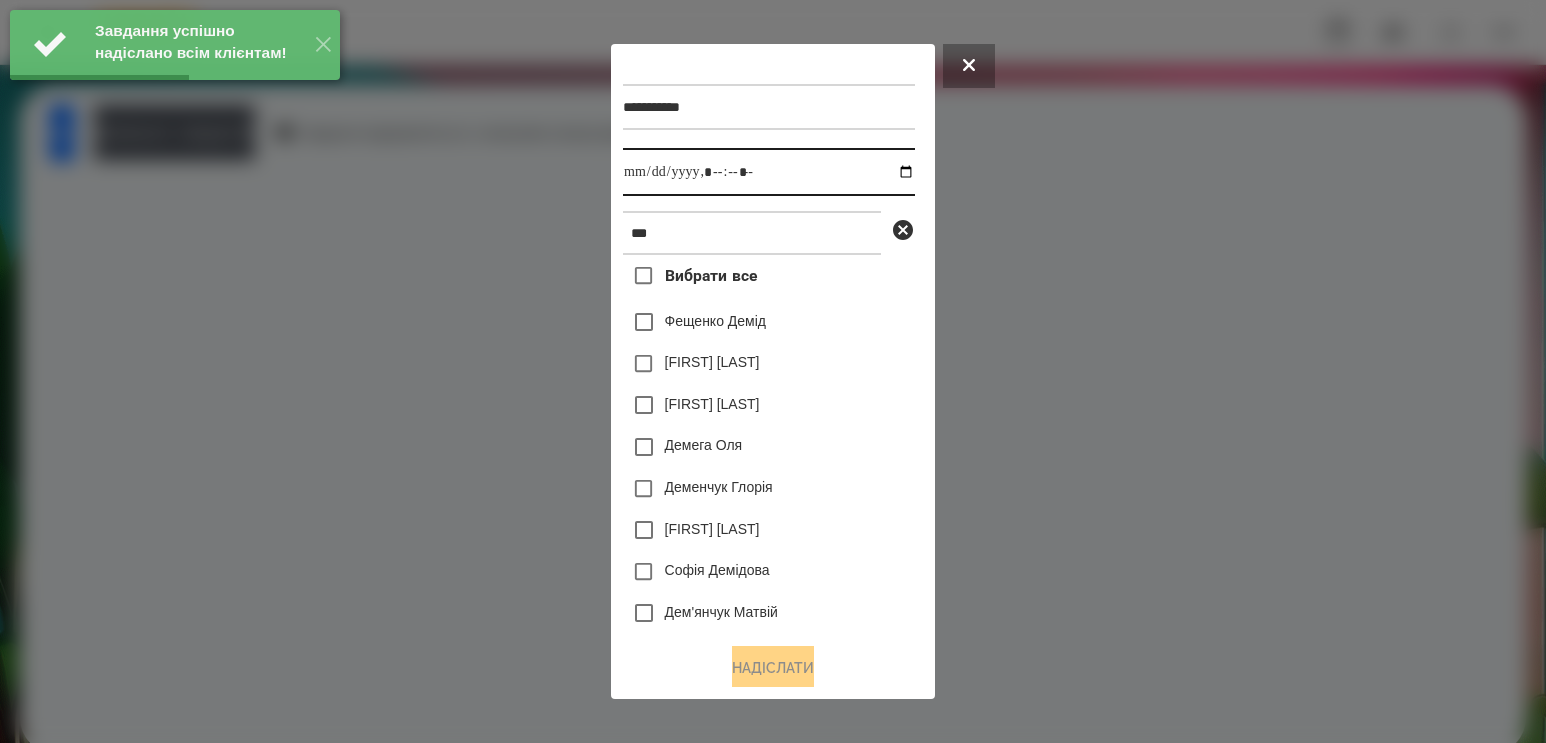 click at bounding box center (769, 172) 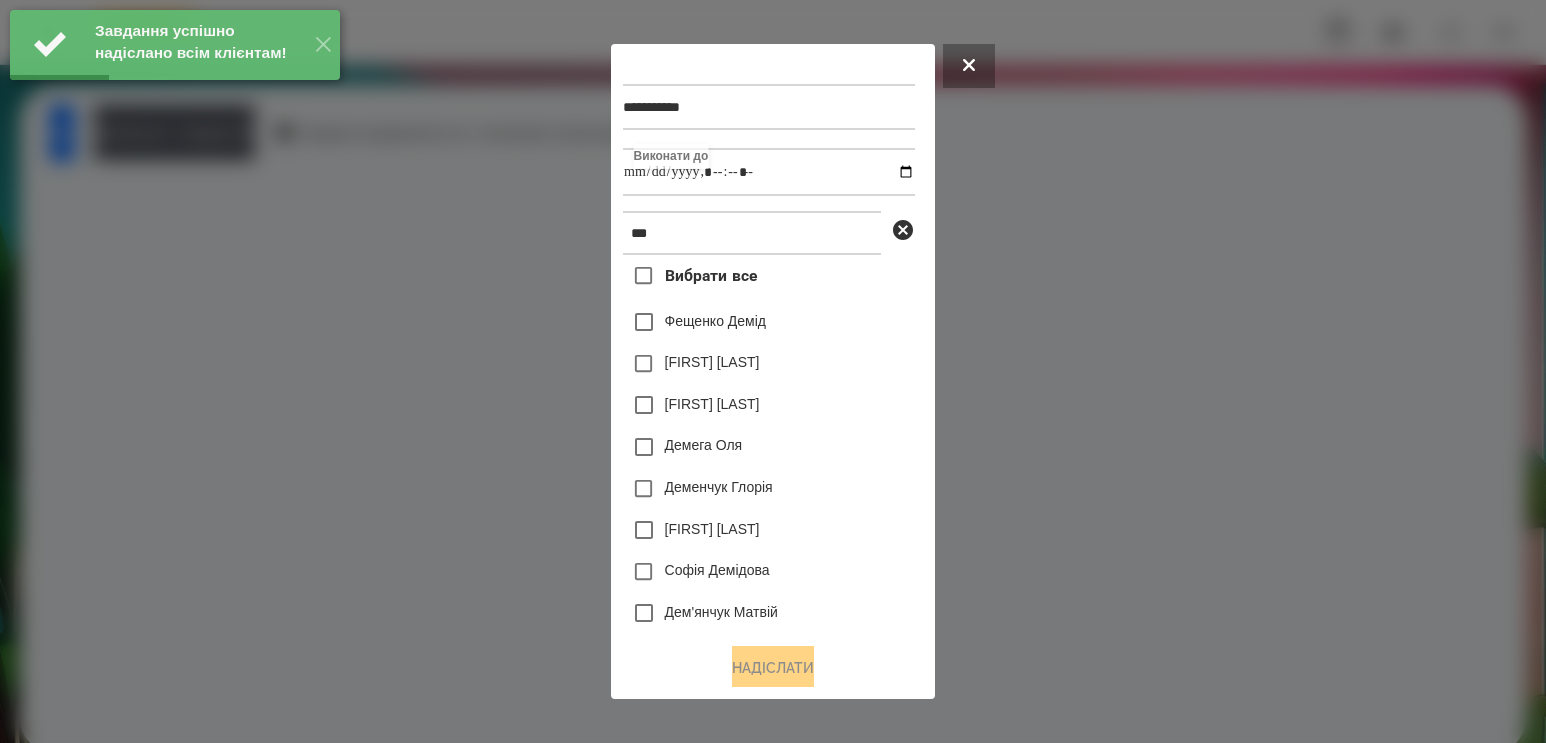 type on "**********" 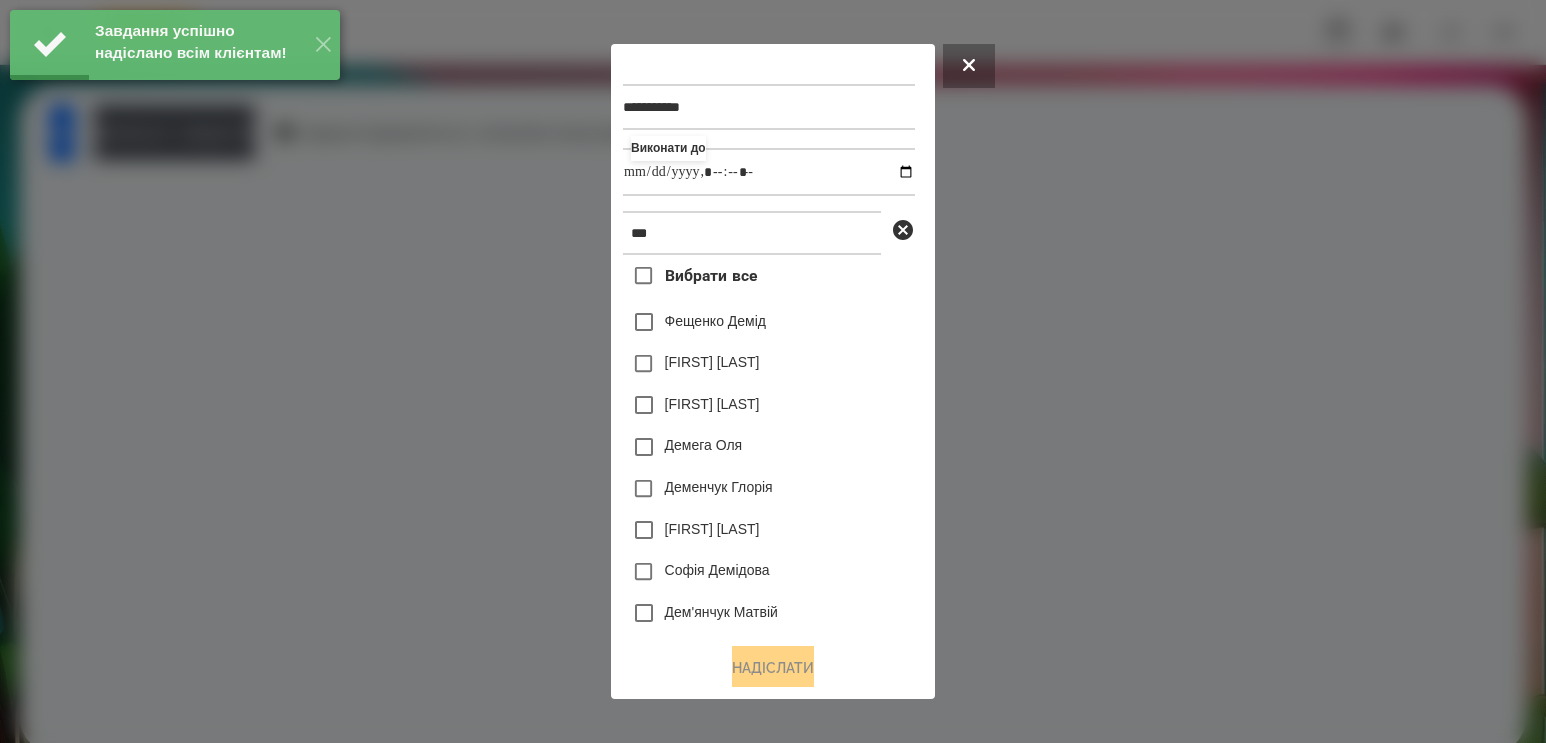 drag, startPoint x: 834, startPoint y: 554, endPoint x: 835, endPoint y: 533, distance: 21.023796 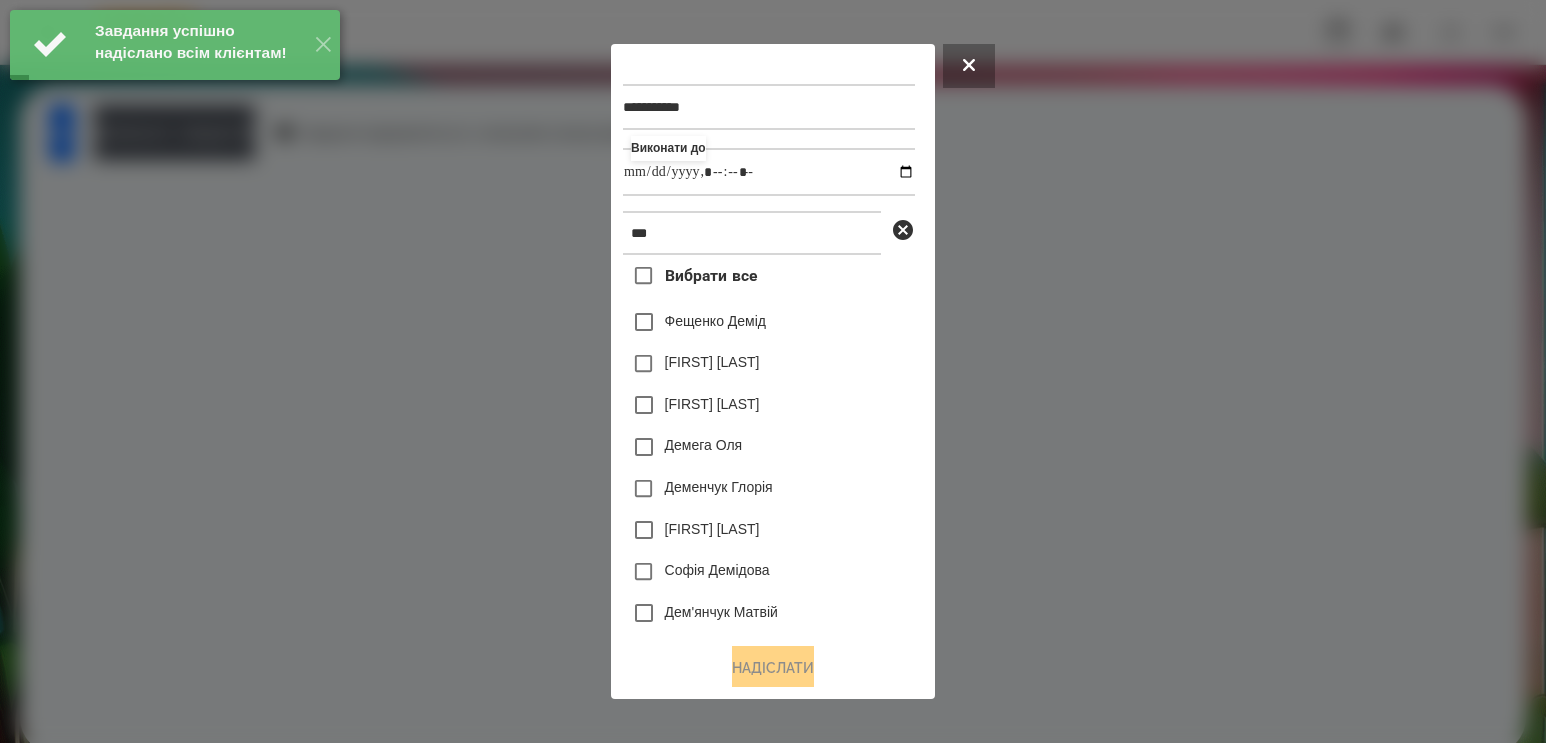 click on "[FIRST] [LAST]" at bounding box center [712, 362] 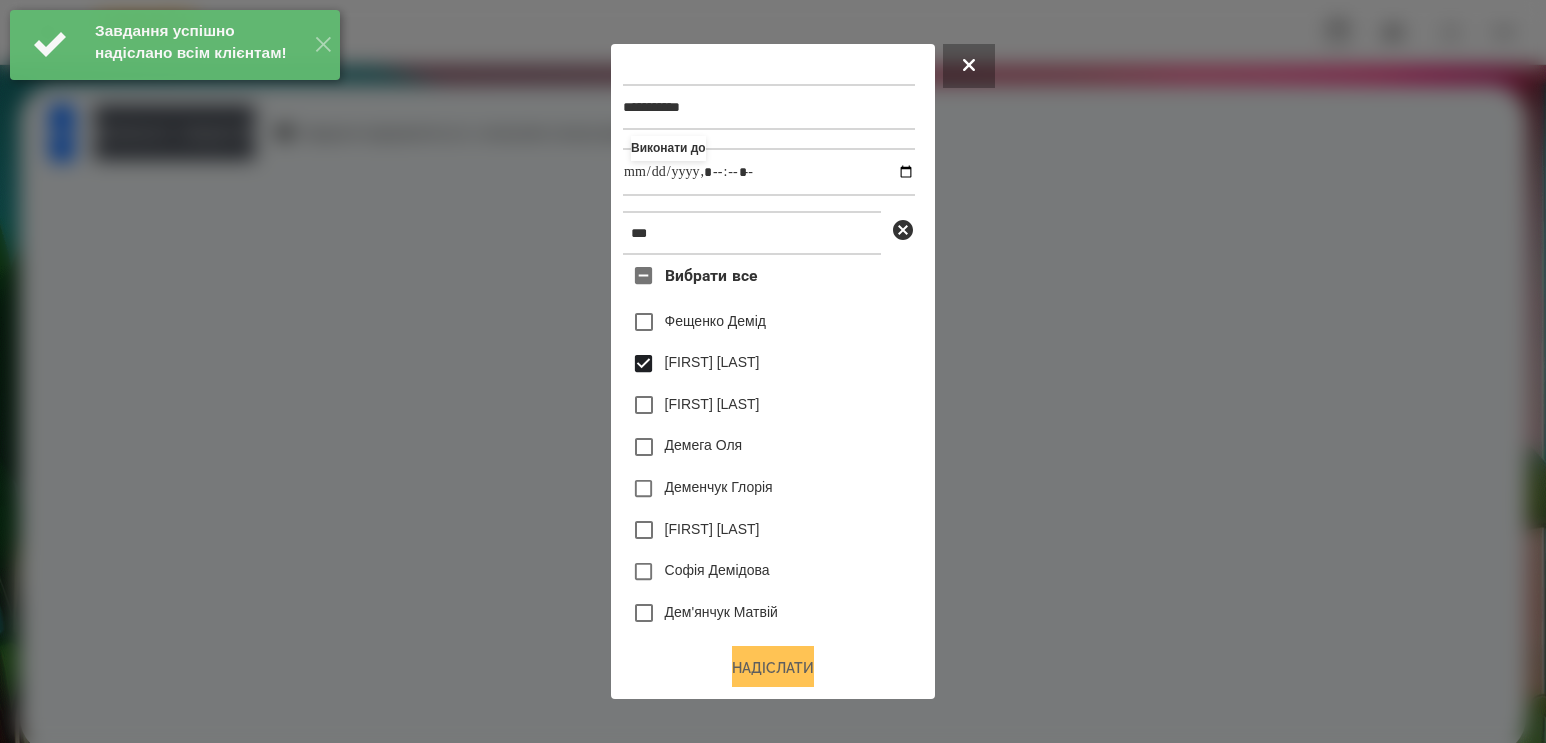 click on "Надіслати" at bounding box center [773, 668] 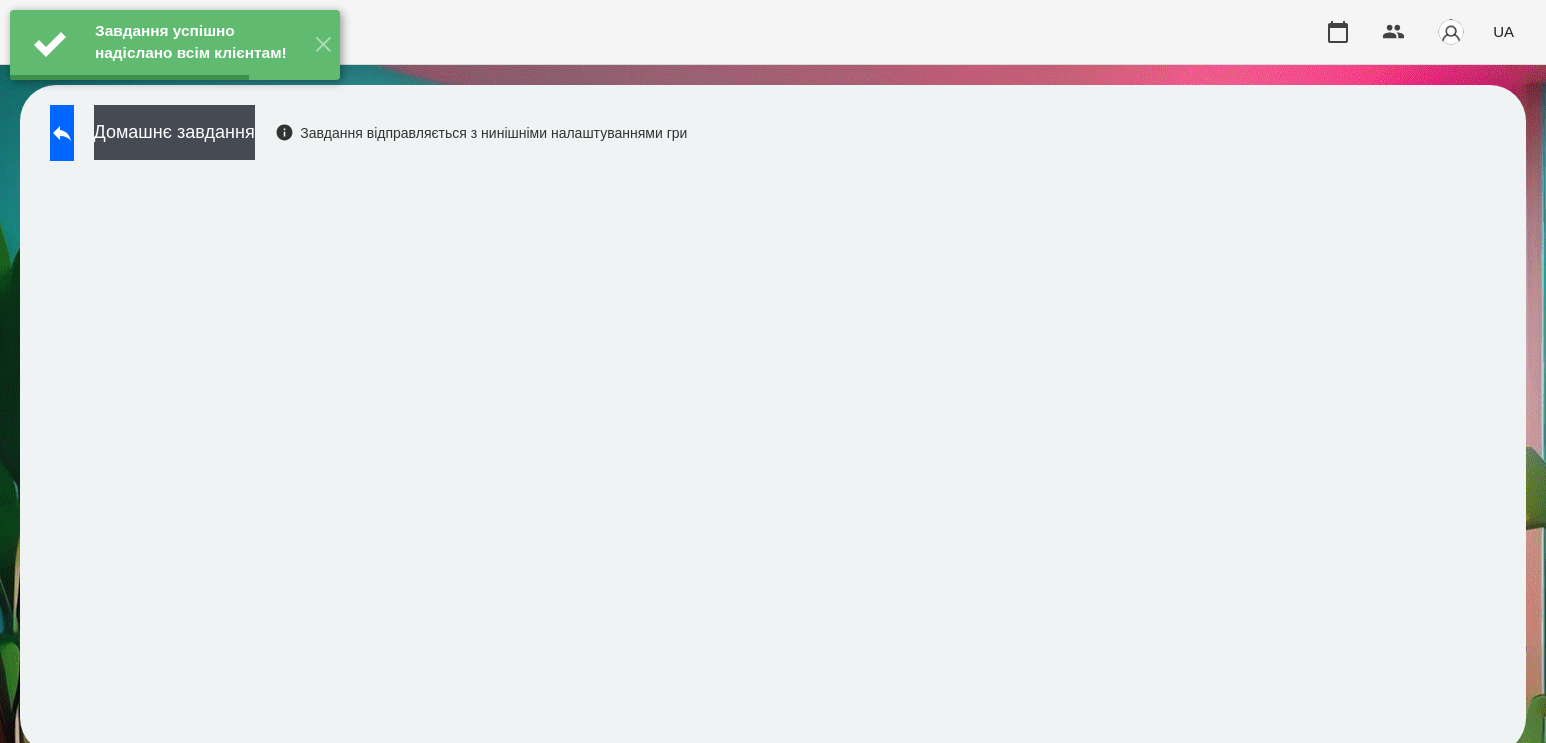 click 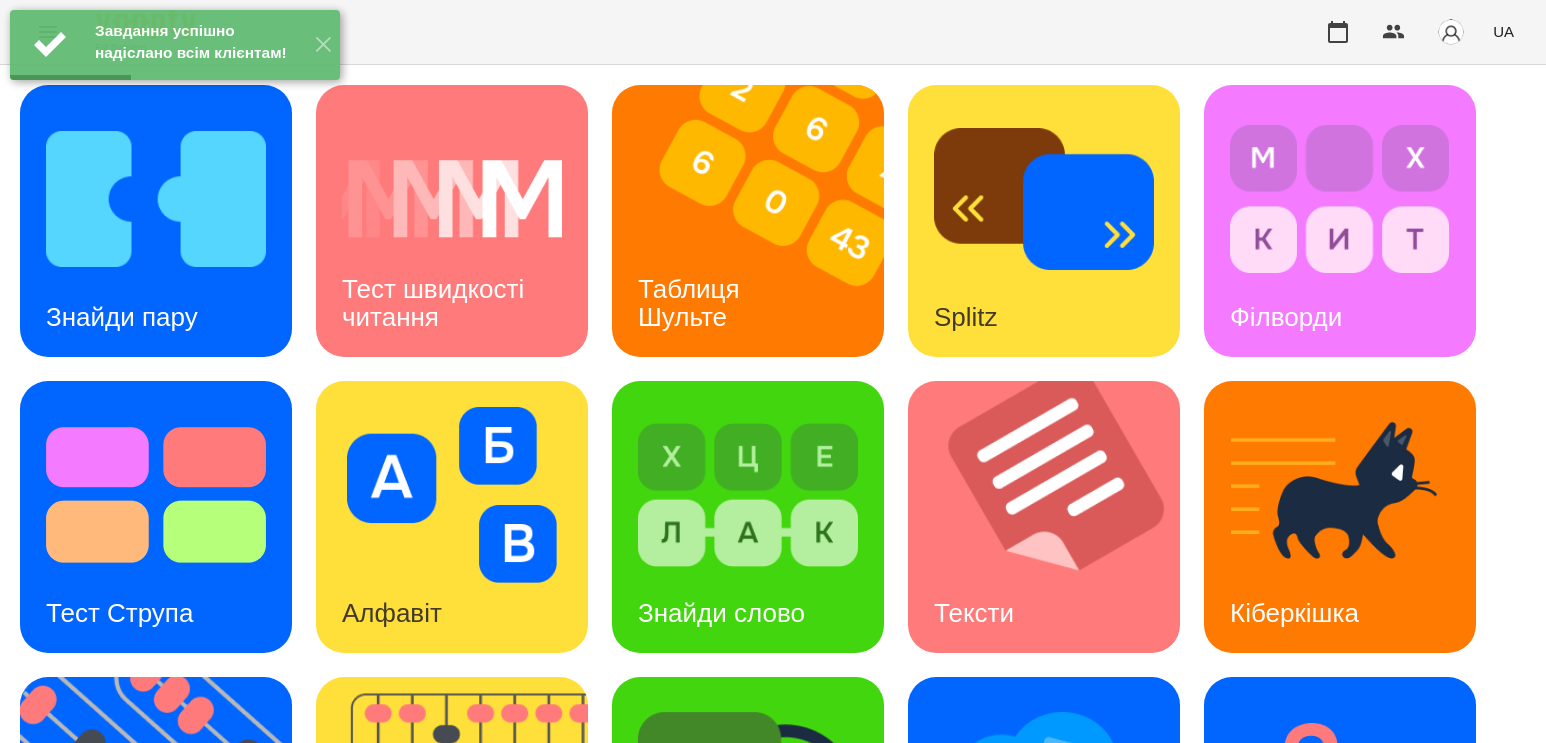 scroll, scrollTop: 200, scrollLeft: 0, axis: vertical 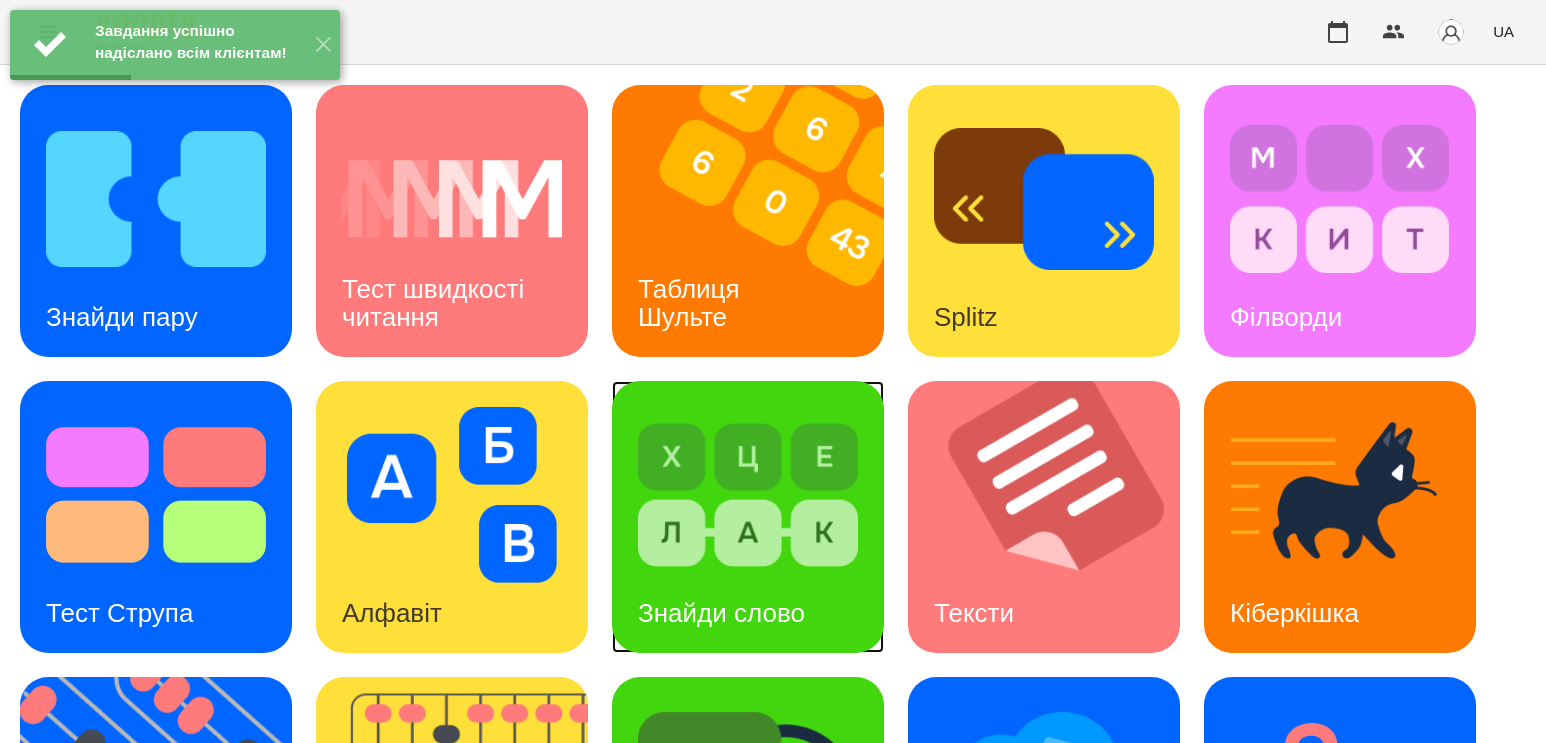 click on "Знайди слово" at bounding box center [721, 613] 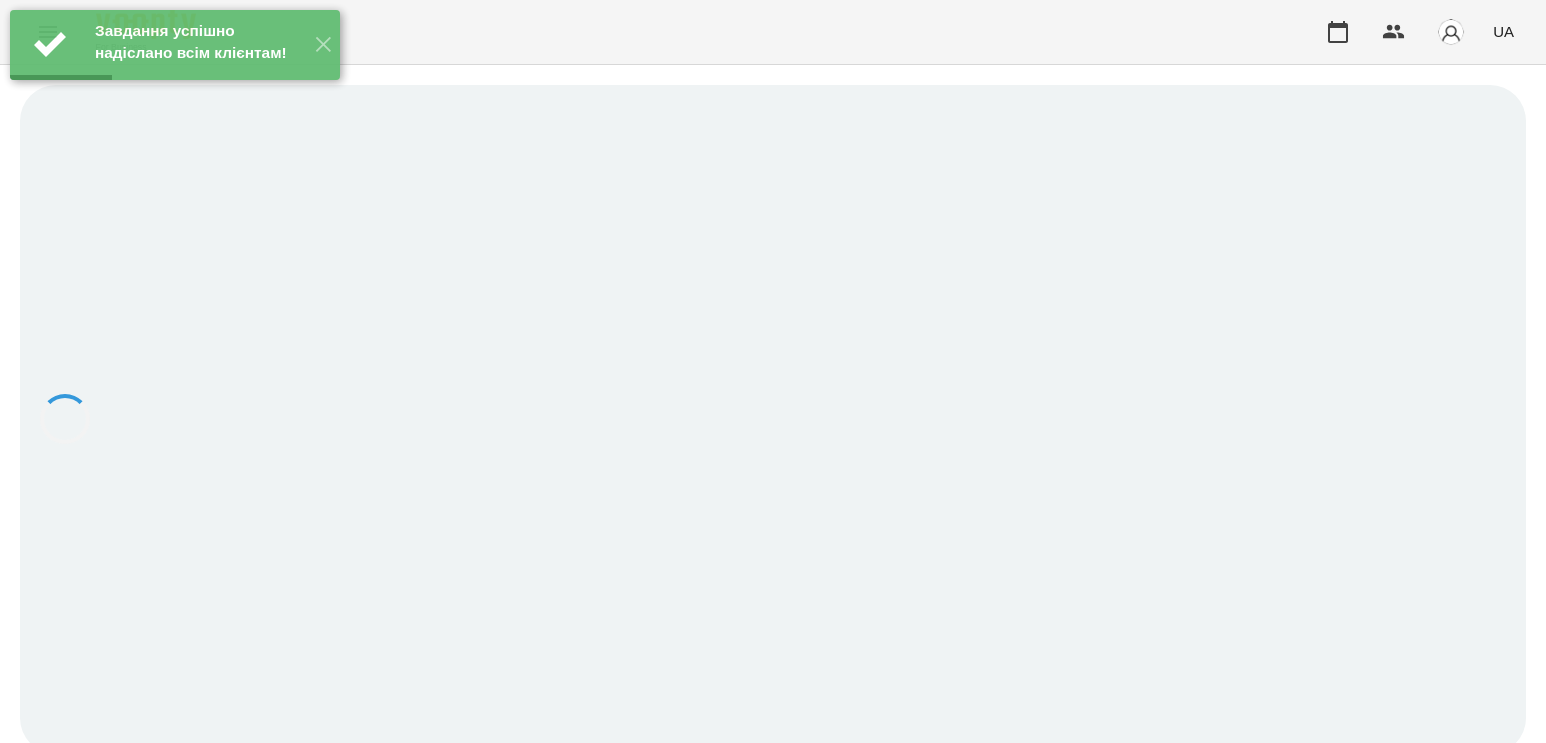 scroll, scrollTop: 0, scrollLeft: 0, axis: both 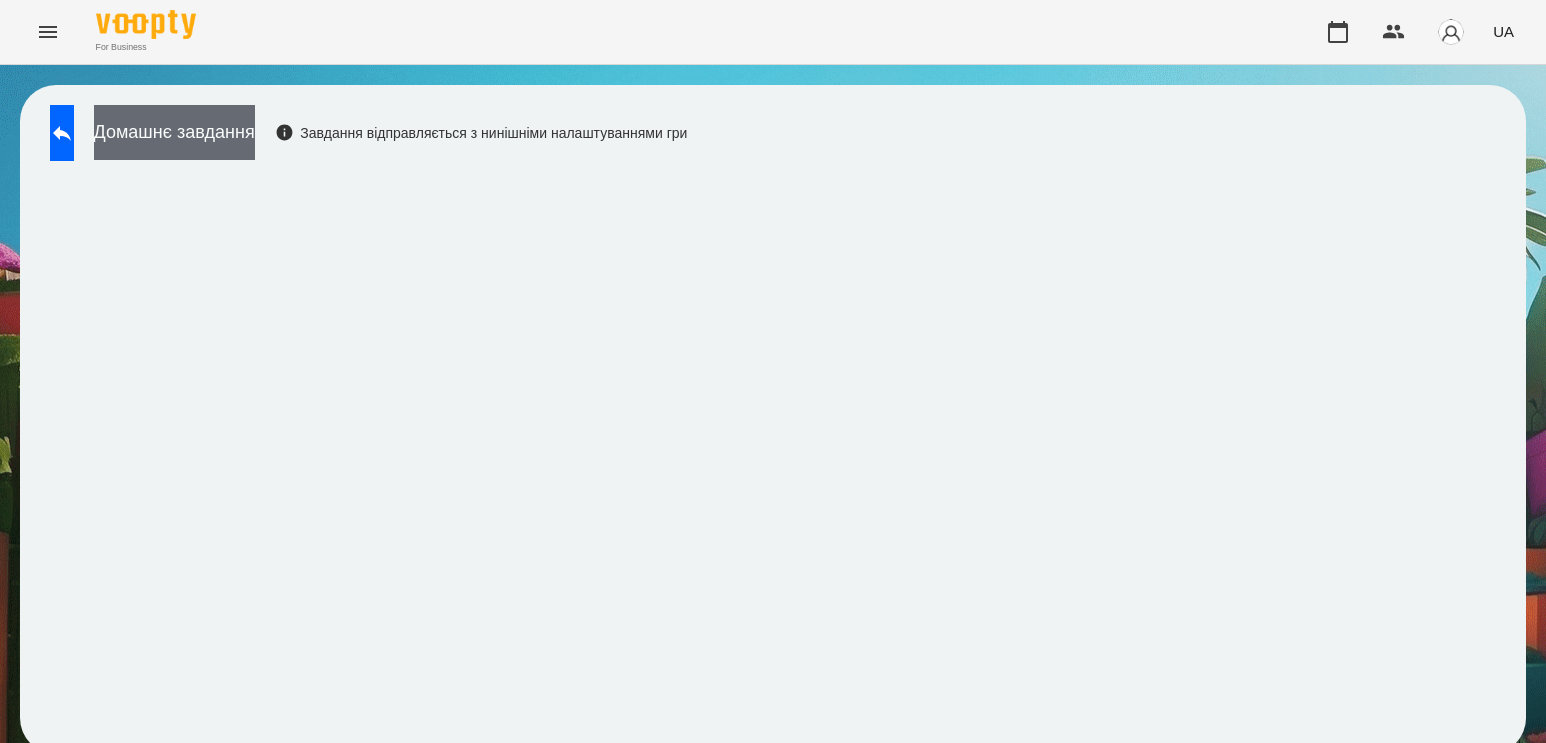 click on "Домашнє завдання" at bounding box center [174, 132] 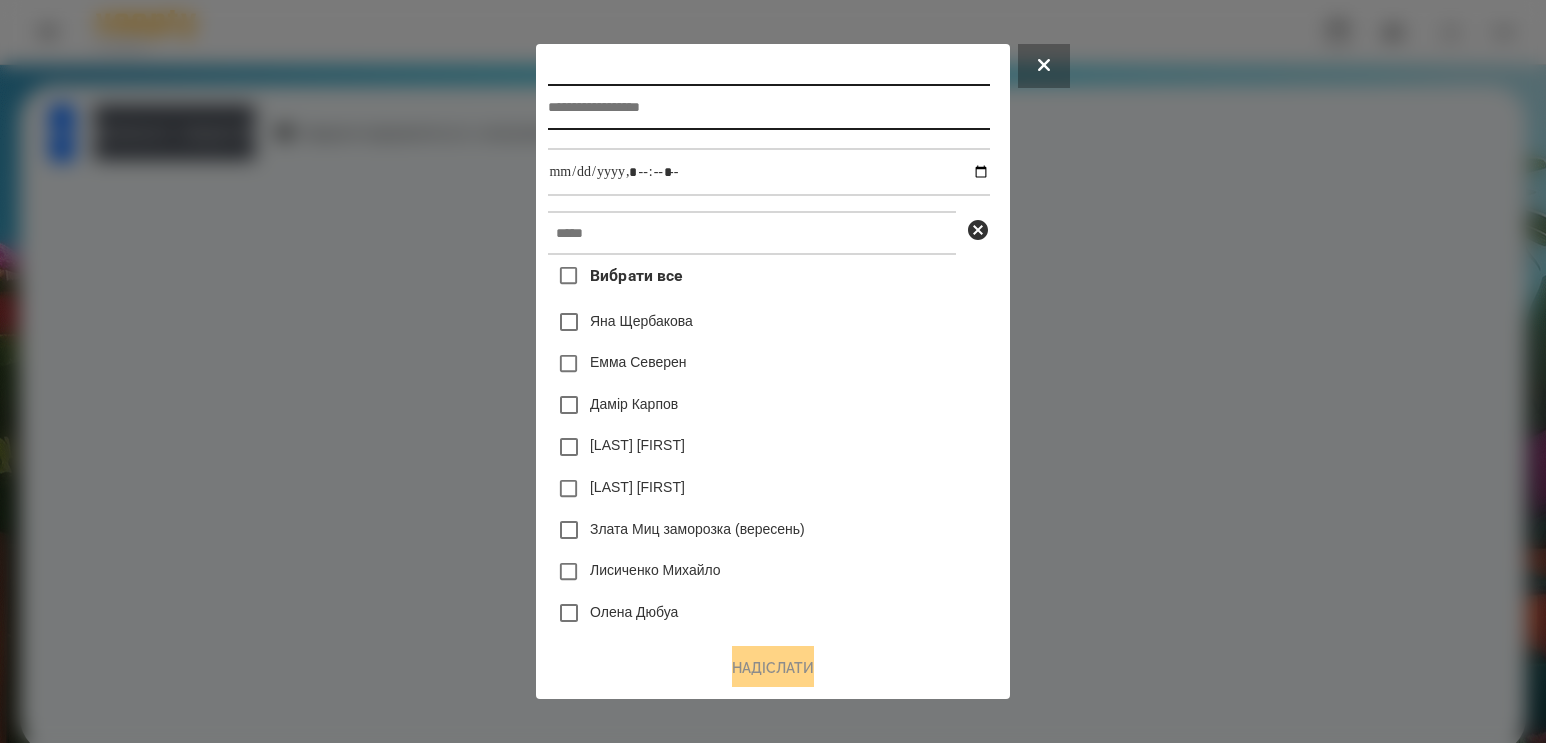 click at bounding box center [768, 107] 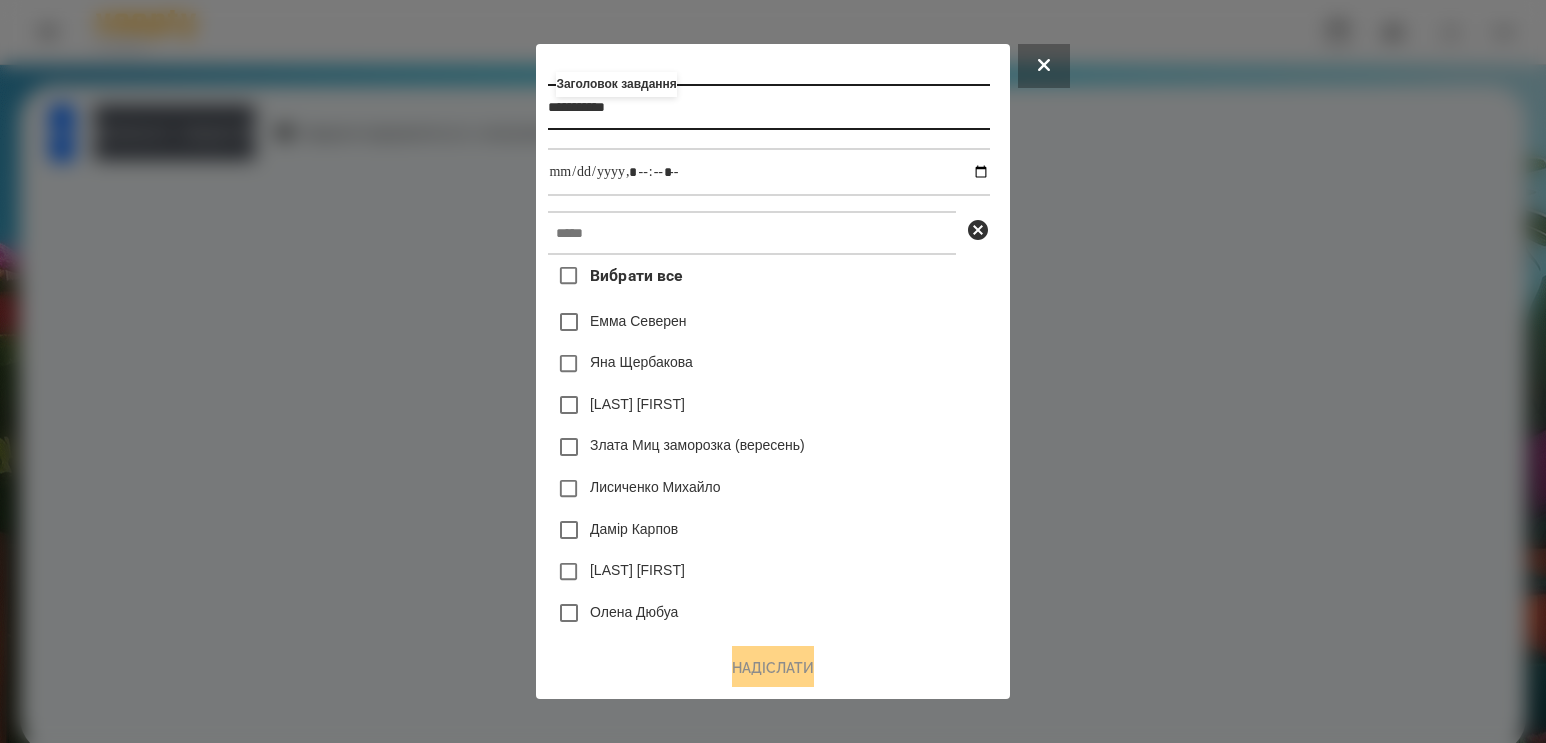 click on "**********" at bounding box center (768, 107) 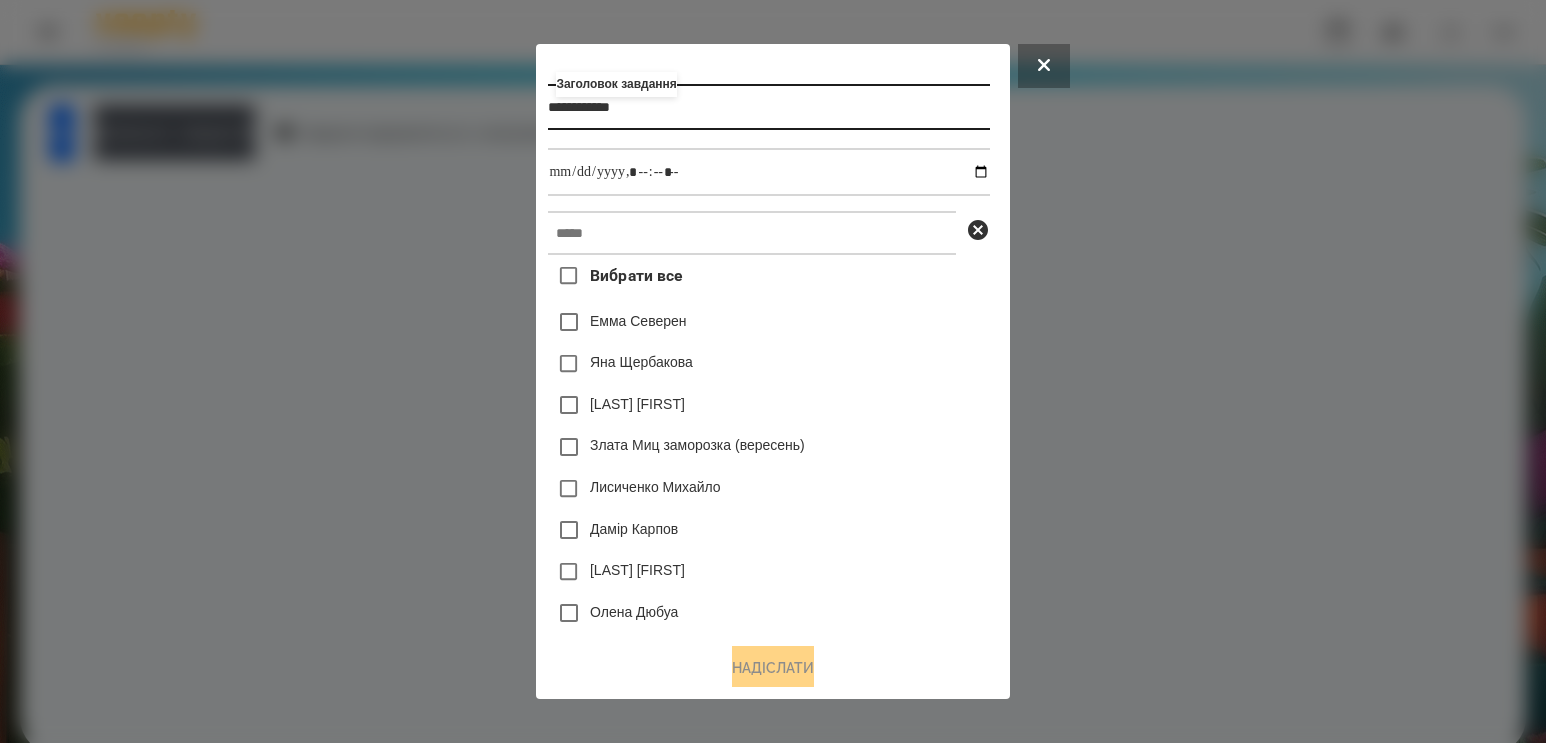 type on "**********" 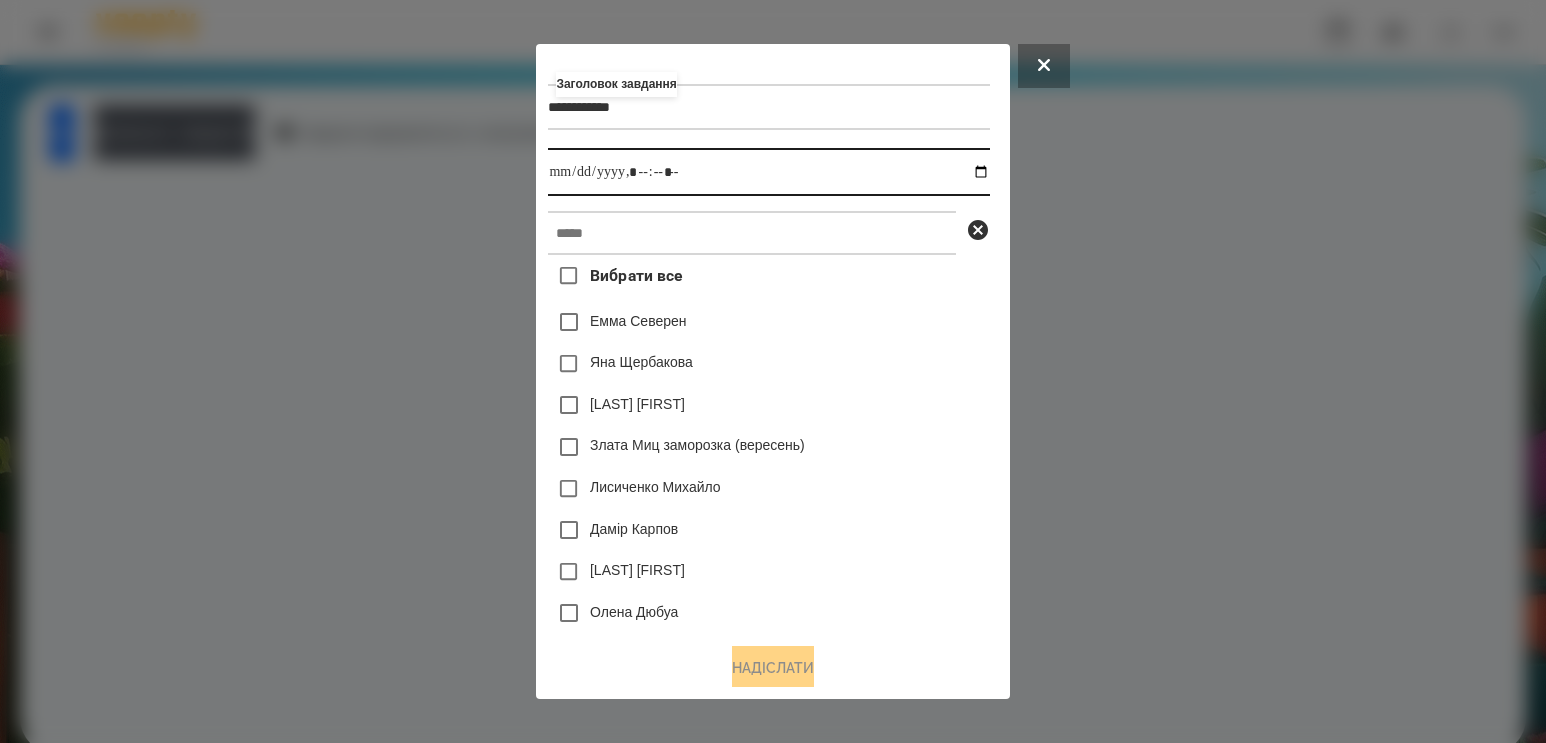 click at bounding box center [768, 172] 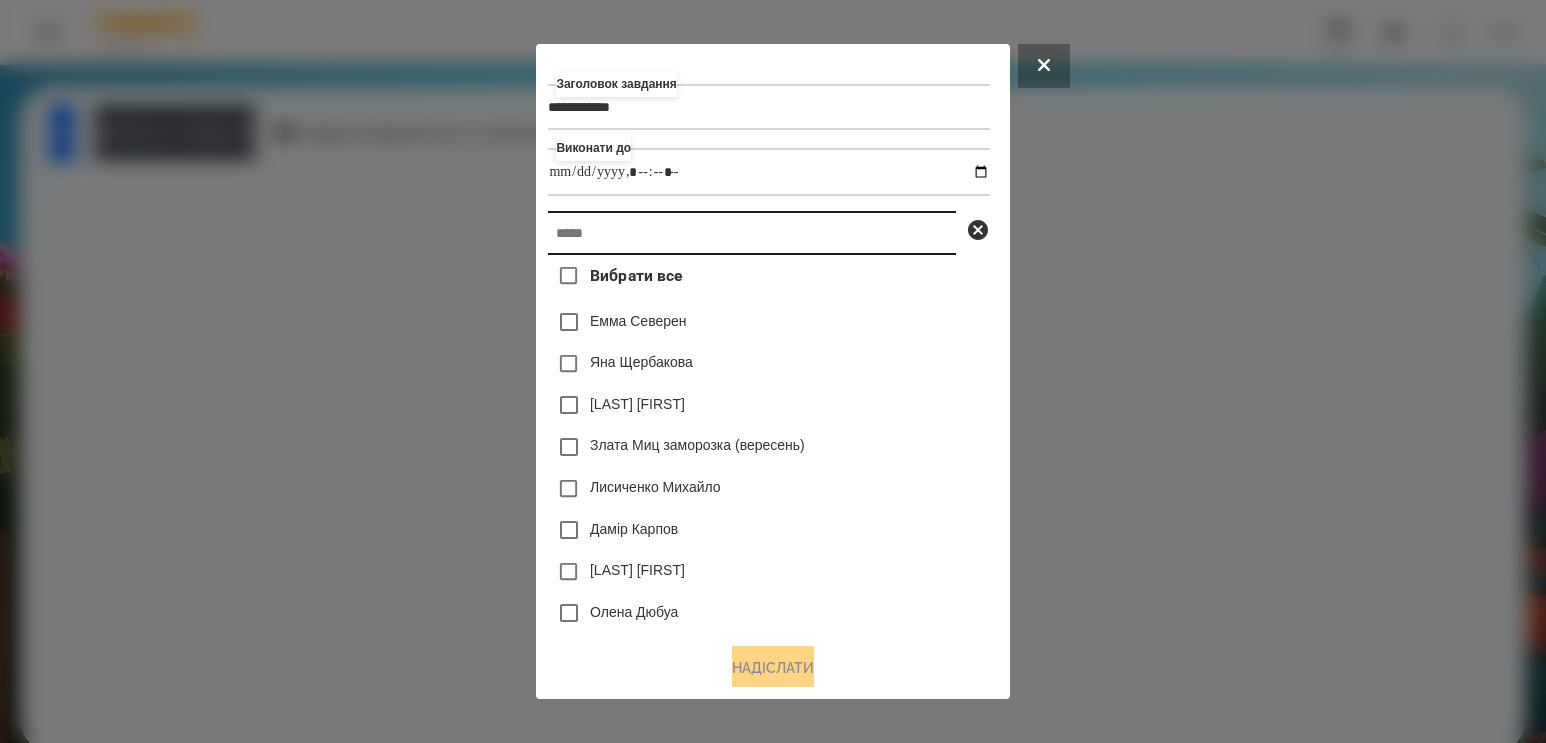type on "**********" 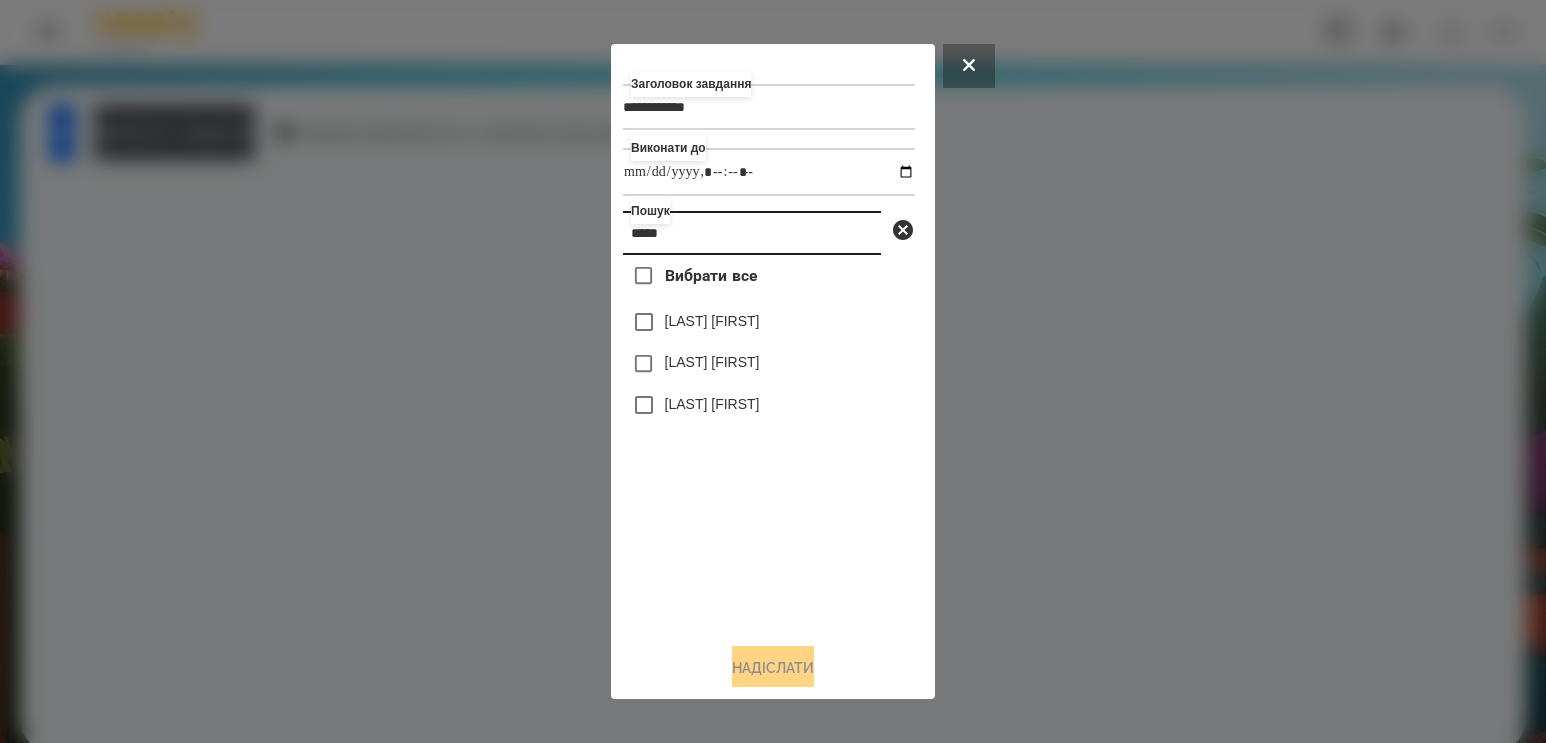 type on "*****" 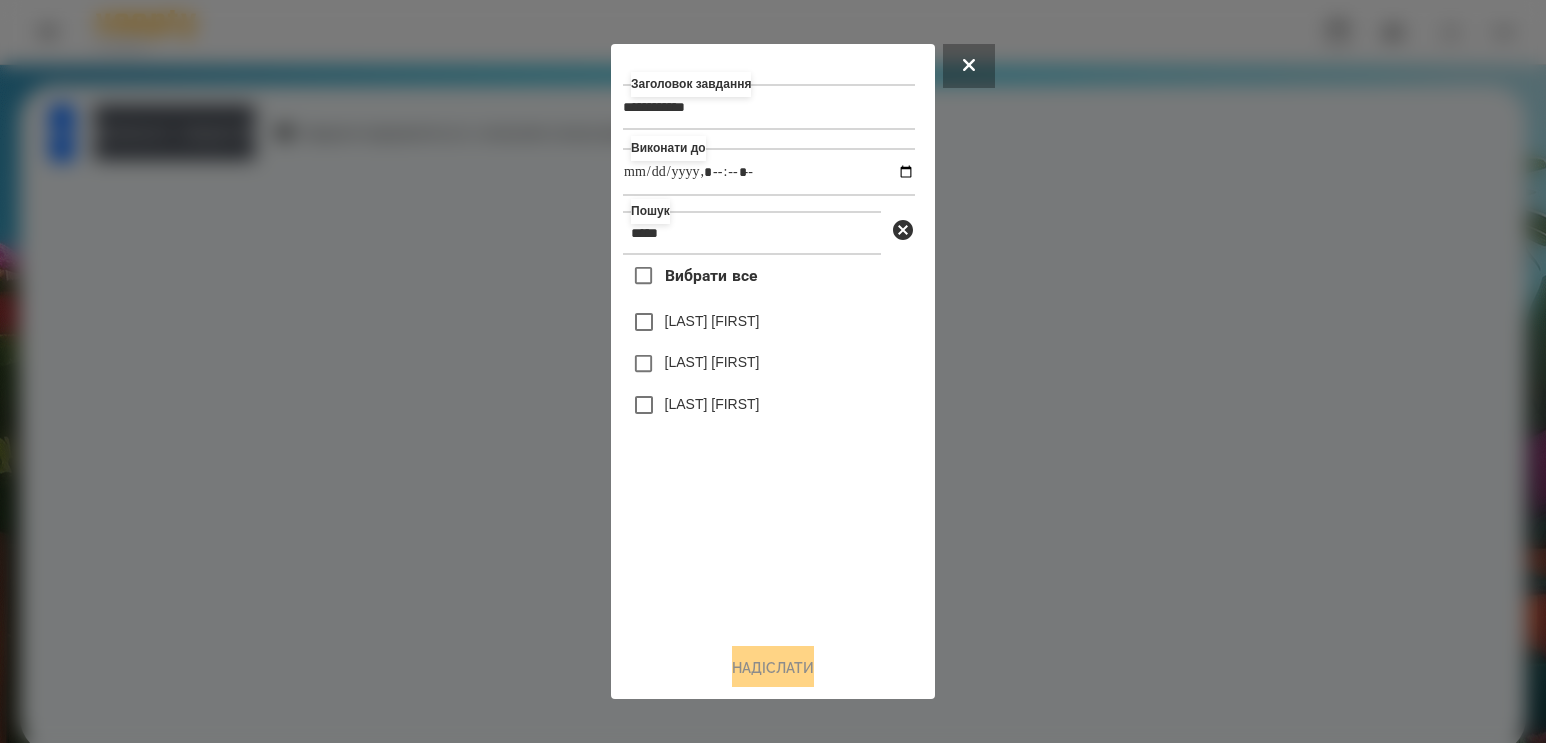 click on "[LAST] [FIRST]" at bounding box center [712, 362] 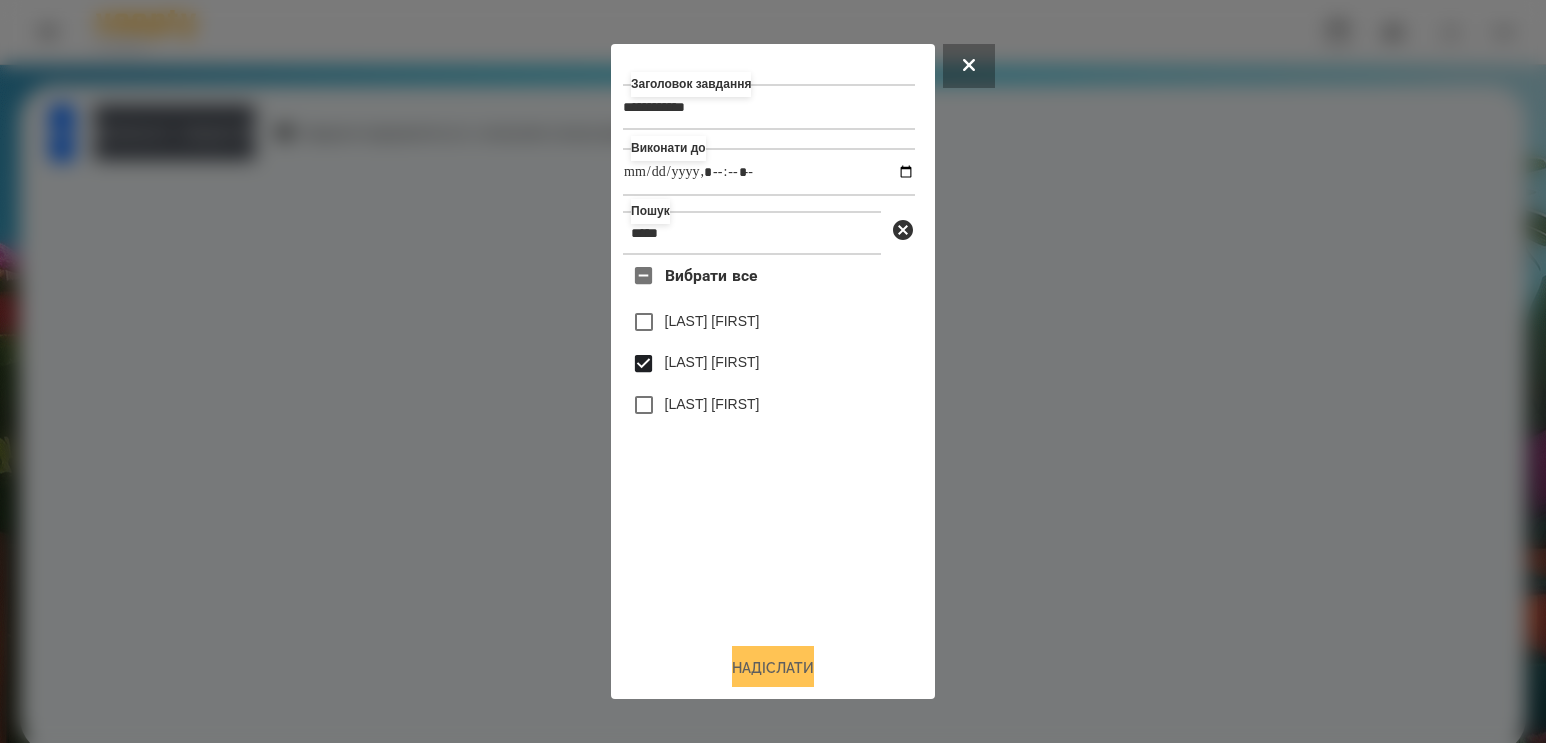 click on "Надіслати" at bounding box center [773, 668] 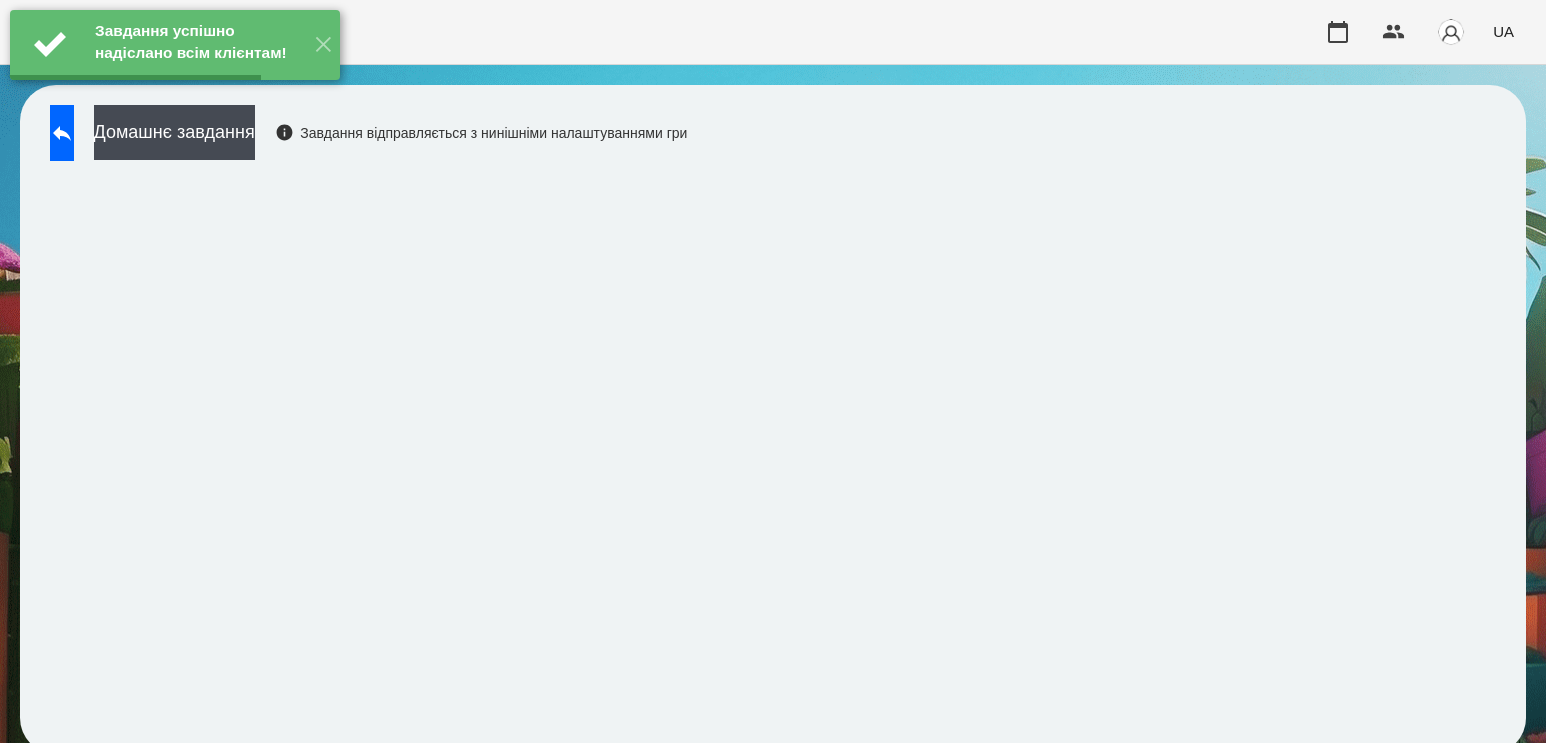 click on "Домашнє завдання" at bounding box center [174, 132] 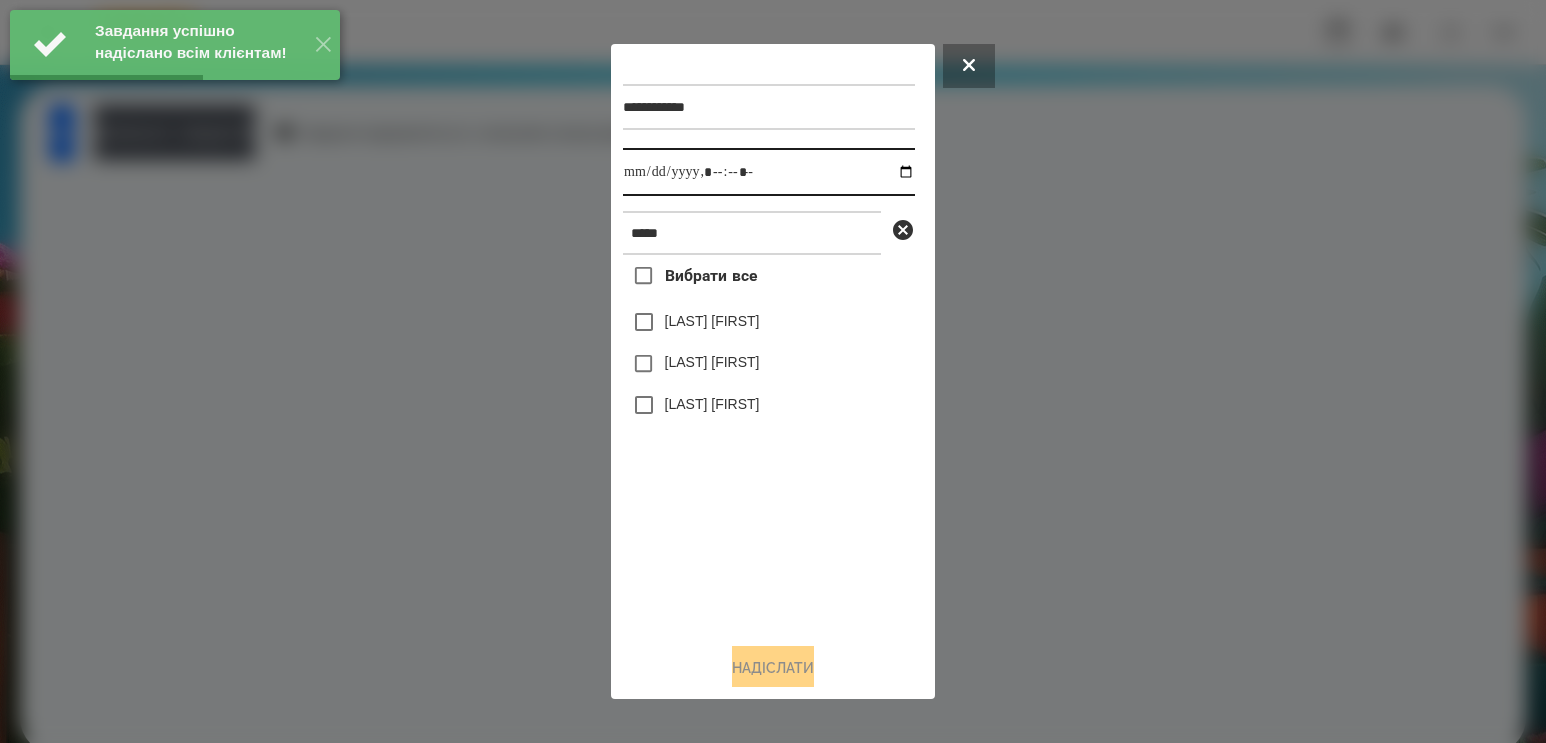 click at bounding box center (769, 172) 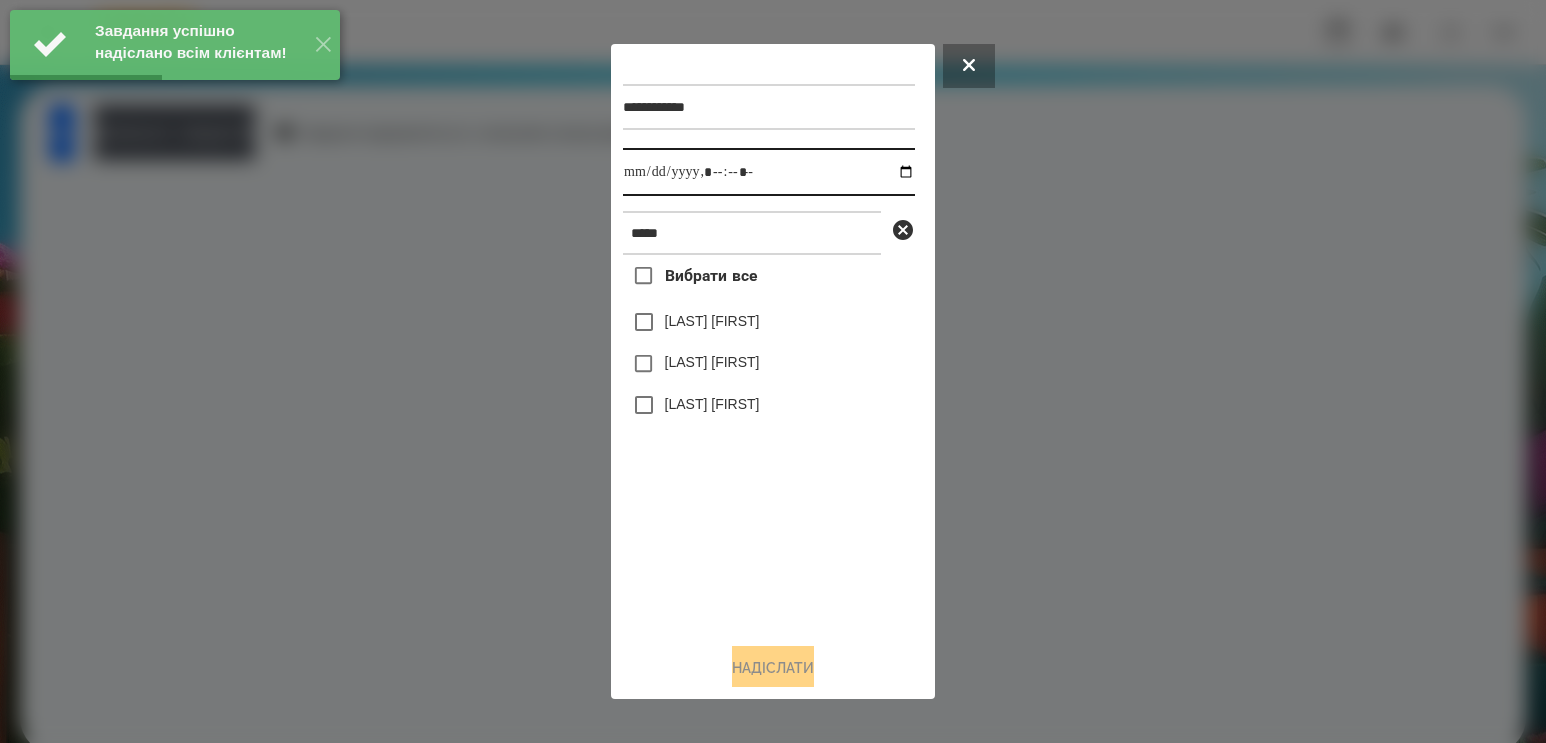 click at bounding box center [769, 172] 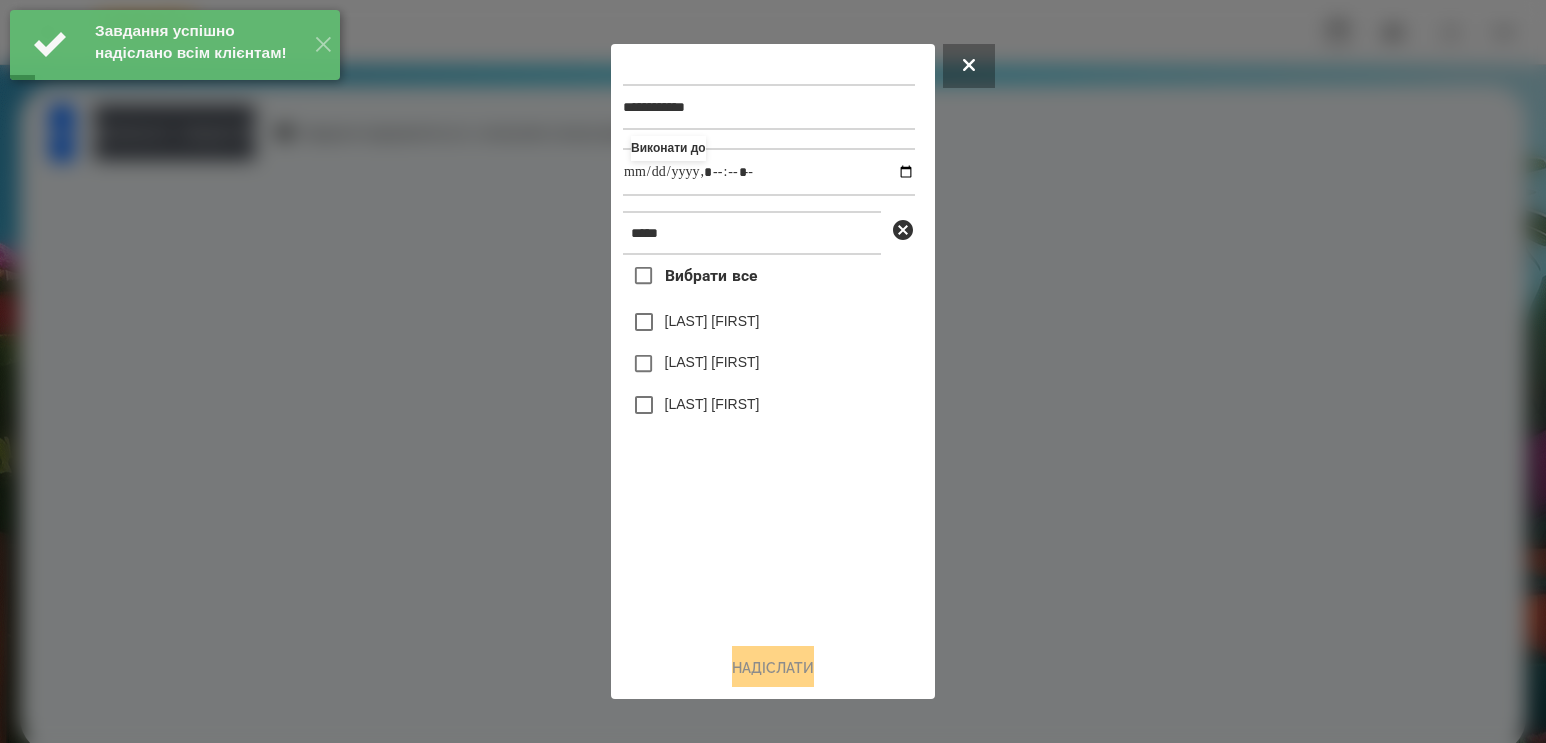type on "**********" 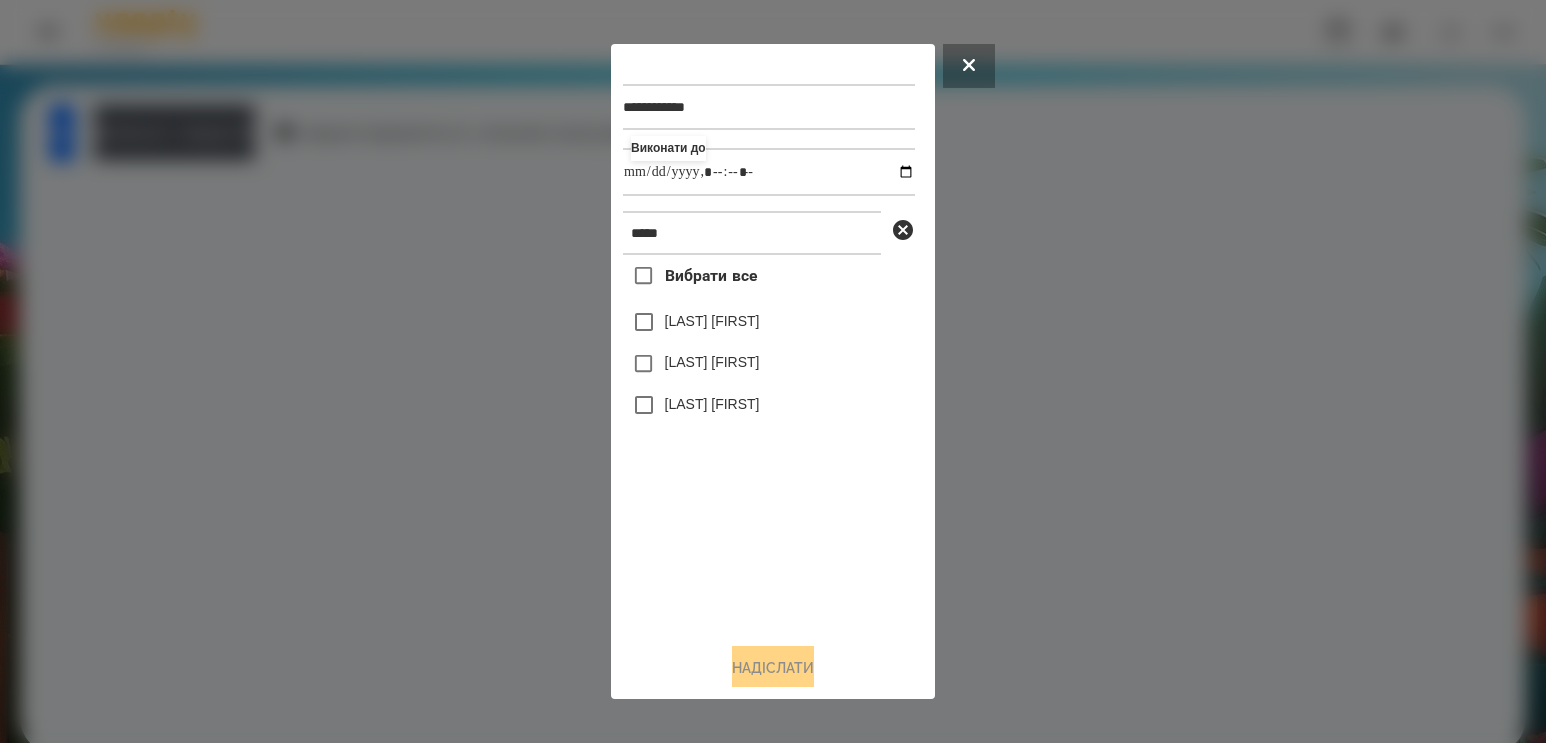 click on "[LAST] [FIRST]" at bounding box center [712, 362] 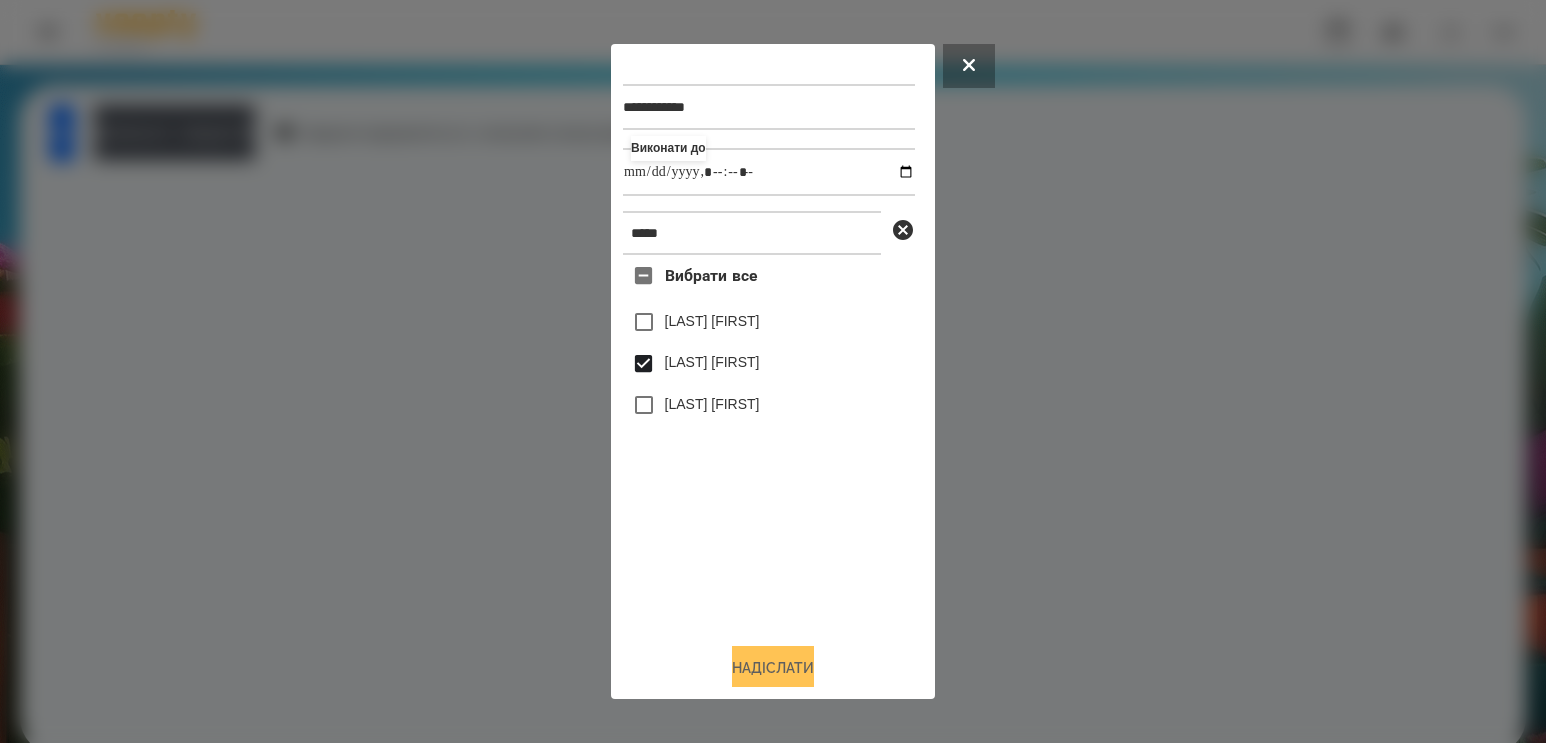 click on "Надіслати" at bounding box center [773, 668] 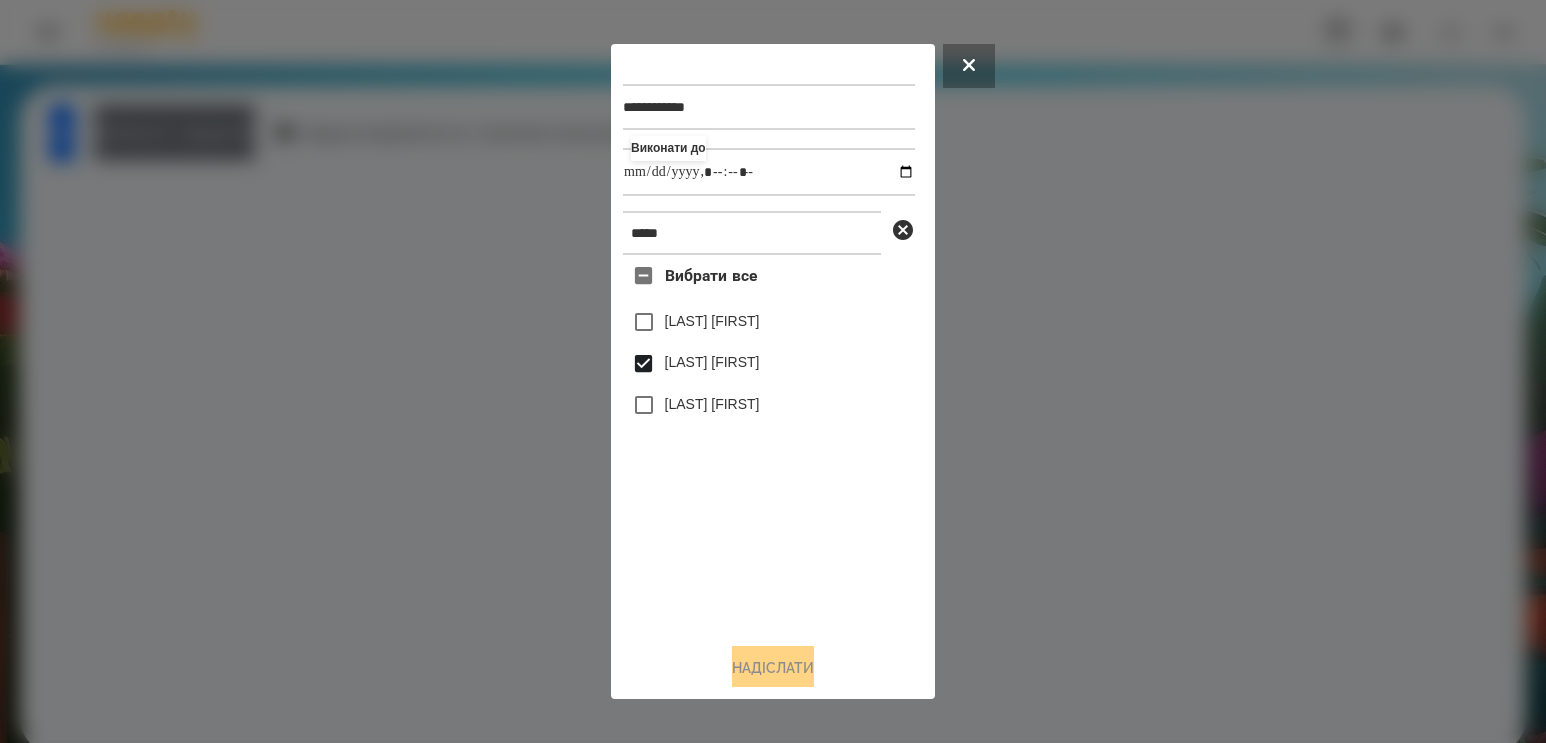 click on "Домашнє завдання" at bounding box center [174, 132] 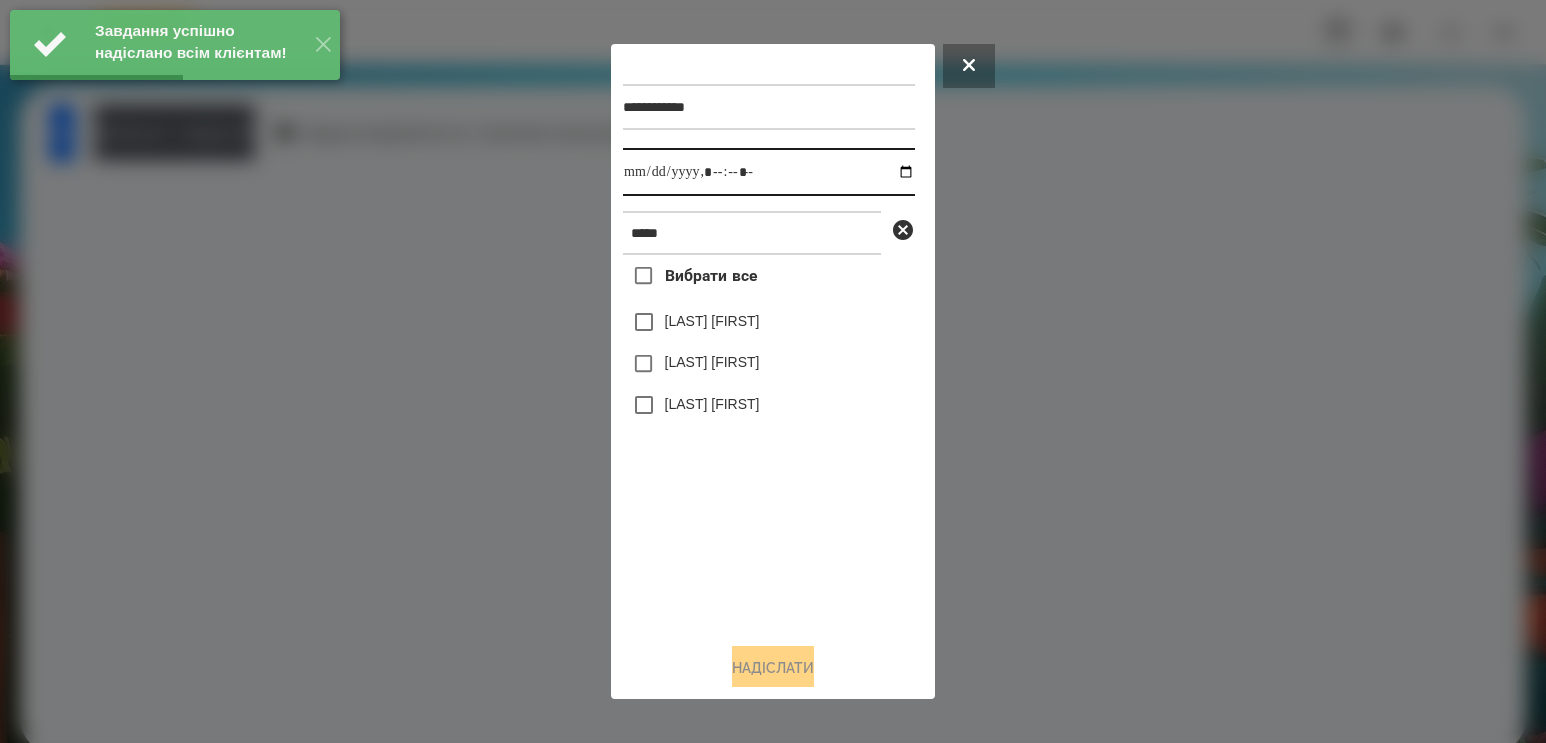 click at bounding box center [769, 172] 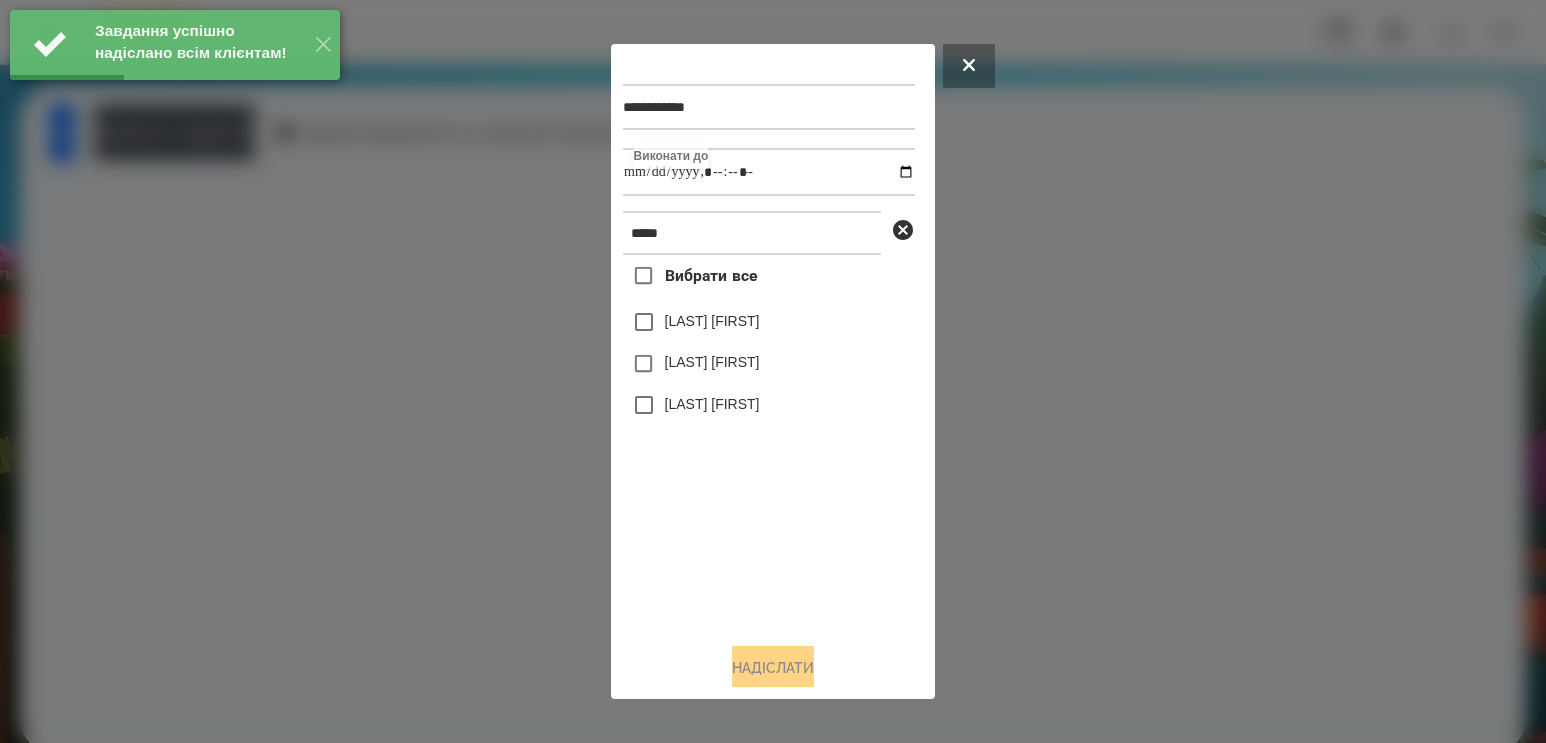 type on "**********" 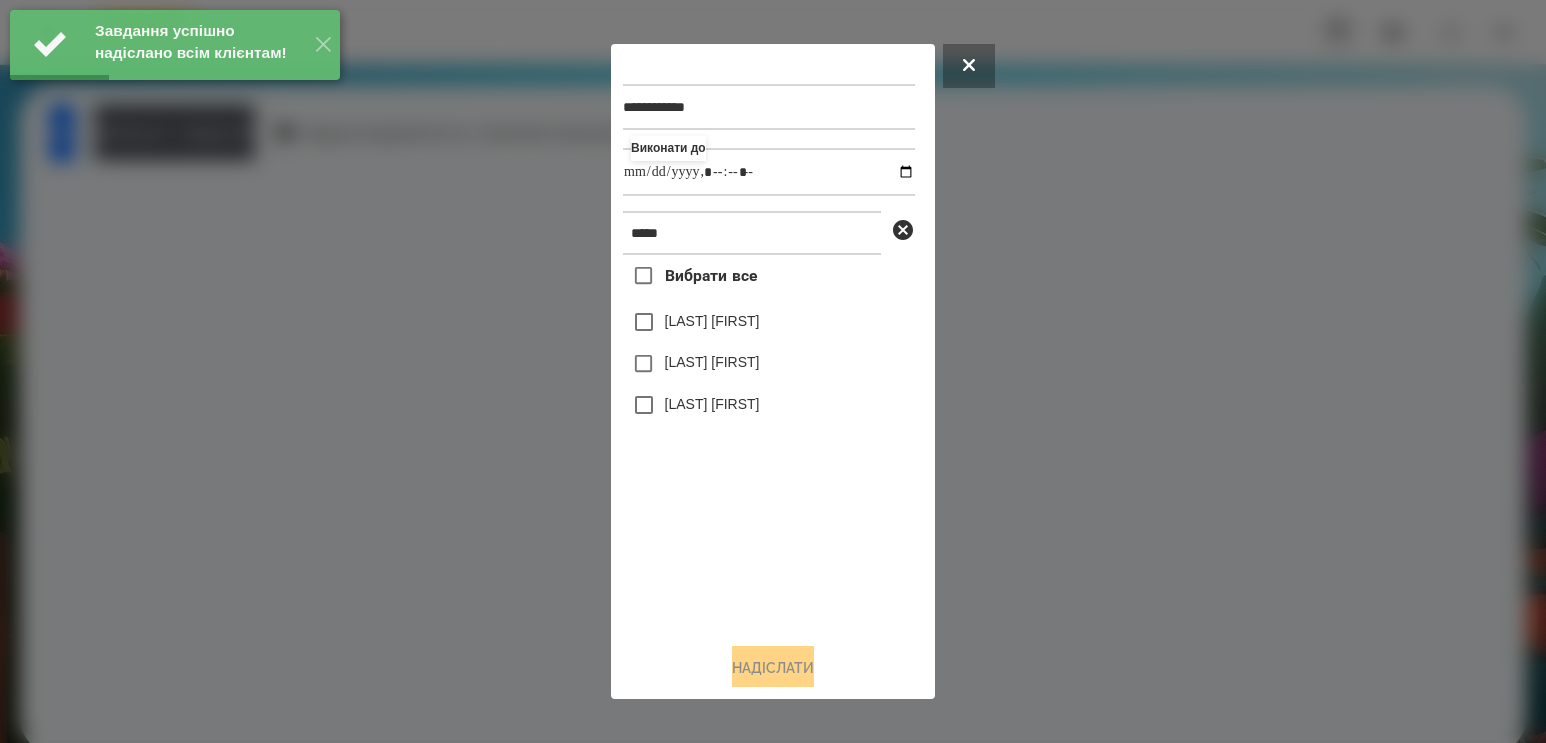 click on "Вибрати все [LAST] [FIRST] [LAST] [FIRST] [LAST] [FIRST]" at bounding box center [769, 441] 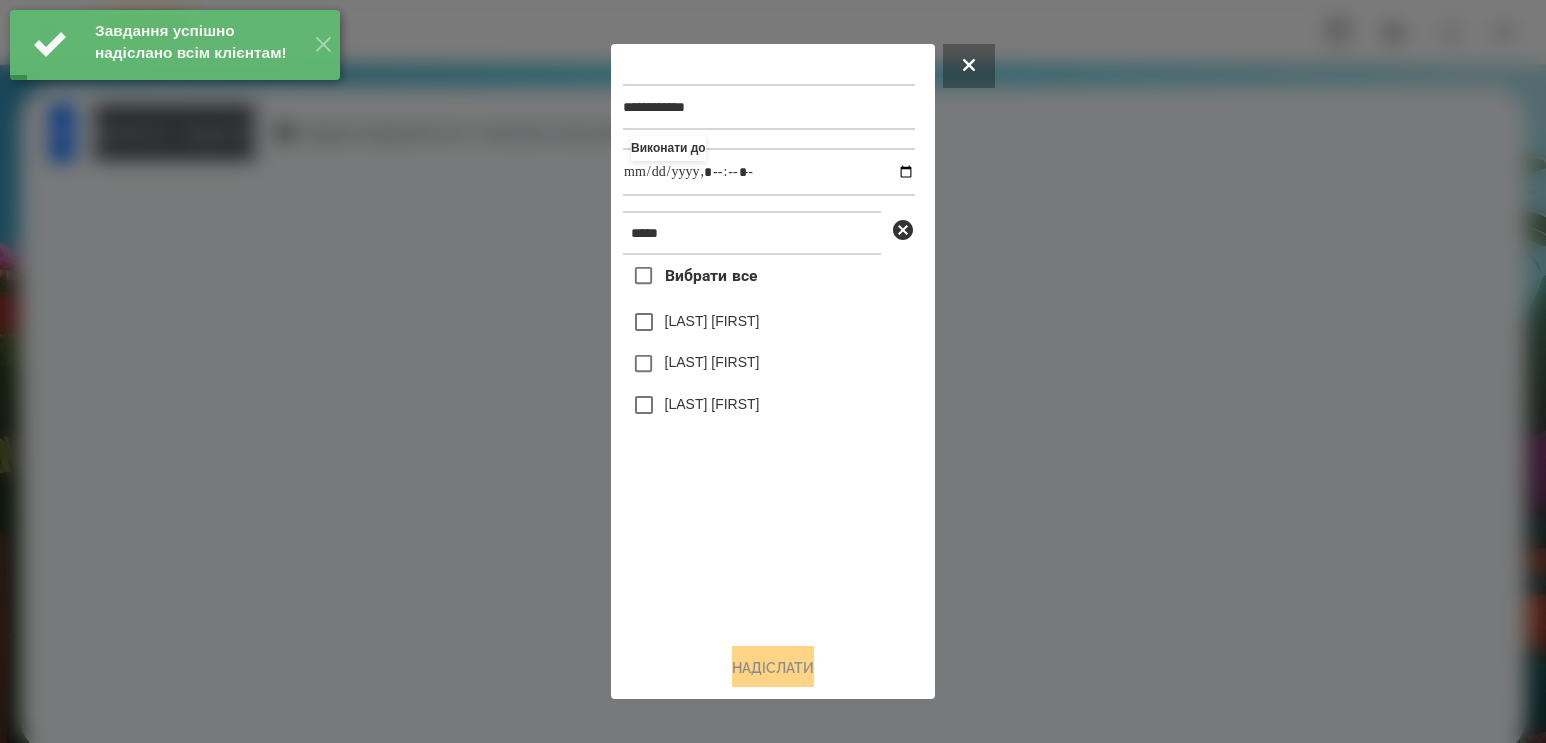 click on "[LAST] [FIRST]" at bounding box center (712, 362) 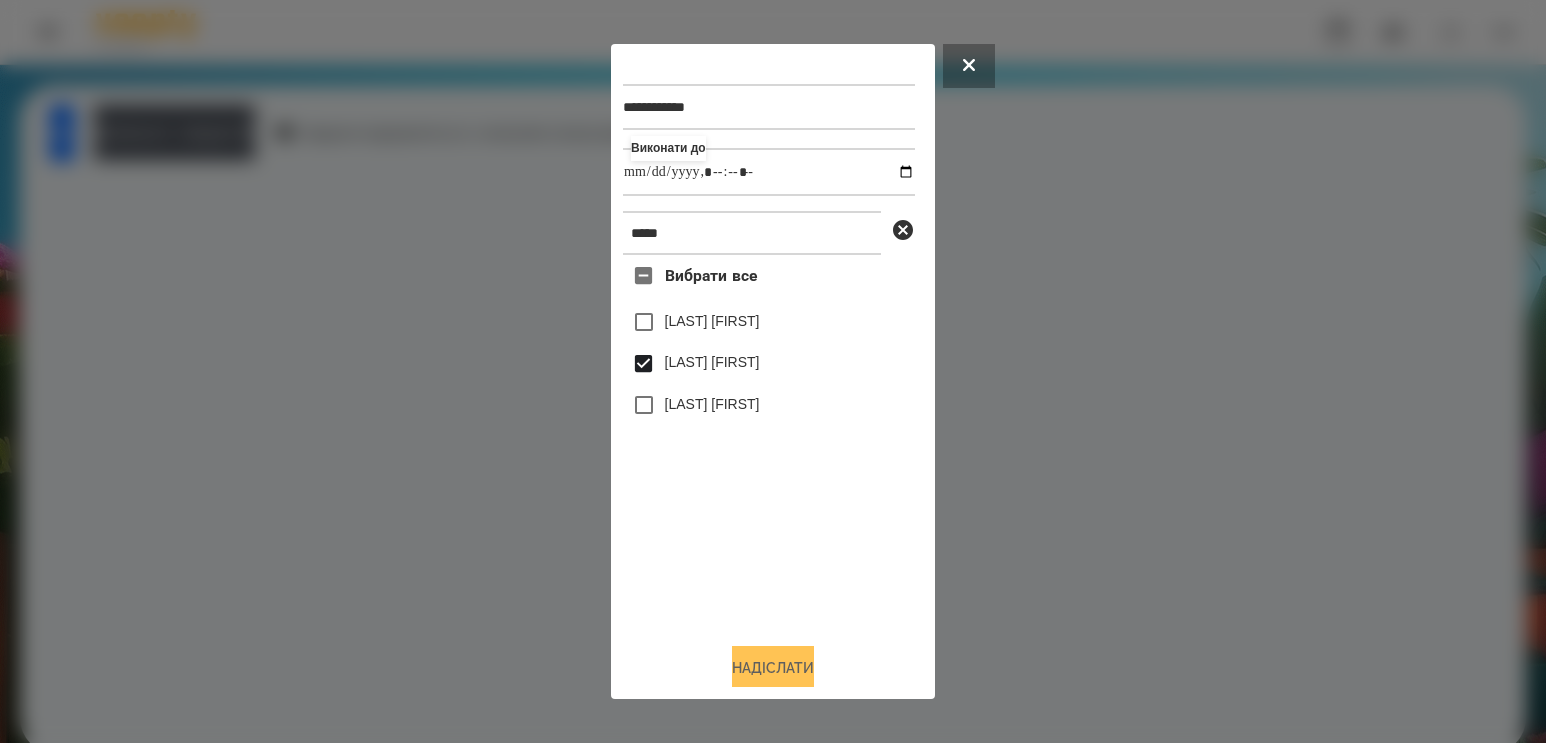click on "Надіслати" at bounding box center (773, 668) 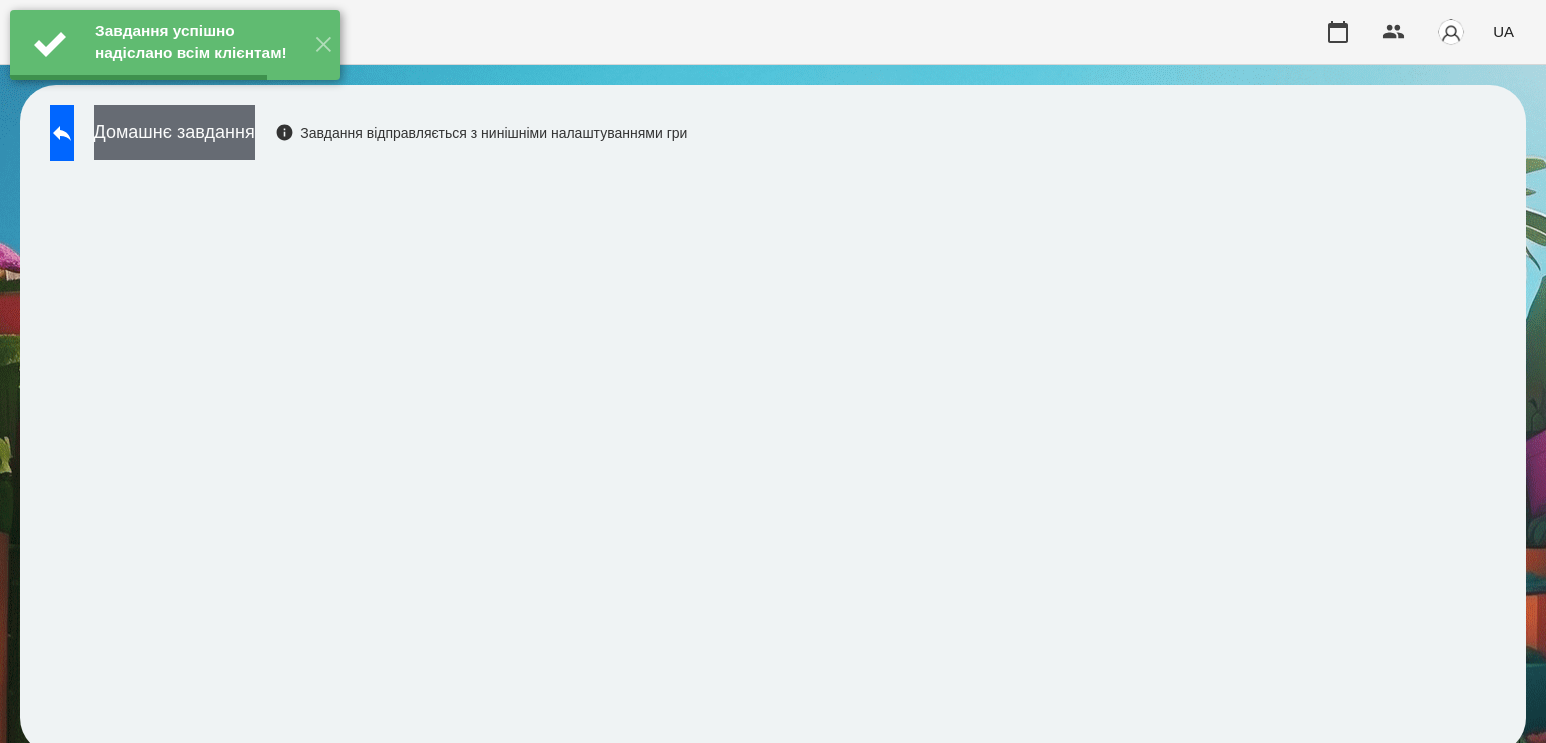 click on "Домашнє завдання" at bounding box center (174, 132) 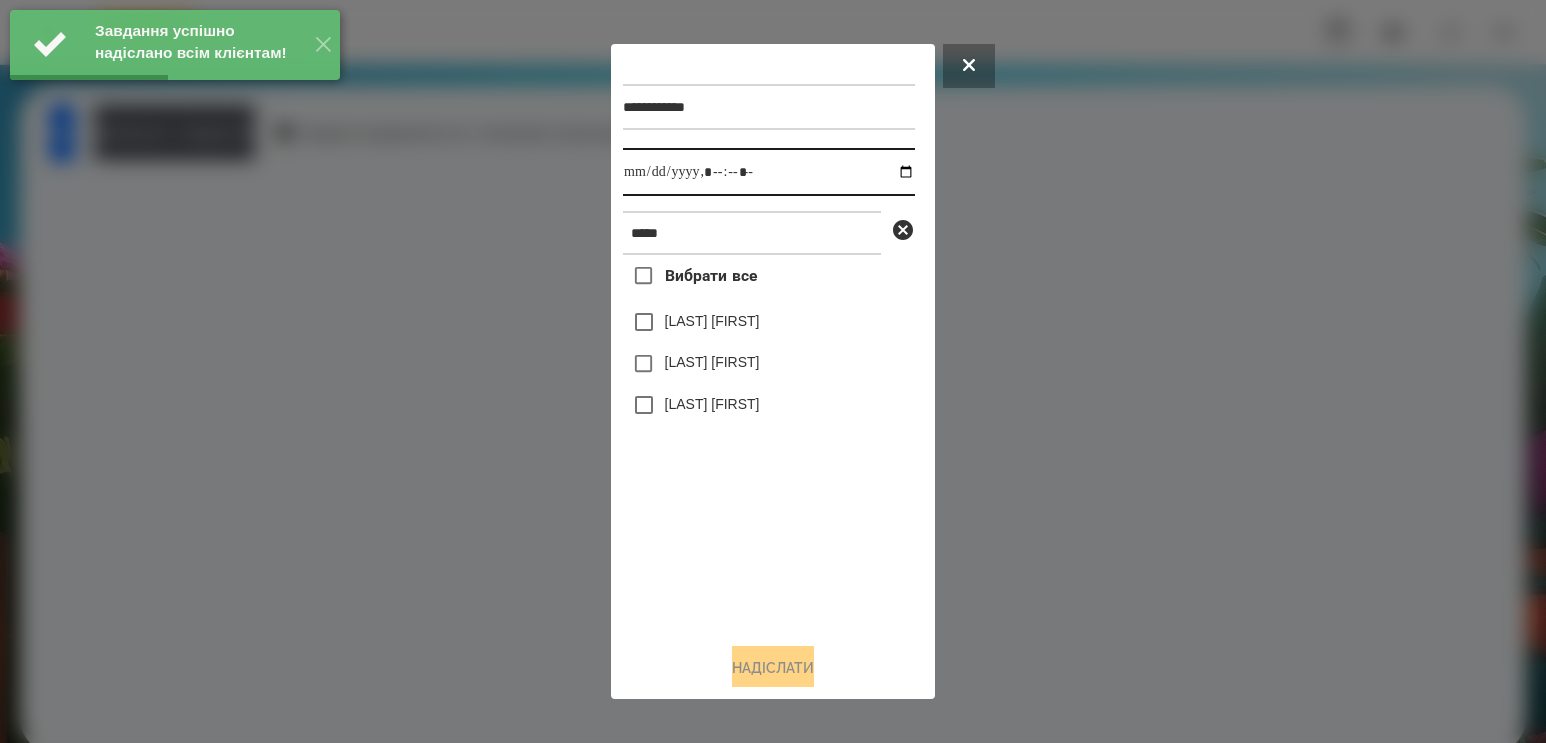 click at bounding box center [769, 172] 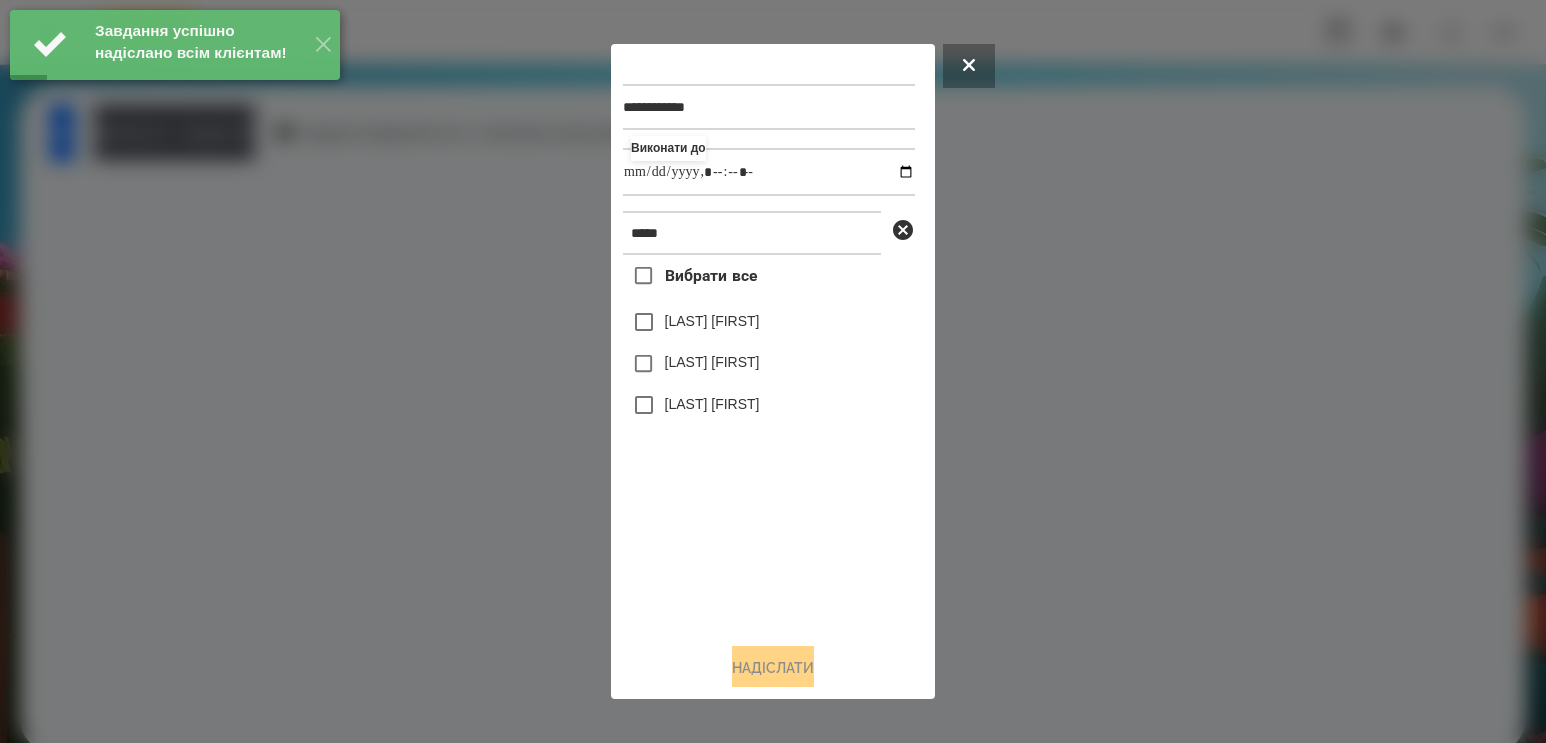 type on "**********" 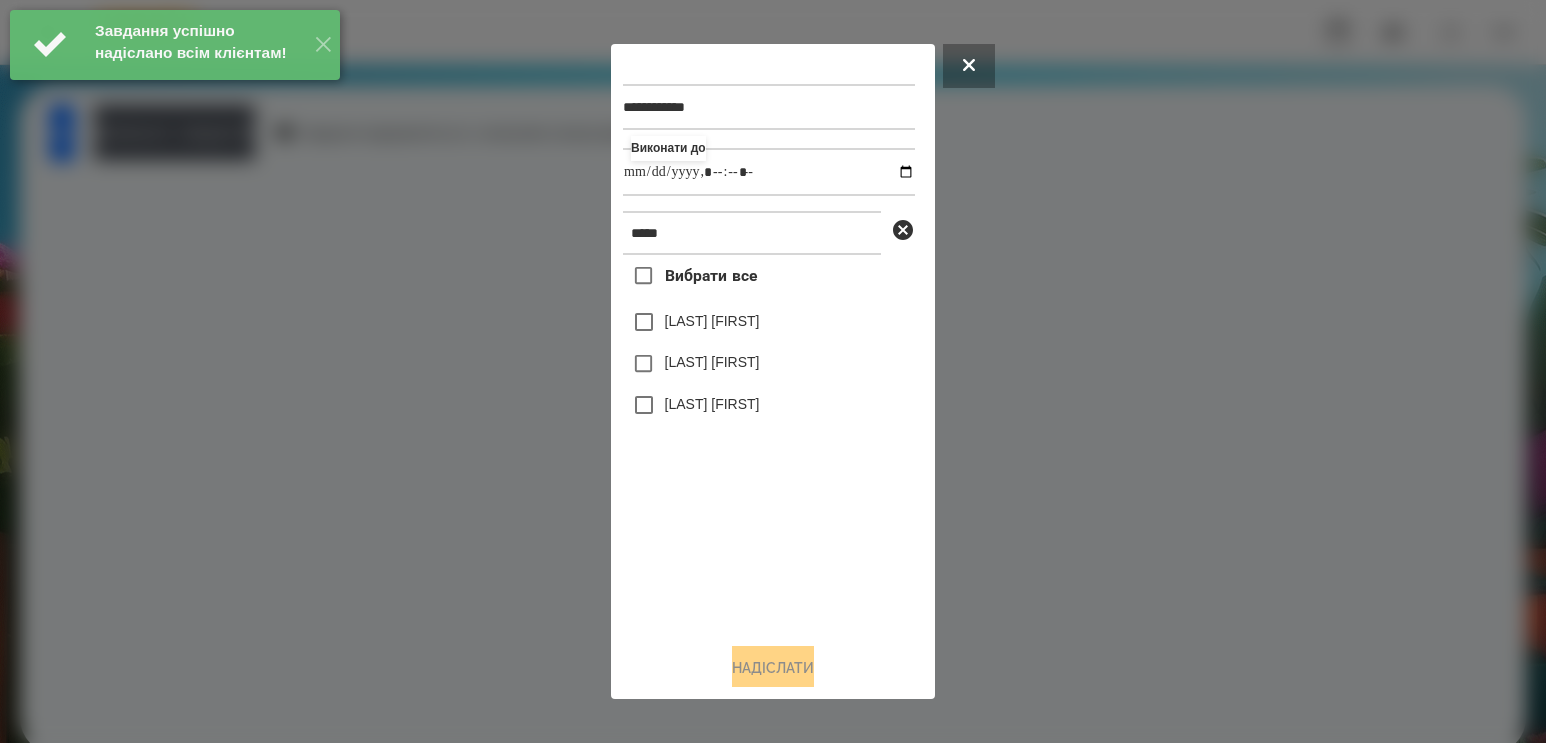 click on "[LAST] [FIRST]" at bounding box center (712, 362) 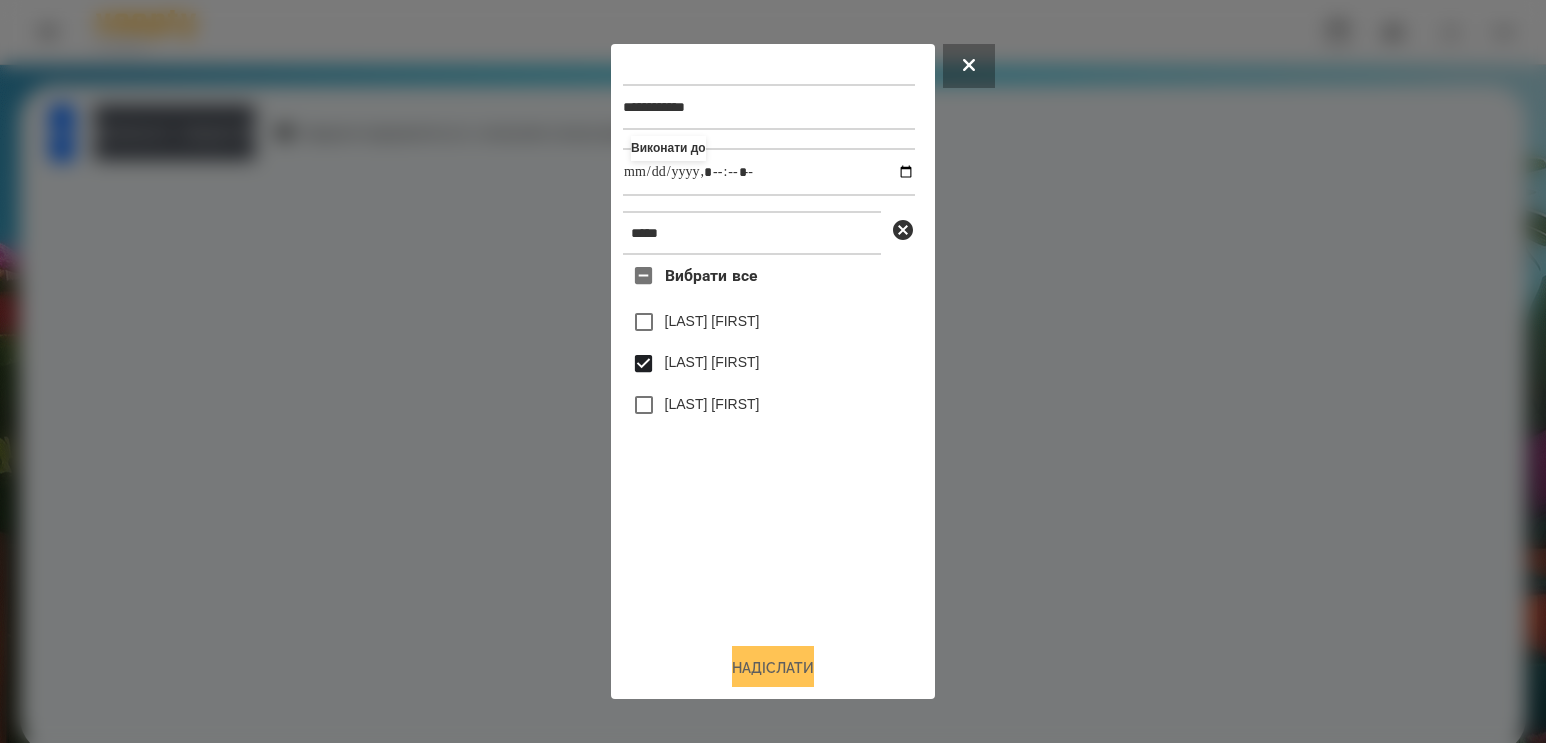 click on "Надіслати" at bounding box center (773, 668) 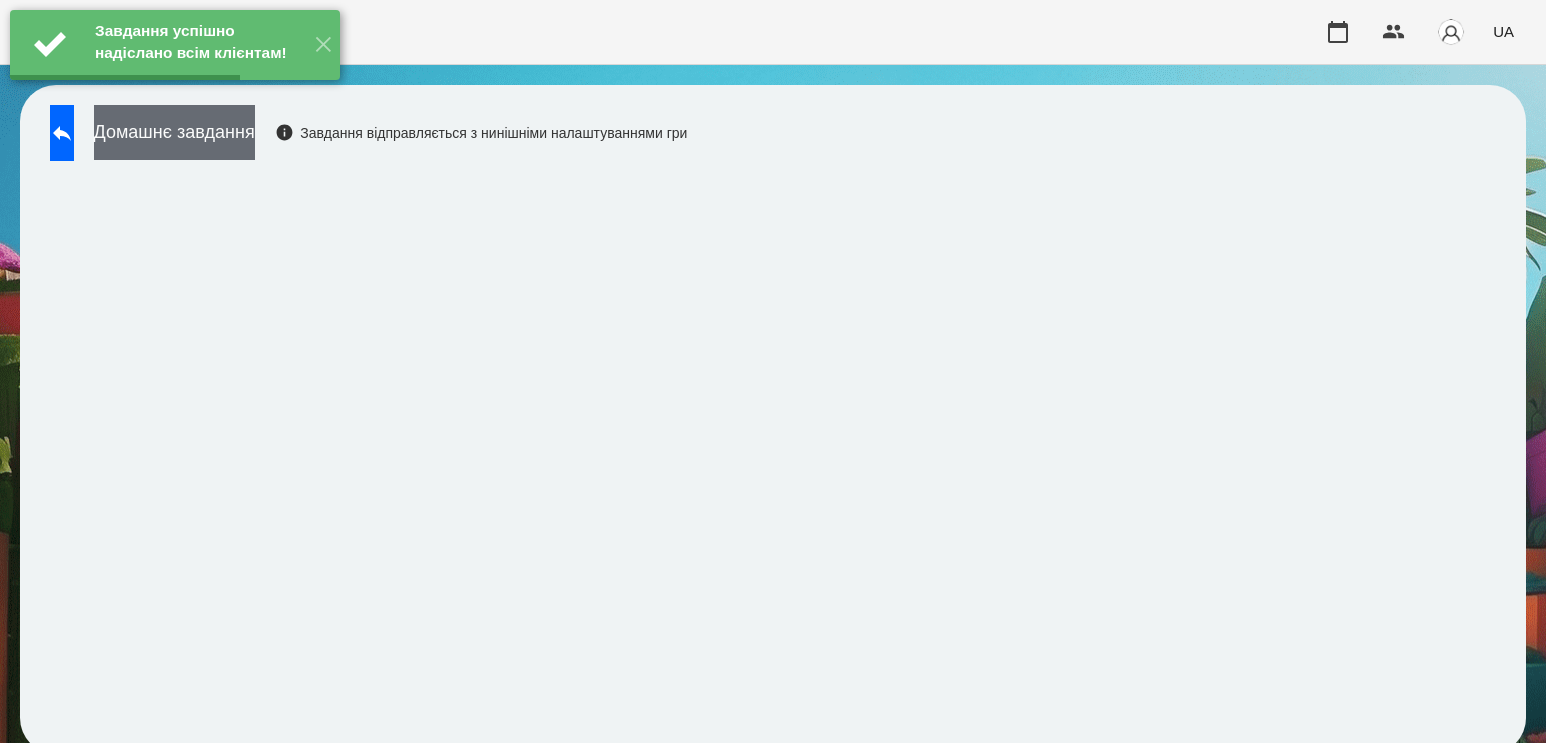 click on "Домашнє завдання" at bounding box center (174, 132) 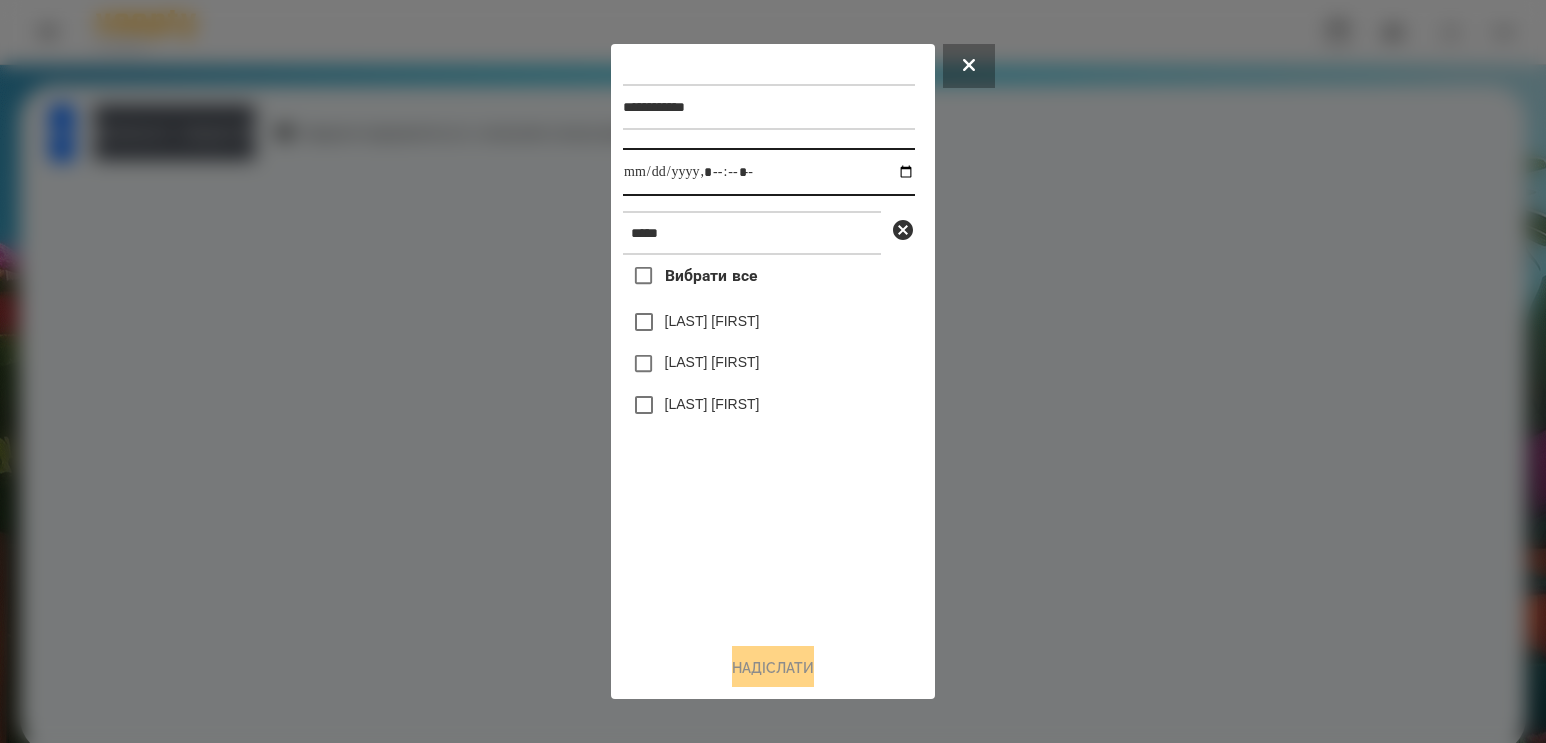 click at bounding box center [769, 172] 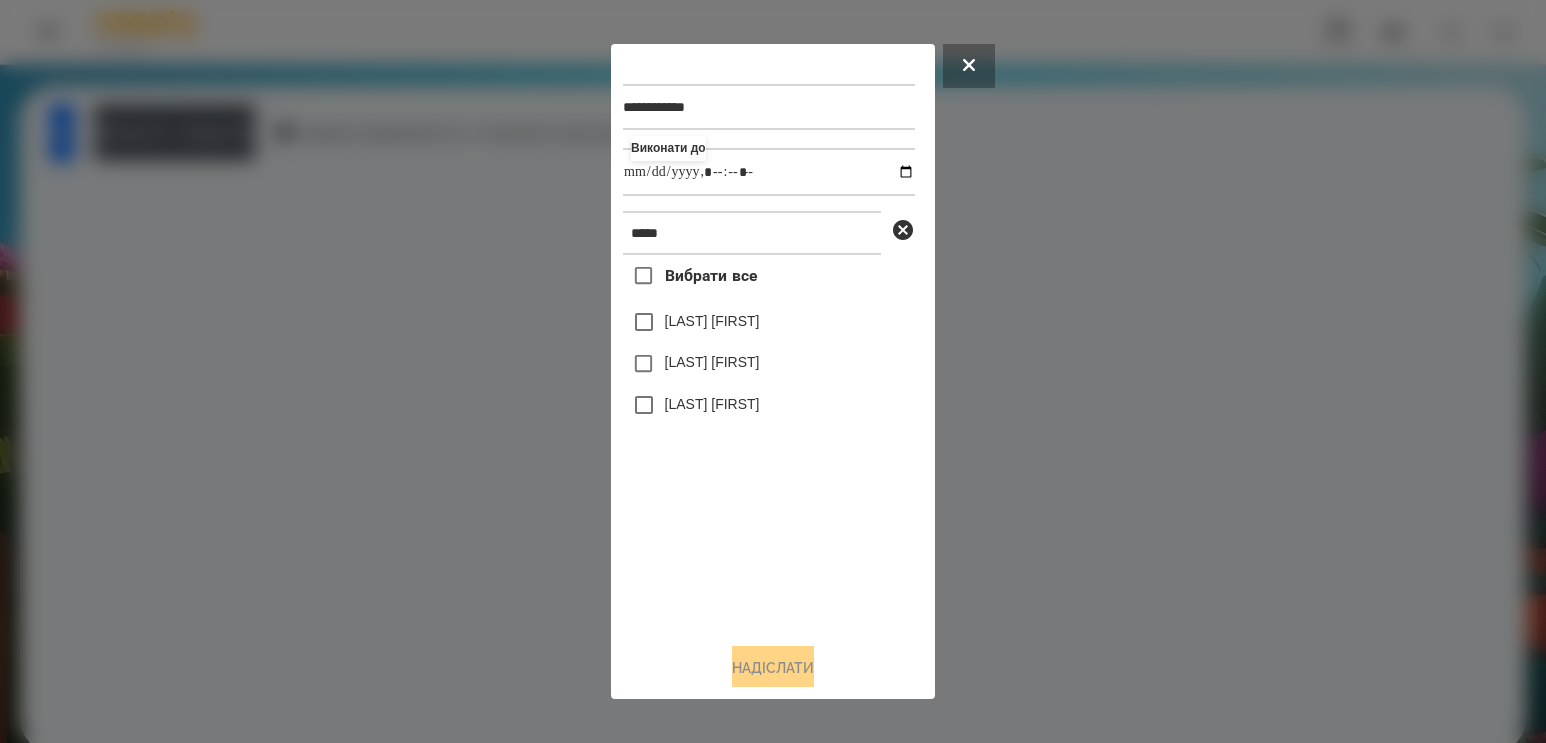 type on "**********" 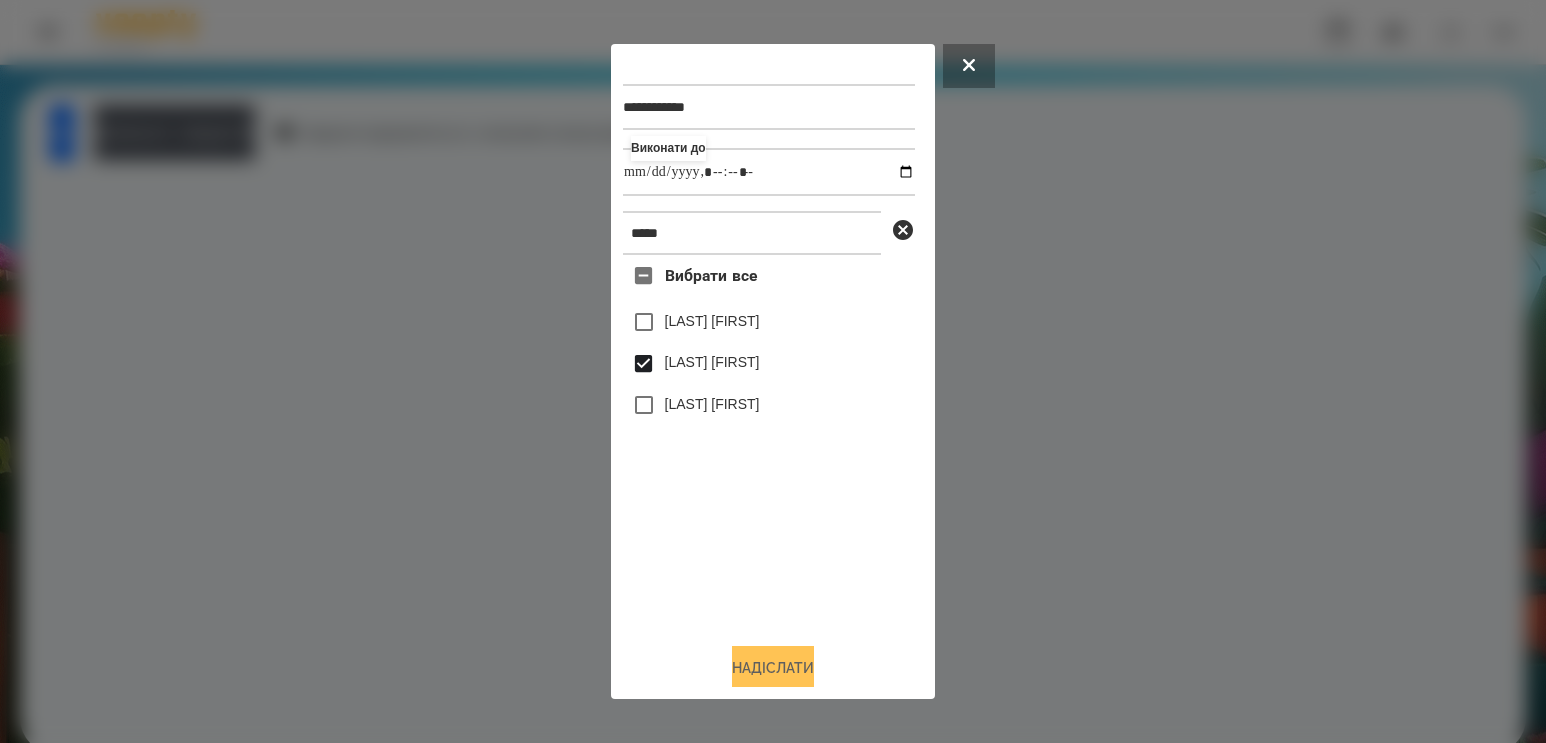 click on "Надіслати" at bounding box center [773, 668] 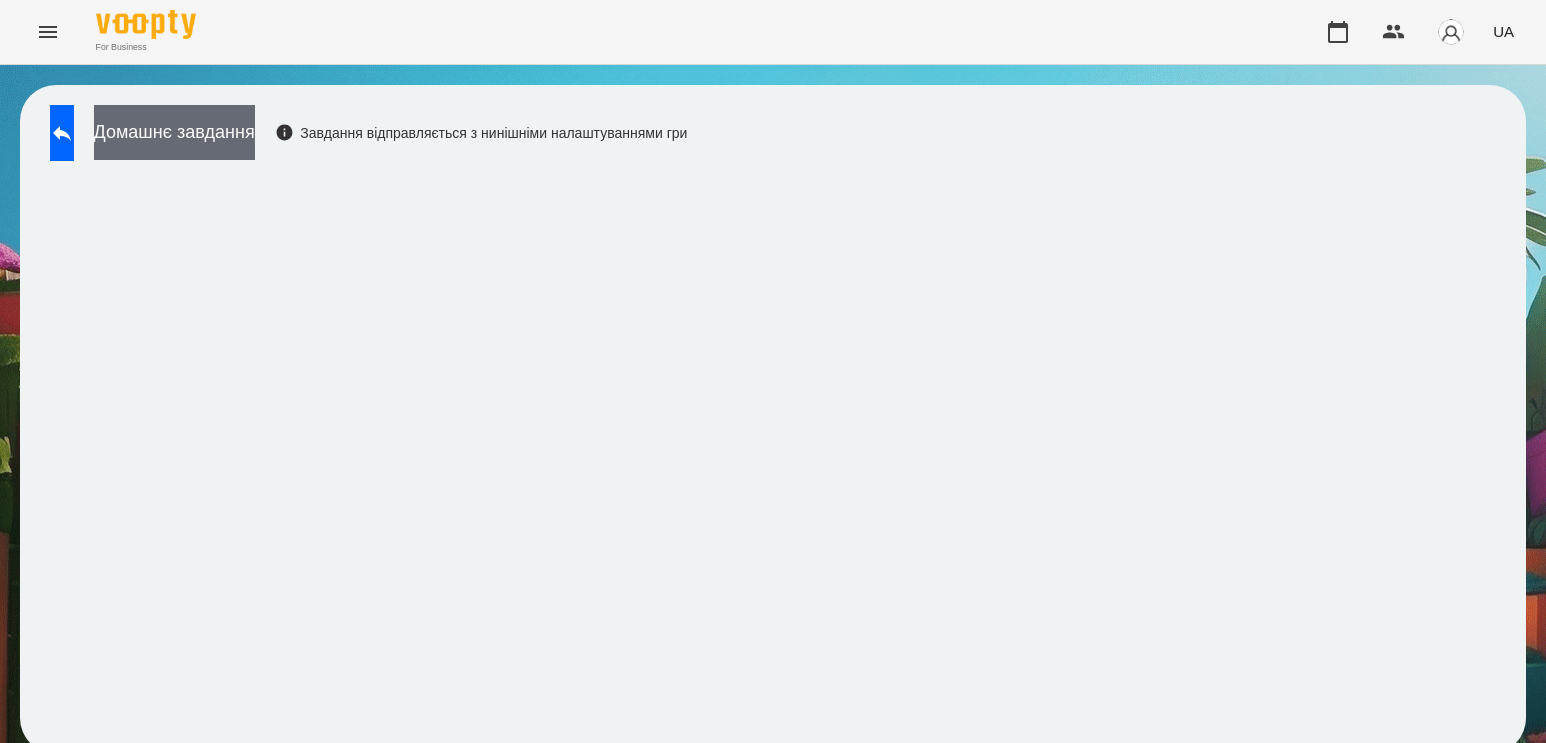 click on "Домашнє завдання" at bounding box center [174, 132] 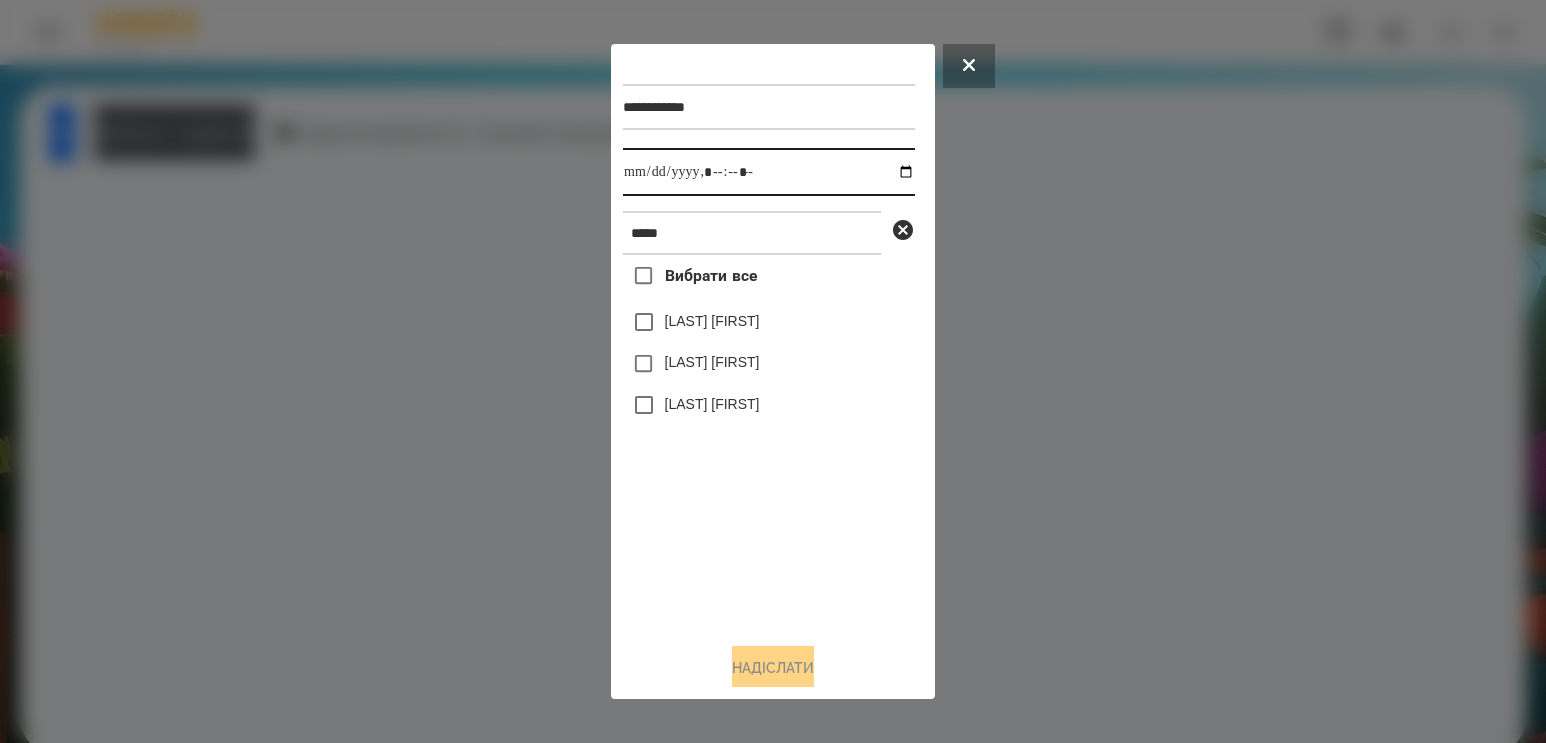 click at bounding box center (769, 172) 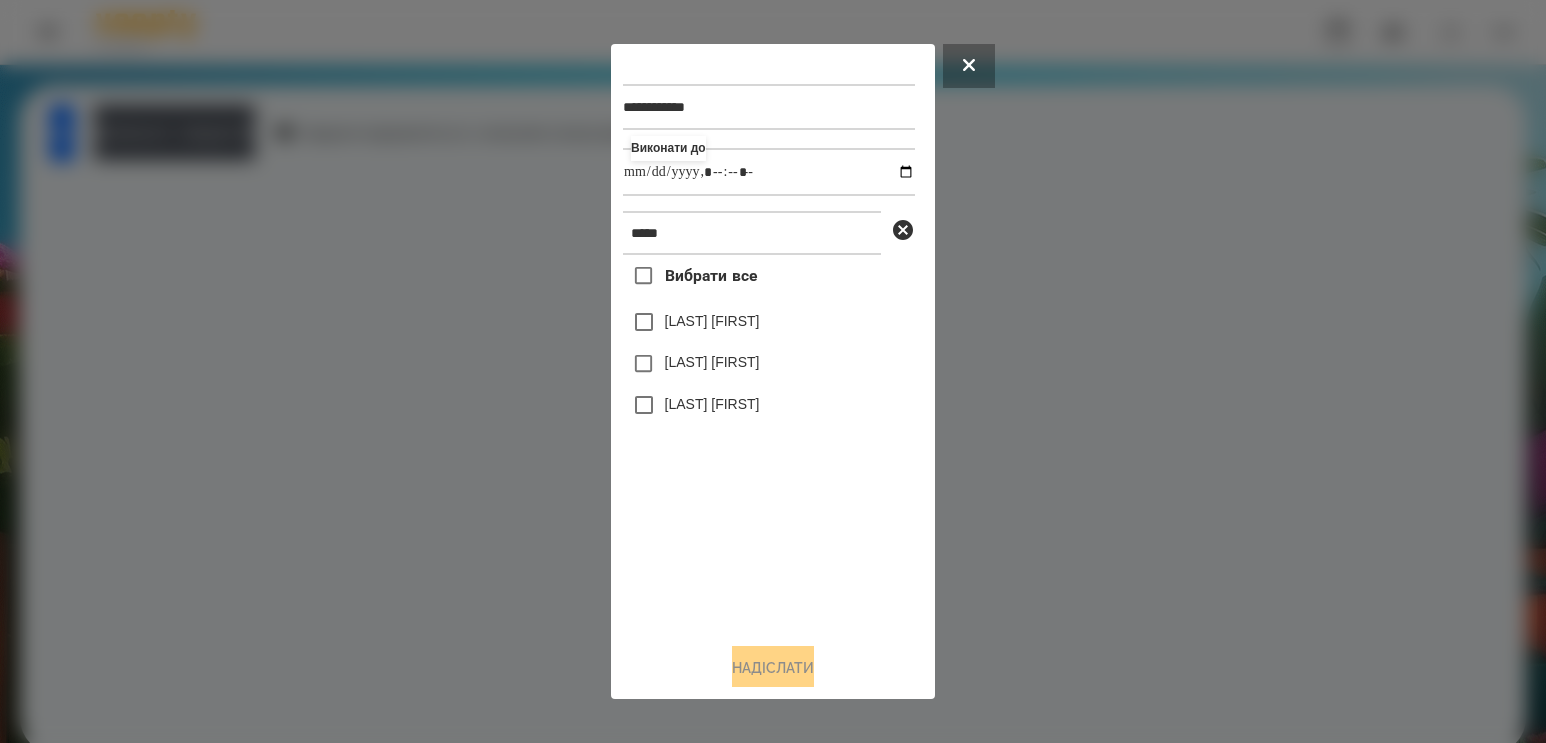 type on "**********" 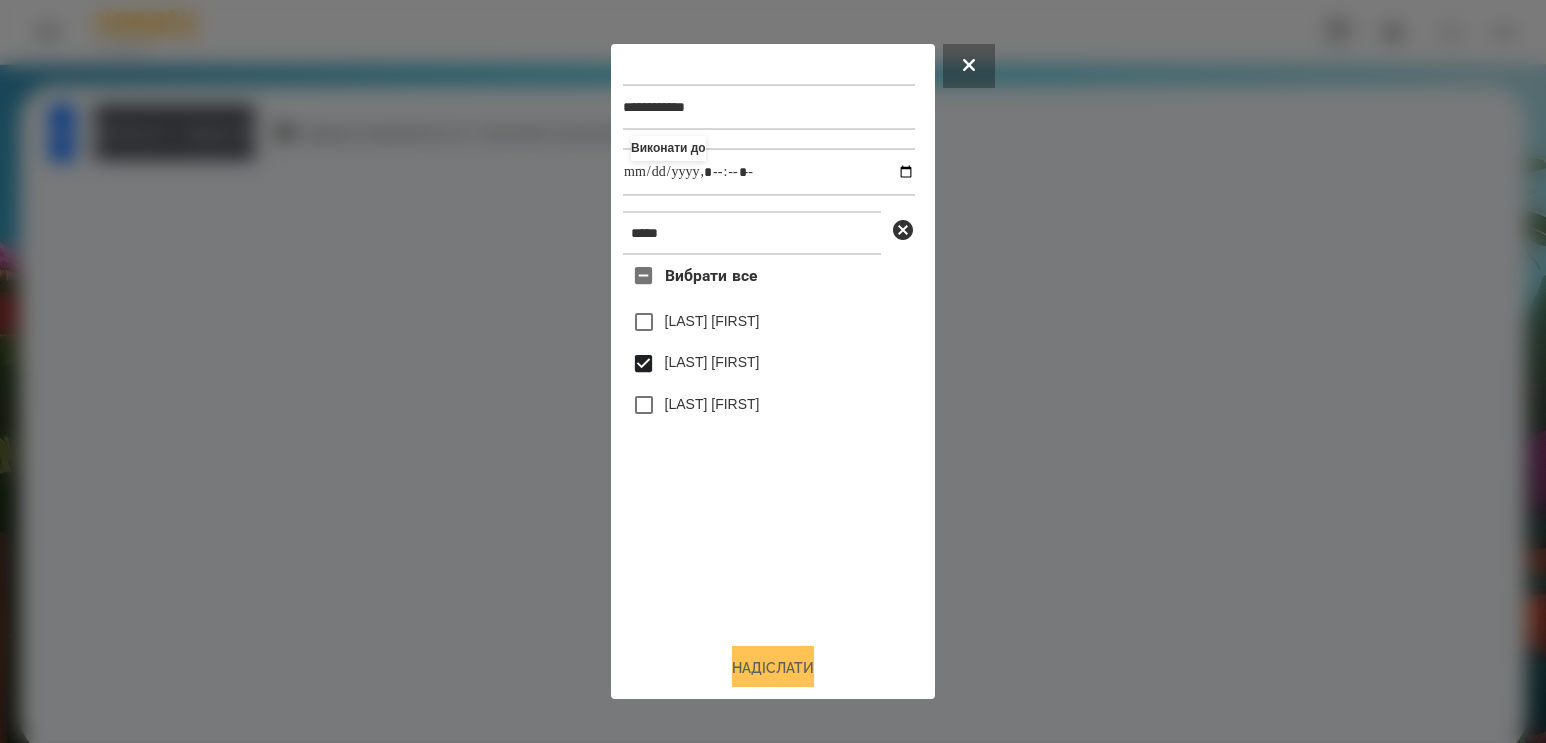 click on "Надіслати" at bounding box center [773, 668] 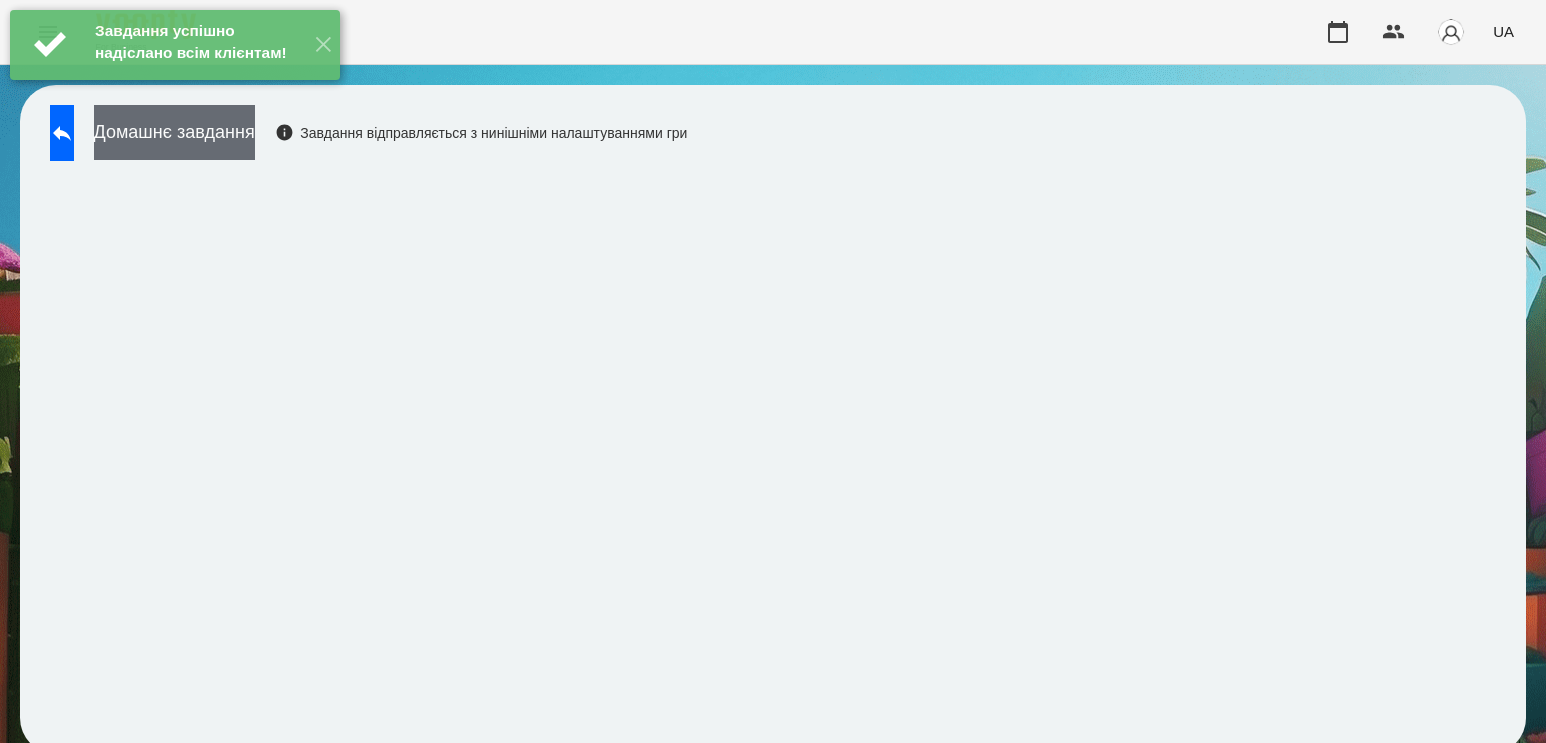 click on "Домашнє завдання" at bounding box center [174, 132] 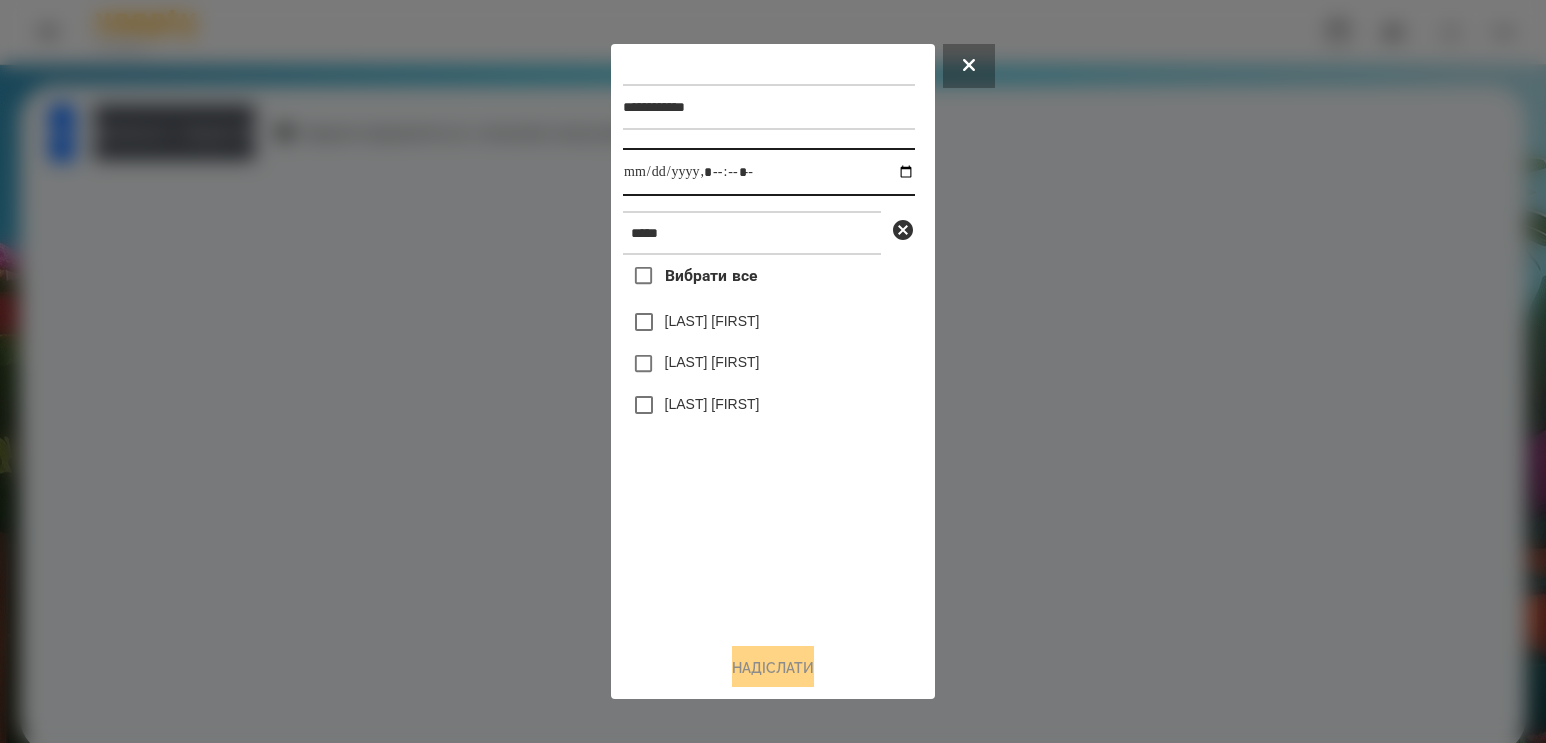 click at bounding box center [769, 172] 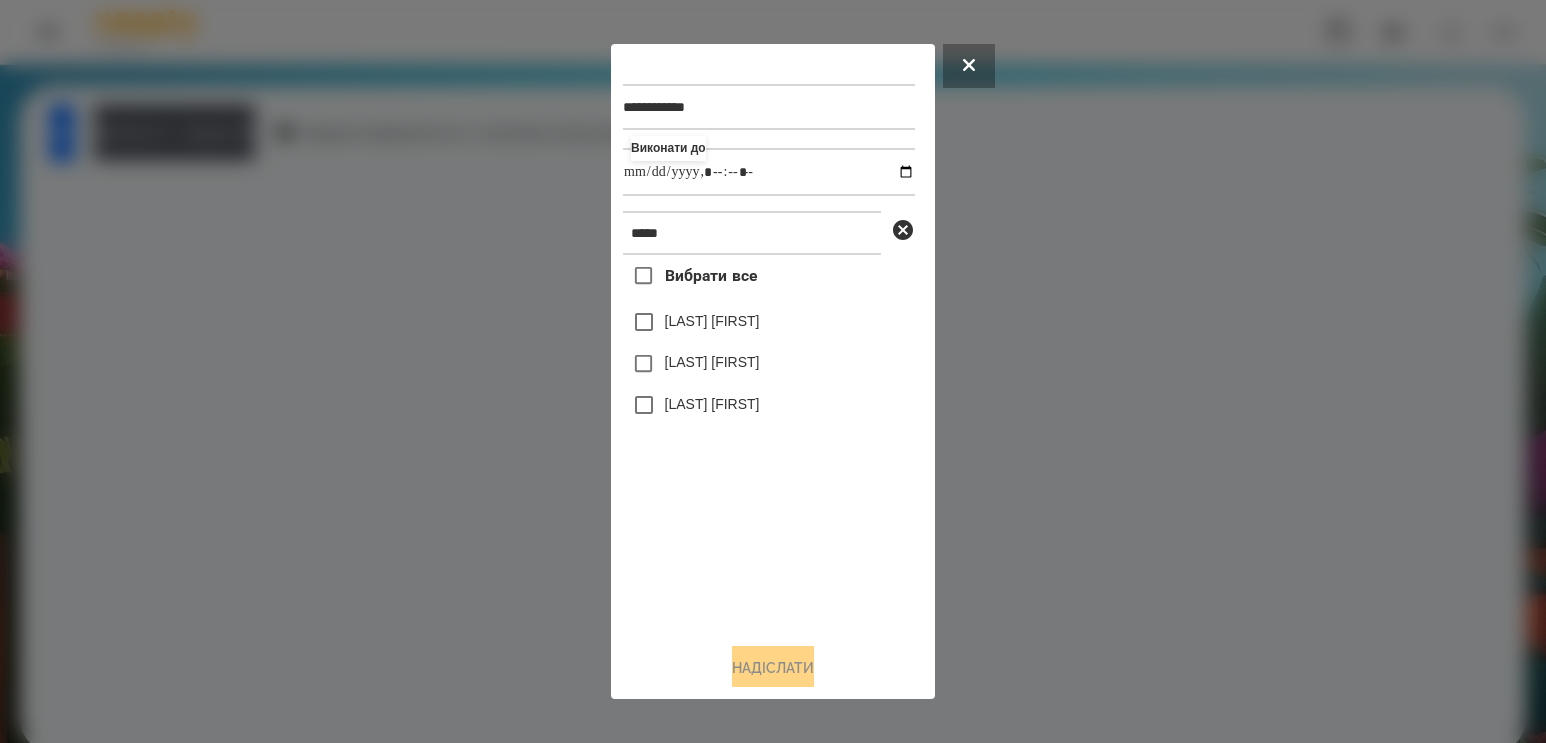 type on "**********" 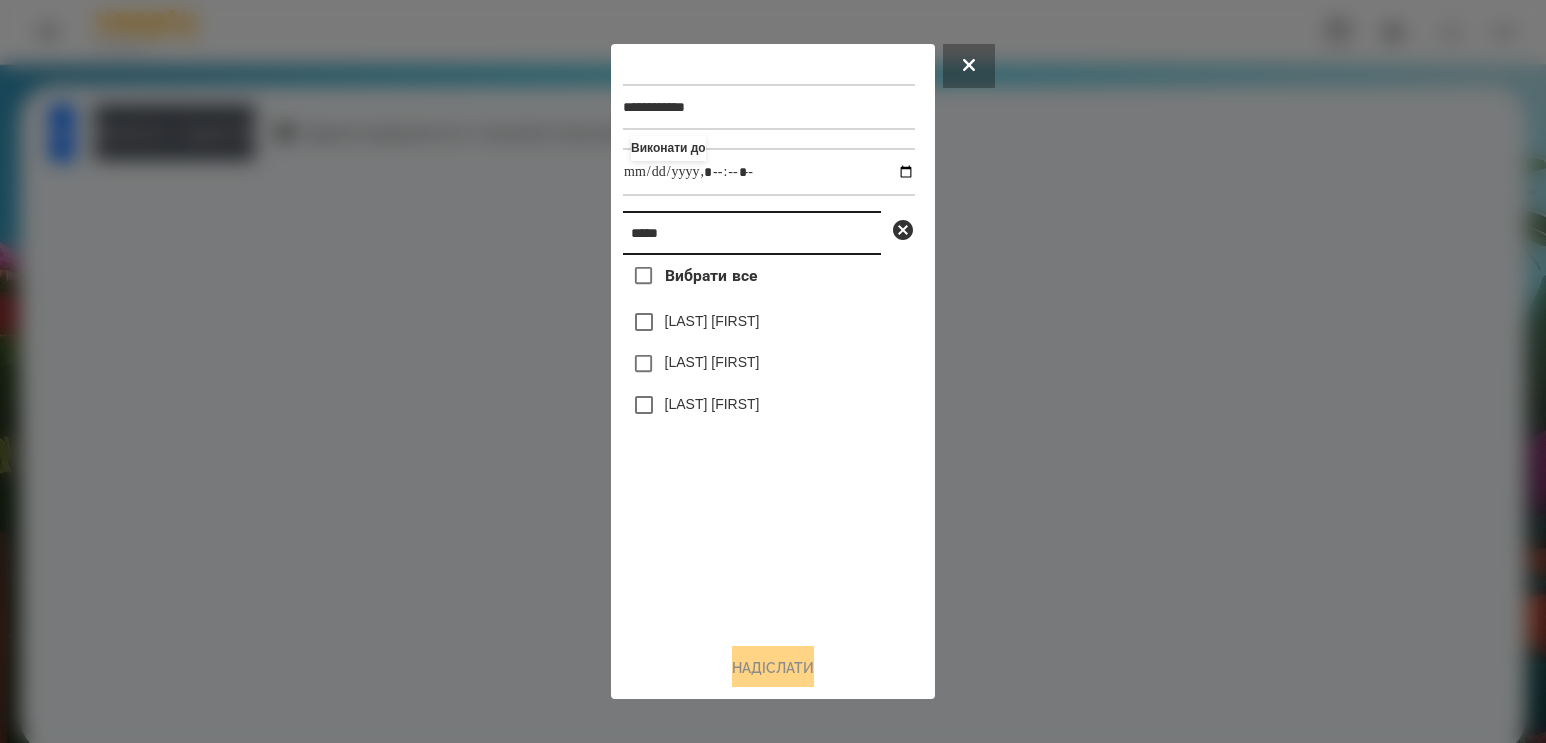 drag, startPoint x: 760, startPoint y: 239, endPoint x: -14, endPoint y: 142, distance: 780.0545 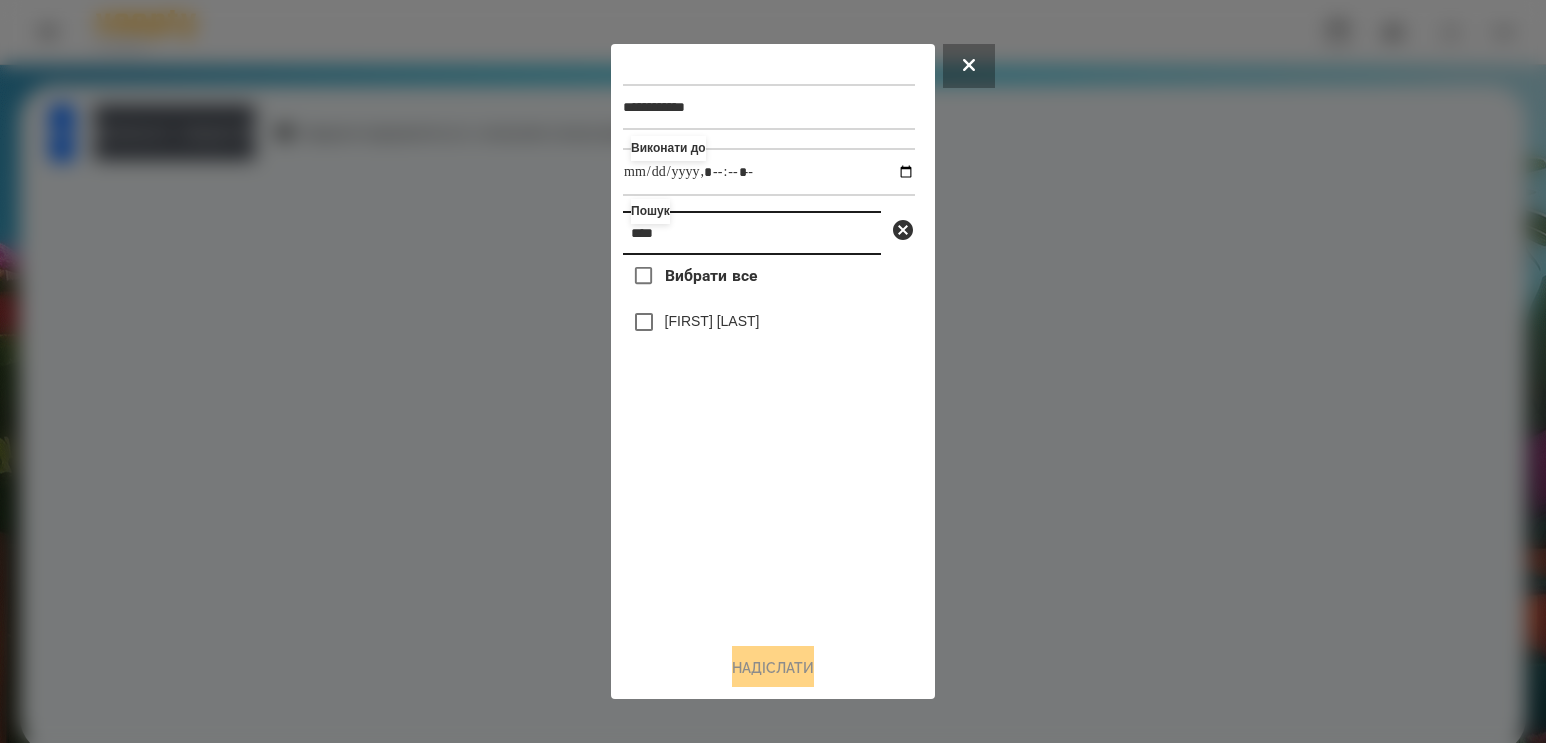 type on "****" 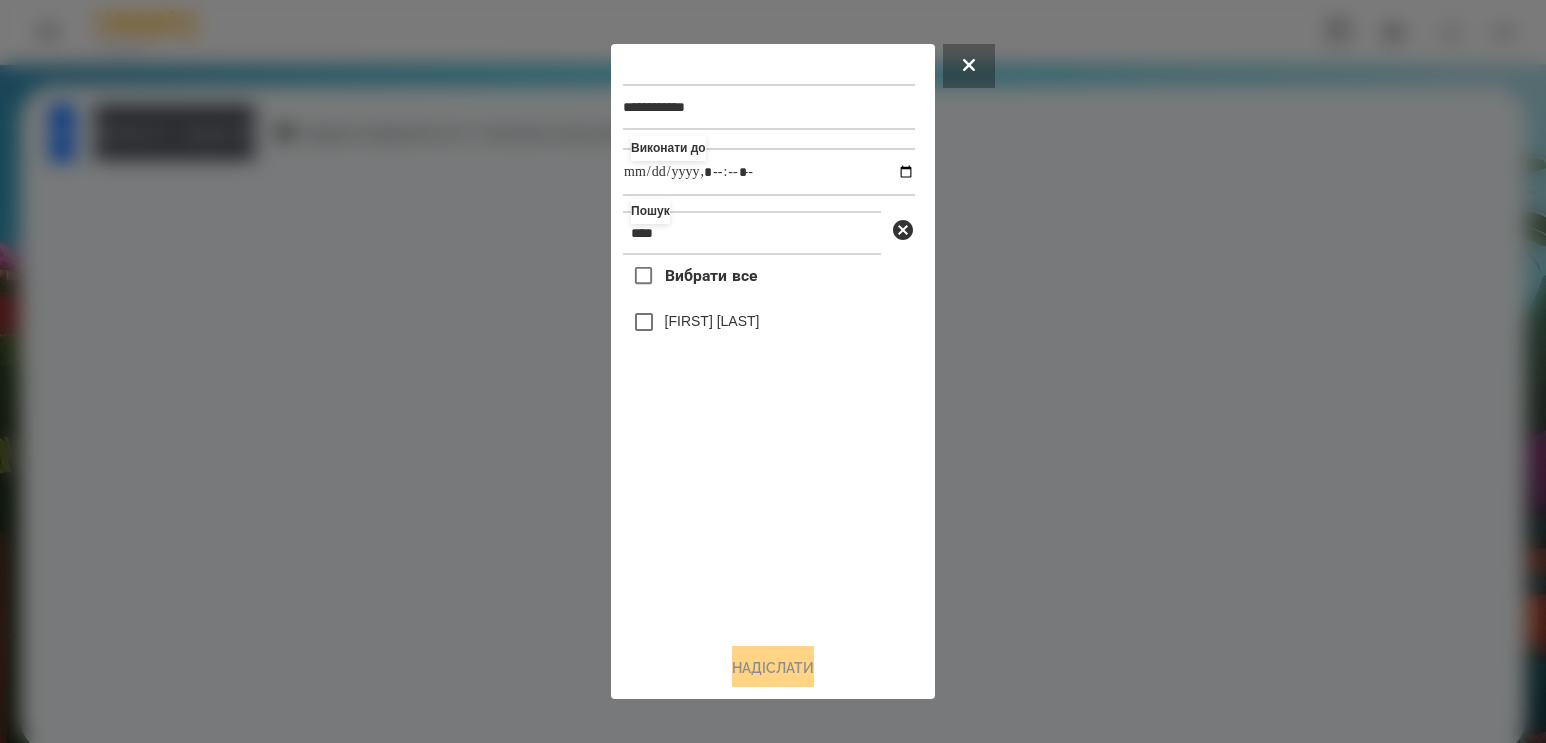 click on "[FIRST] [LAST]" at bounding box center (712, 321) 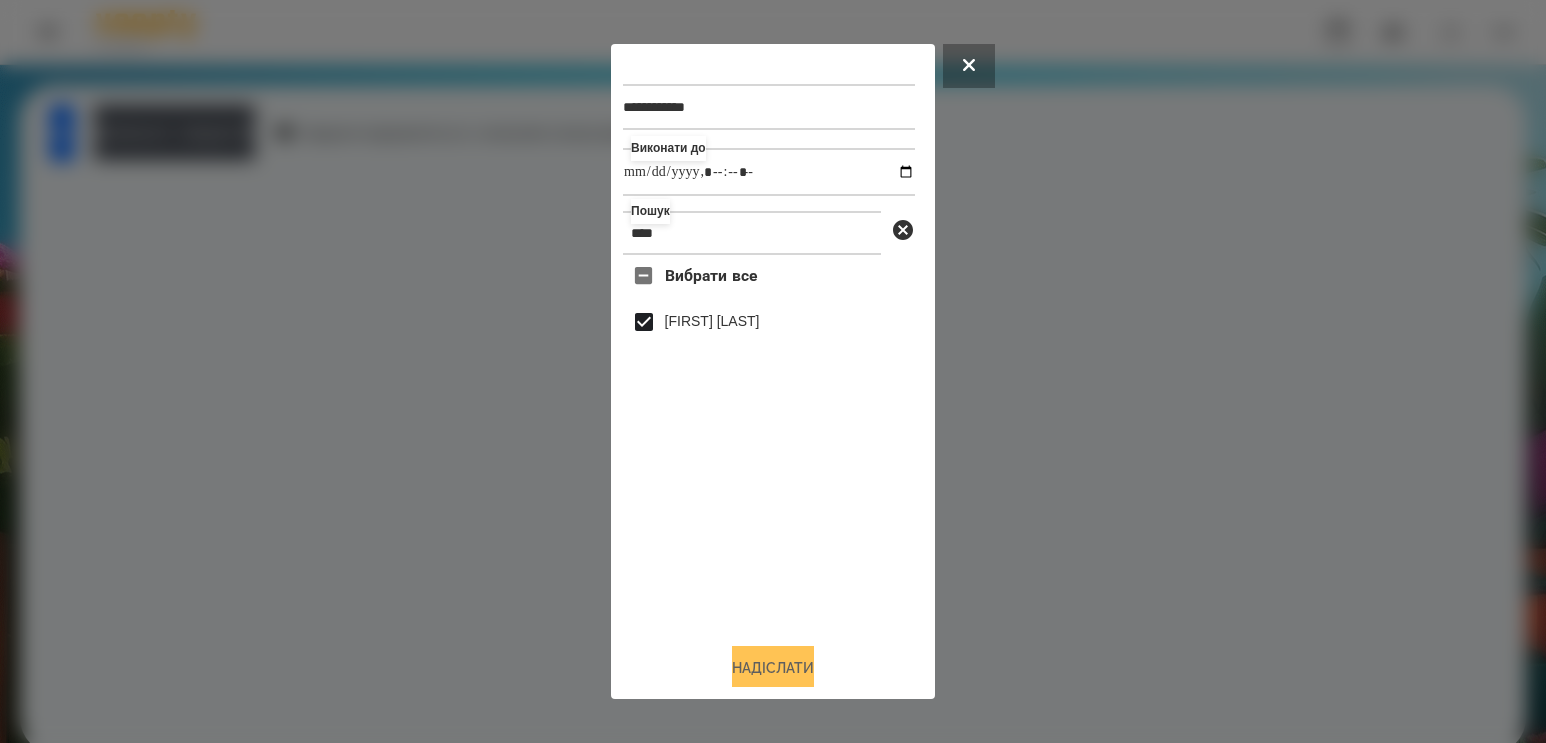 click on "Надіслати" at bounding box center (773, 668) 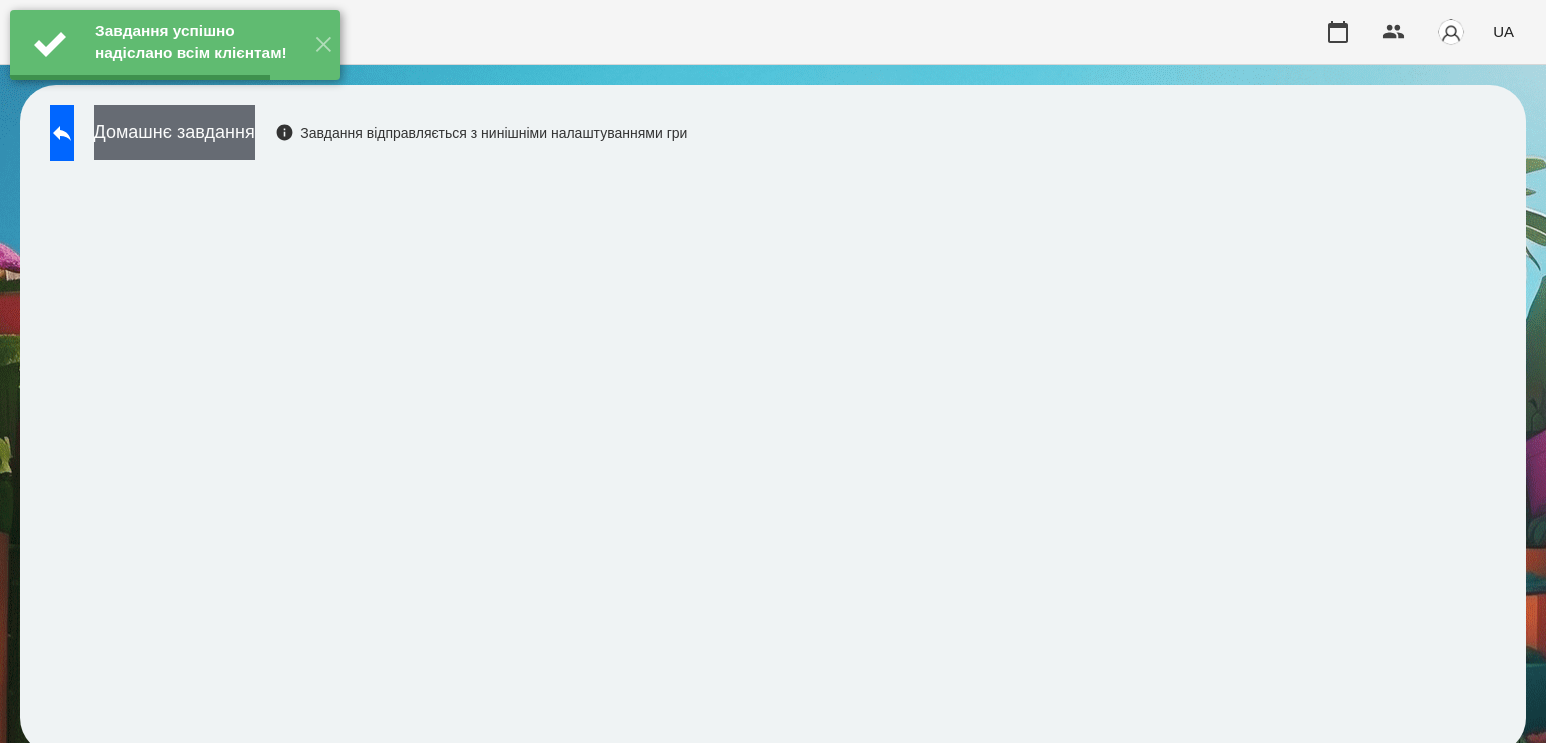 click on "Домашнє завдання" at bounding box center (174, 132) 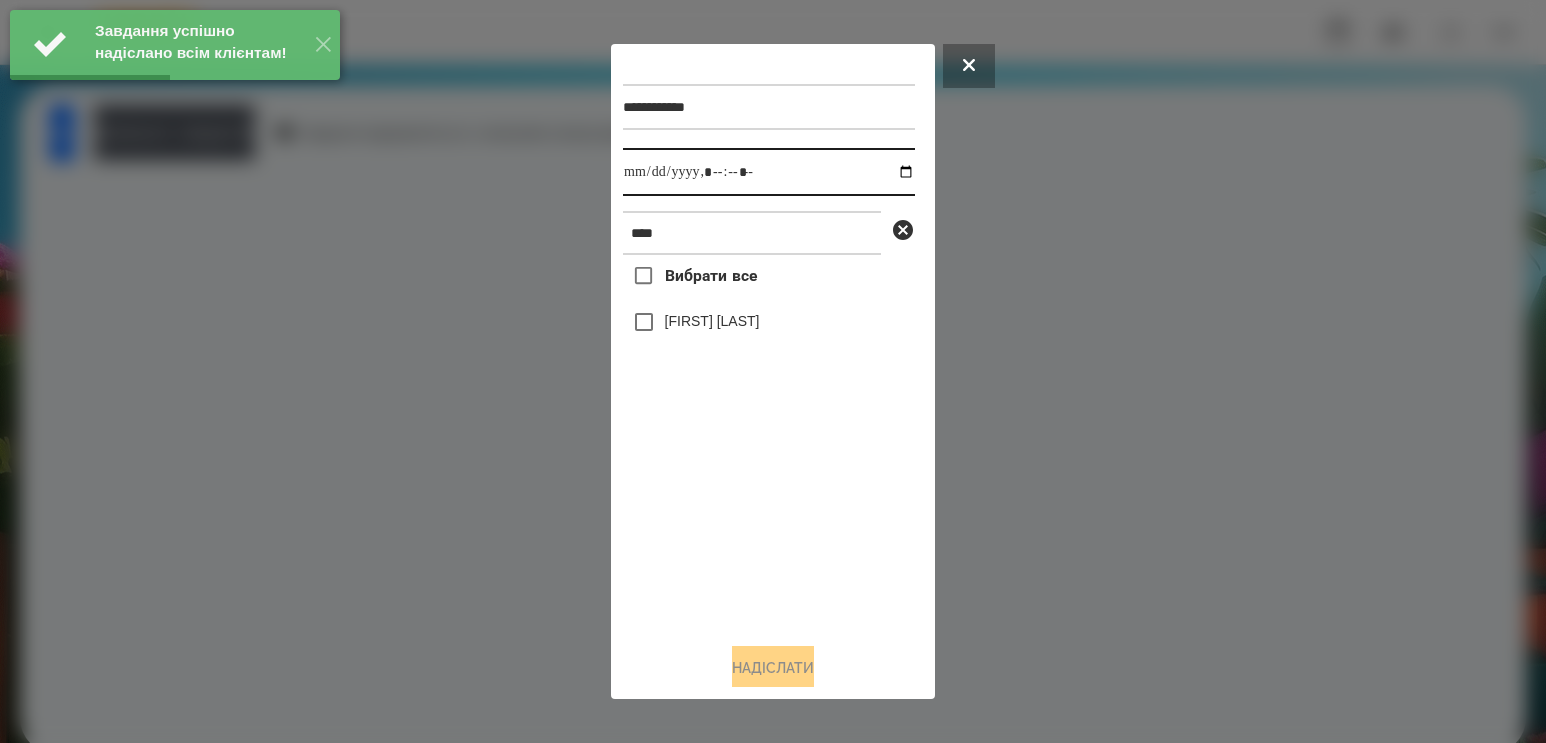click at bounding box center [769, 172] 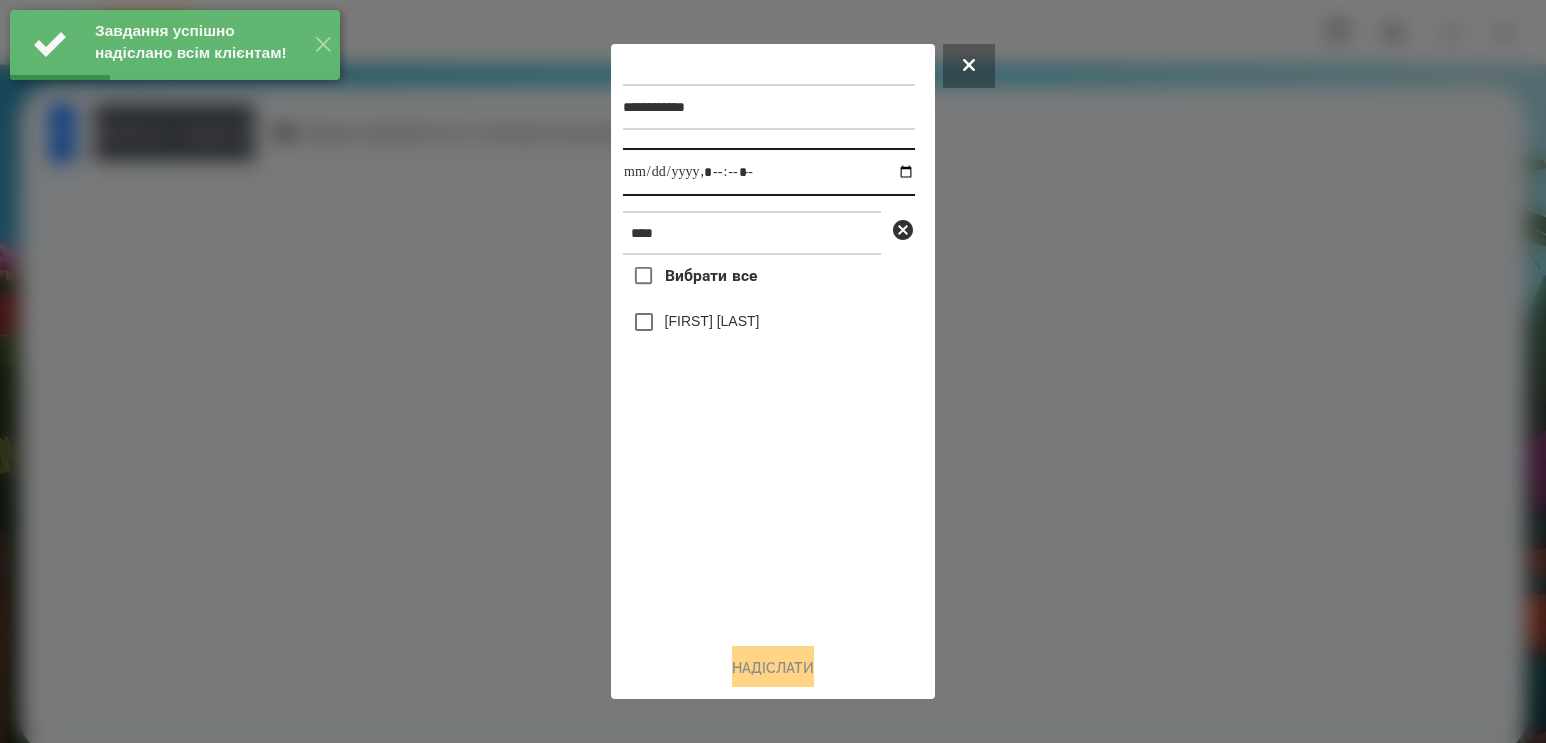click at bounding box center [769, 172] 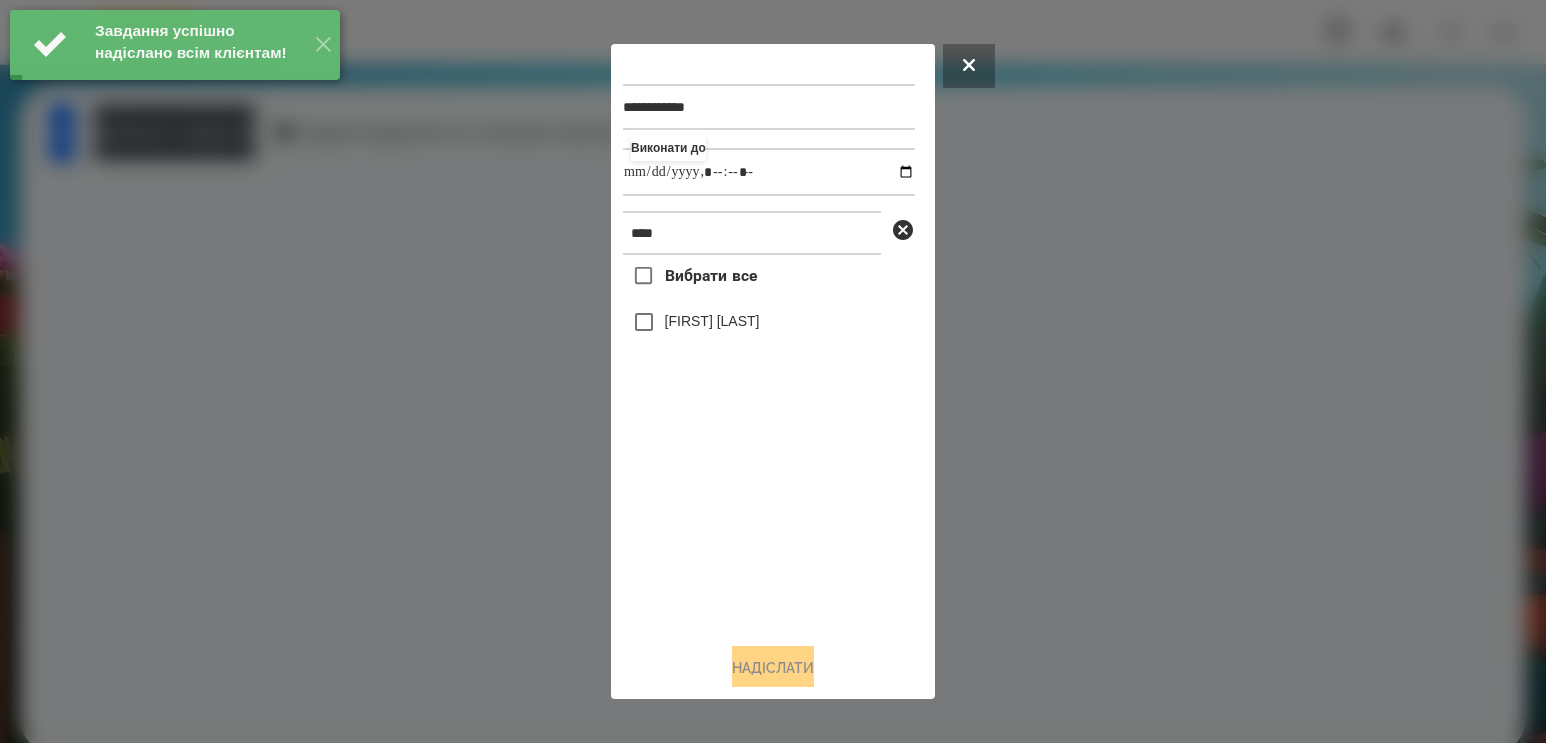 type on "**********" 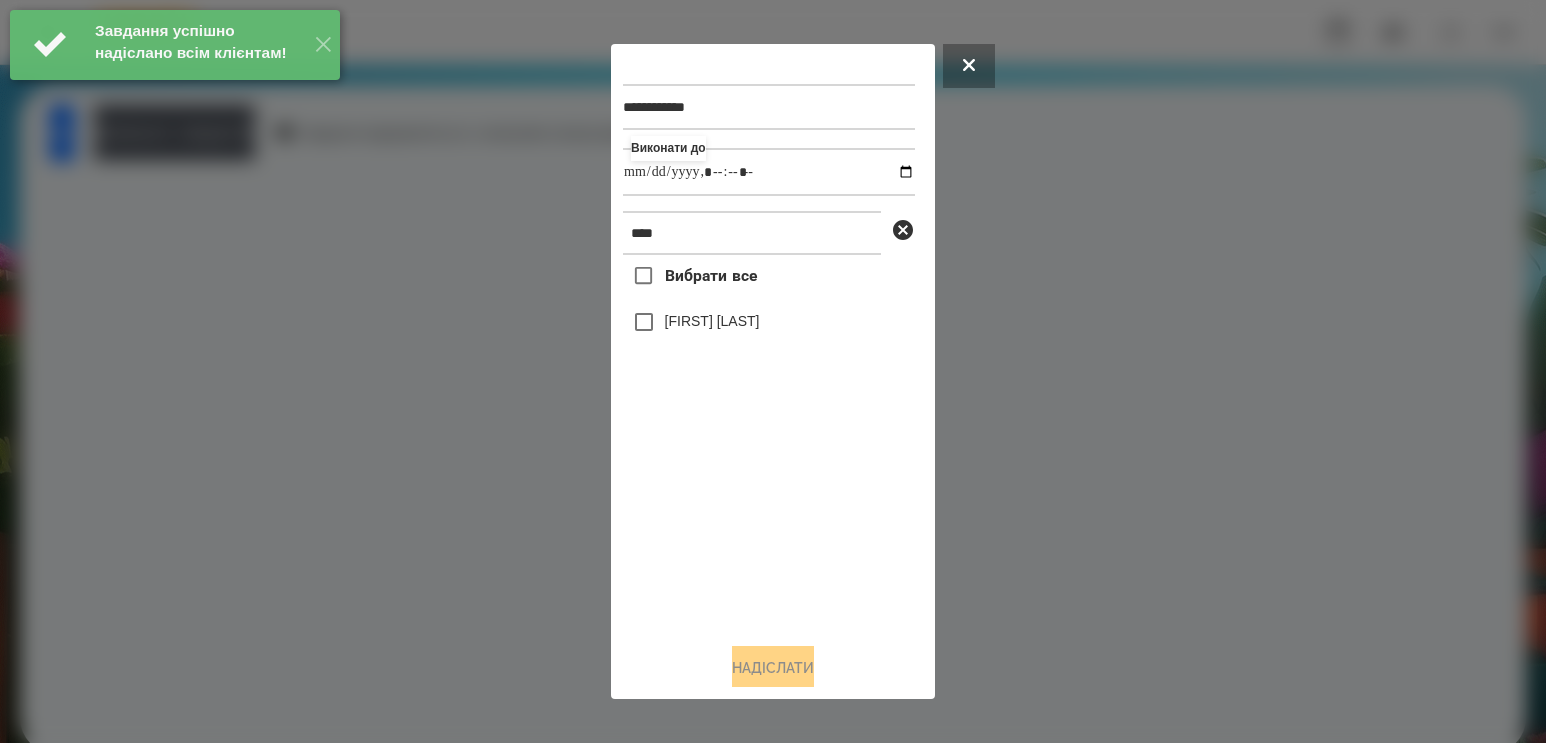 drag, startPoint x: 645, startPoint y: 610, endPoint x: 670, endPoint y: 527, distance: 86.683334 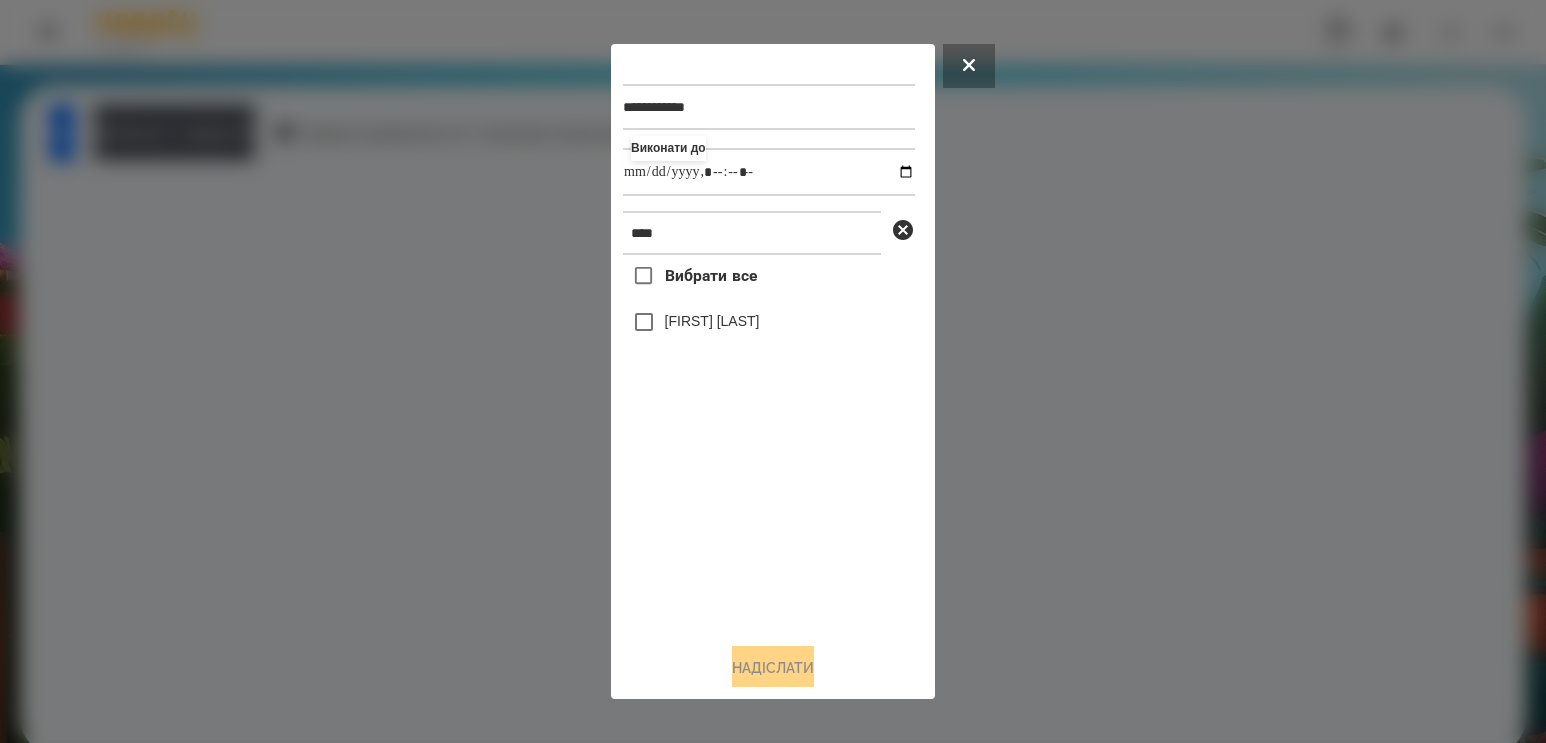 click on "[FIRST] [LAST]" at bounding box center [712, 321] 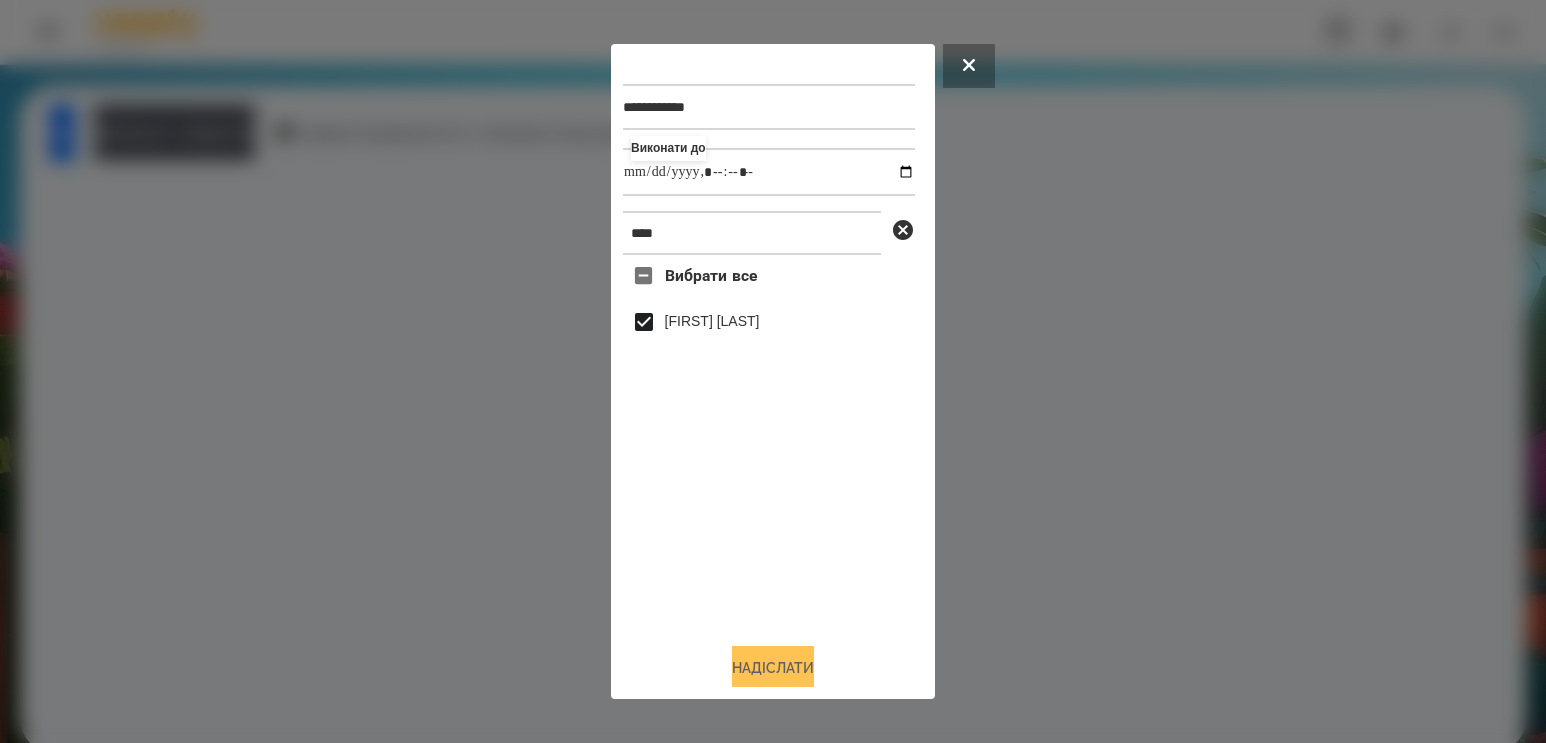 click on "Надіслати" at bounding box center (773, 668) 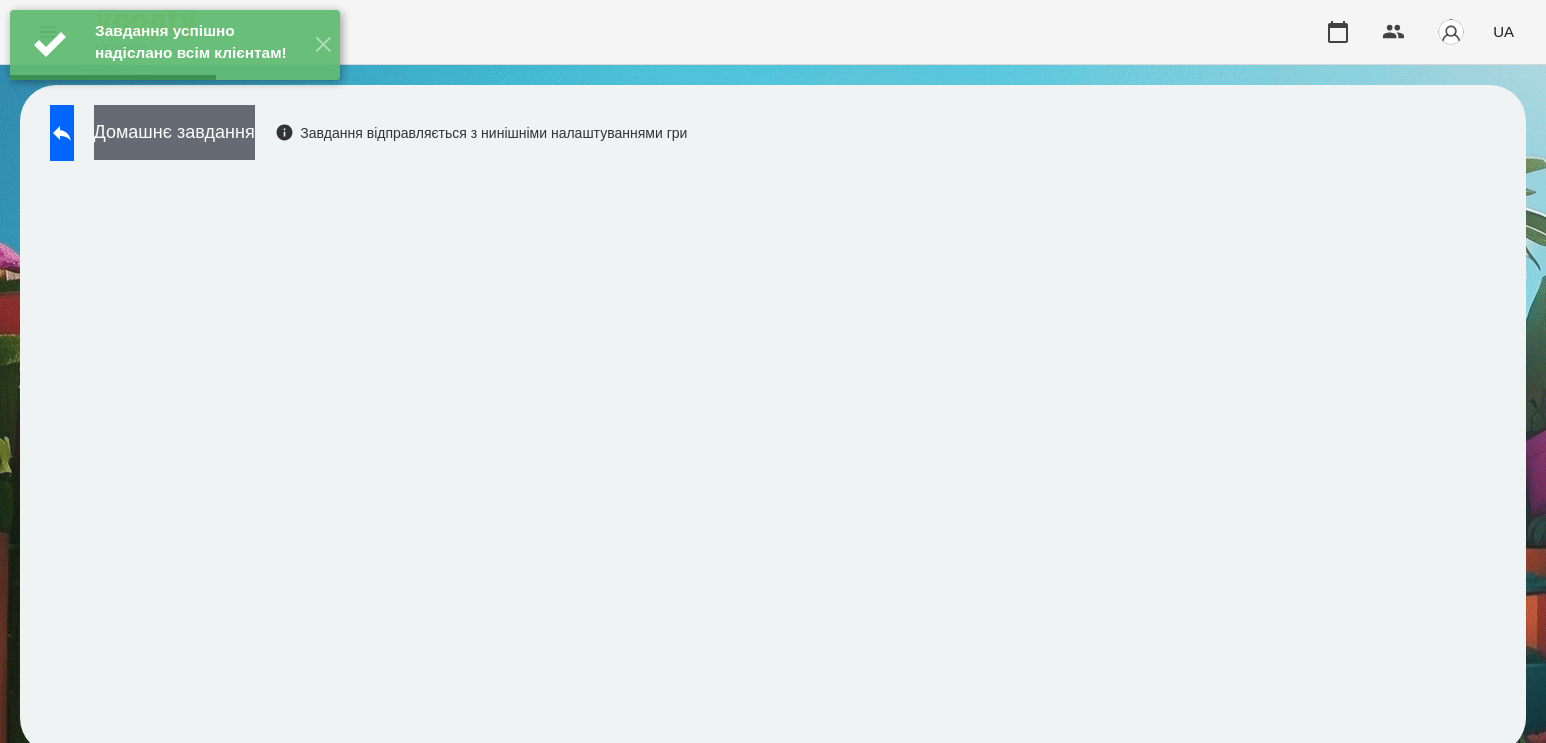 click on "Домашнє завдання" at bounding box center (174, 132) 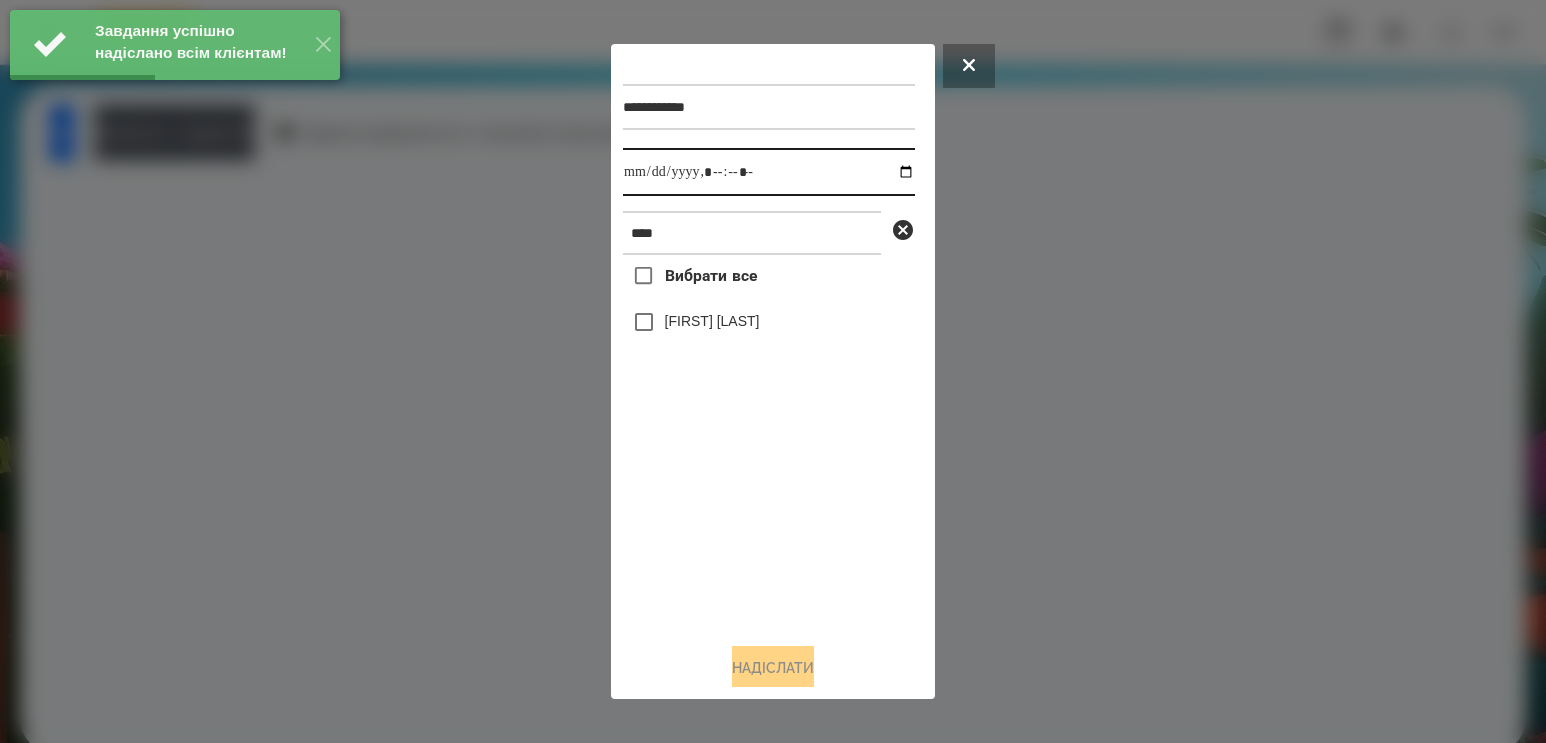 click at bounding box center [769, 172] 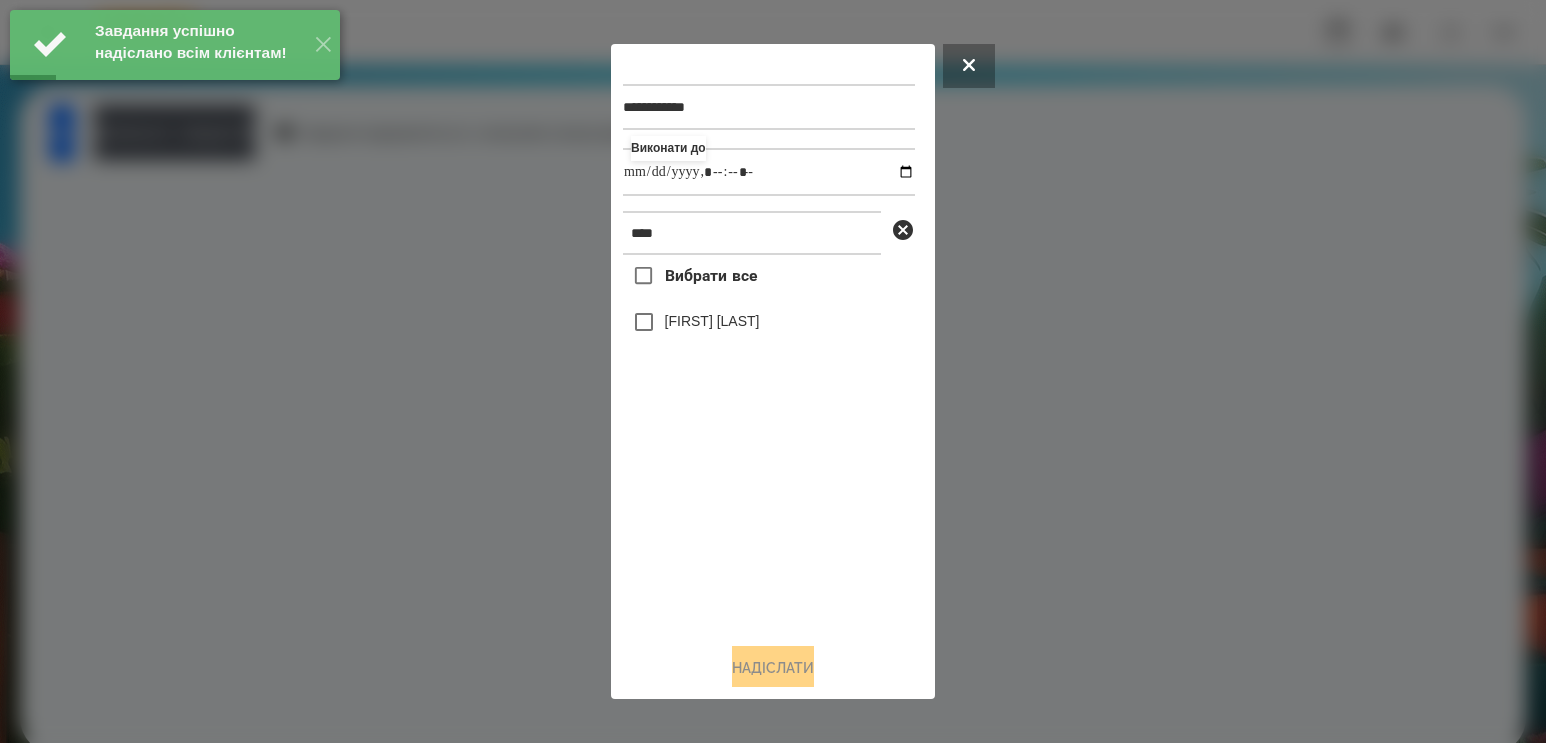 type on "**********" 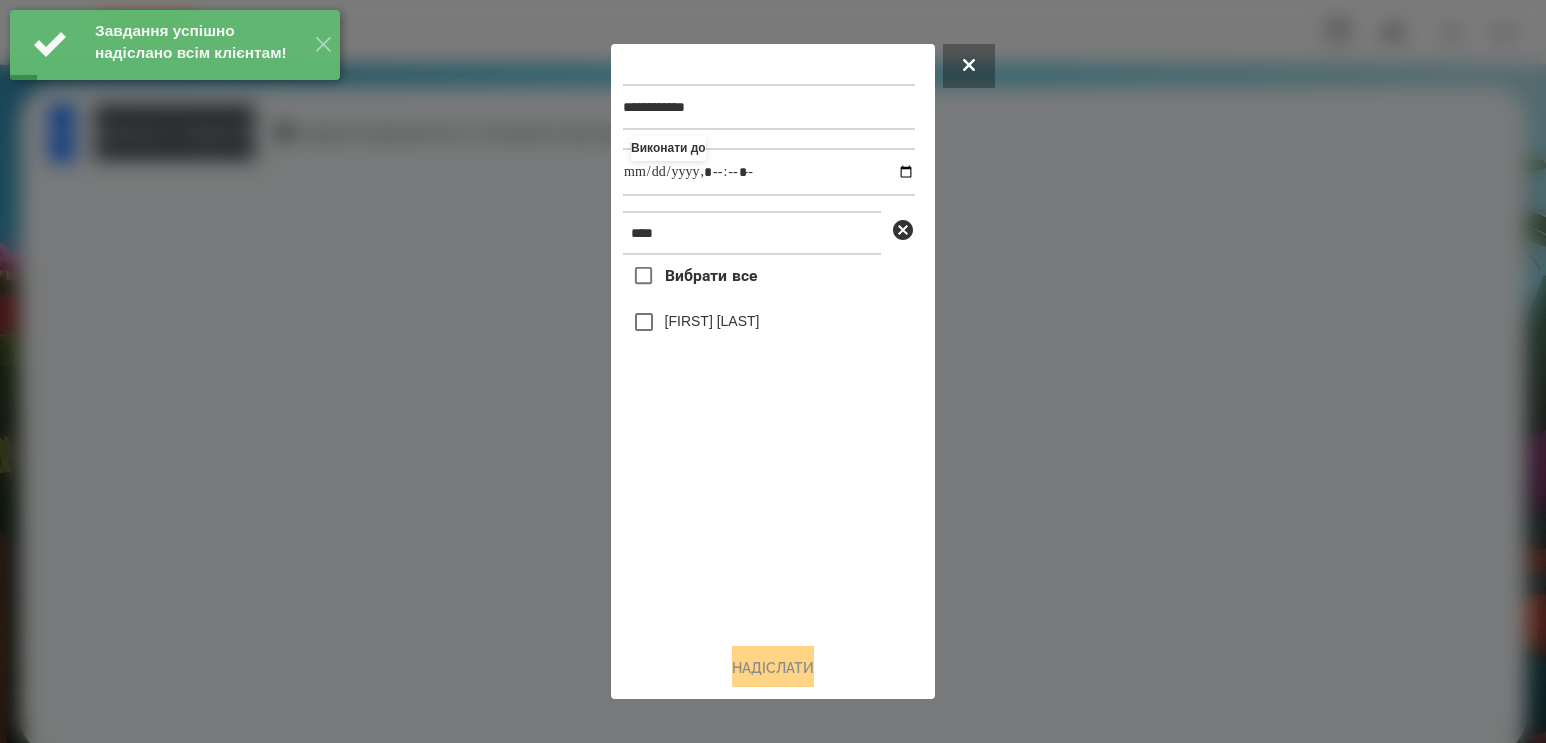 drag, startPoint x: 819, startPoint y: 568, endPoint x: 696, endPoint y: 427, distance: 187.10959 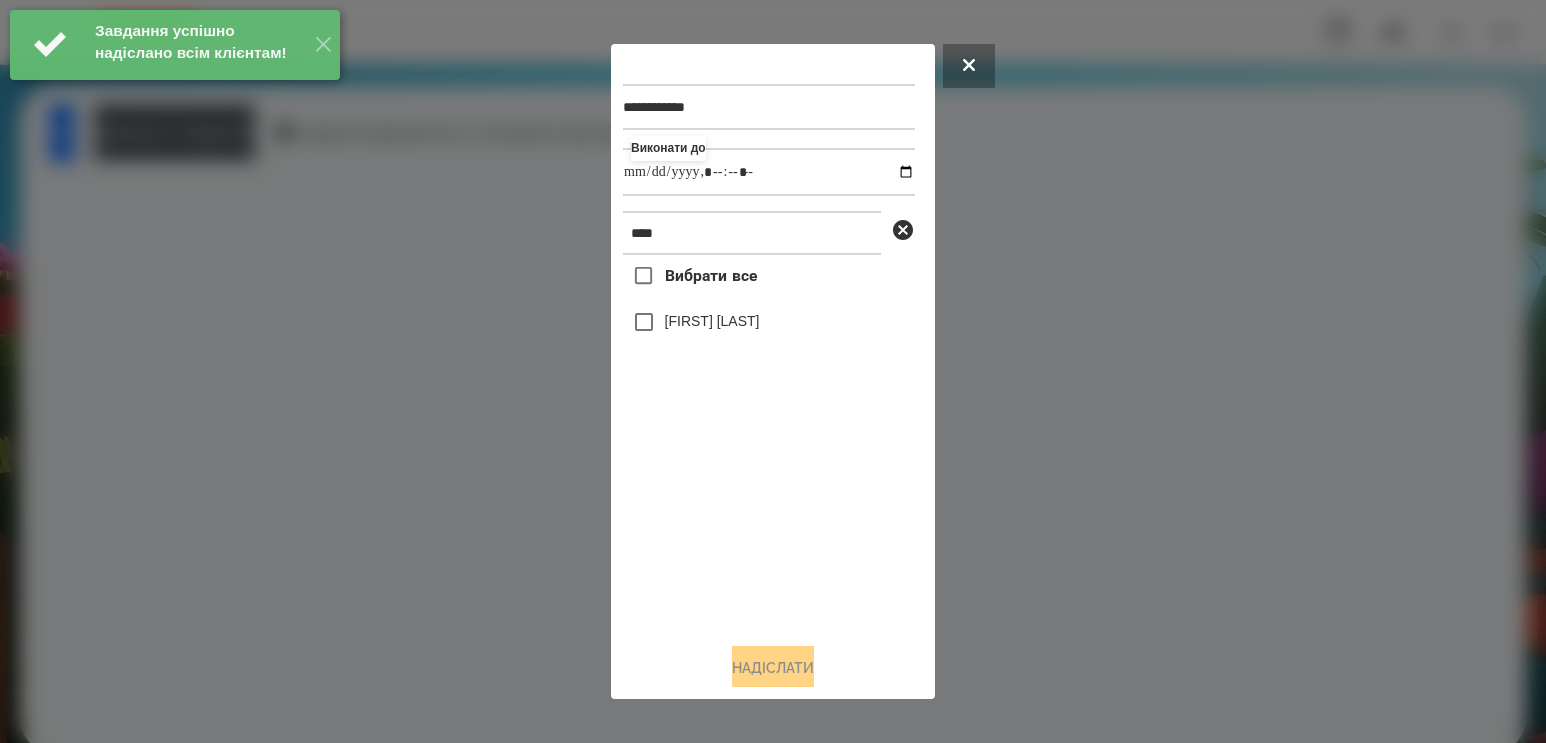 click on "[FIRST] [LAST]" at bounding box center (712, 321) 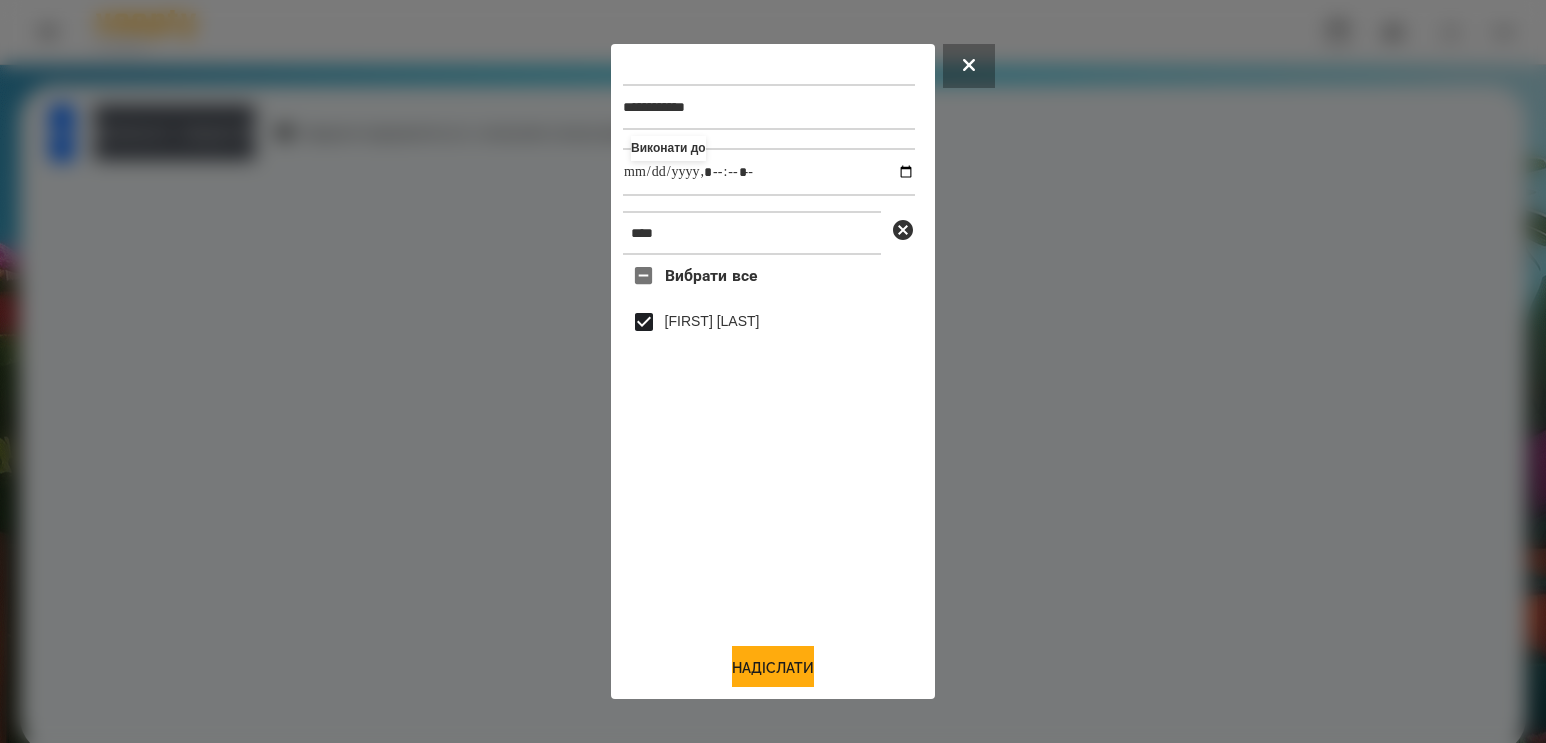 click on "Вибрати все [FIRST] [LAST] Надіслати" at bounding box center [773, 372] 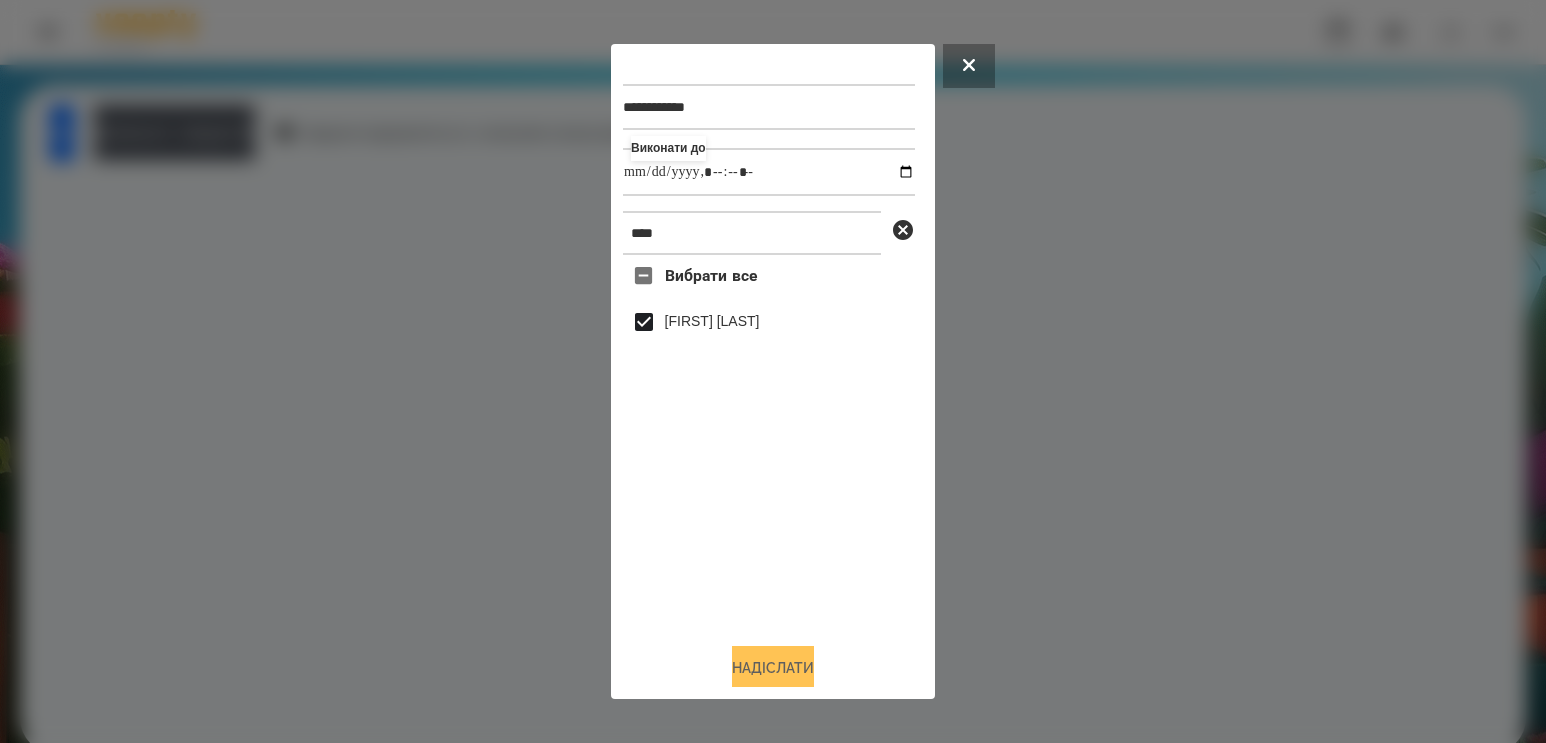 click on "Надіслати" at bounding box center [773, 668] 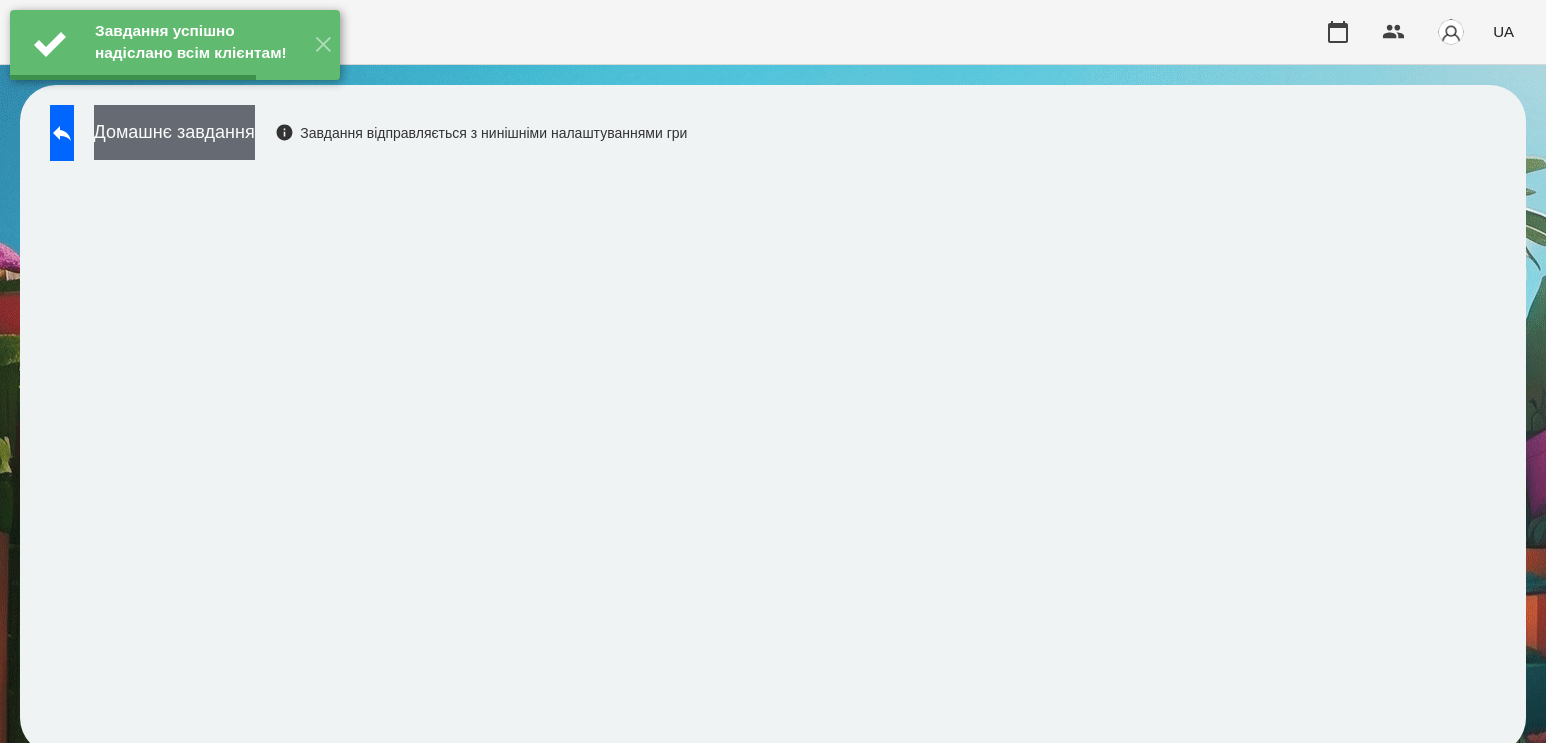 click on "Домашнє завдання" at bounding box center (174, 132) 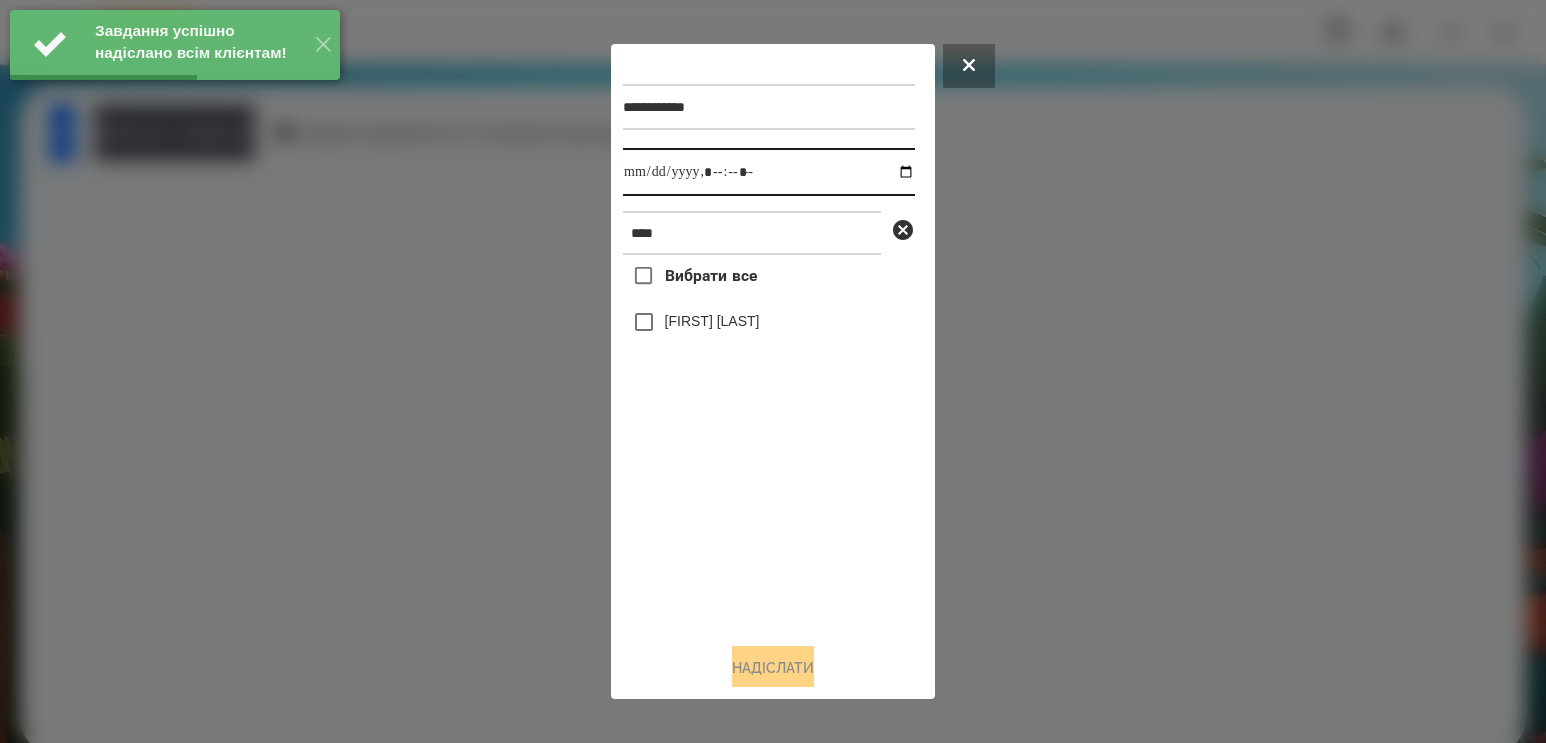 click at bounding box center [769, 172] 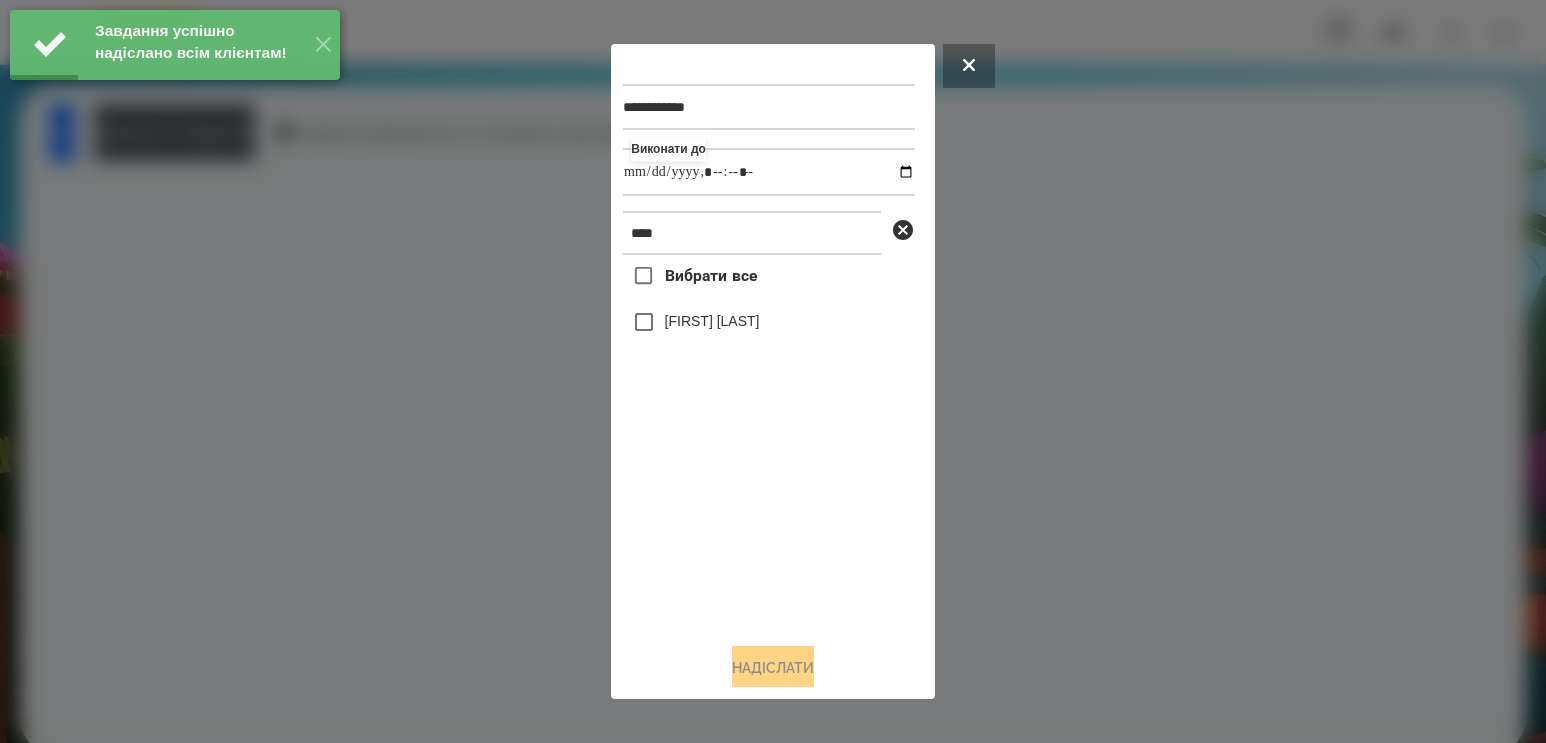 type on "**********" 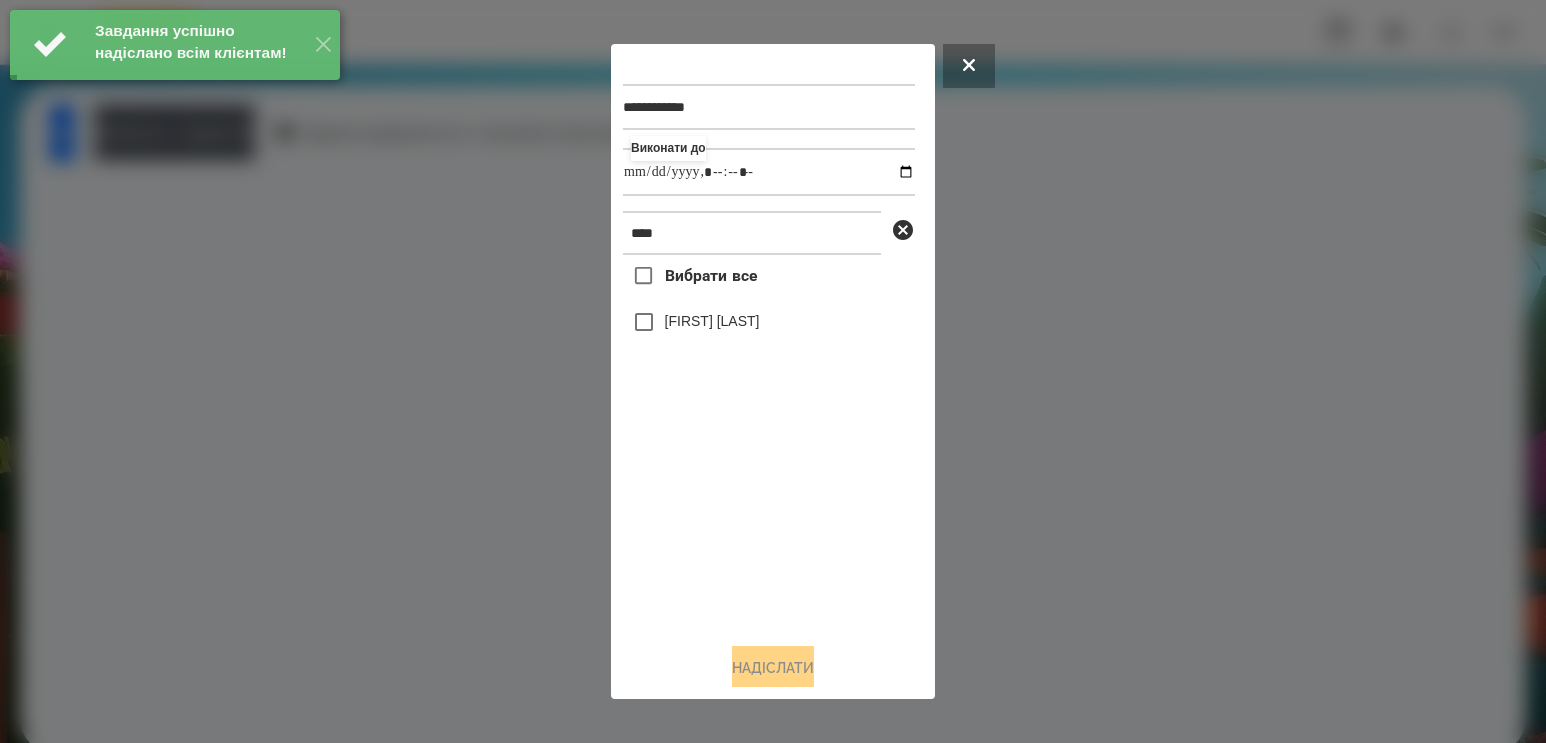 click on "[FIRST] [LAST]" at bounding box center [712, 321] 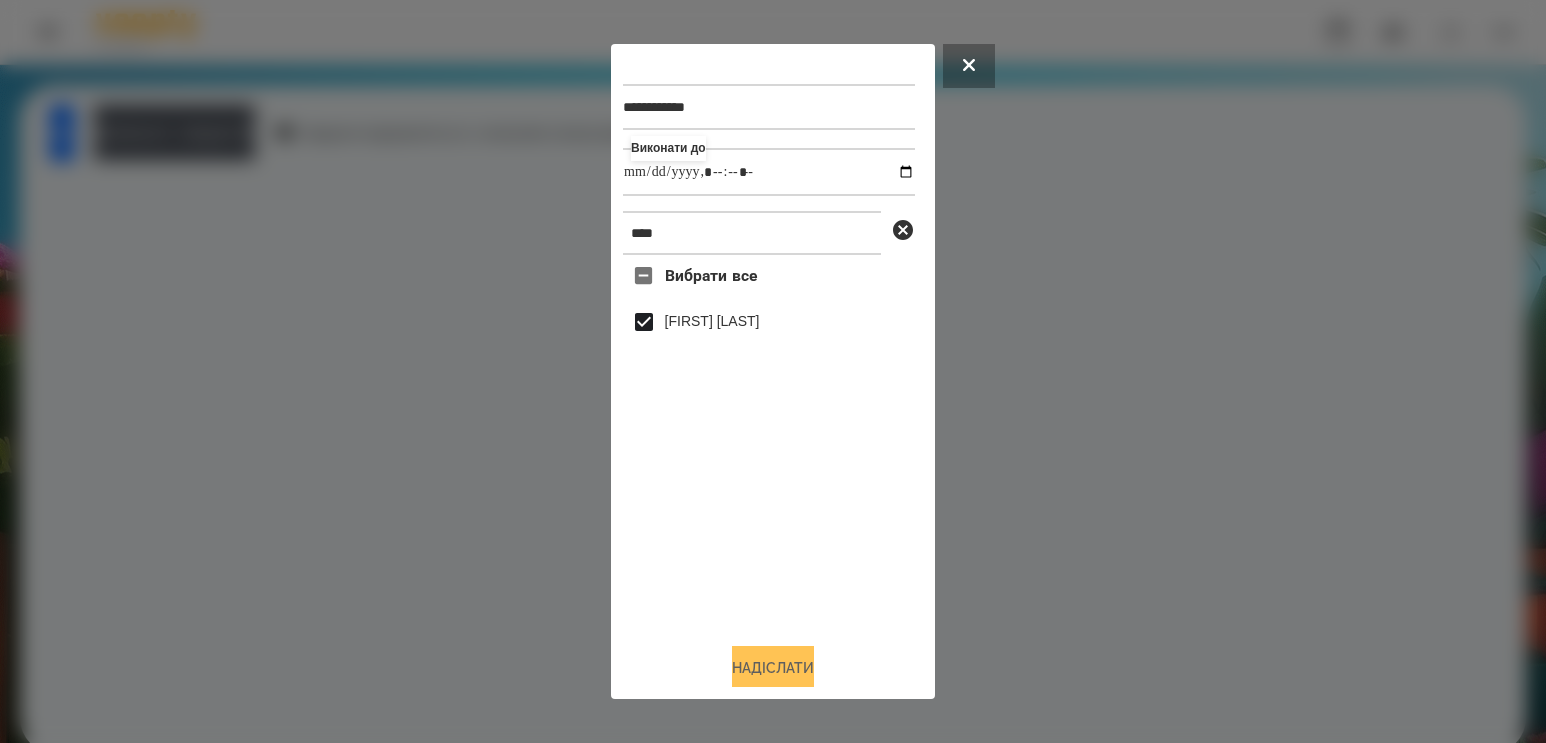 click on "Надіслати" at bounding box center [773, 668] 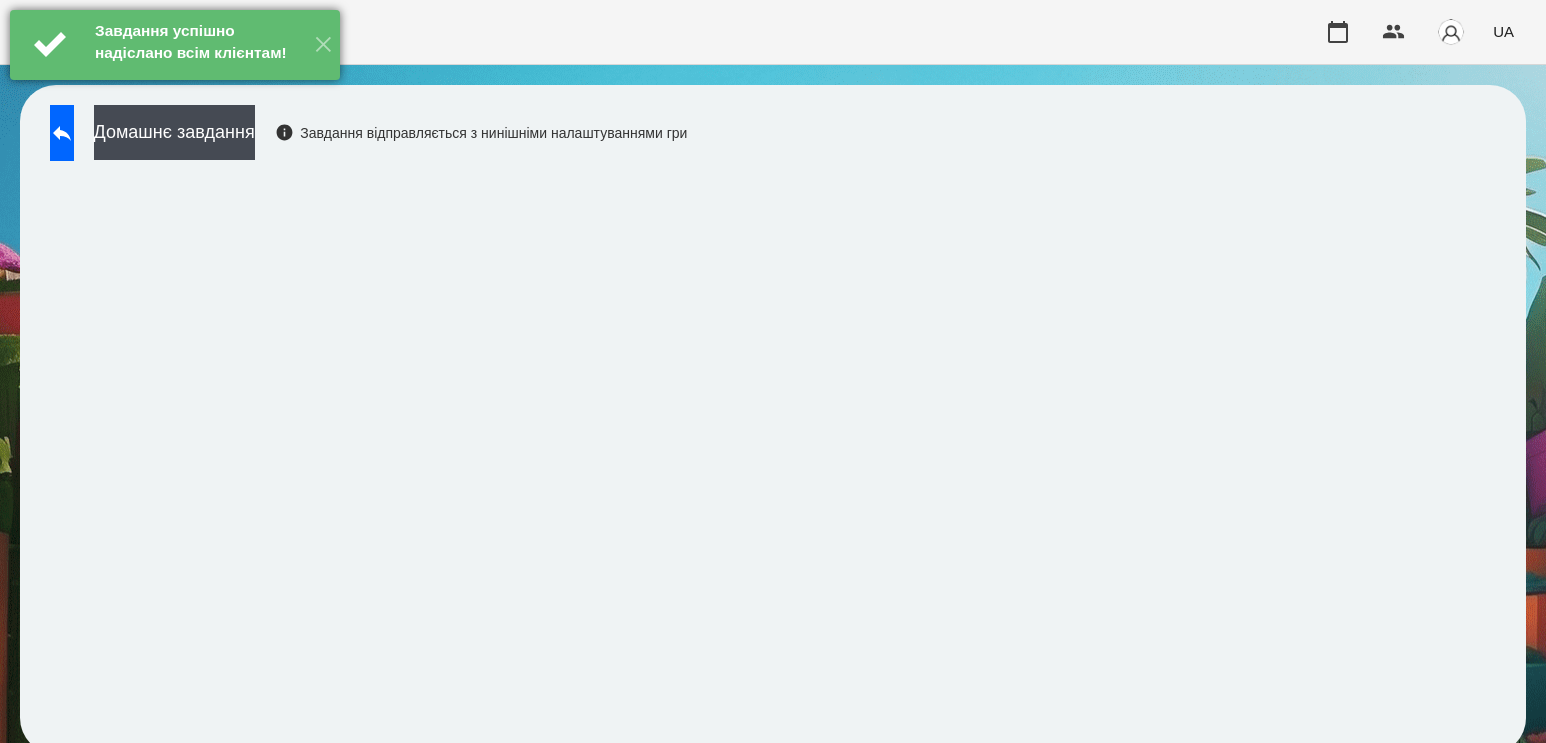 click on "Завдання успішно надіслано всім клієнтам!" at bounding box center [197, 44] 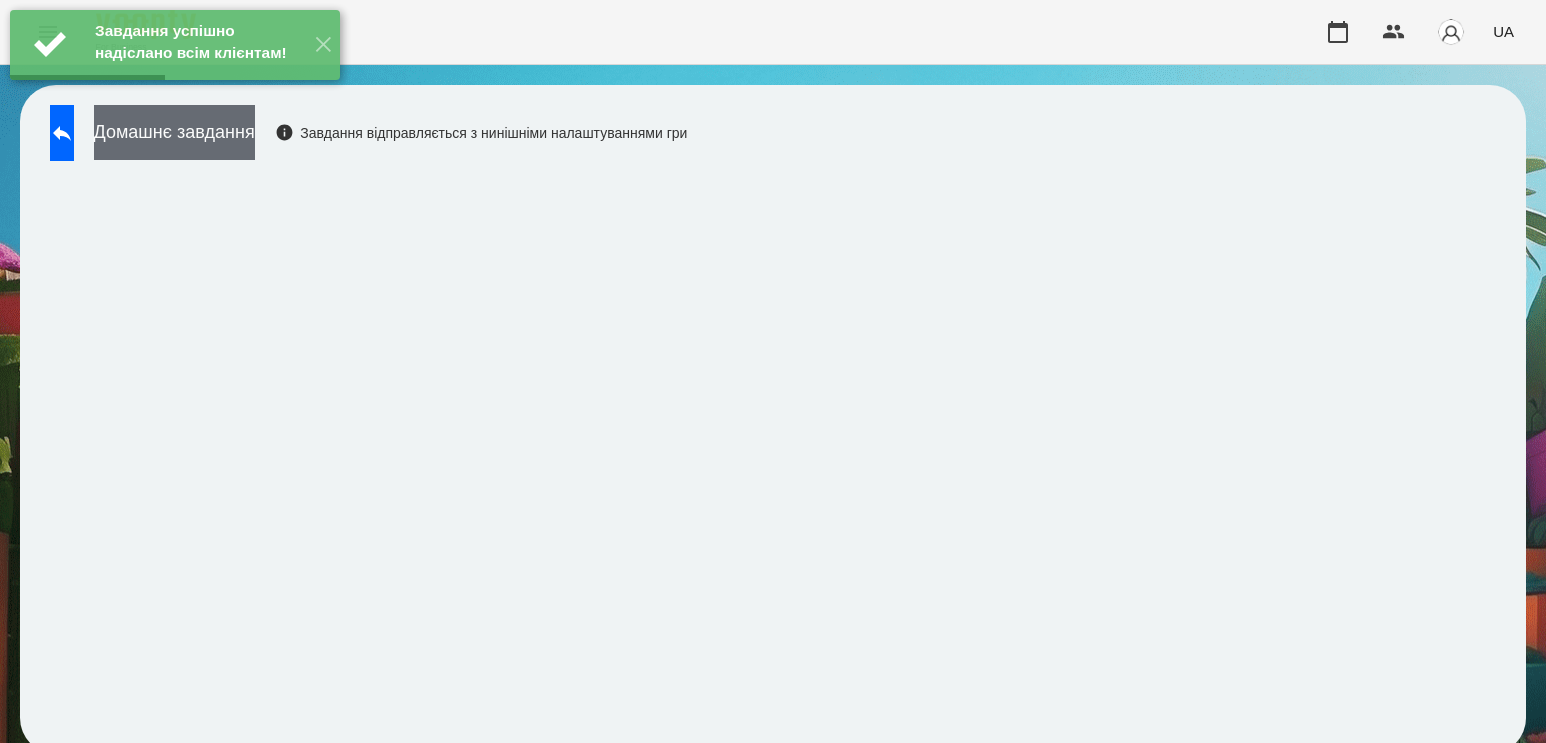 click on "Домашнє завдання" at bounding box center (174, 132) 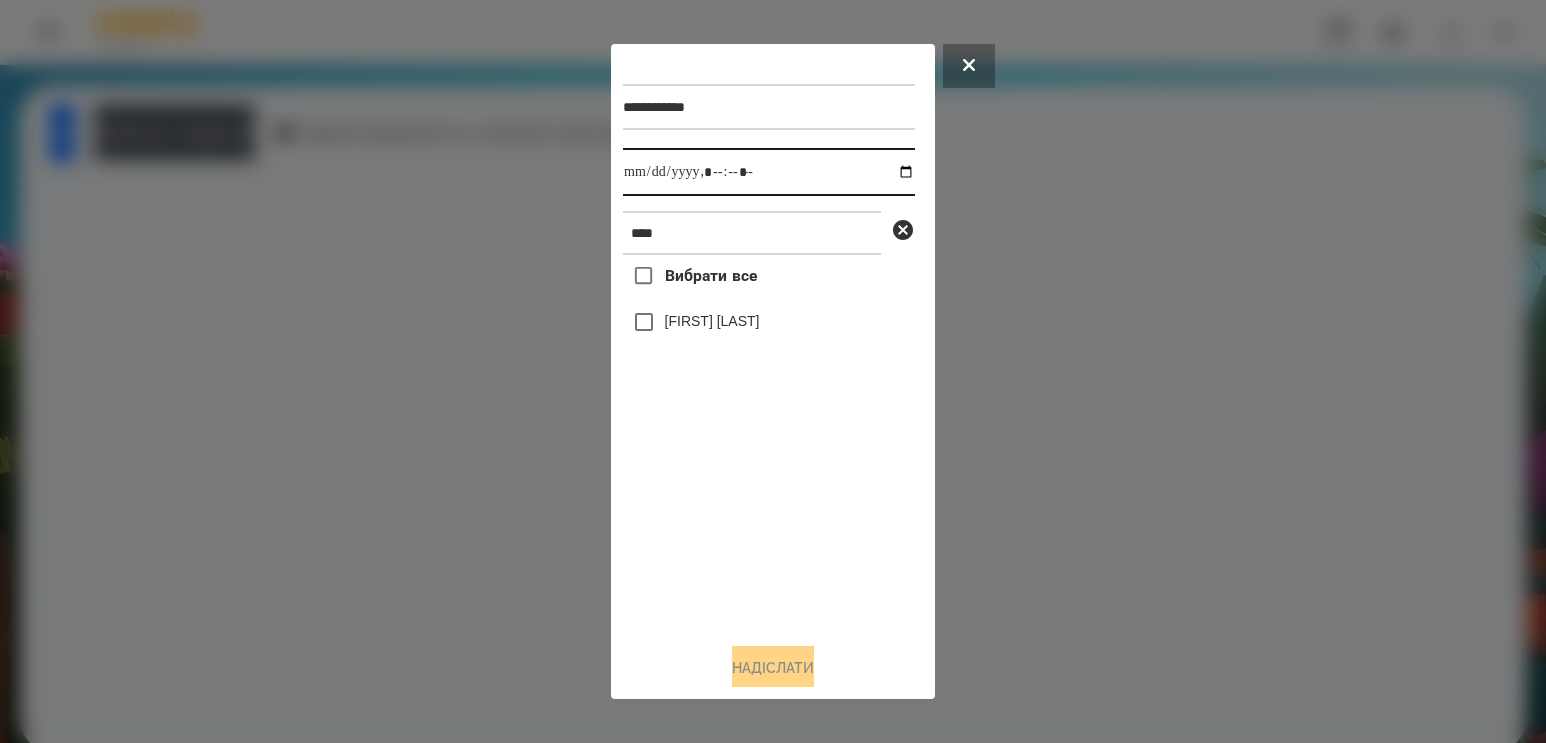 click at bounding box center (769, 172) 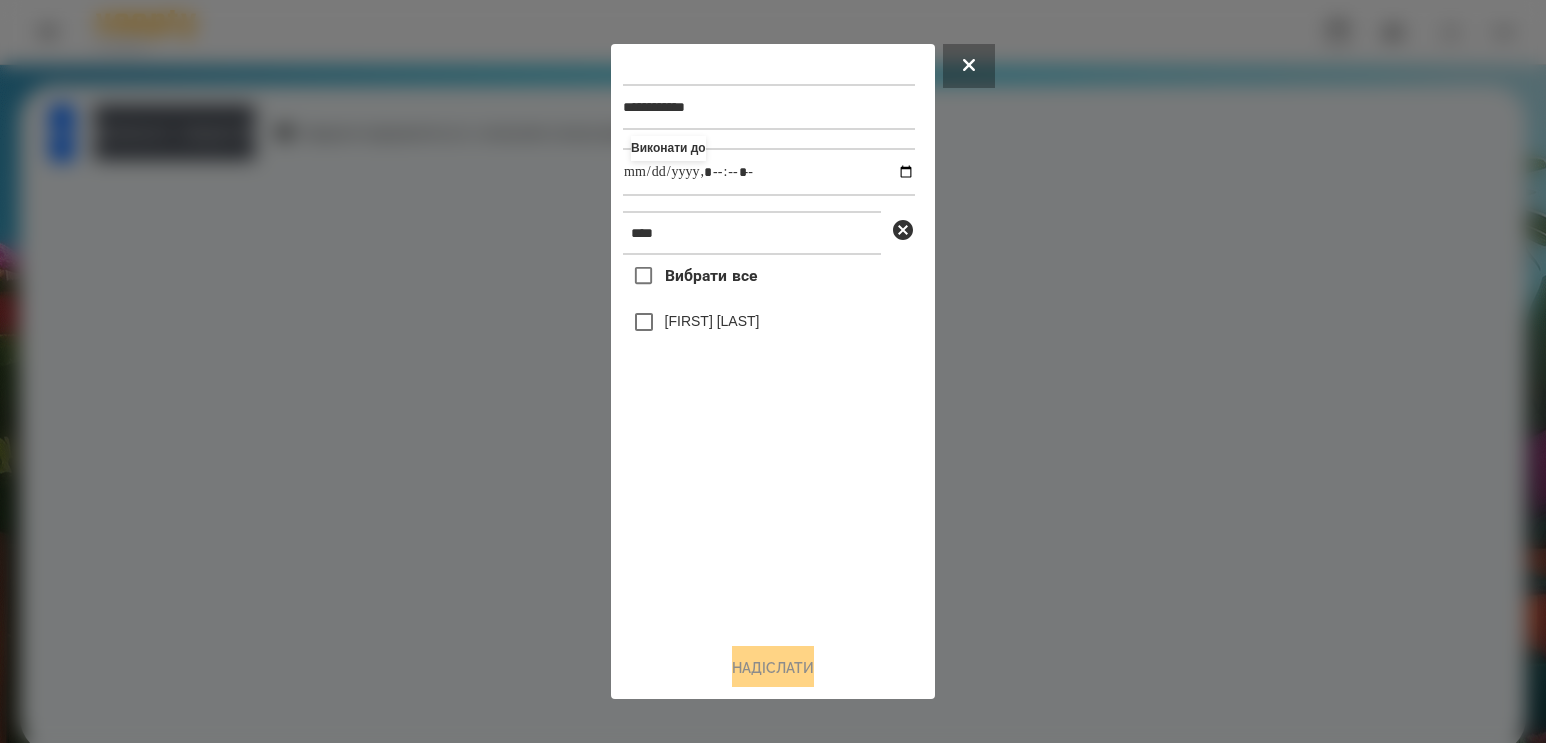 type on "**********" 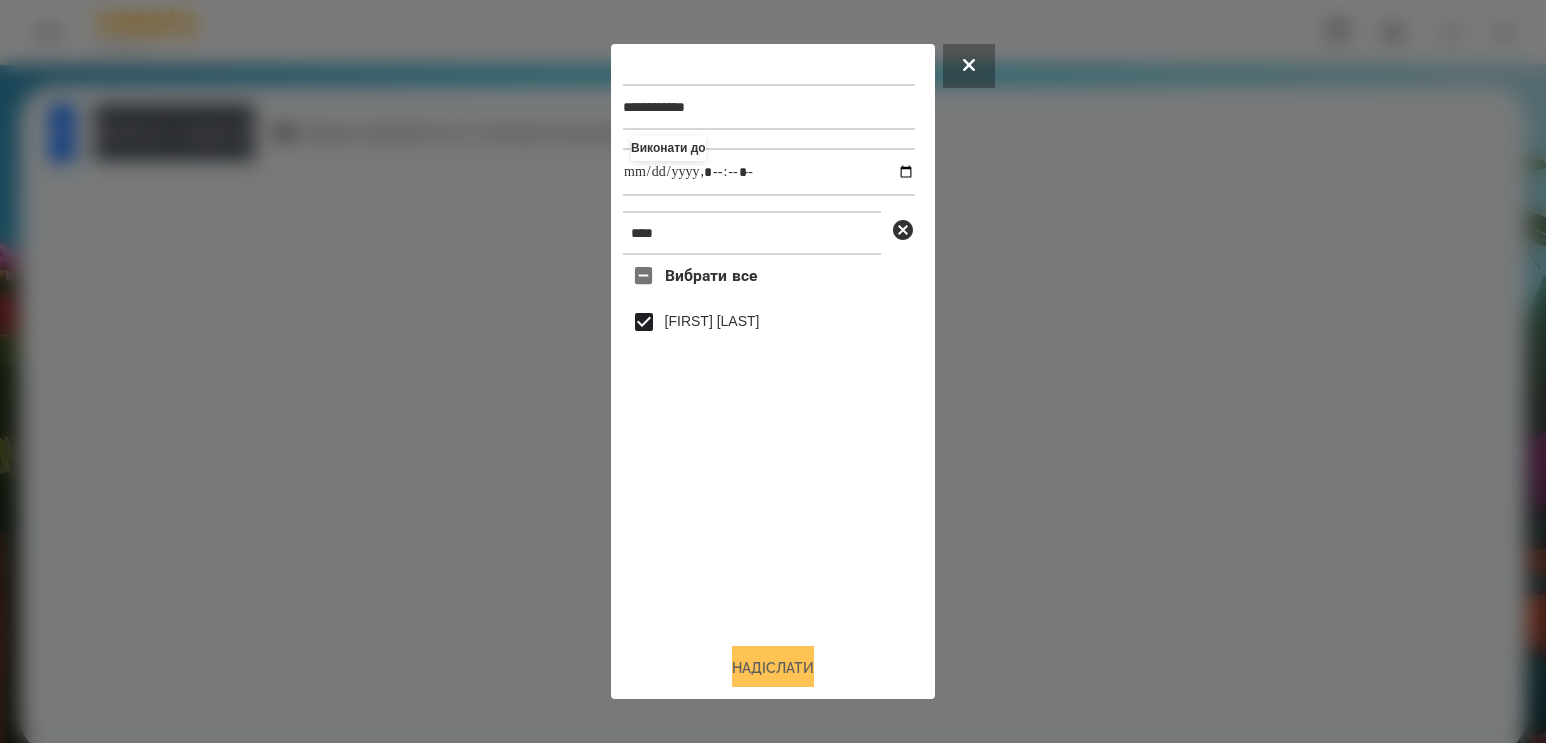 click on "Надіслати" at bounding box center [773, 668] 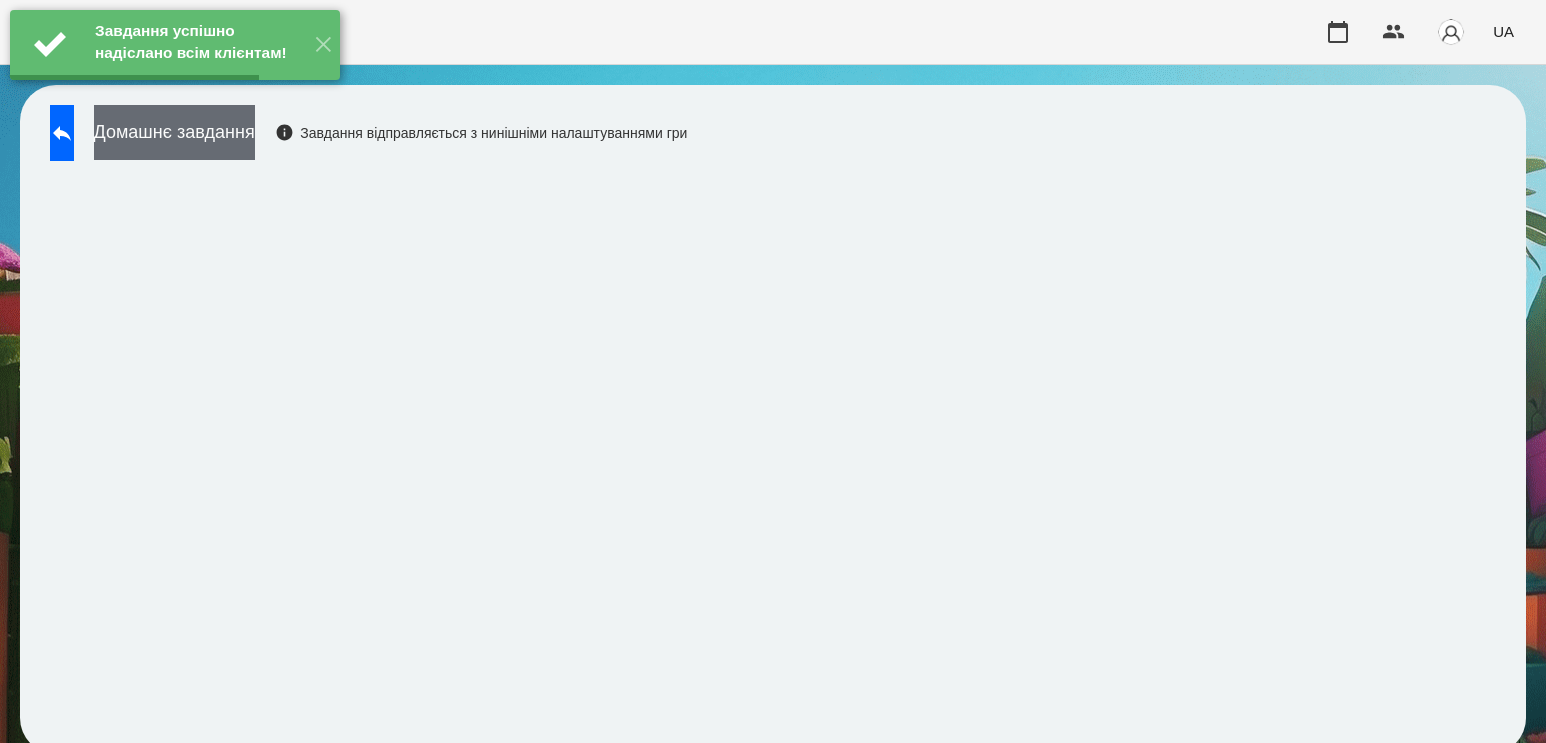 click on "Домашнє завдання" at bounding box center (174, 132) 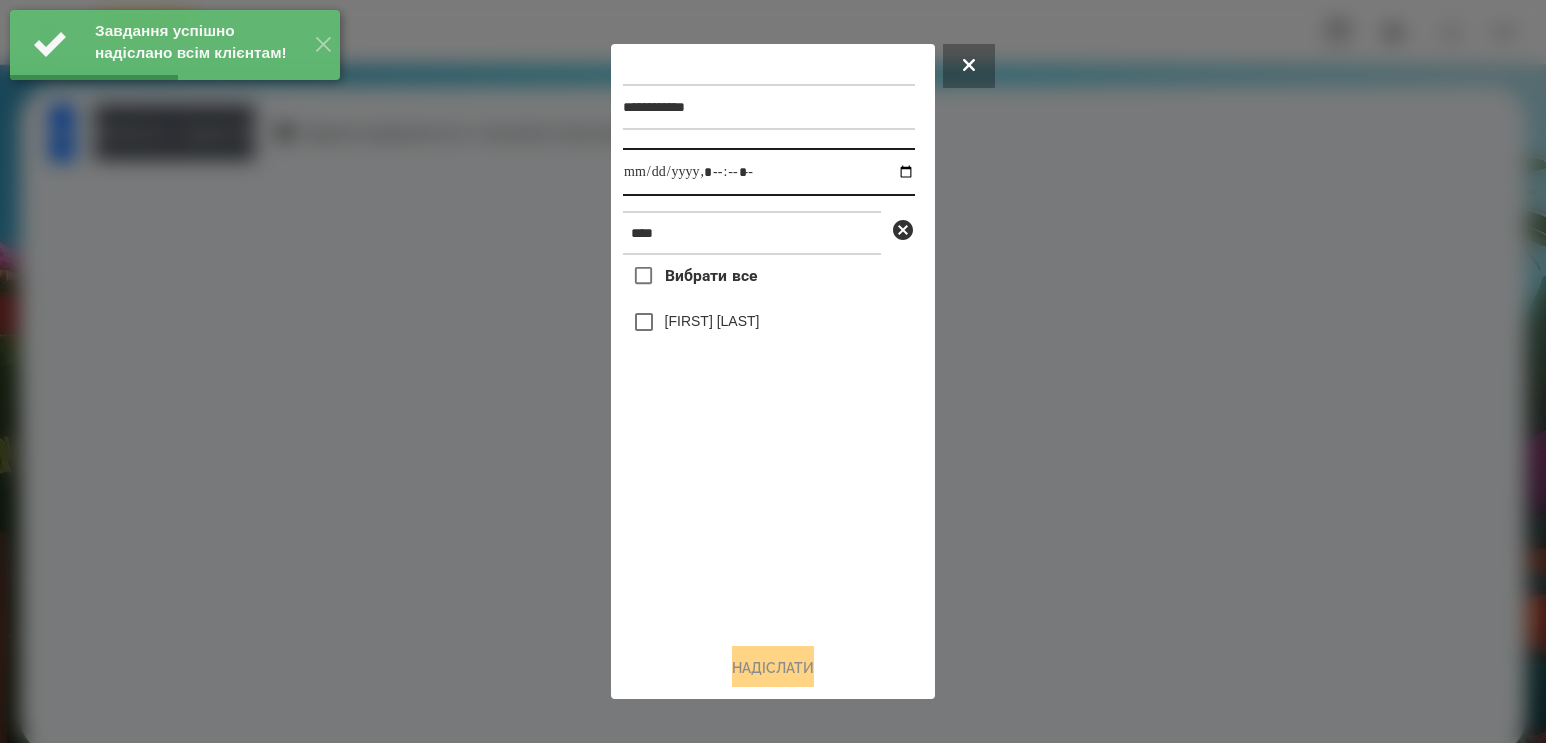click at bounding box center [769, 172] 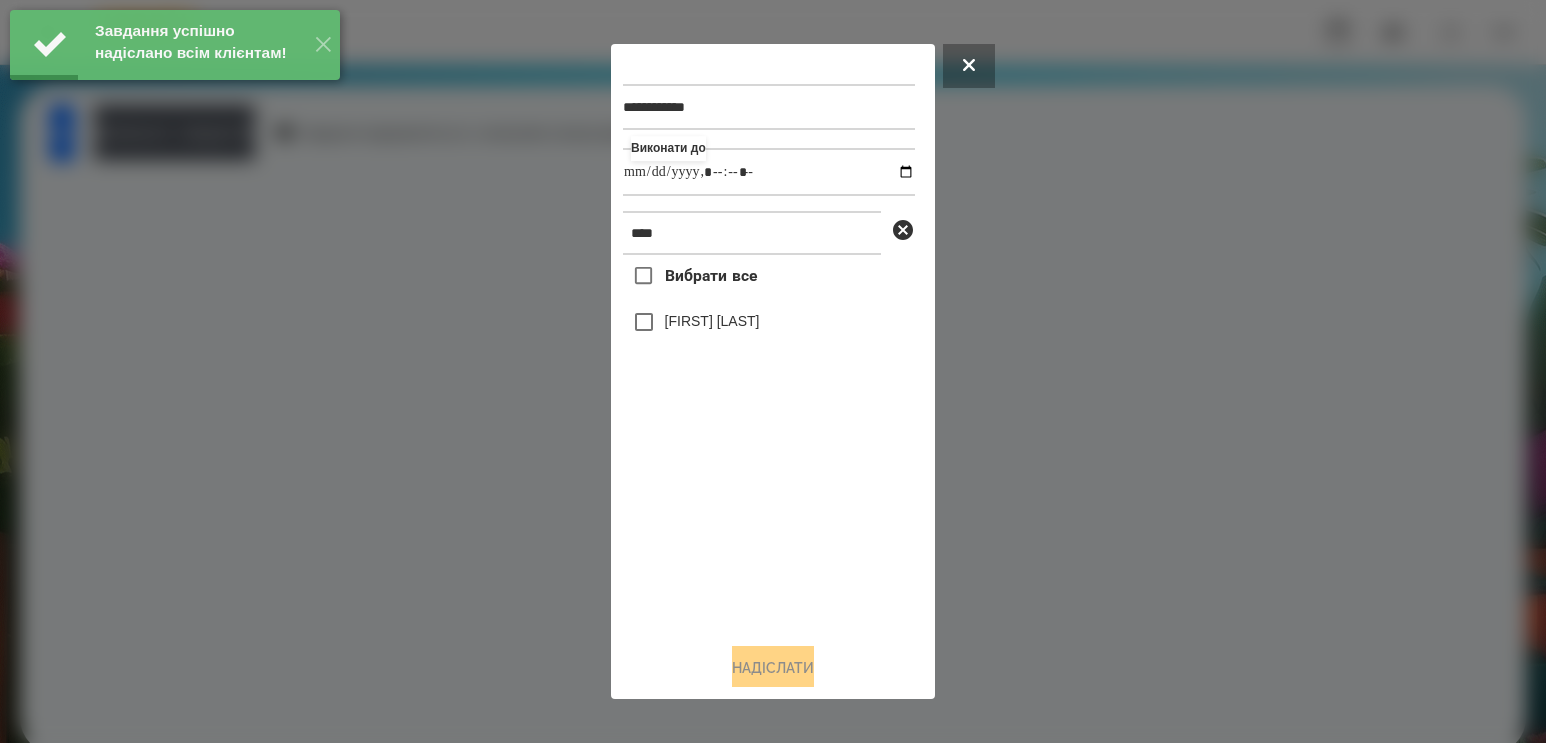 type on "**********" 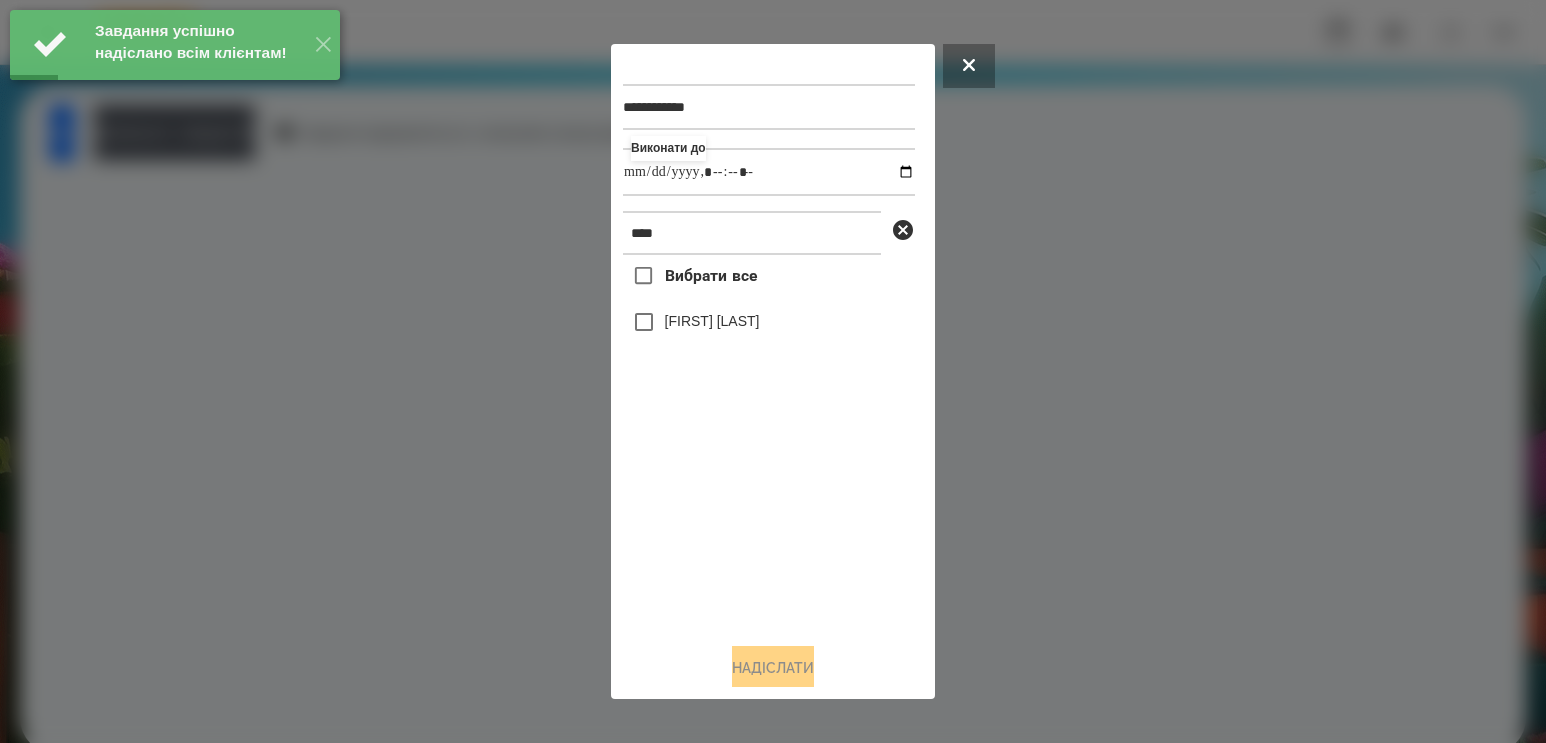 drag, startPoint x: 806, startPoint y: 601, endPoint x: 785, endPoint y: 520, distance: 83.677956 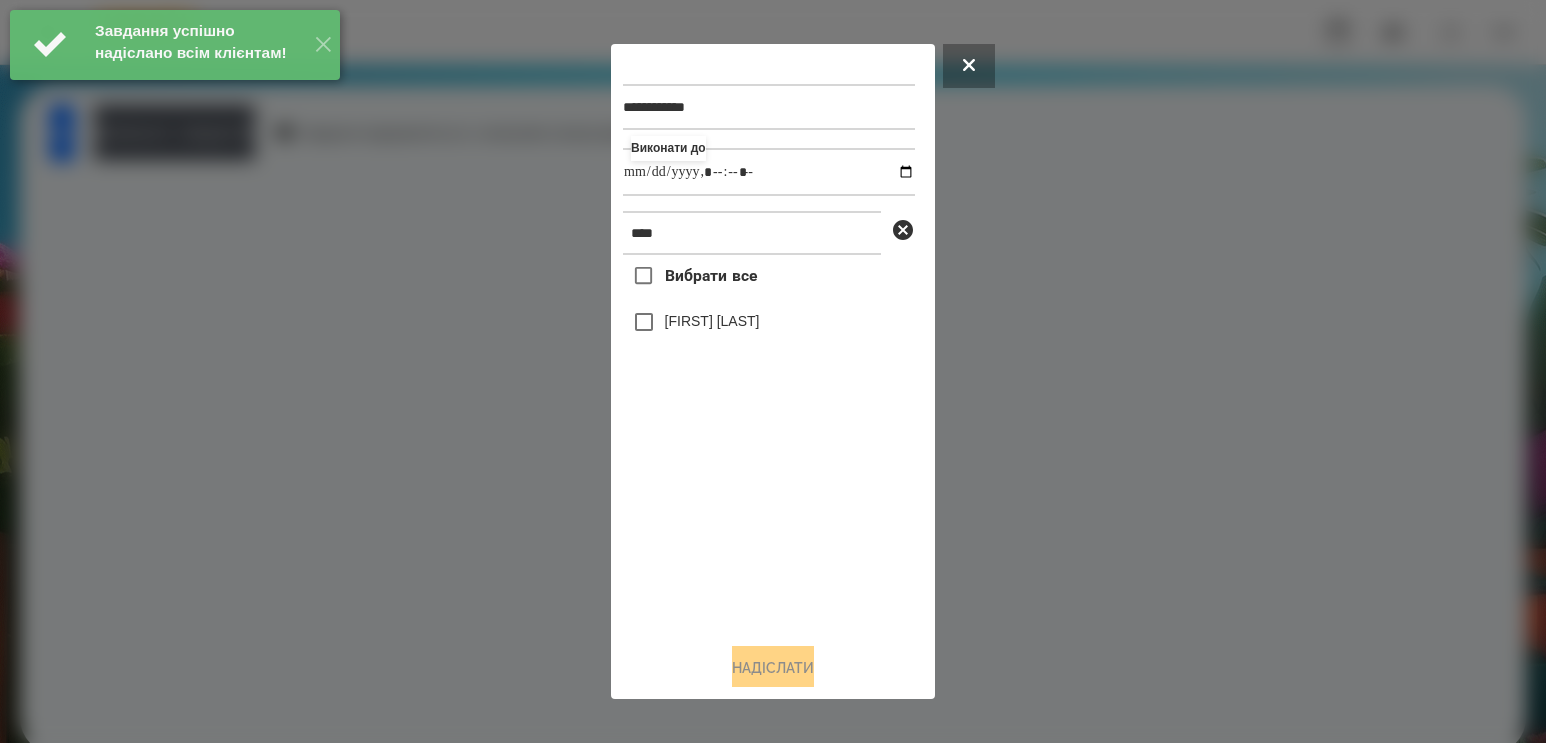 click on "[FIRST] [LAST]" at bounding box center (712, 321) 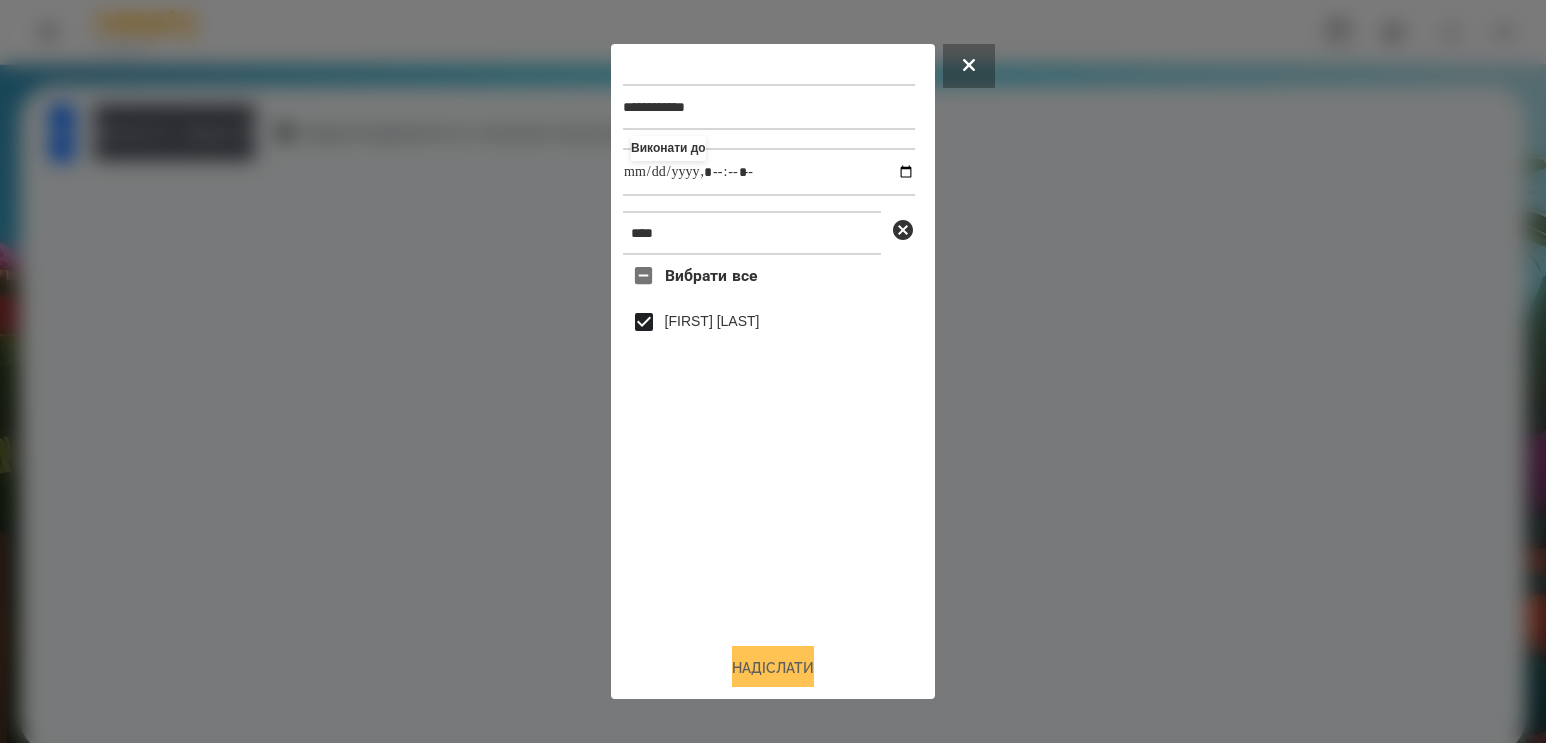 click on "Надіслати" at bounding box center (773, 668) 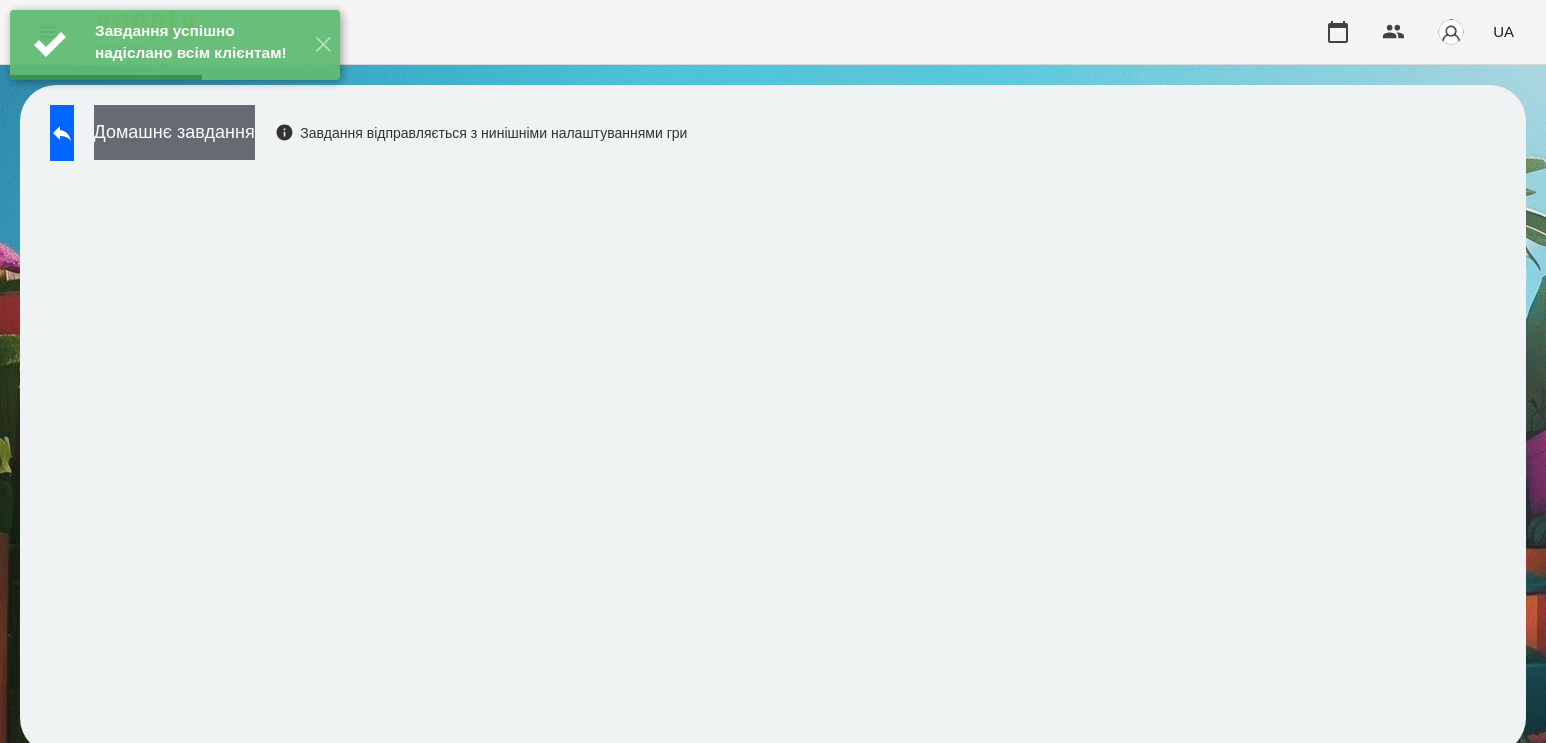 click on "Домашнє завдання" at bounding box center [174, 132] 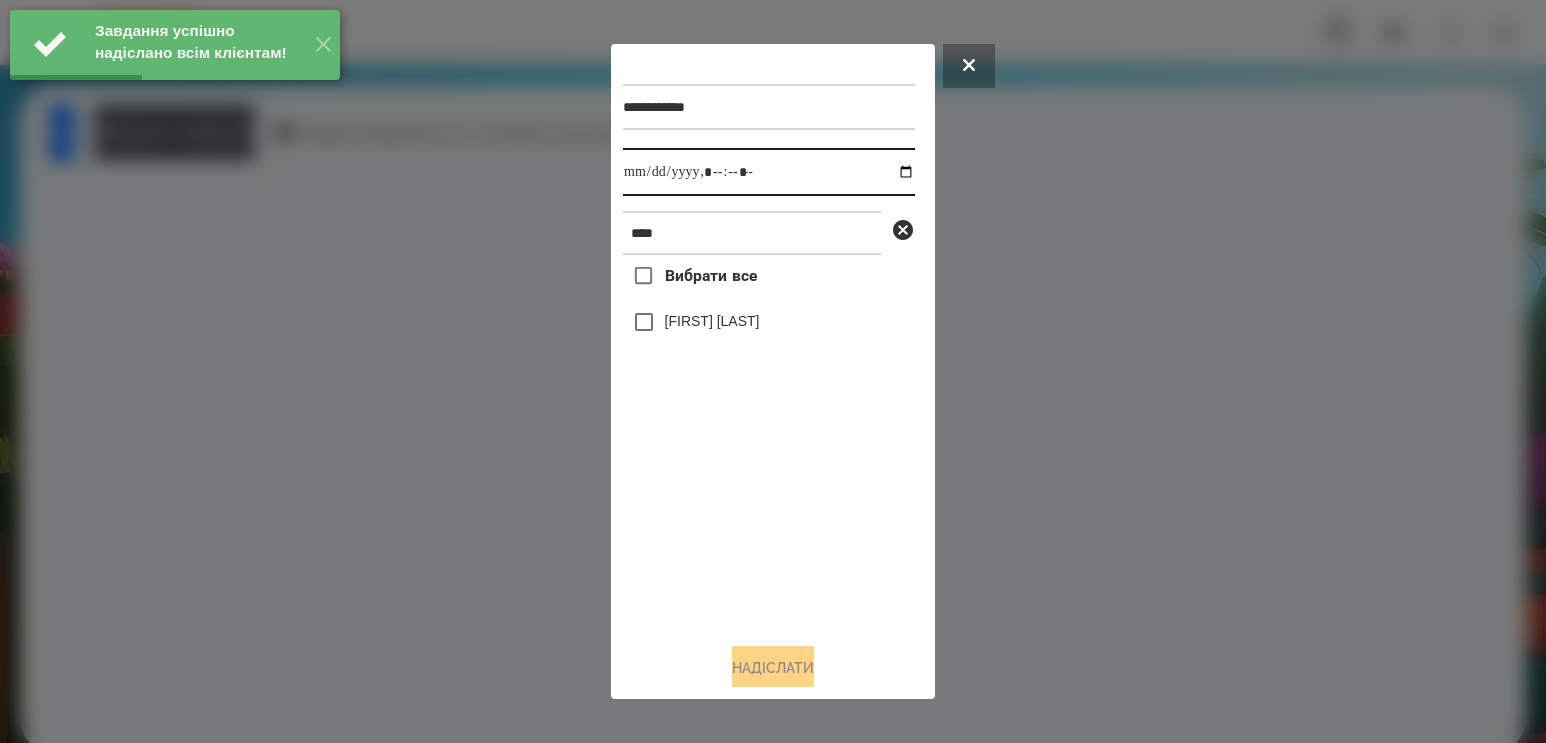 click at bounding box center (769, 172) 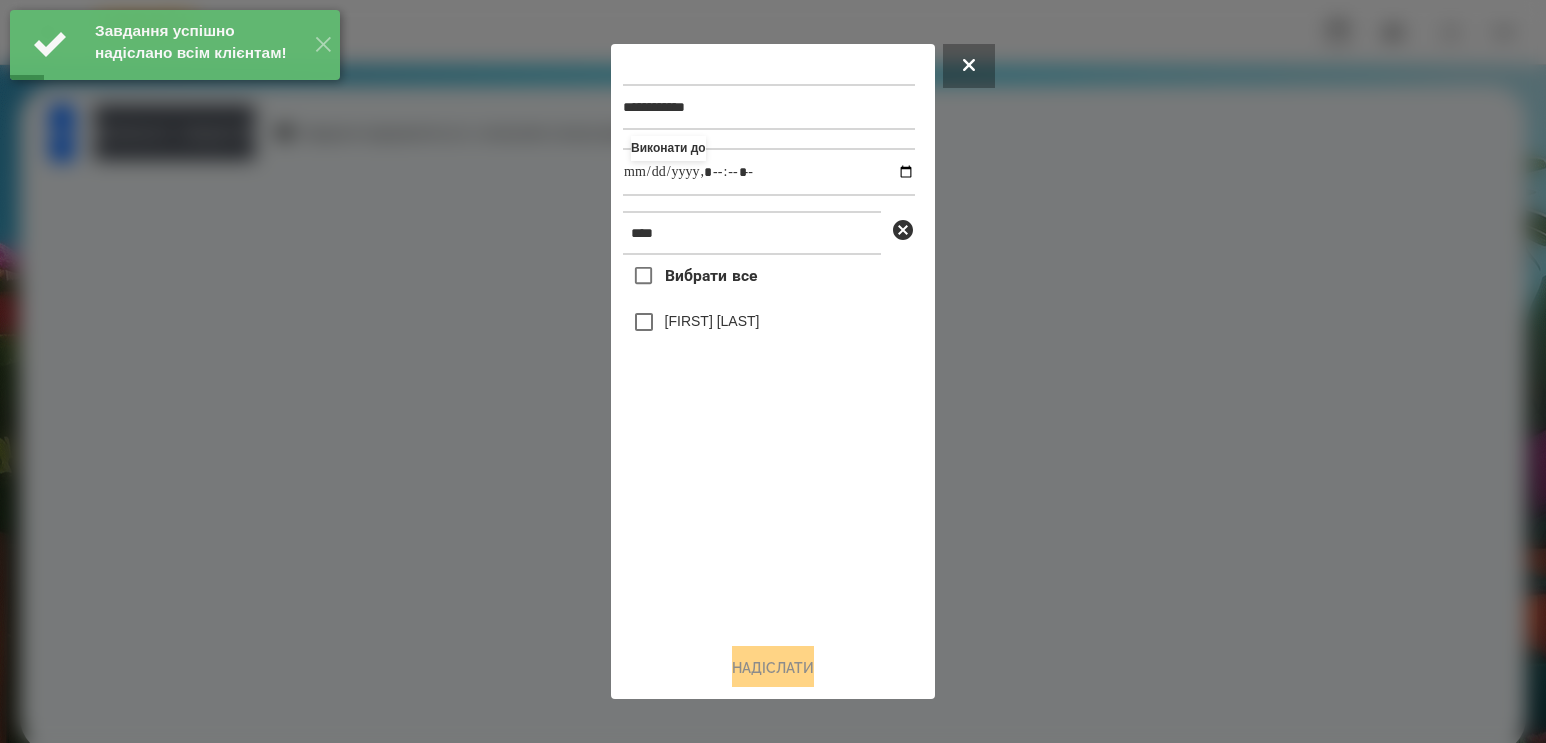 type on "**********" 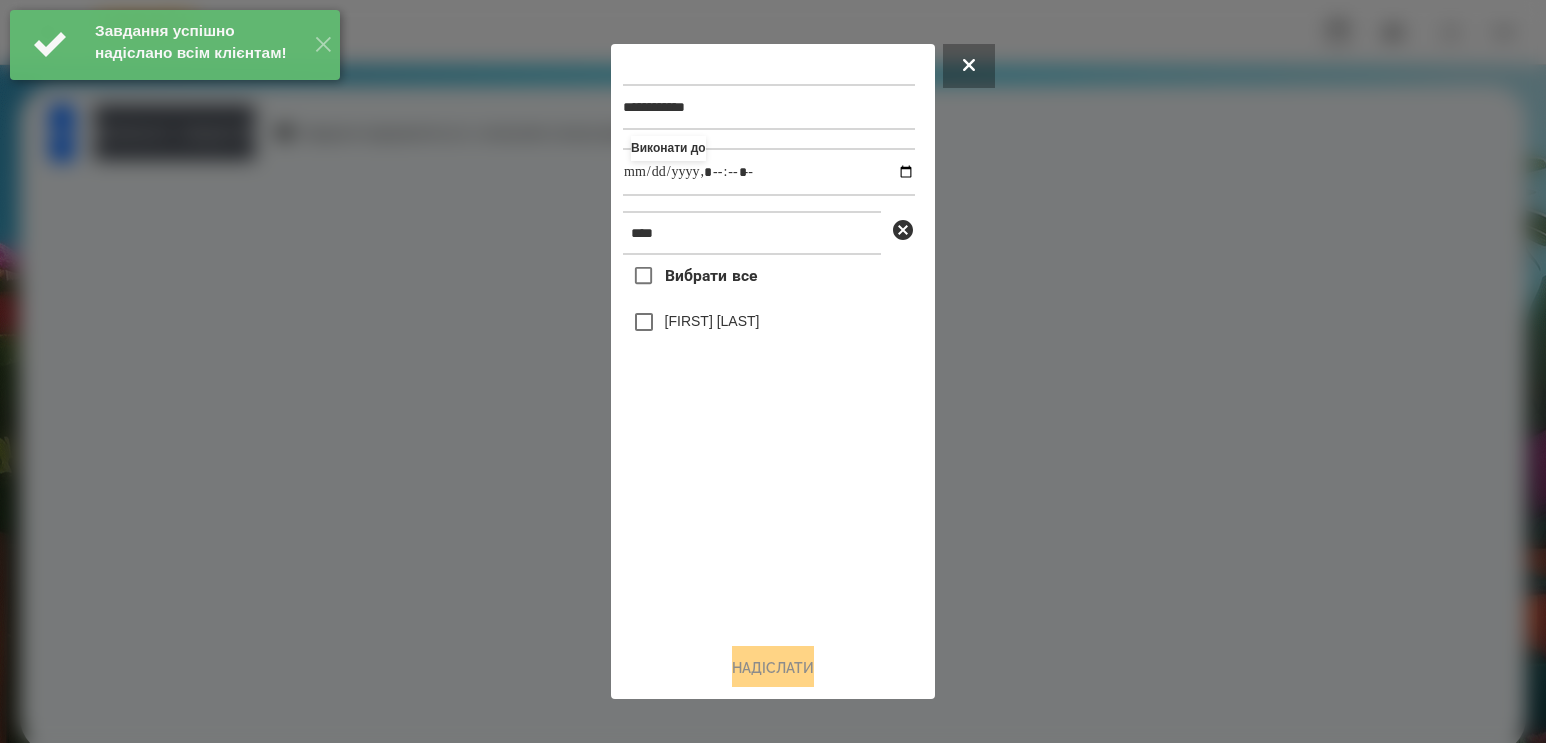 click on "[FIRST] [LAST]" at bounding box center [712, 321] 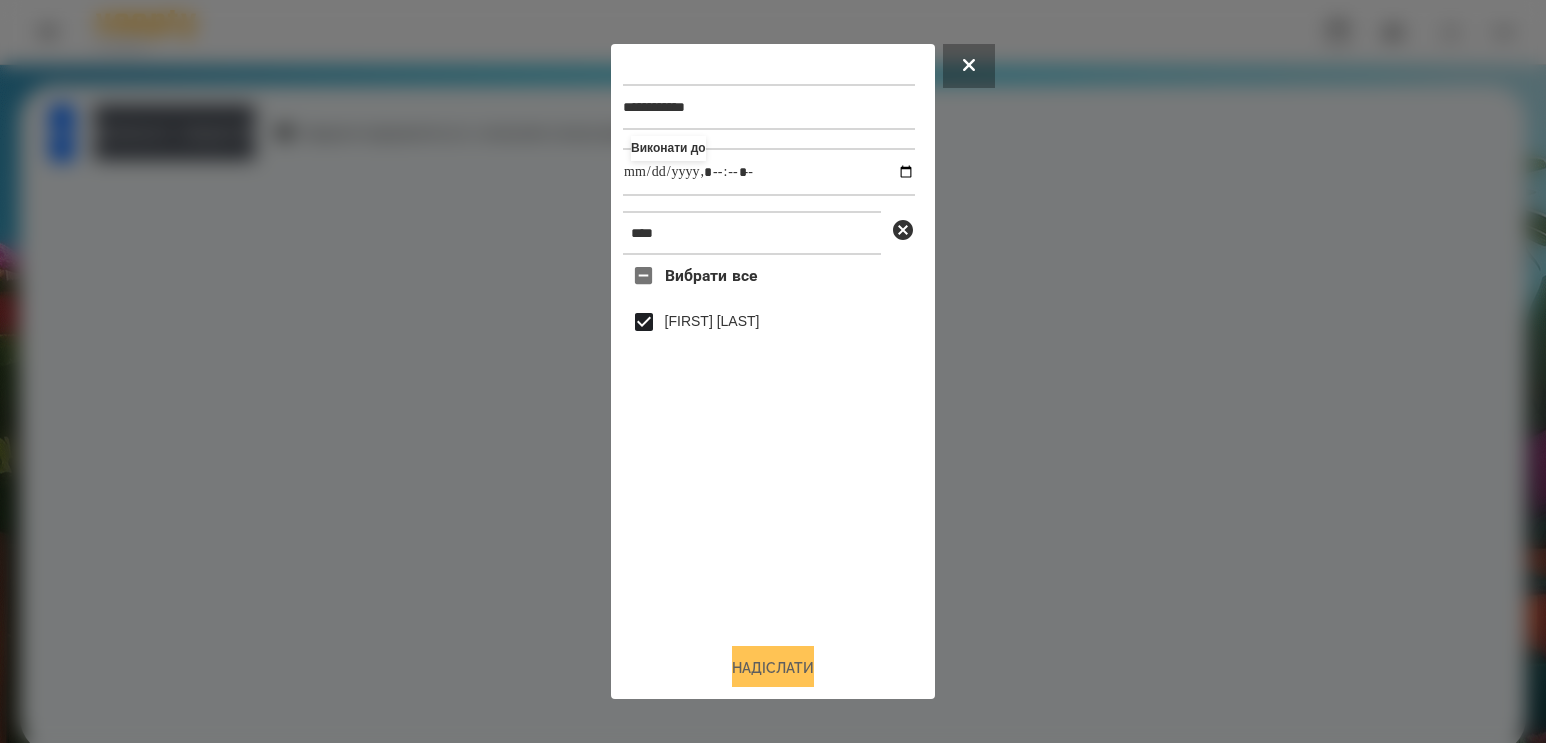 click on "Надіслати" at bounding box center (773, 668) 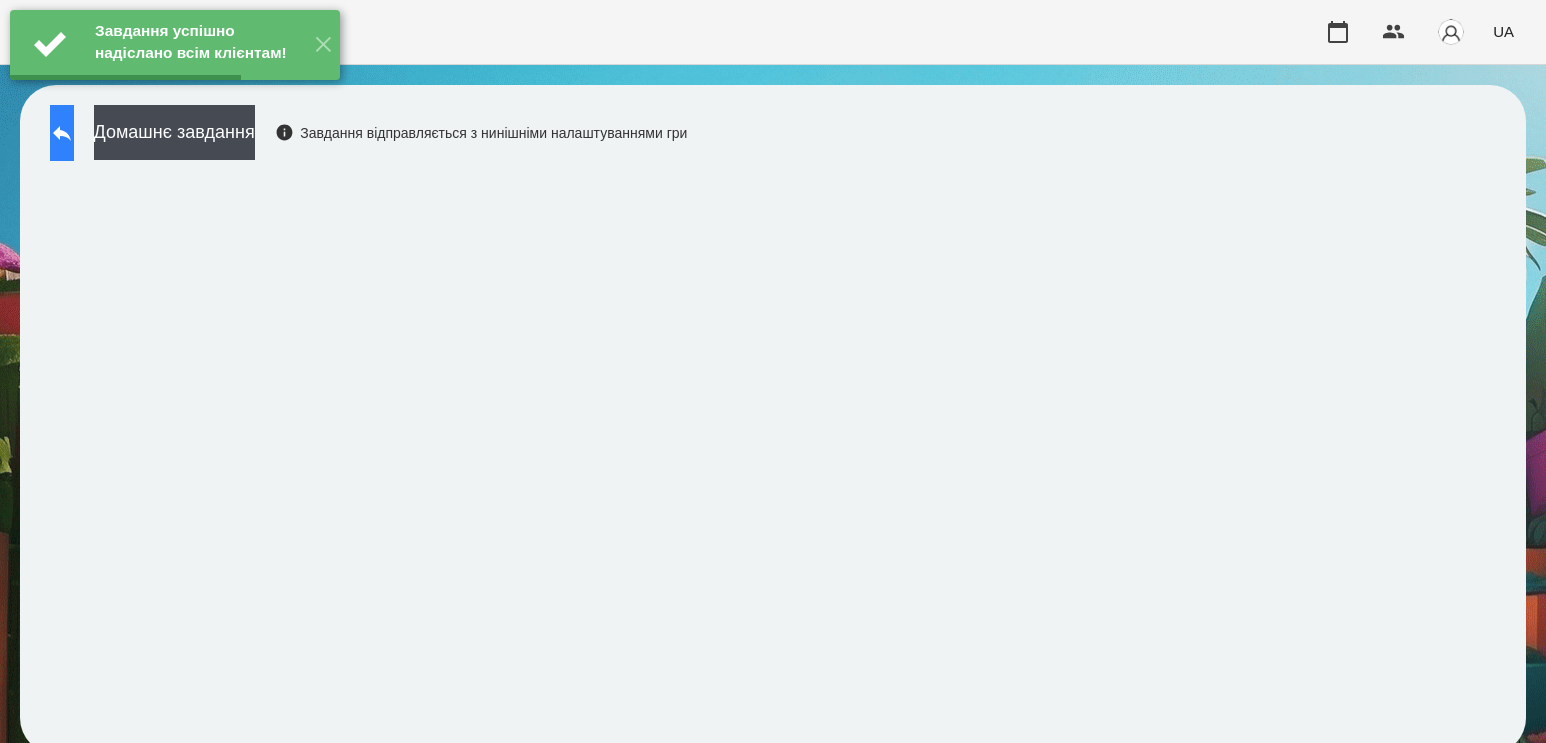 click at bounding box center [62, 133] 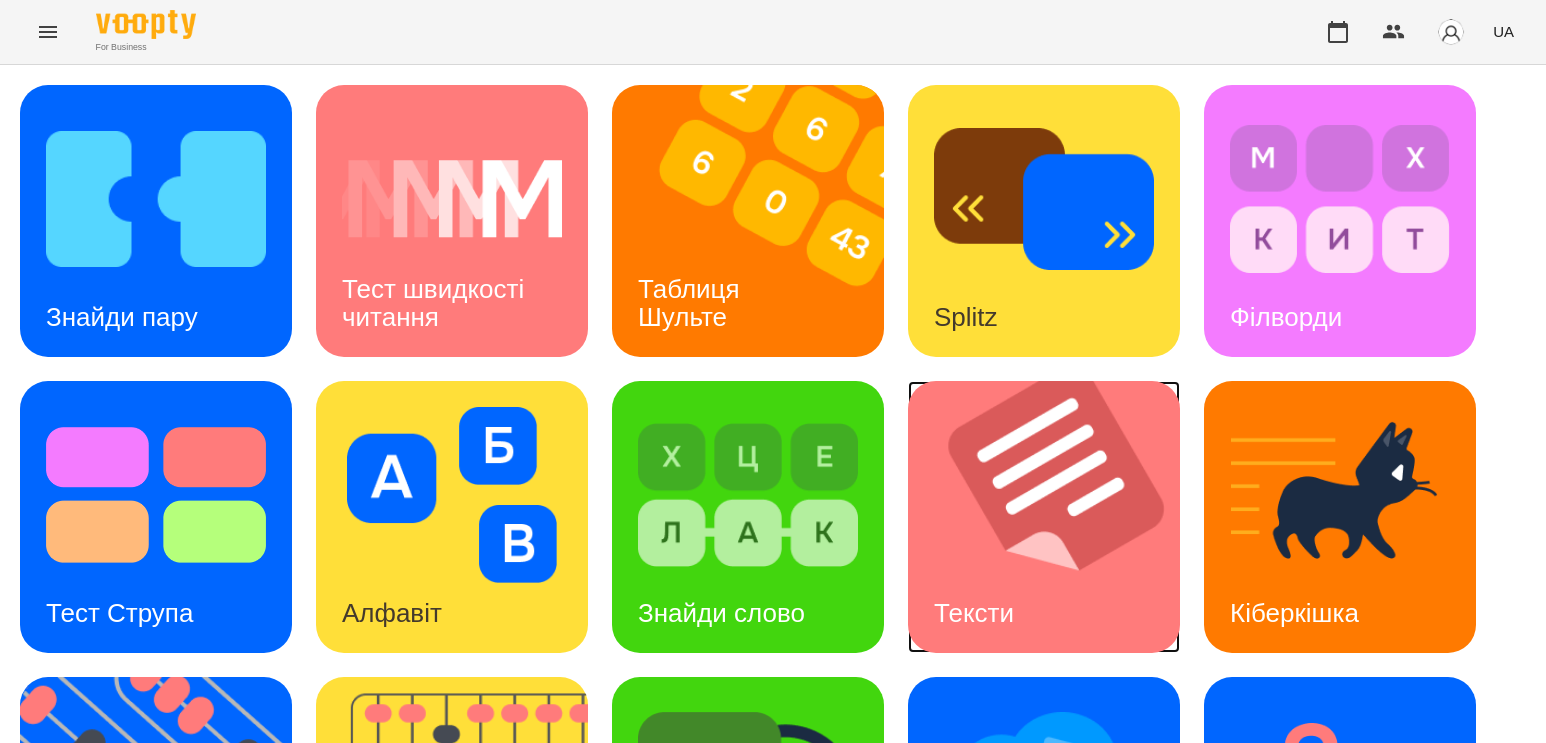 click at bounding box center (1056, 517) 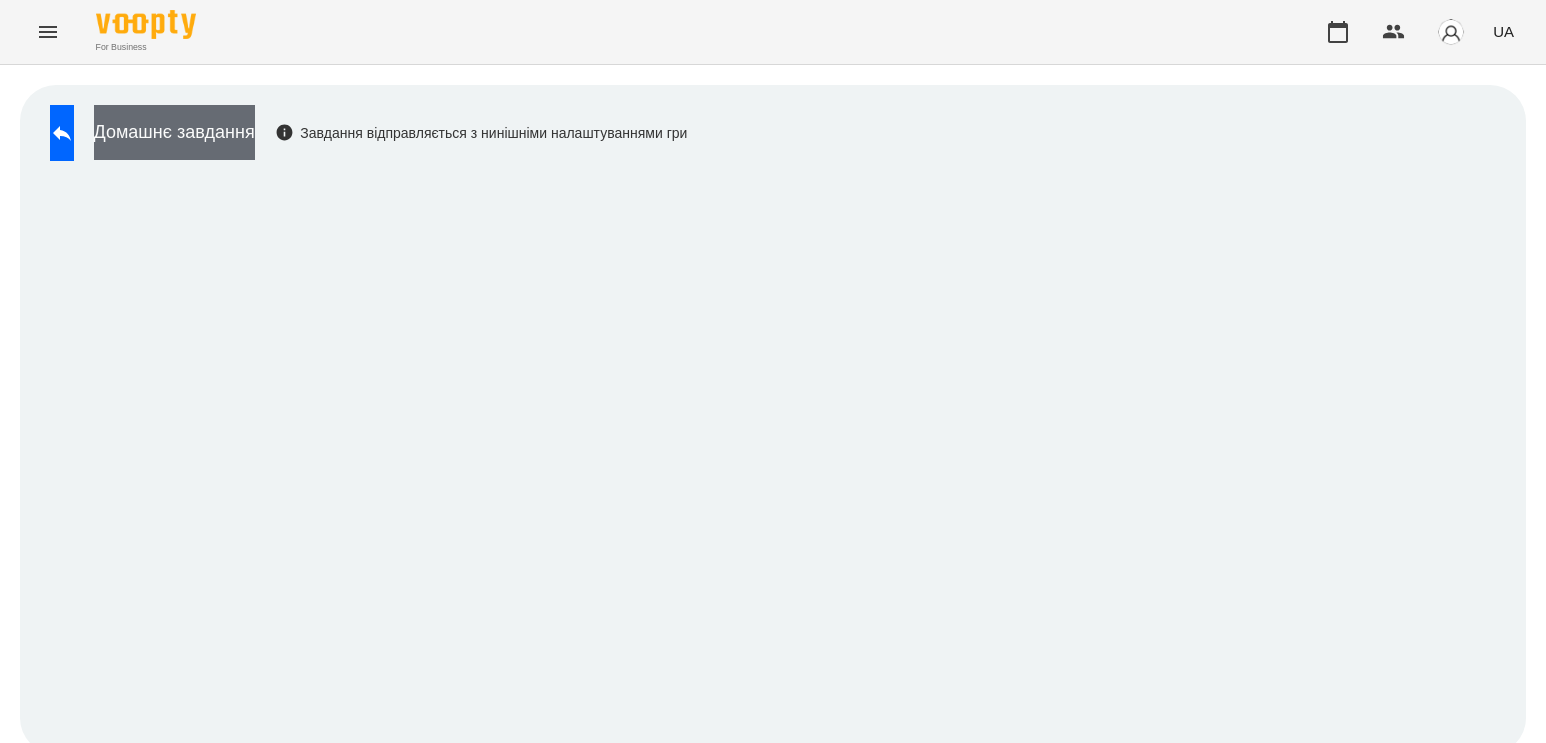 click on "Домашнє завдання" at bounding box center (174, 132) 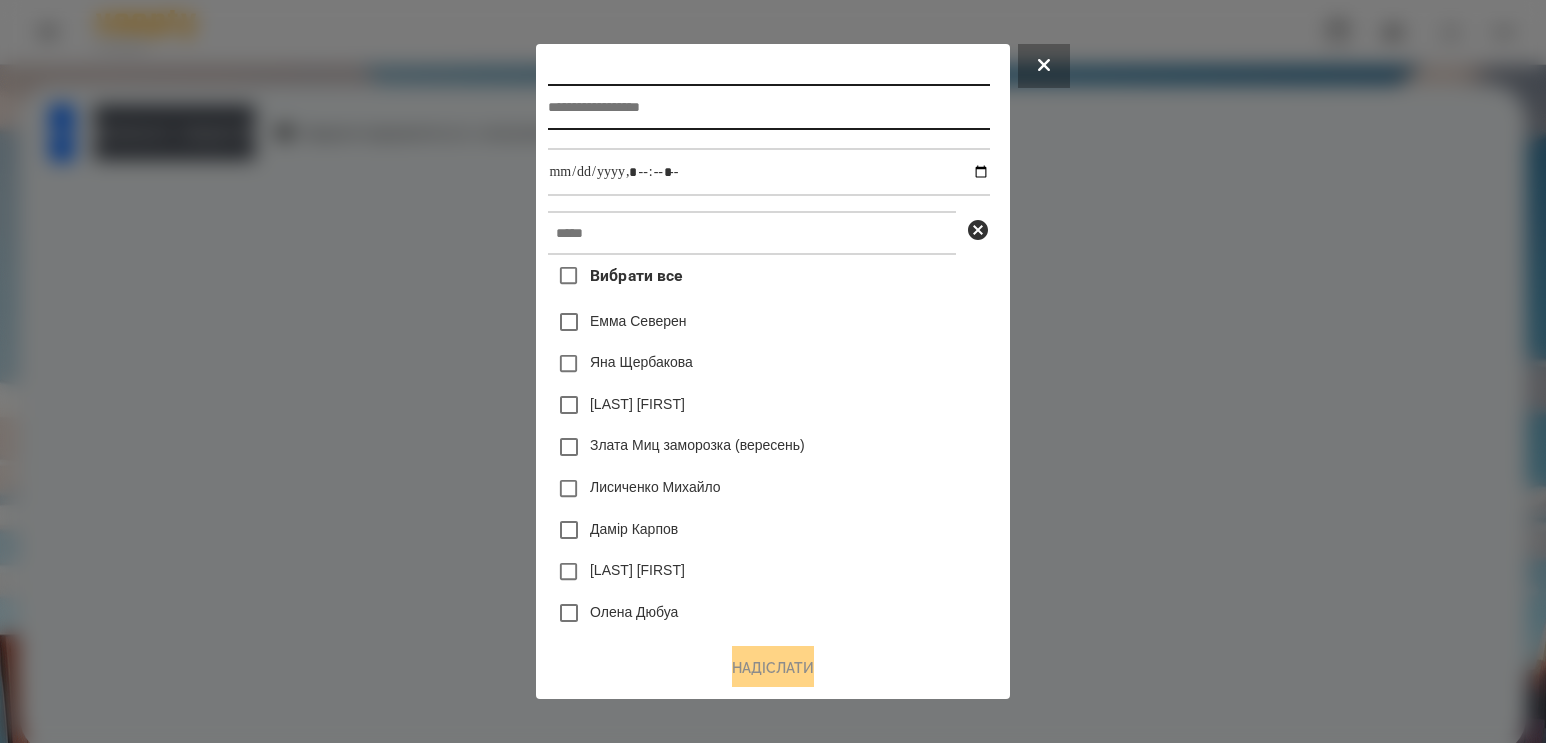 click at bounding box center (768, 107) 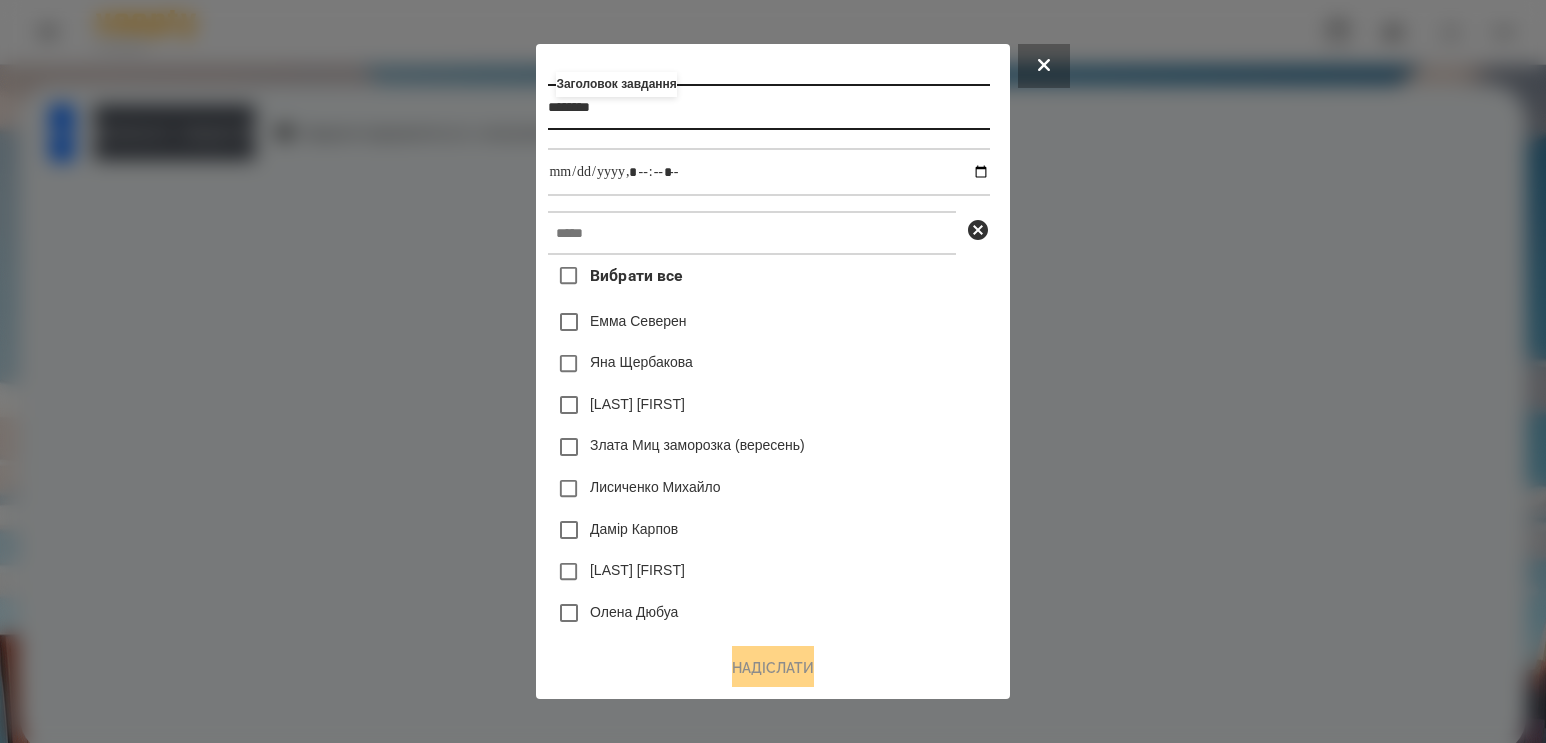 drag, startPoint x: 571, startPoint y: 99, endPoint x: 614, endPoint y: 104, distance: 43.289722 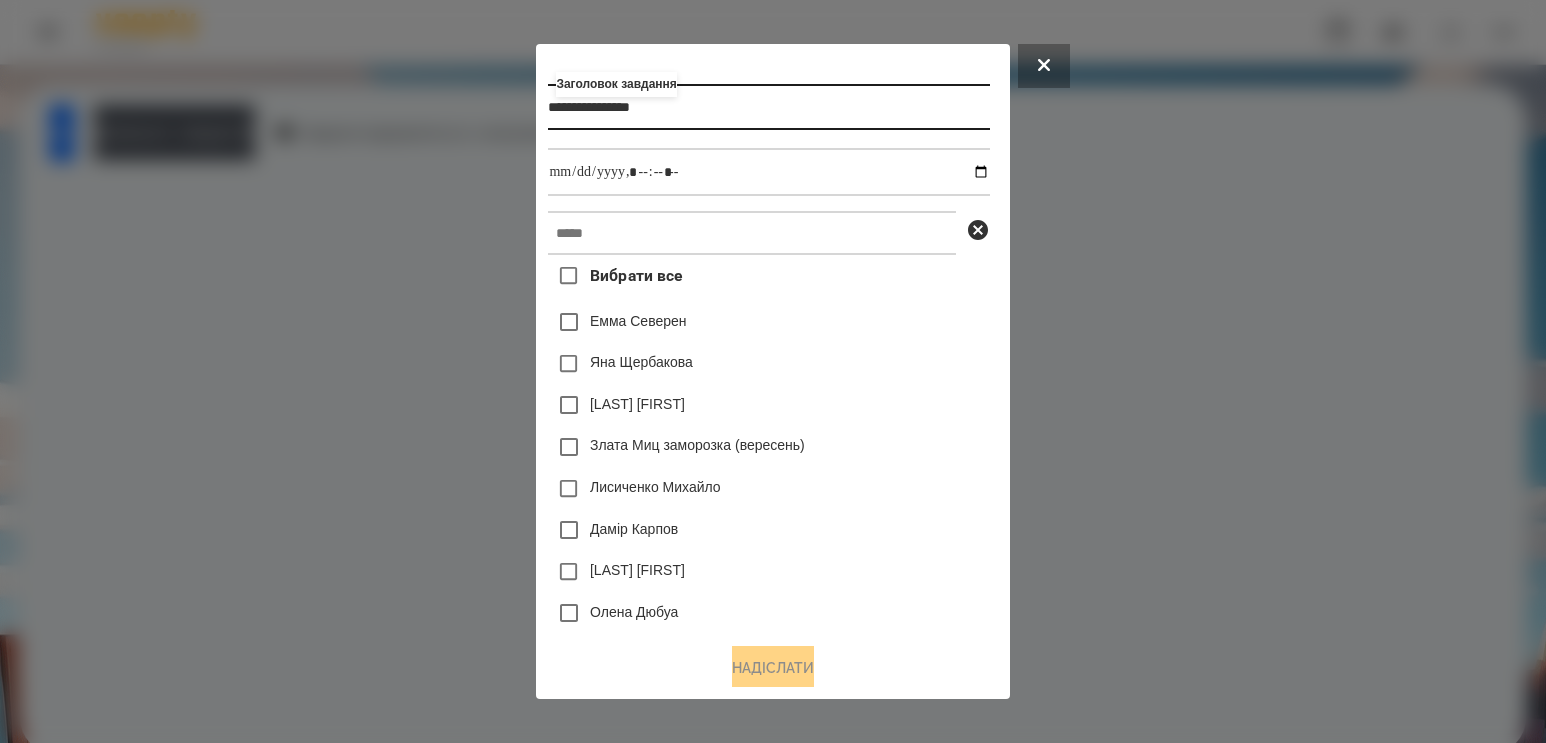 type on "**********" 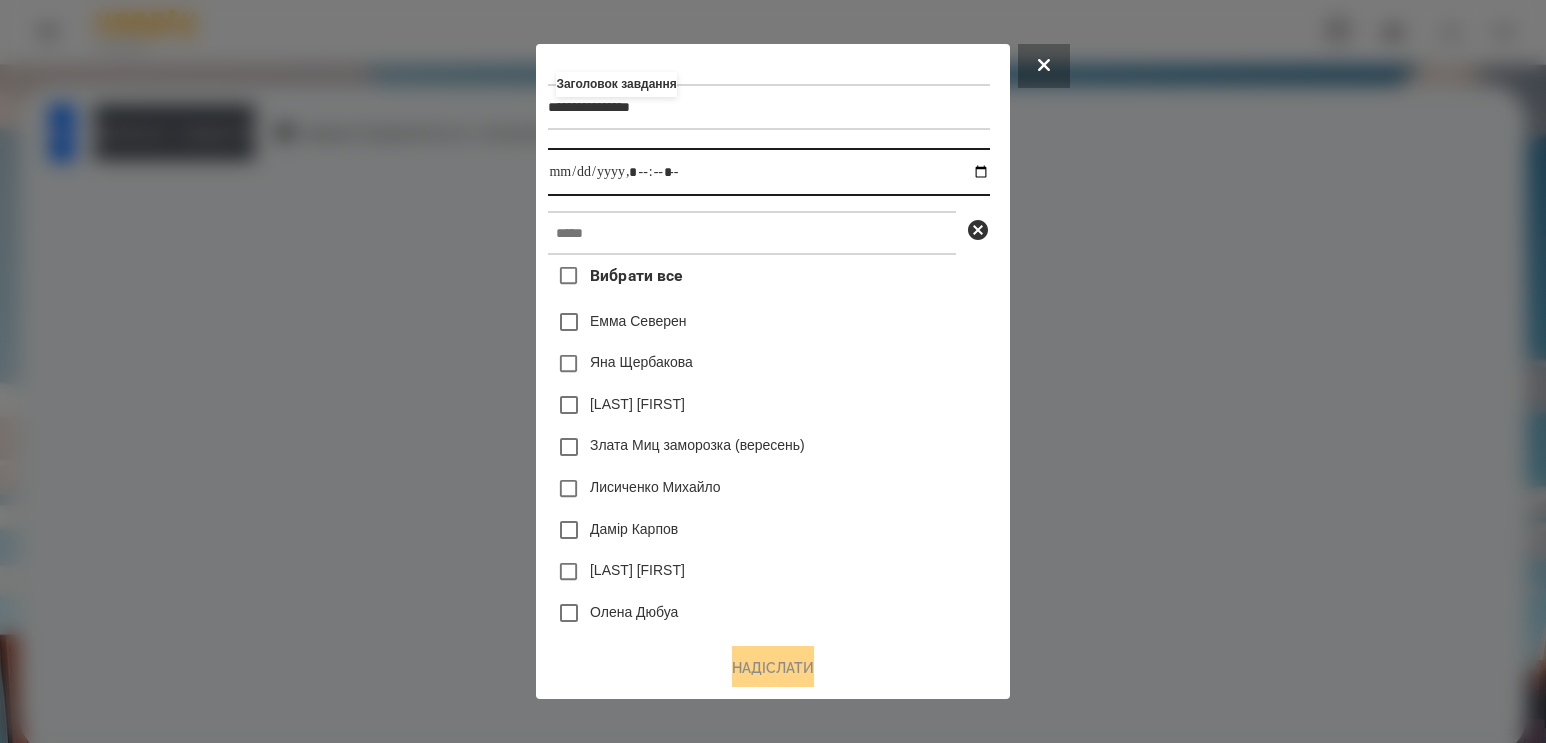 click at bounding box center [768, 172] 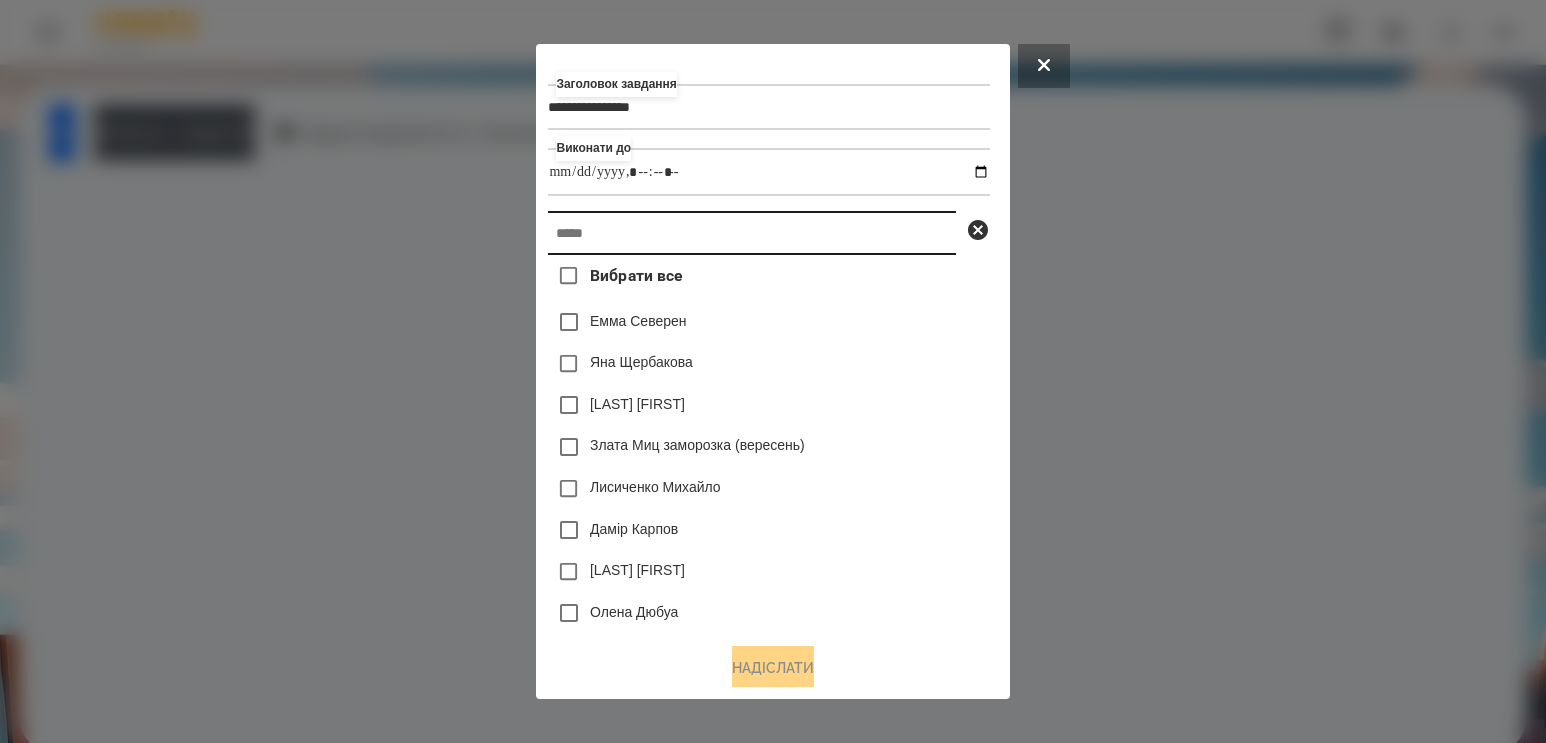 type on "**********" 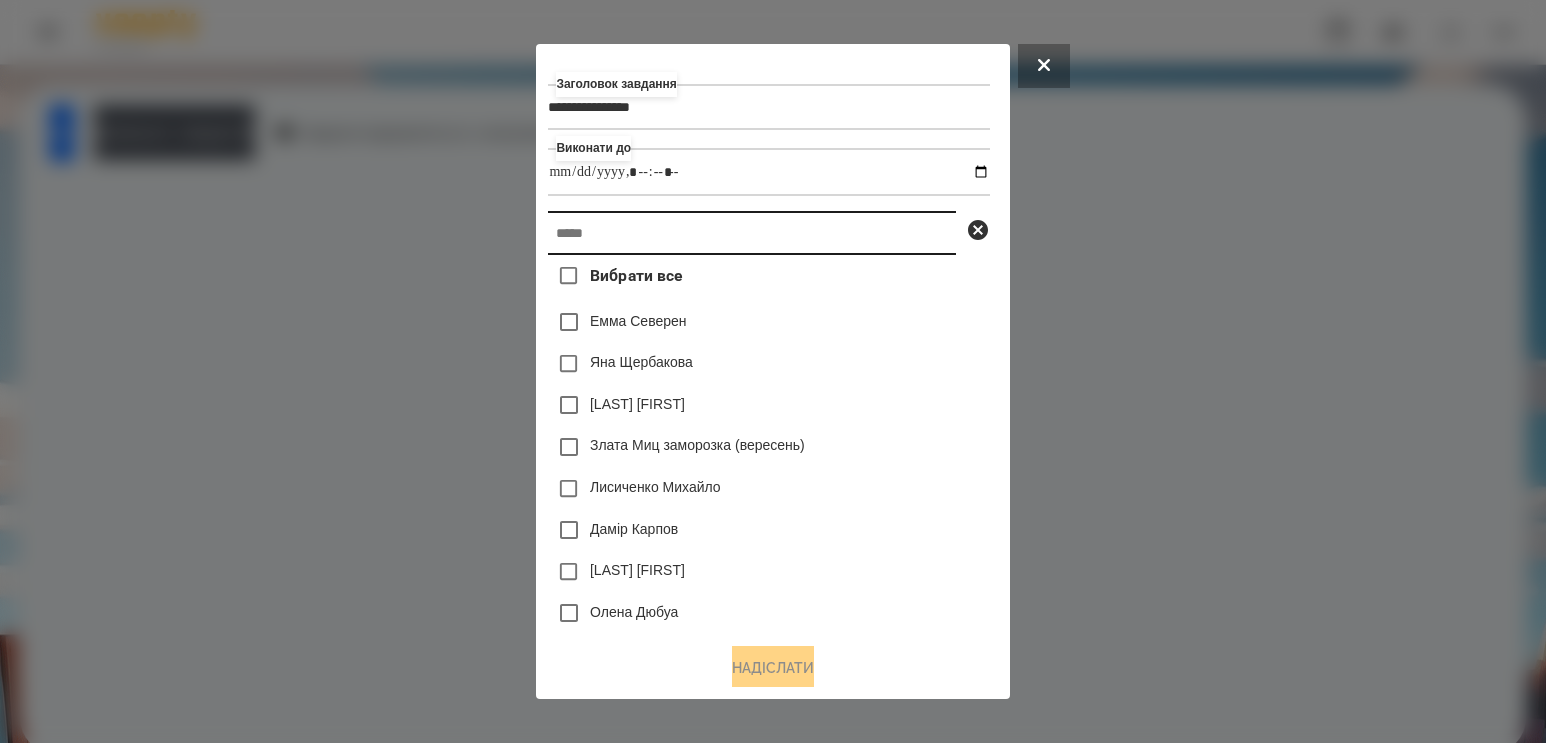 click at bounding box center [752, 233] 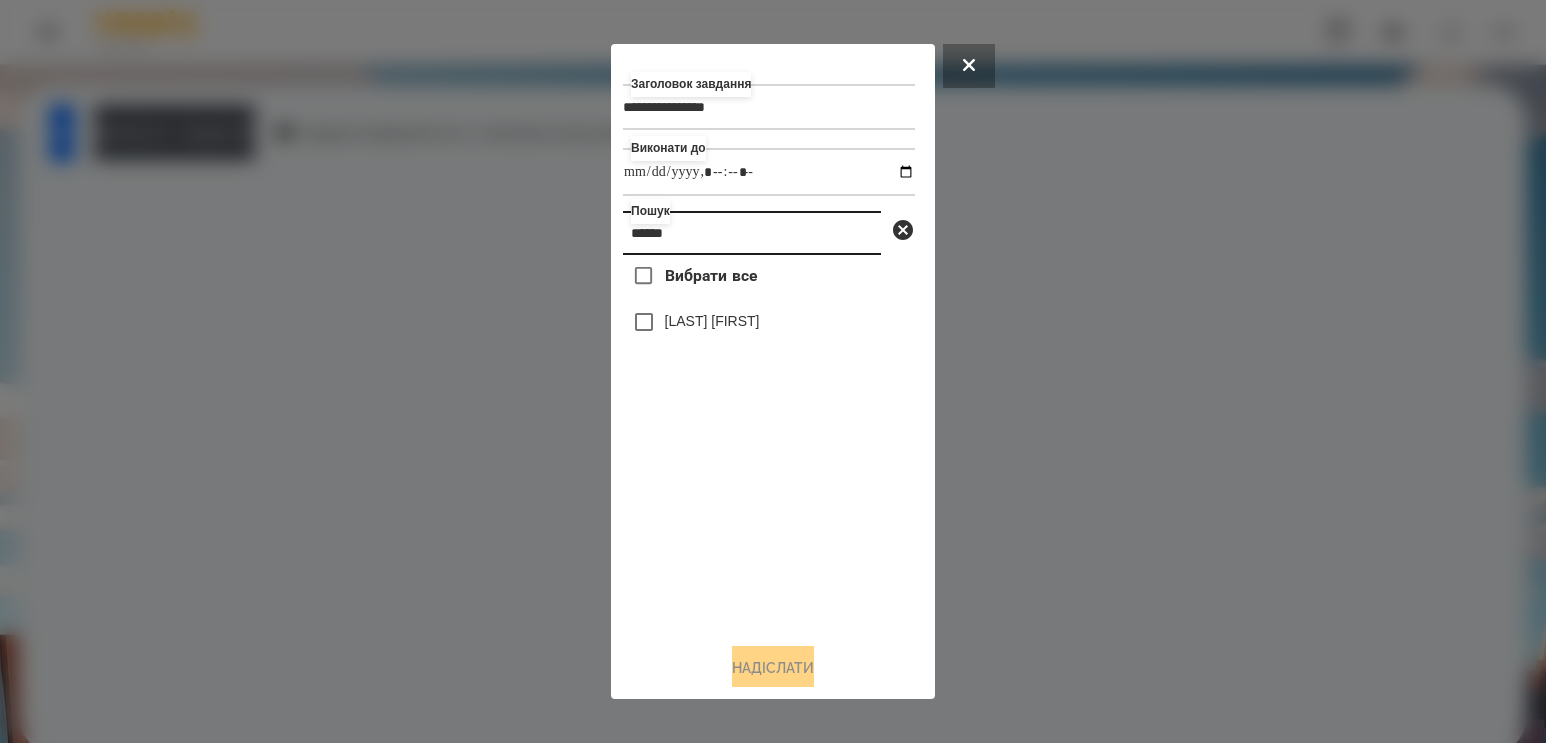 type on "******" 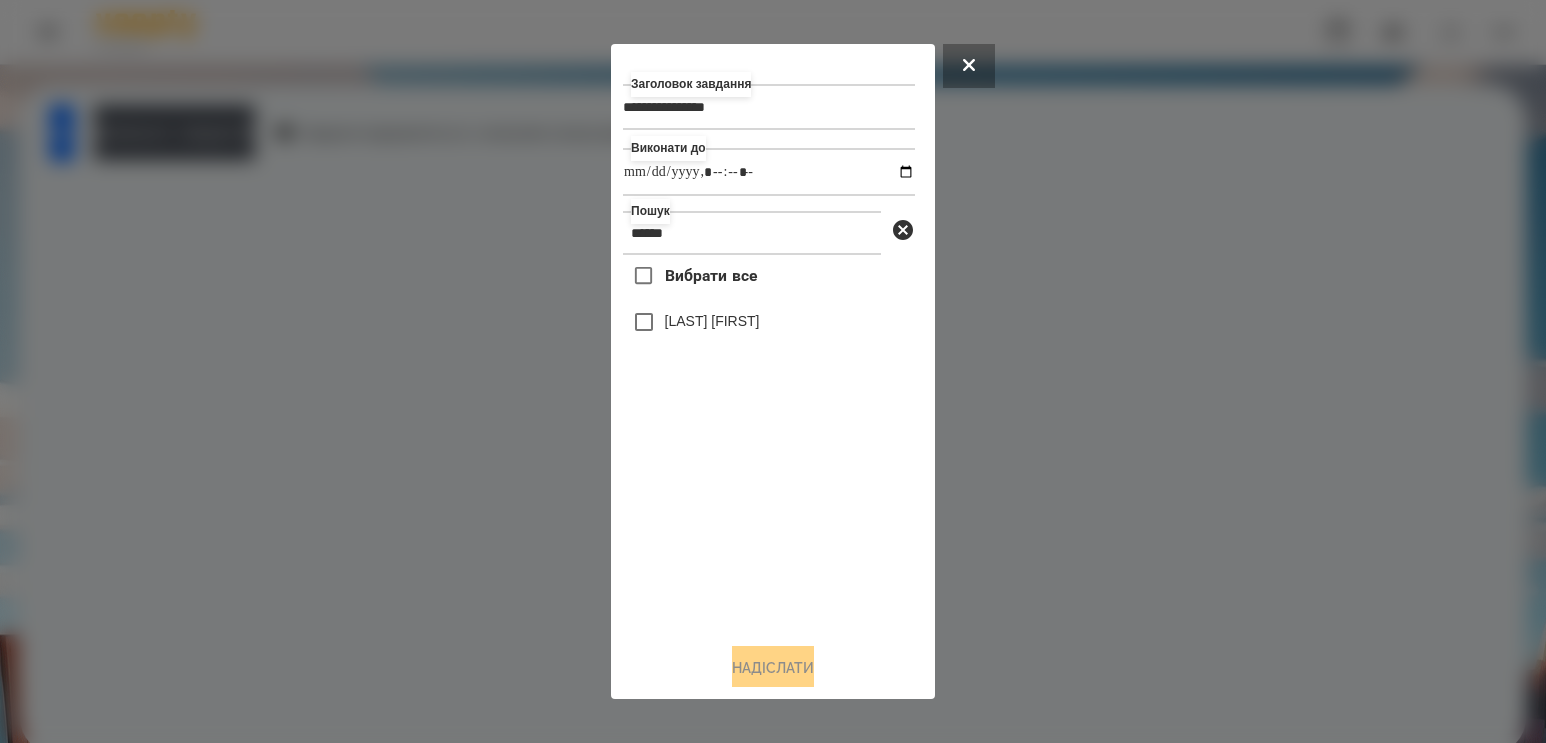 click on "[LAST] [FIRST]" at bounding box center [712, 321] 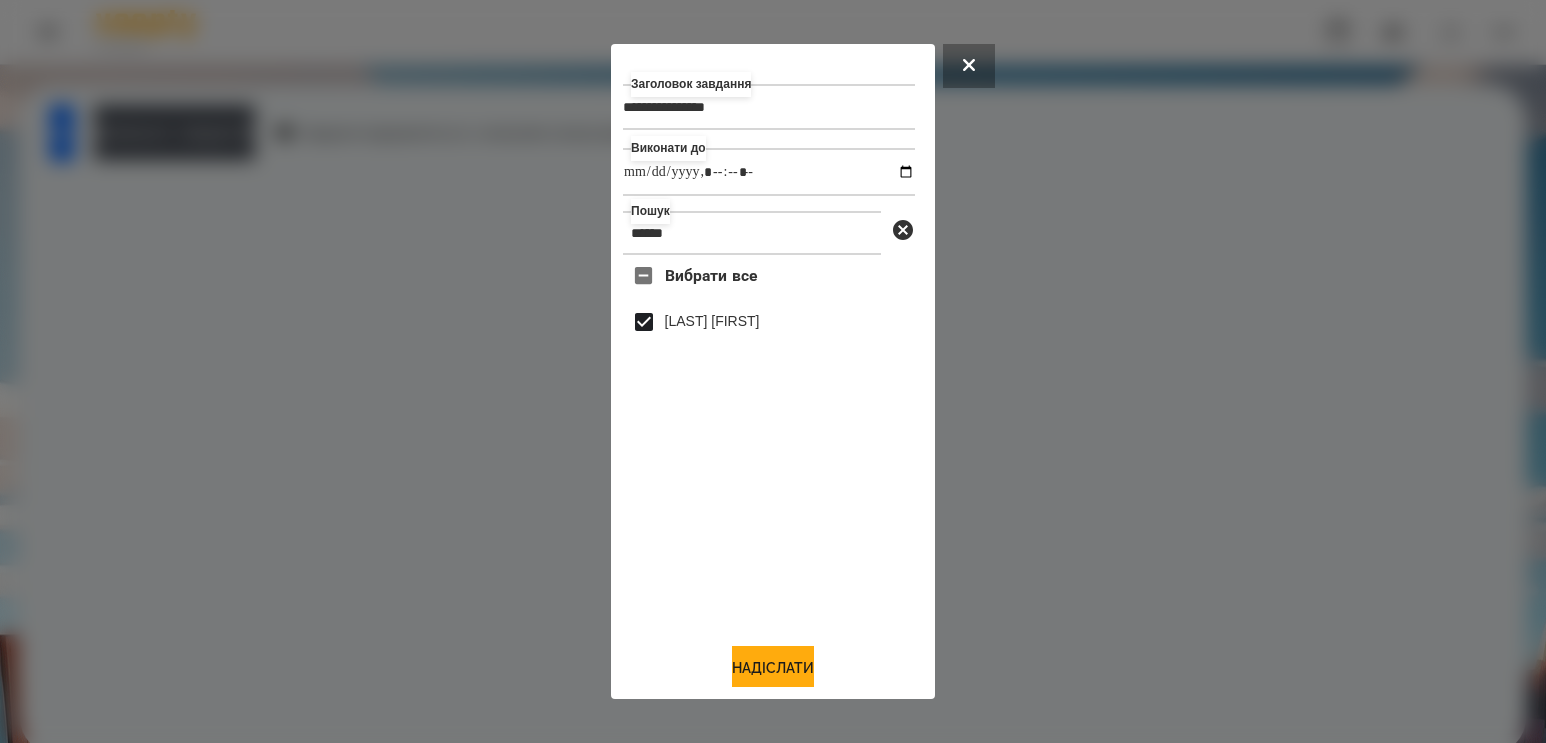 click at bounding box center [773, 371] 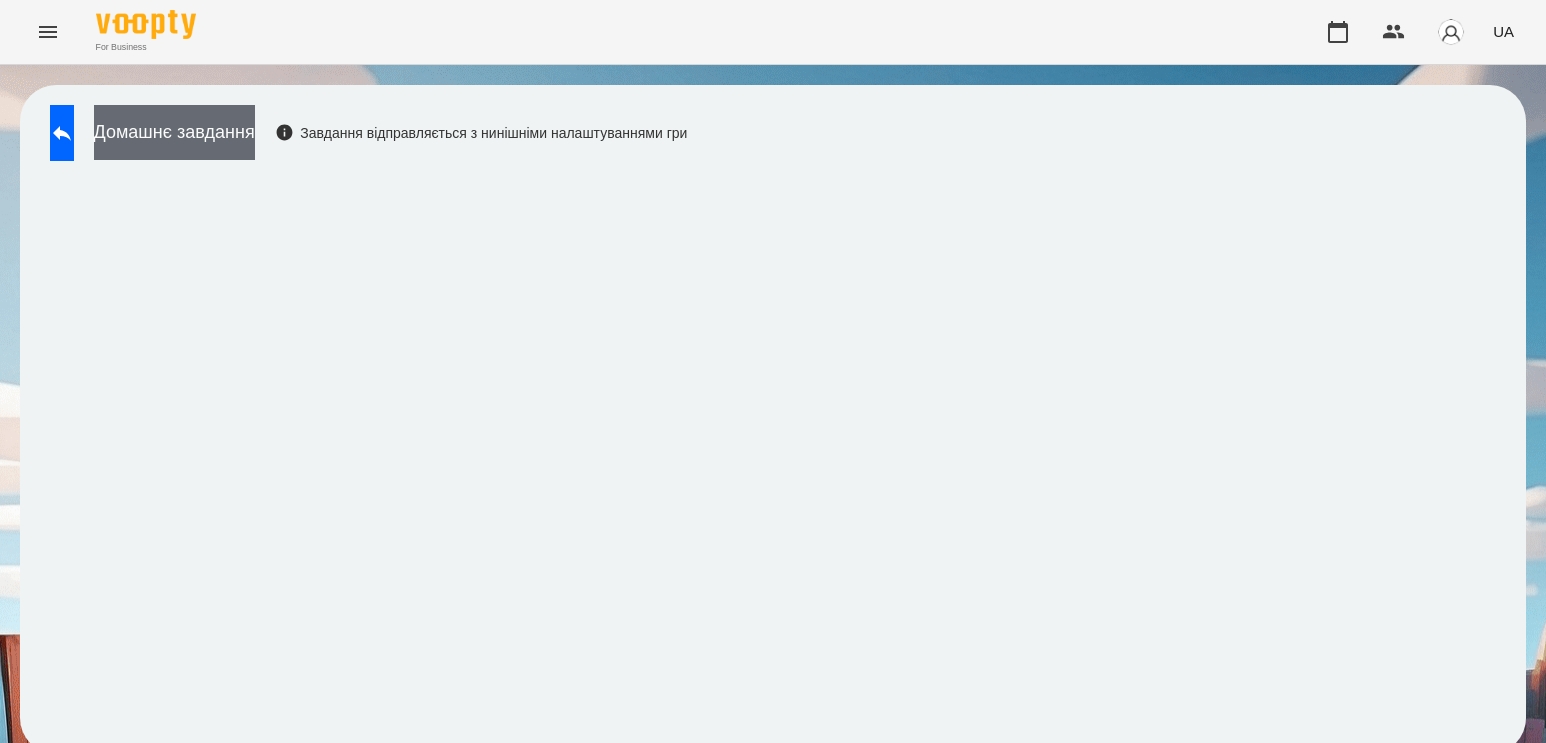 click on "Домашнє завдання" at bounding box center (174, 132) 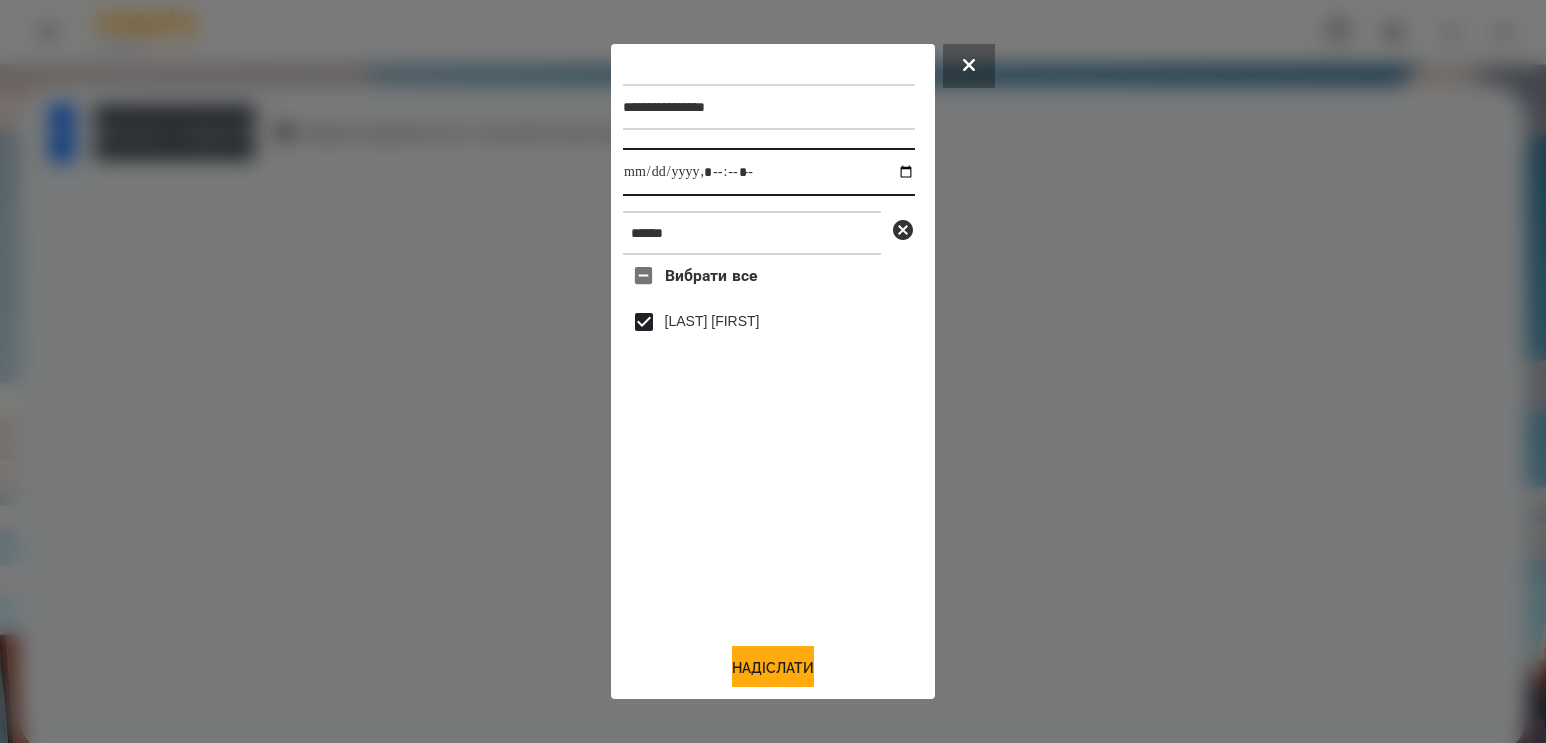 click at bounding box center (769, 172) 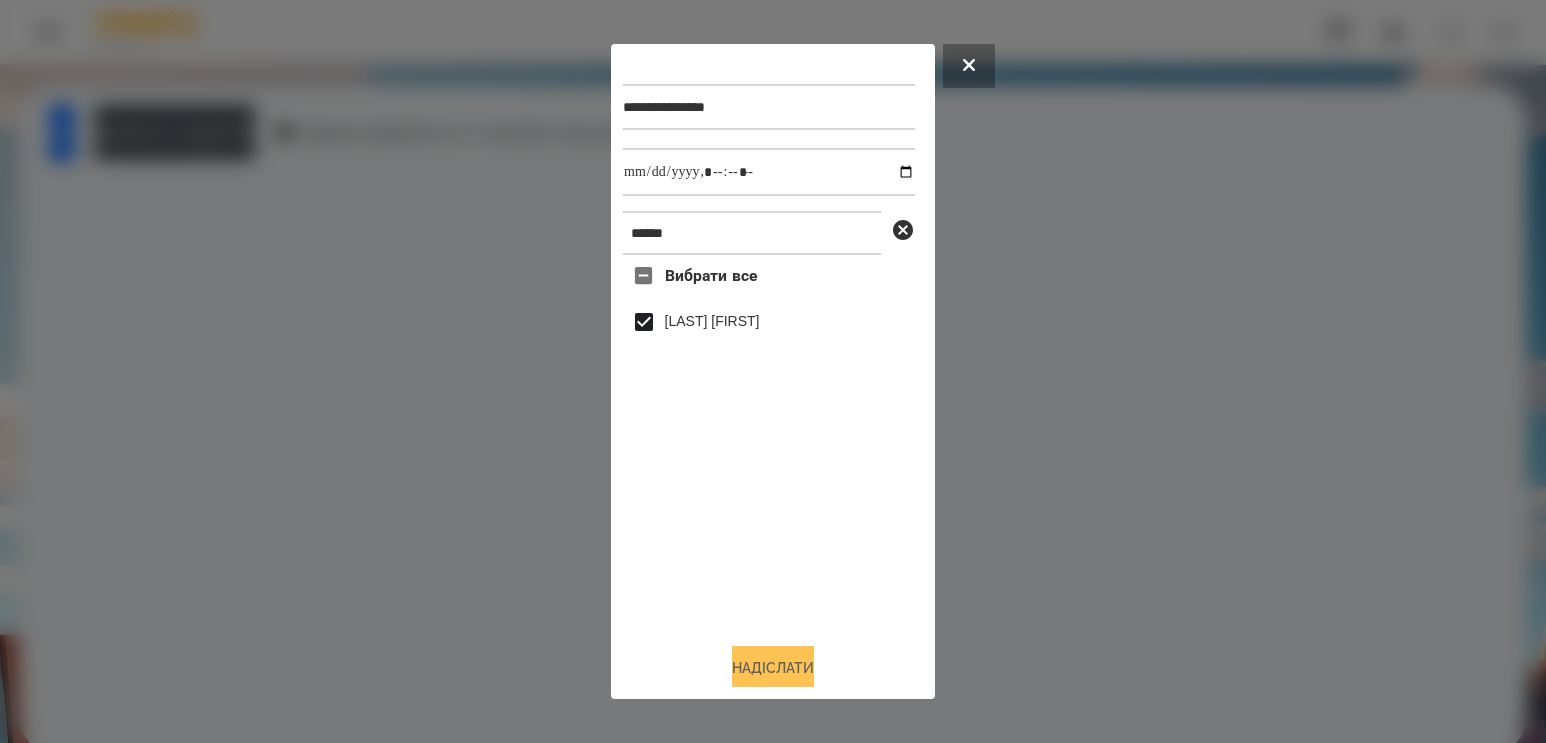 click on "Надіслати" at bounding box center [773, 668] 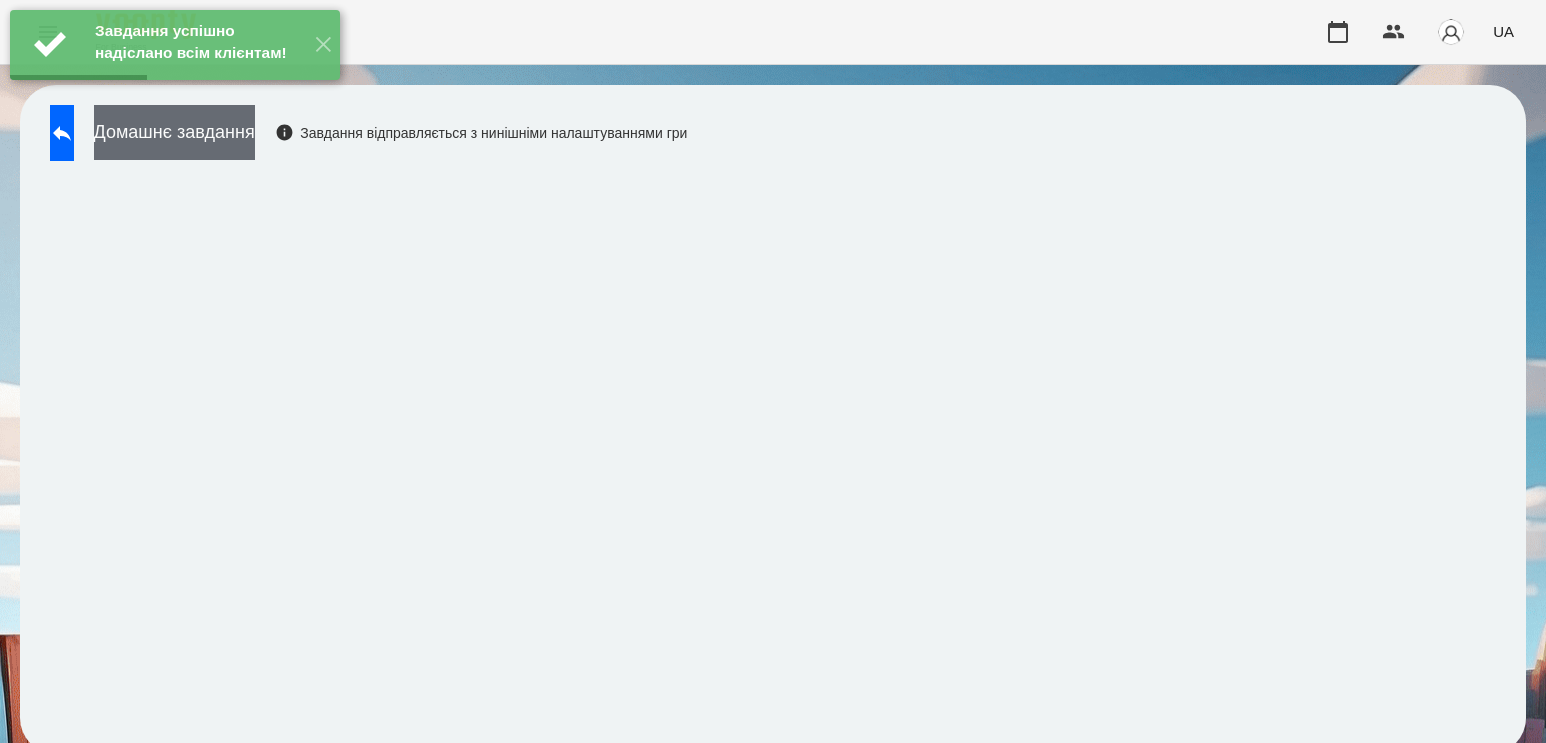 click on "Домашнє завдання" at bounding box center (174, 132) 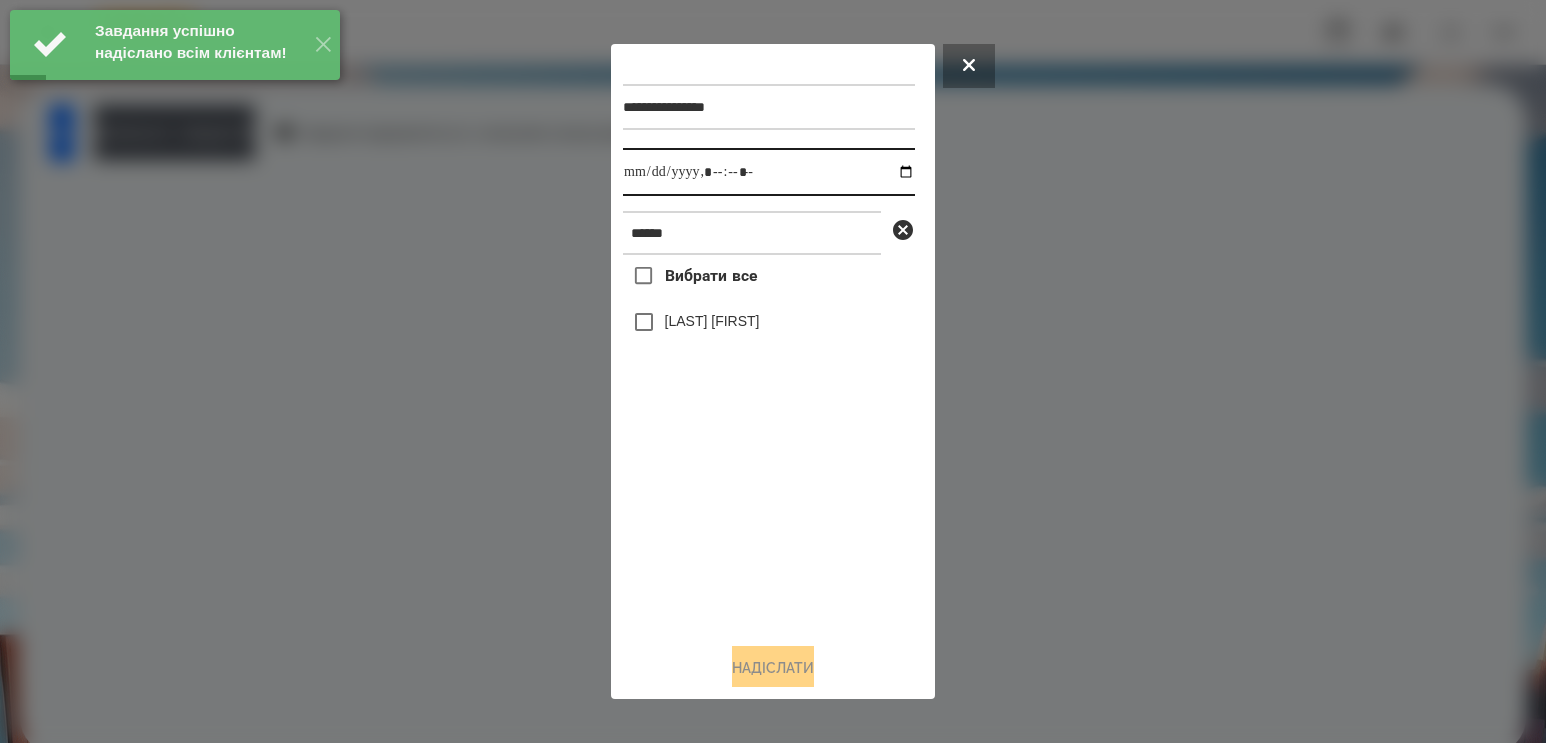 click at bounding box center [769, 172] 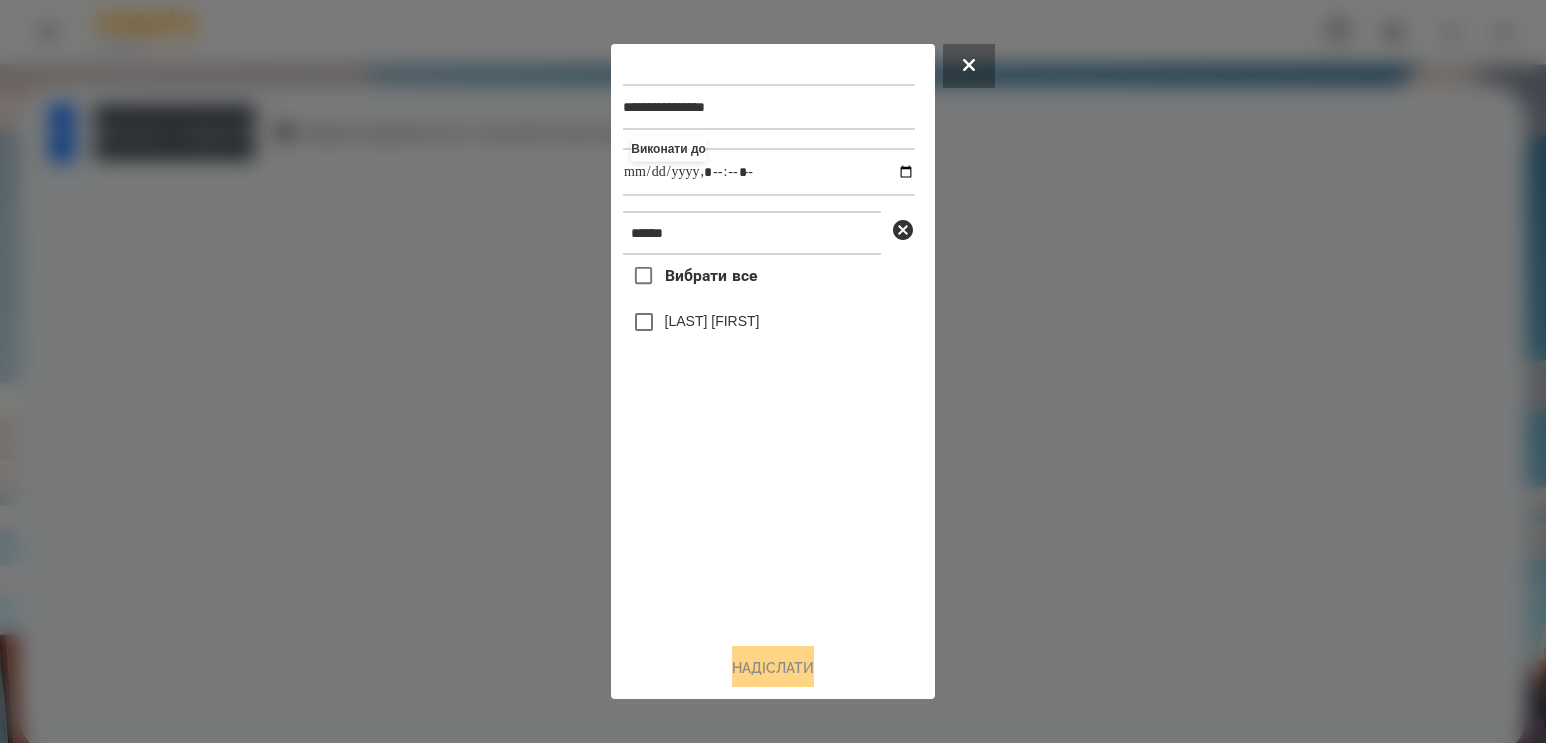 type on "**********" 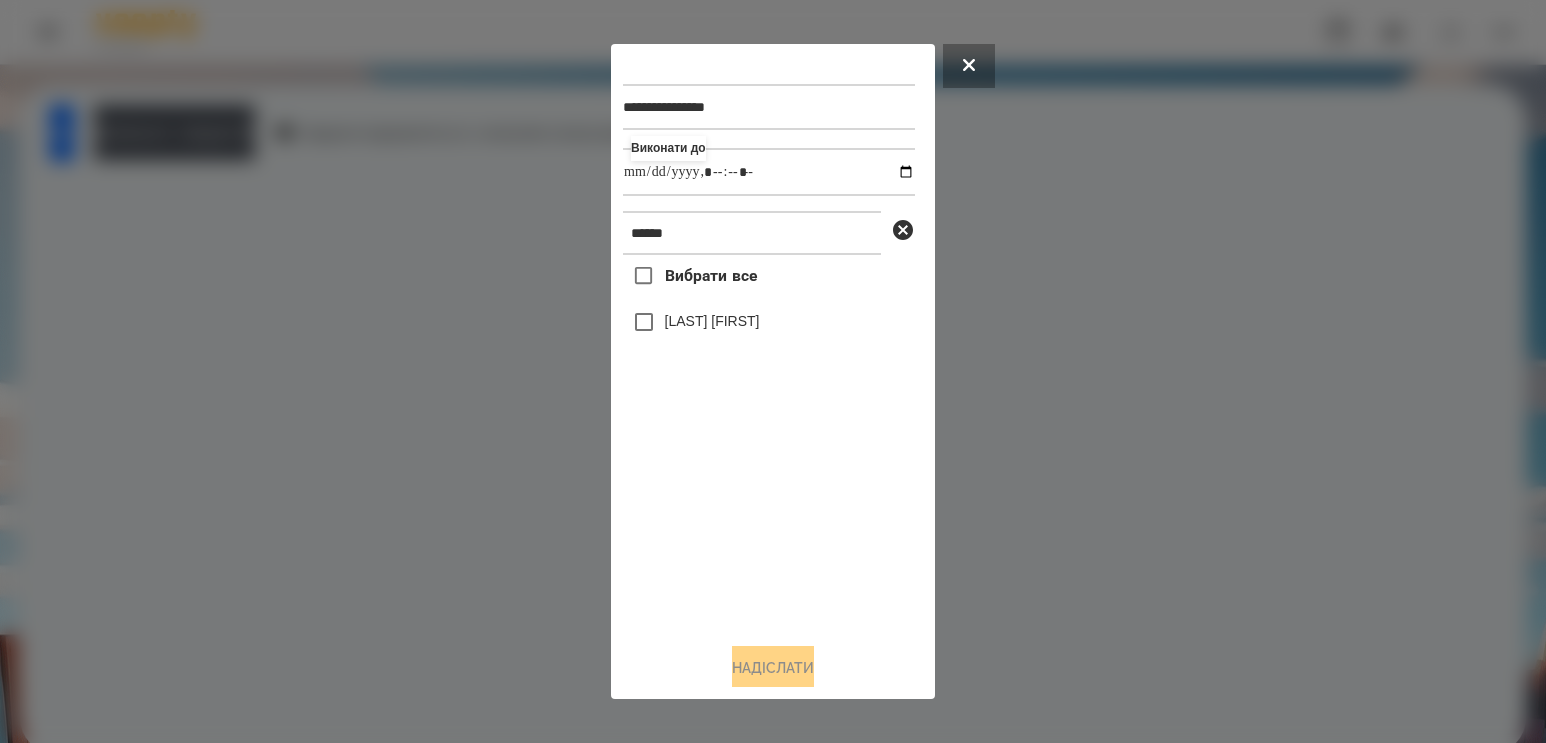 drag, startPoint x: 675, startPoint y: 304, endPoint x: 674, endPoint y: 321, distance: 17.029387 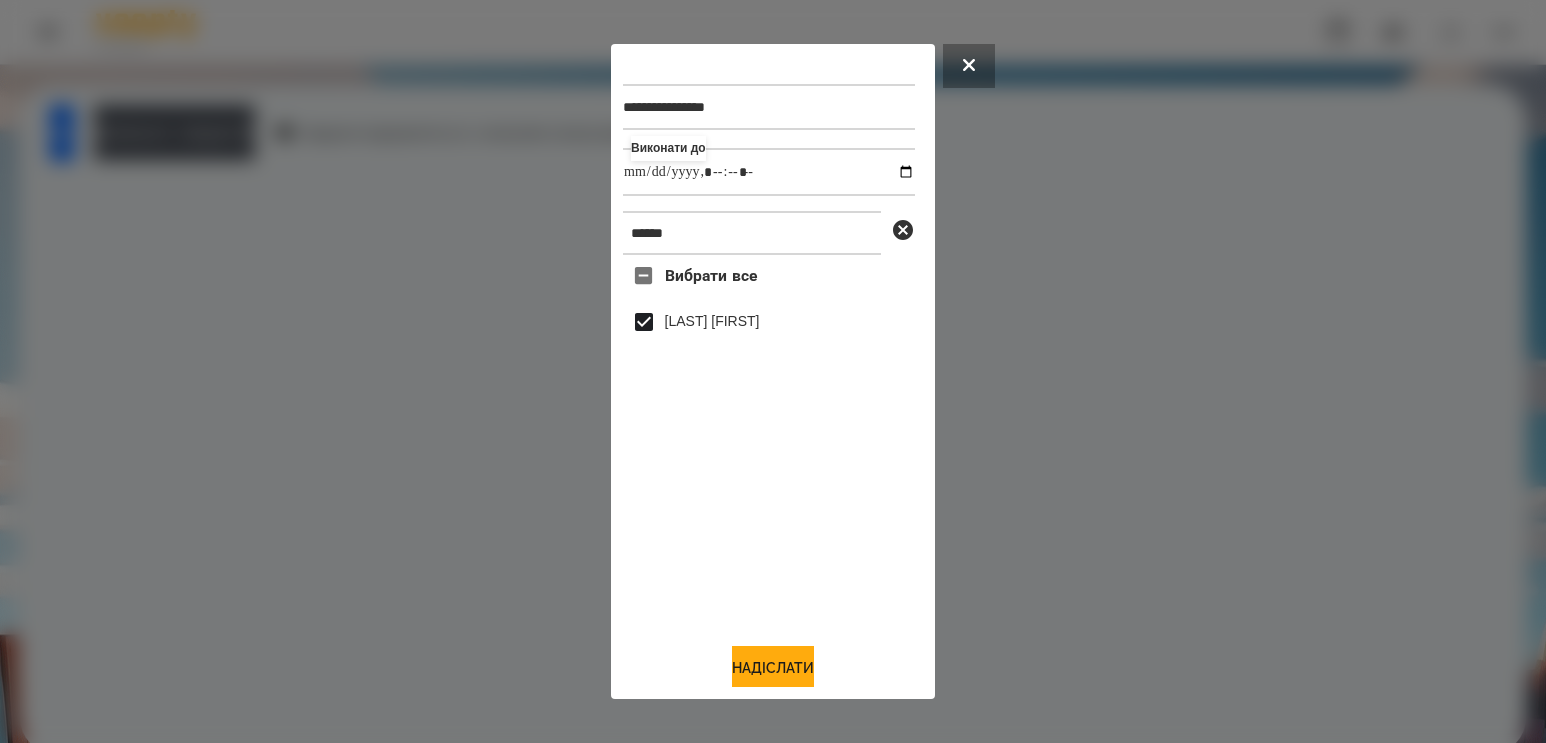 drag, startPoint x: 789, startPoint y: 676, endPoint x: 765, endPoint y: 637, distance: 45.79301 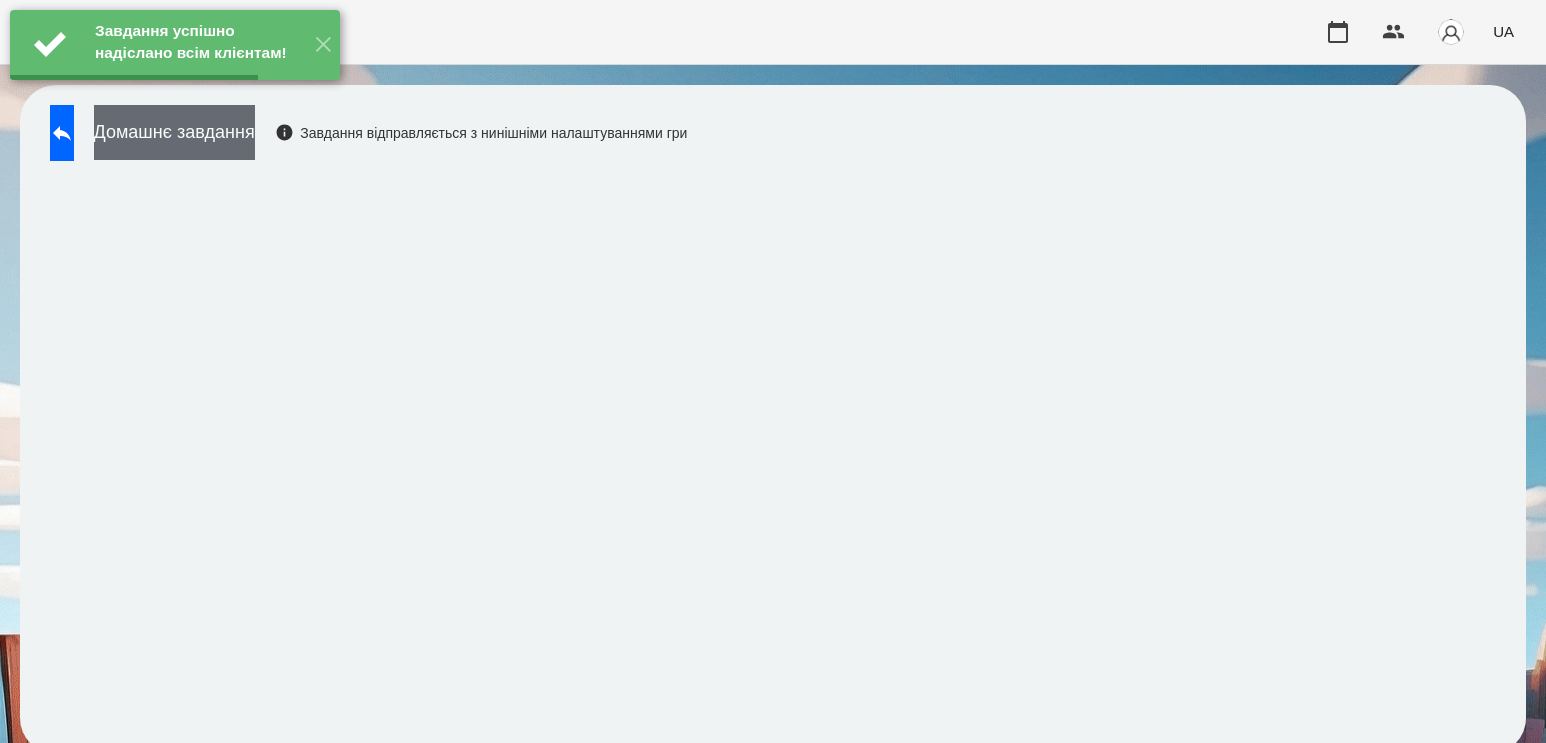click on "Домашнє завдання" at bounding box center [174, 132] 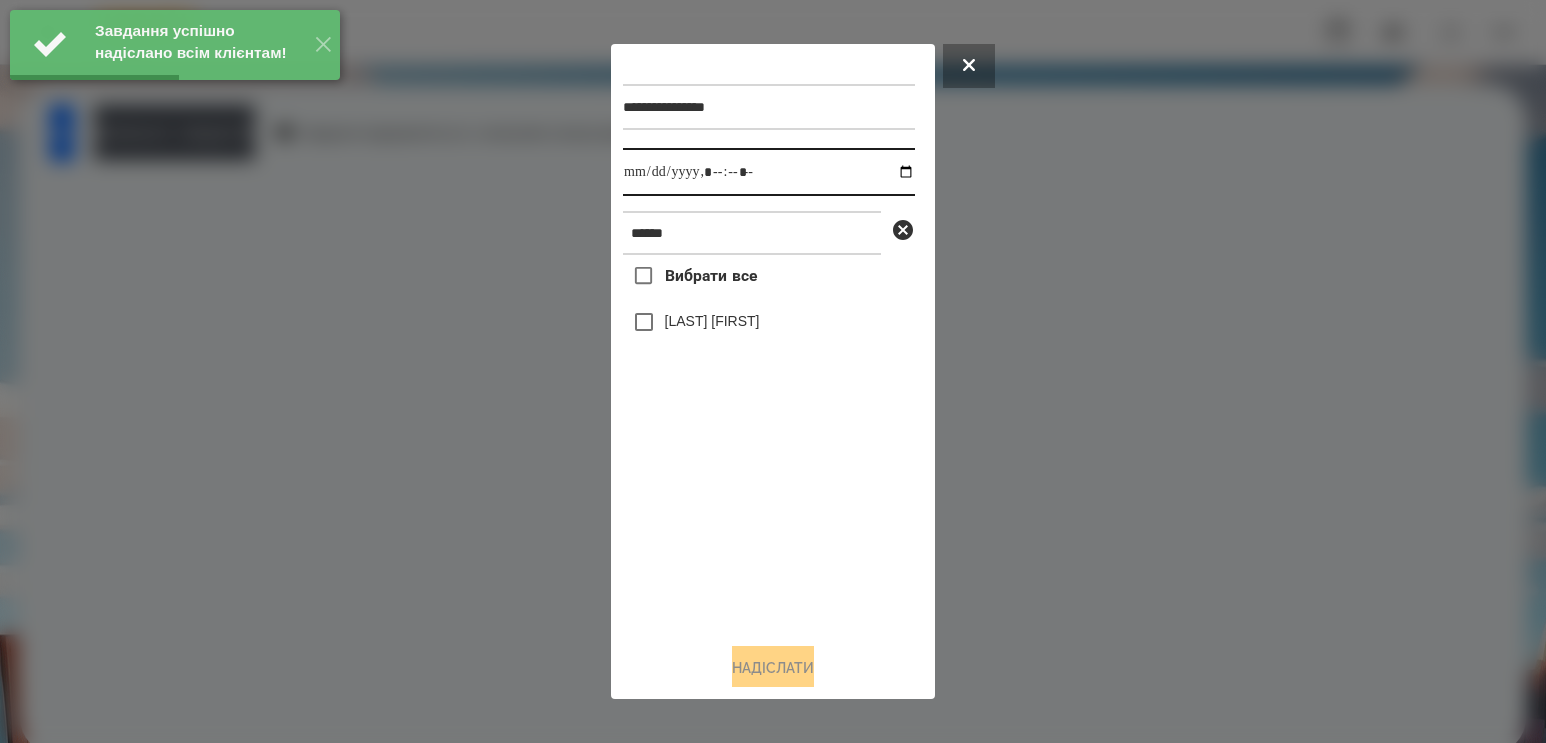 click at bounding box center (769, 172) 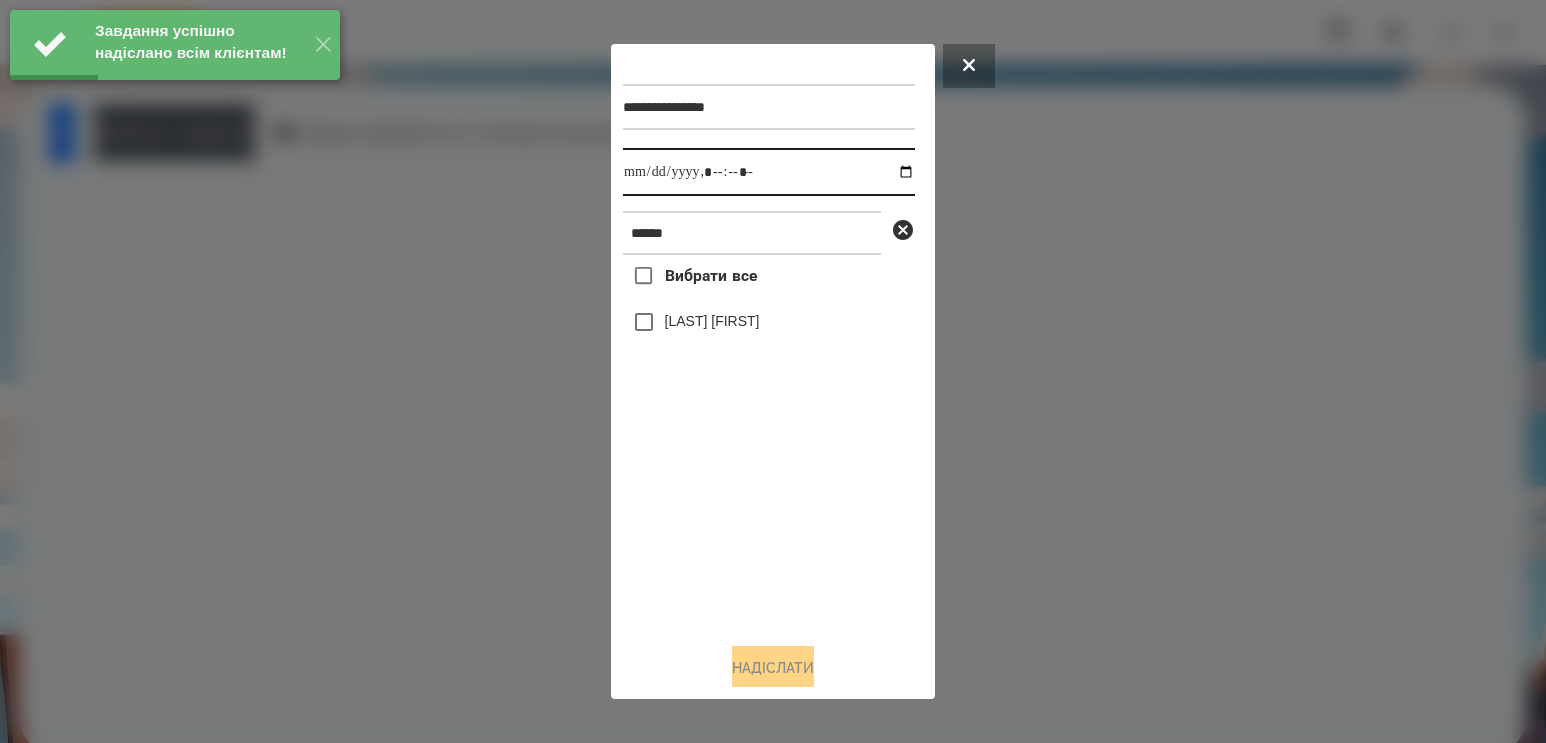 click at bounding box center [769, 172] 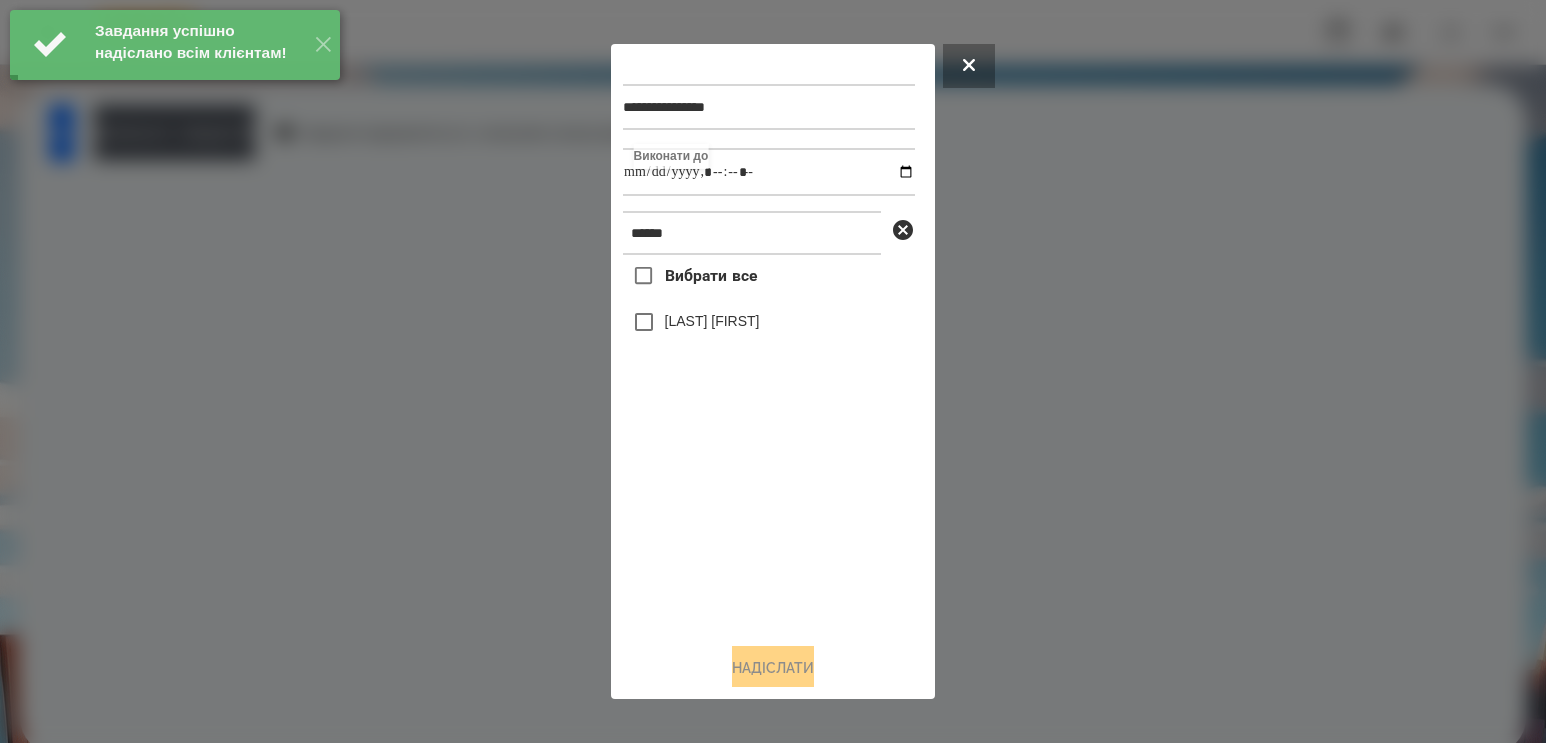 type on "**********" 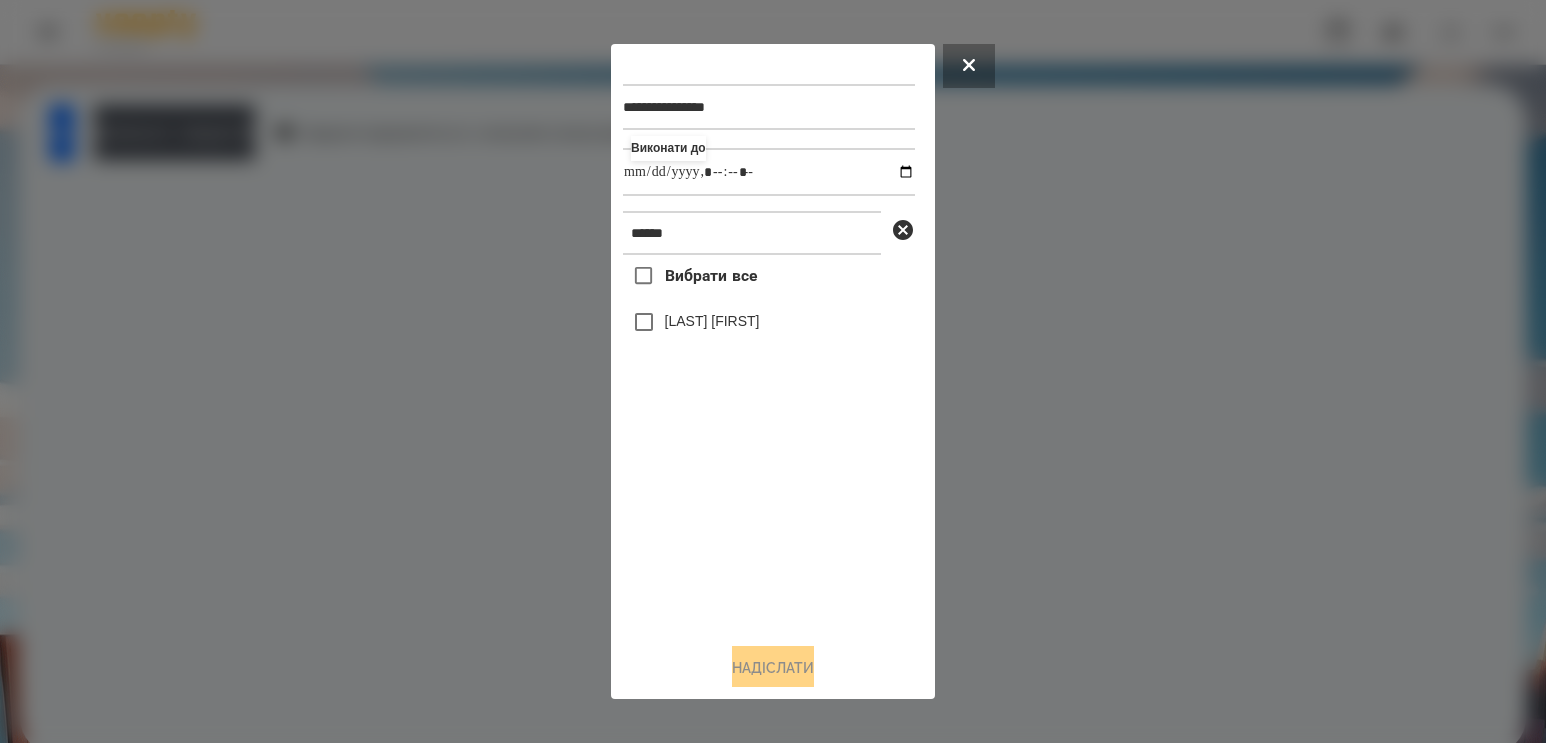 click on "[LAST] [FIRST]" at bounding box center (712, 321) 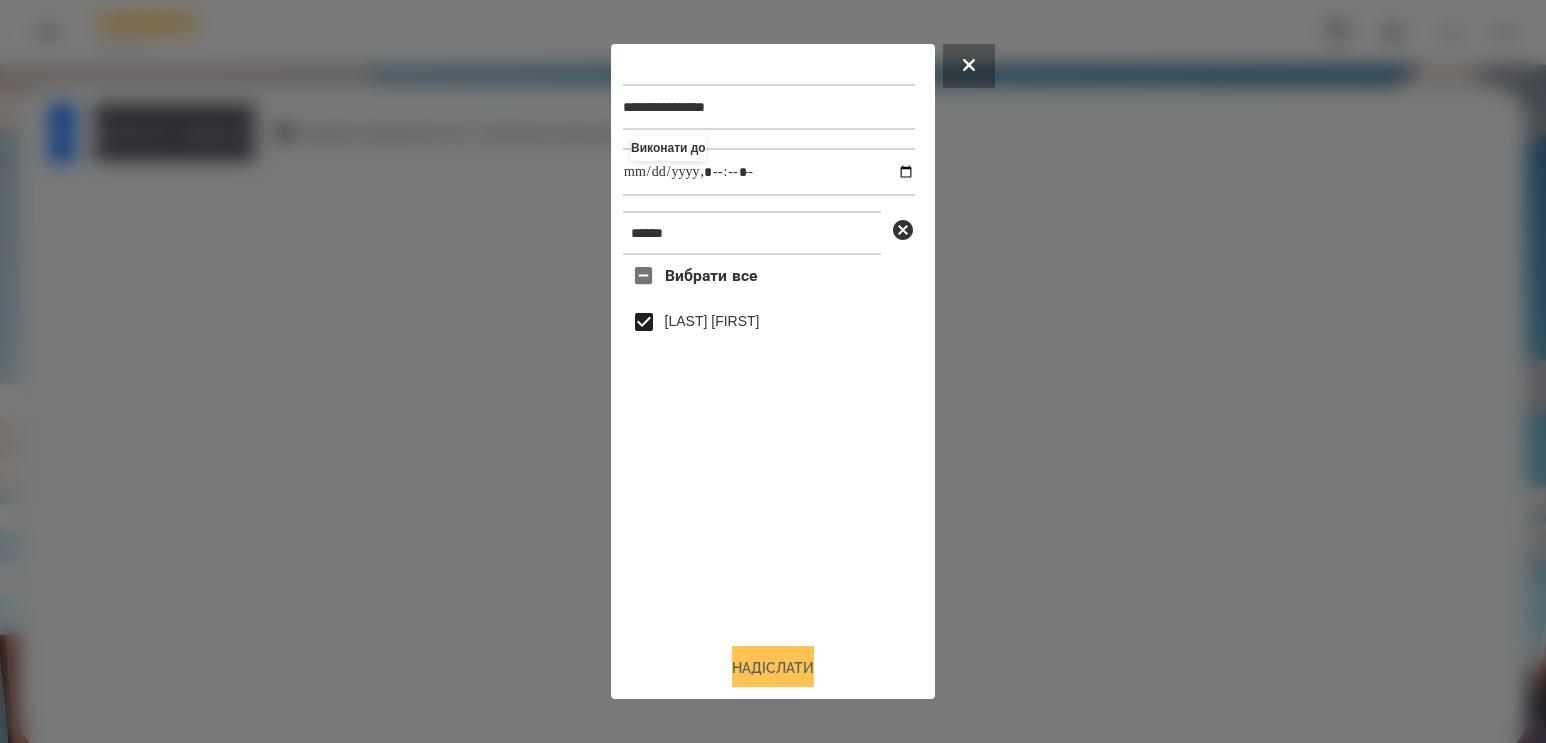 click on "Надіслати" at bounding box center (773, 668) 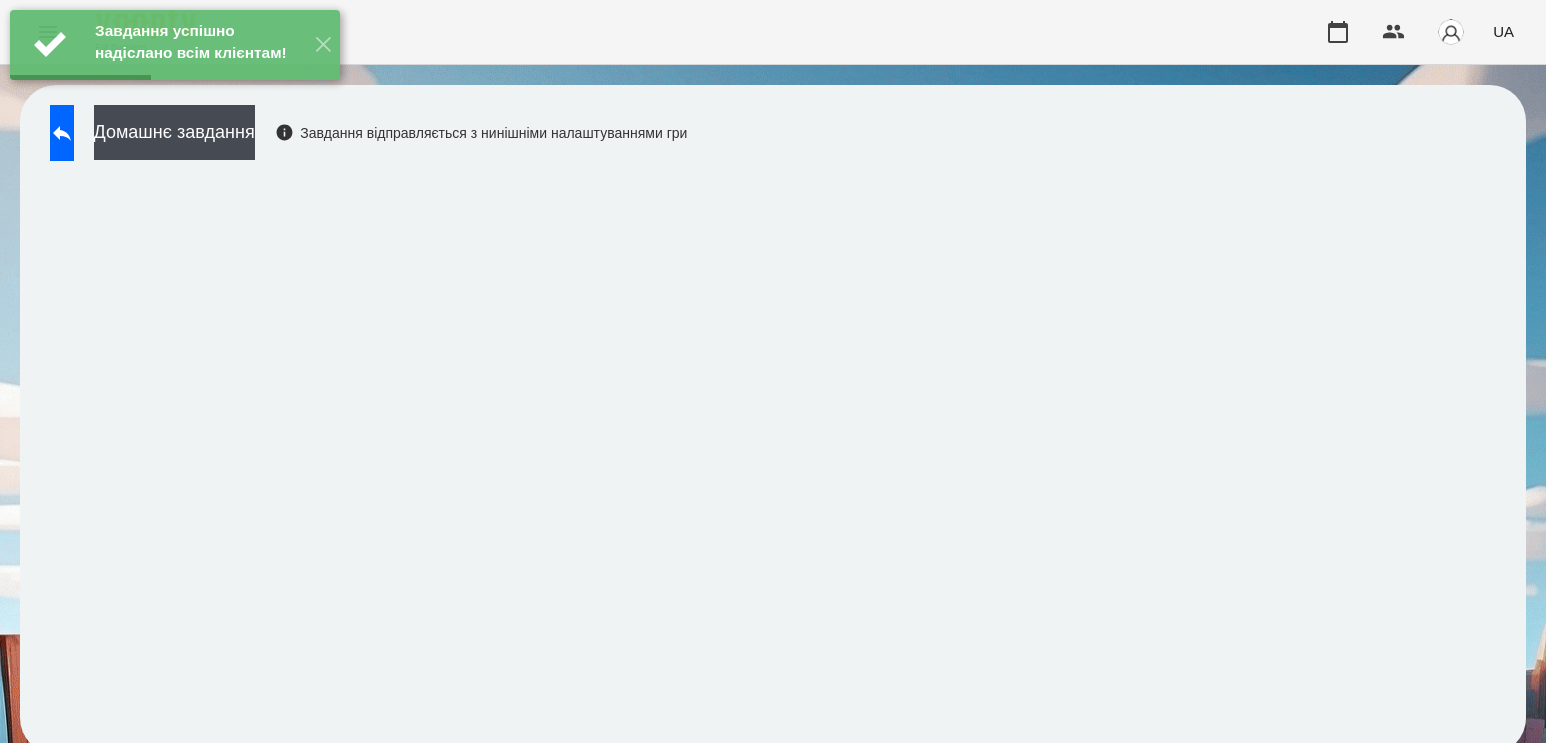 click on "Завдання успішно надіслано всім клієнтам! ✕" at bounding box center [175, 45] 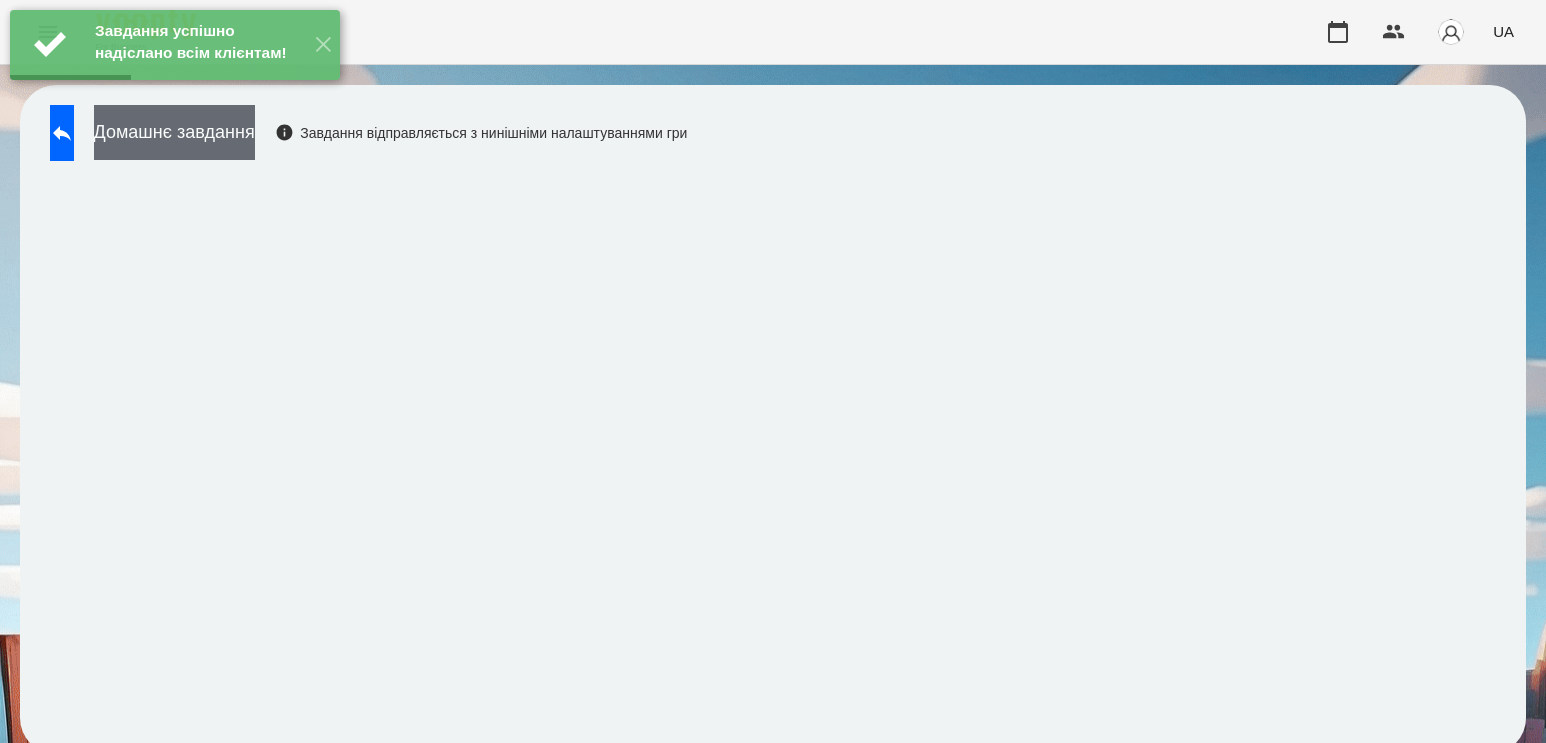 click on "Домашнє завдання" at bounding box center [174, 132] 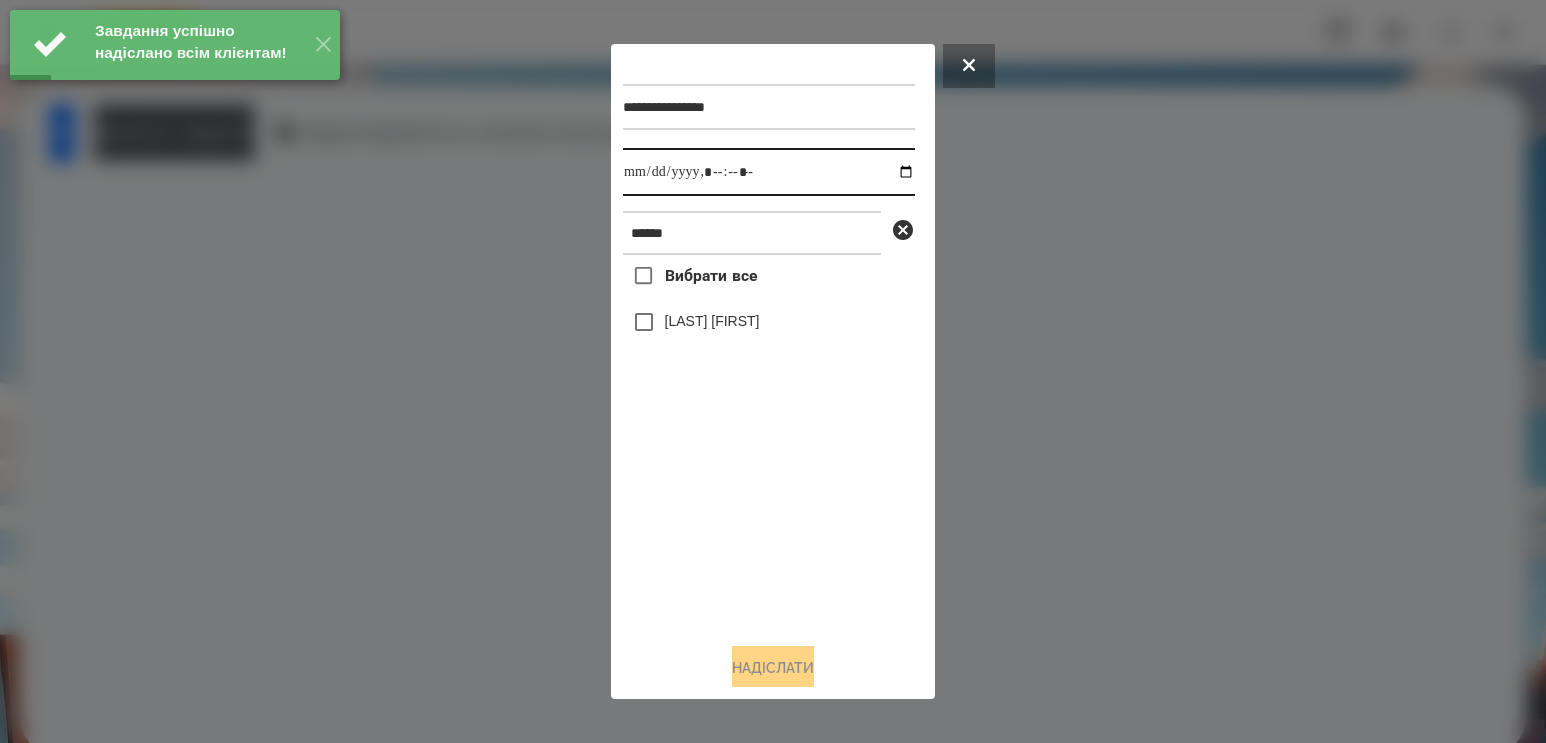 click at bounding box center (769, 172) 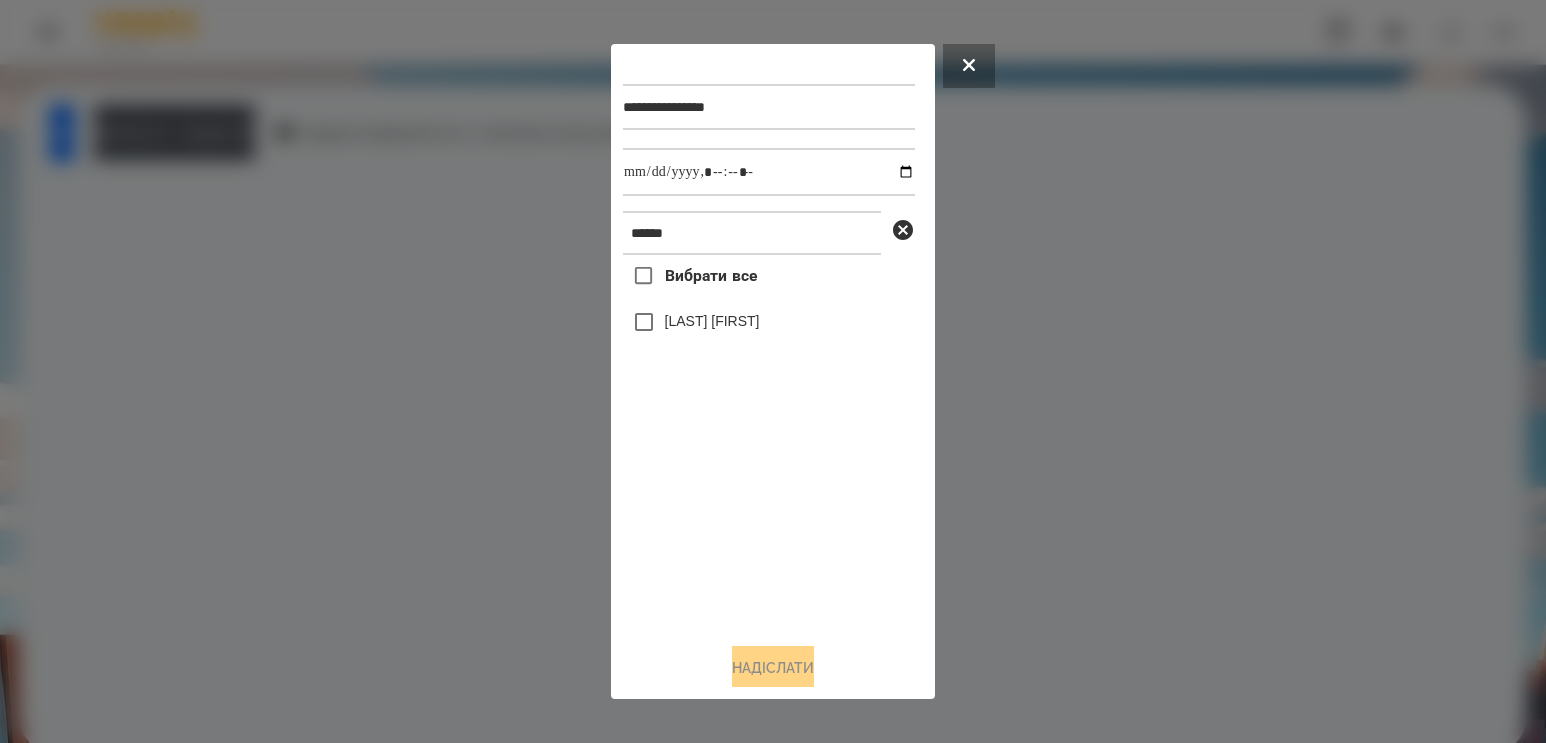 drag, startPoint x: 803, startPoint y: 519, endPoint x: 801, endPoint y: 444, distance: 75.026665 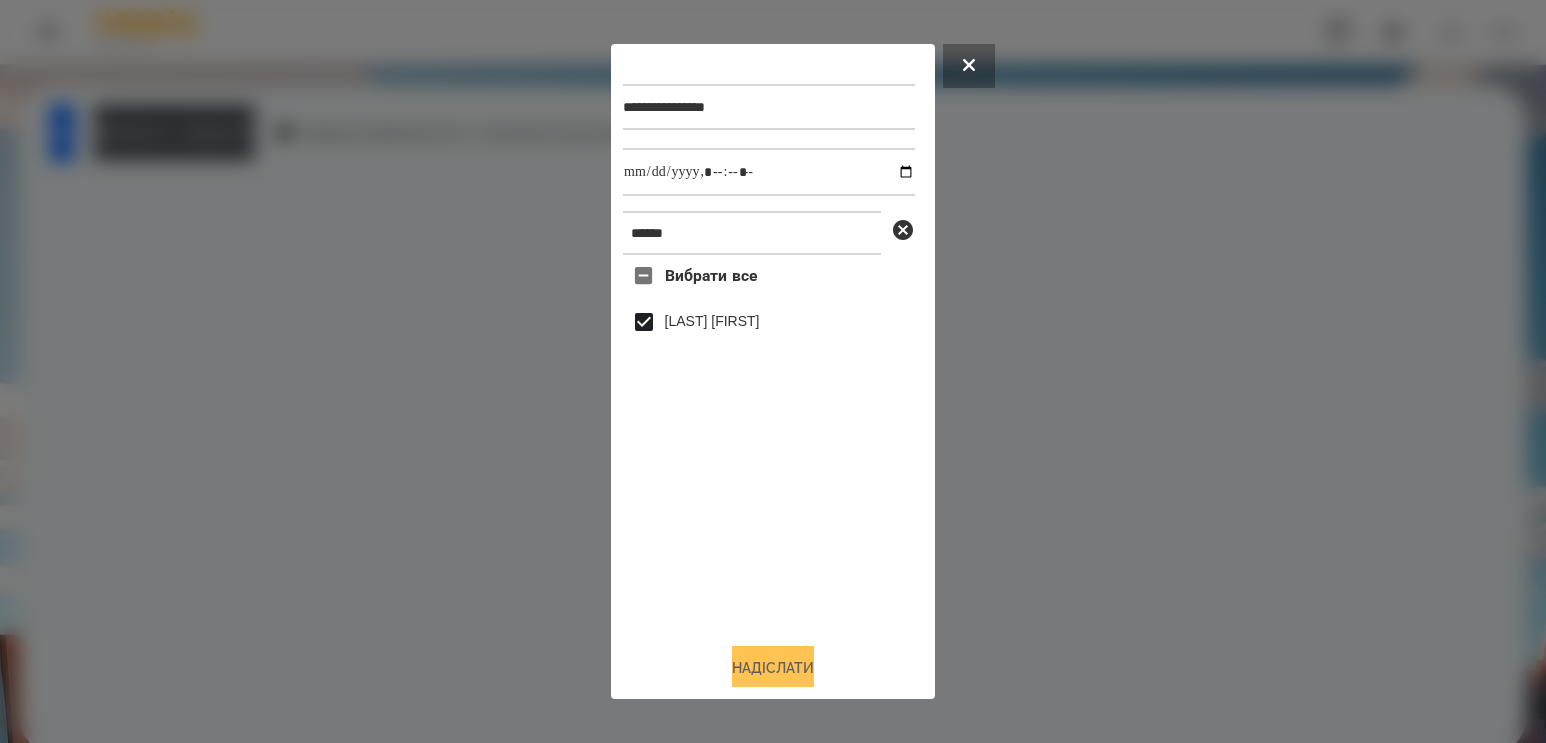 click on "Надіслати" at bounding box center [773, 668] 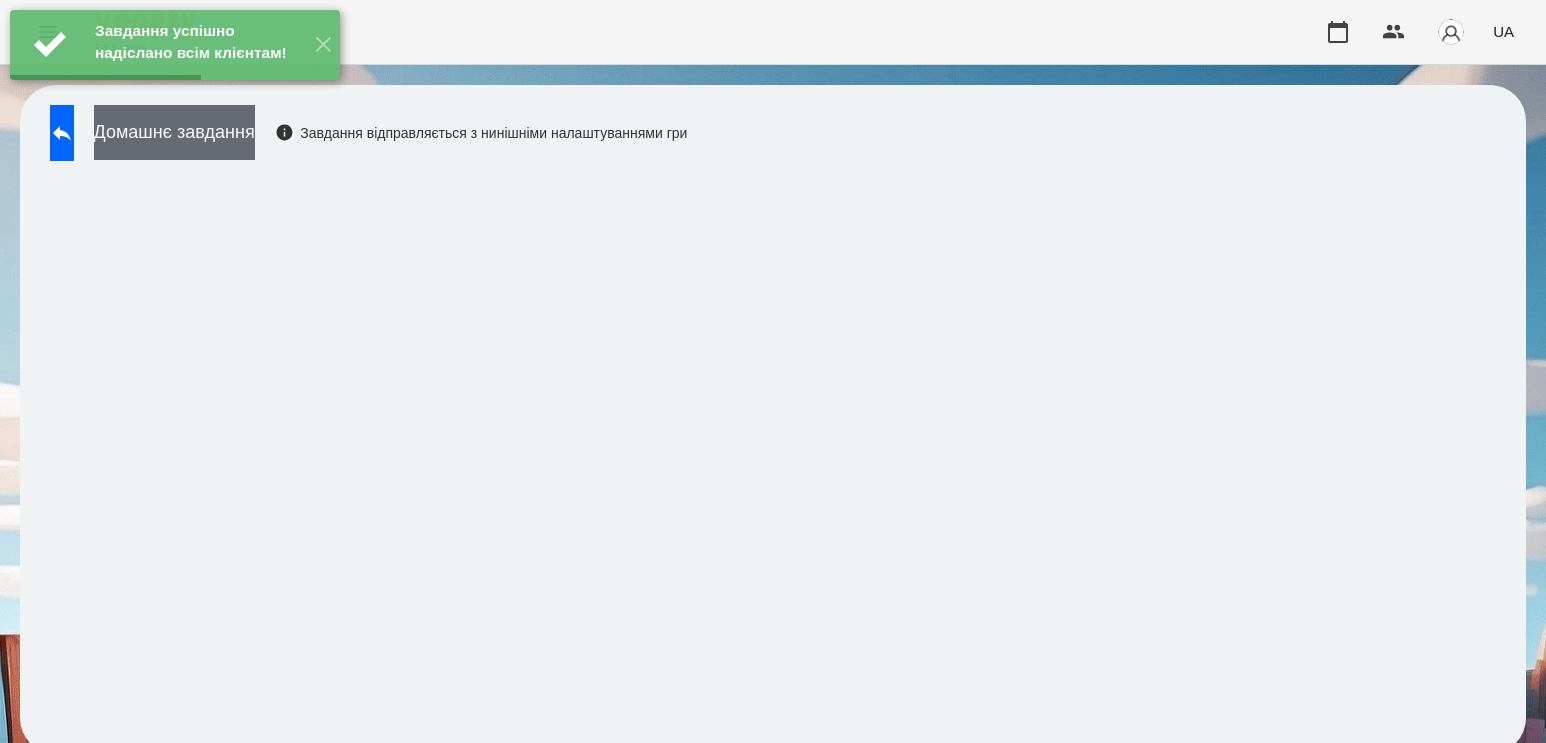 click on "Домашнє завдання" at bounding box center [174, 132] 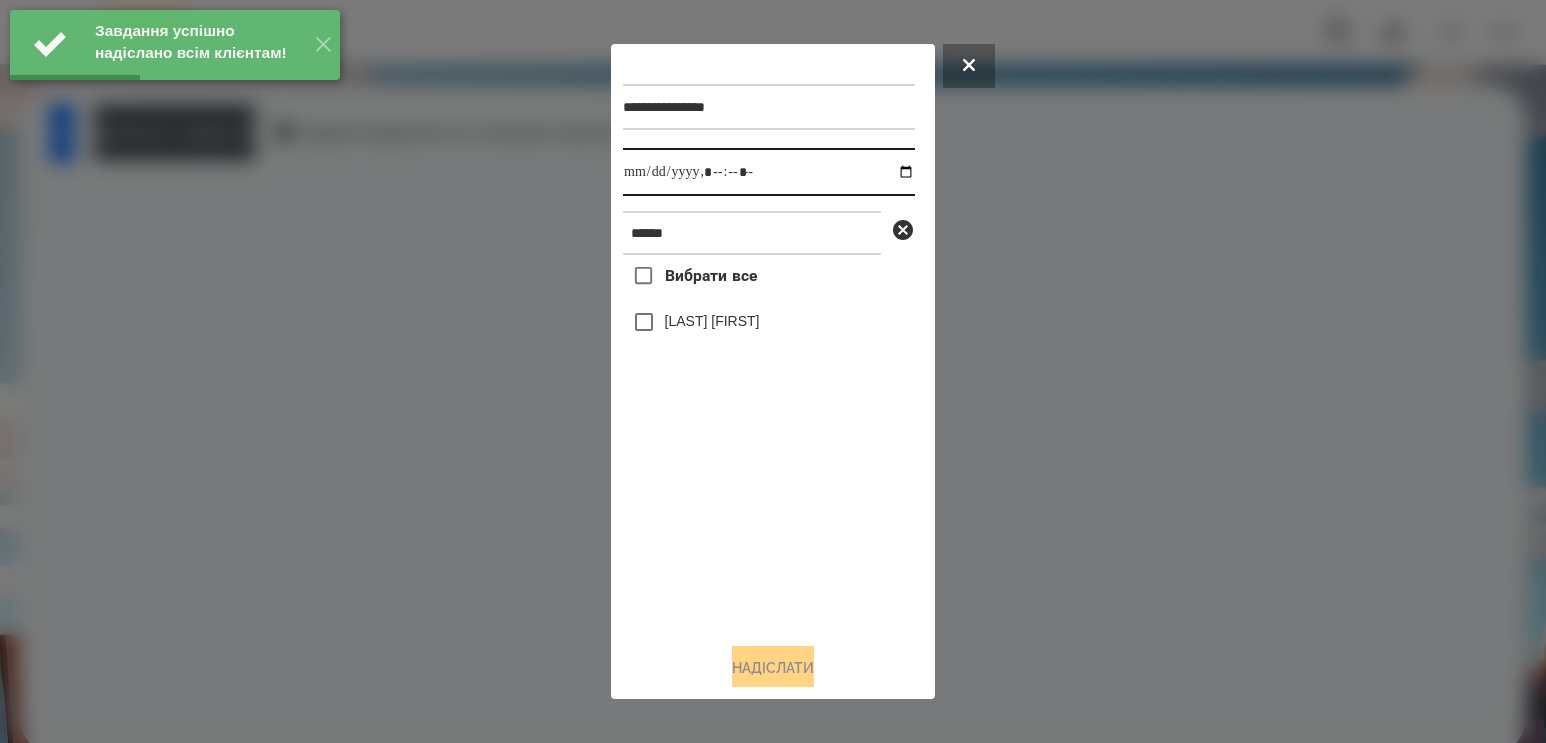 click at bounding box center (769, 172) 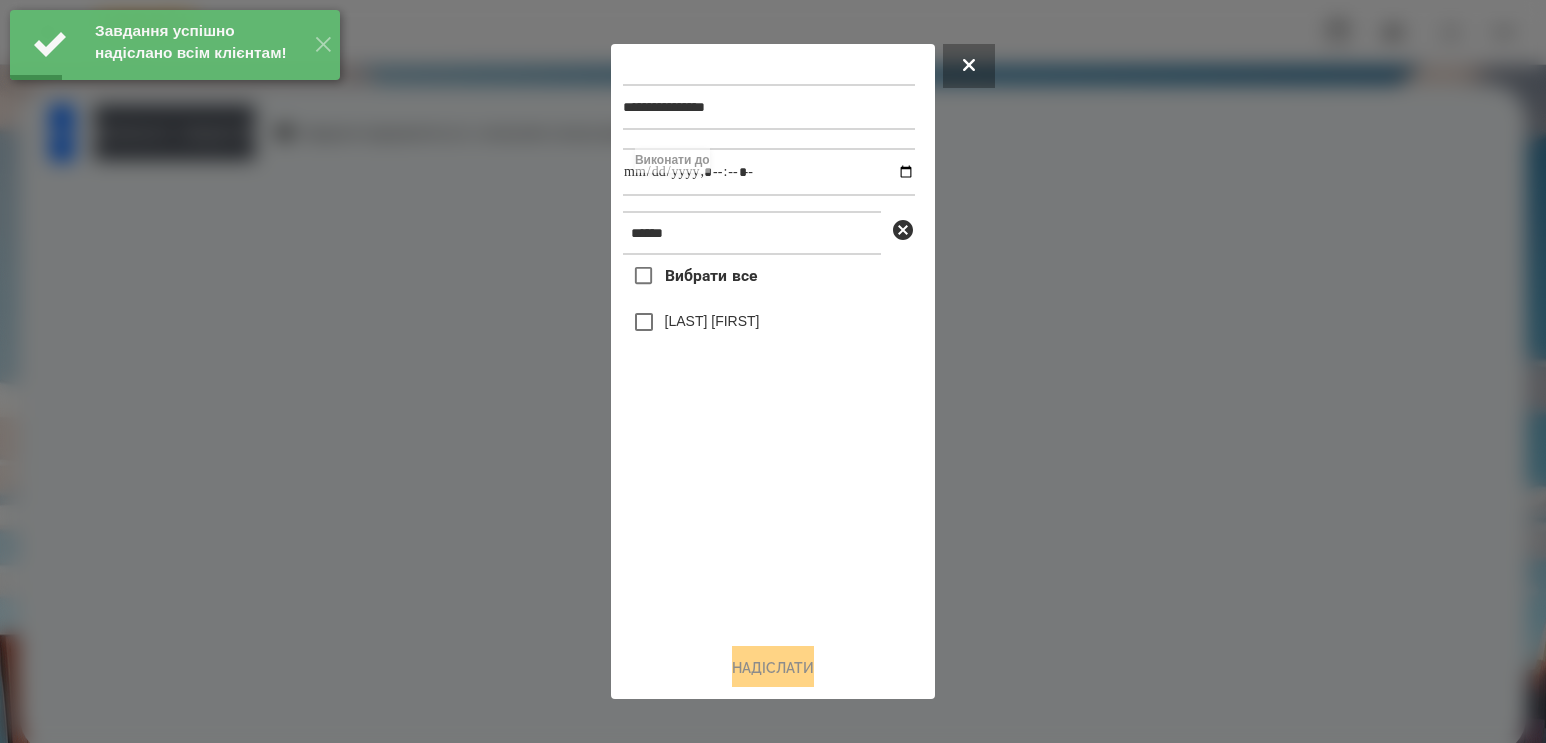 type on "**********" 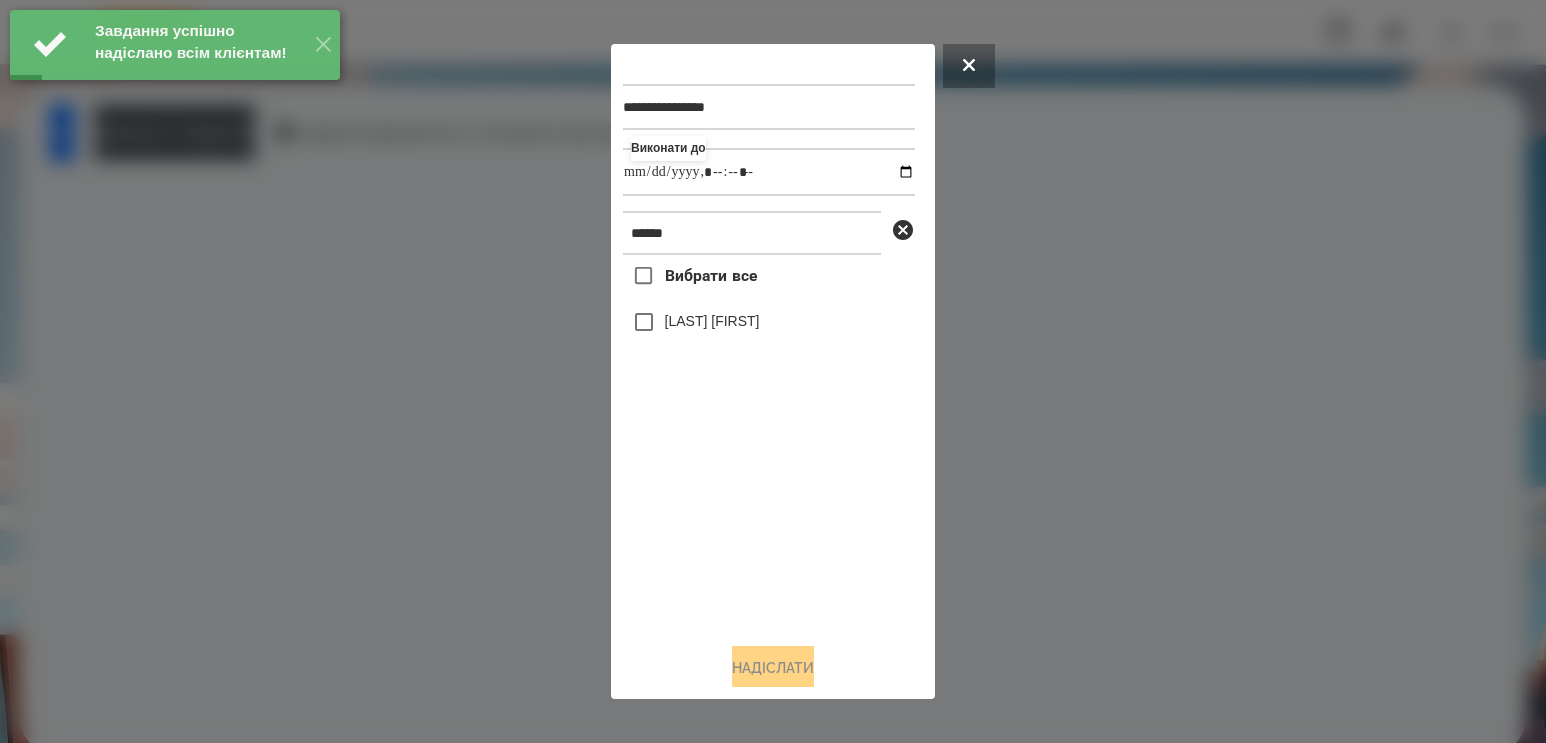 drag, startPoint x: 714, startPoint y: 524, endPoint x: 710, endPoint y: 380, distance: 144.05554 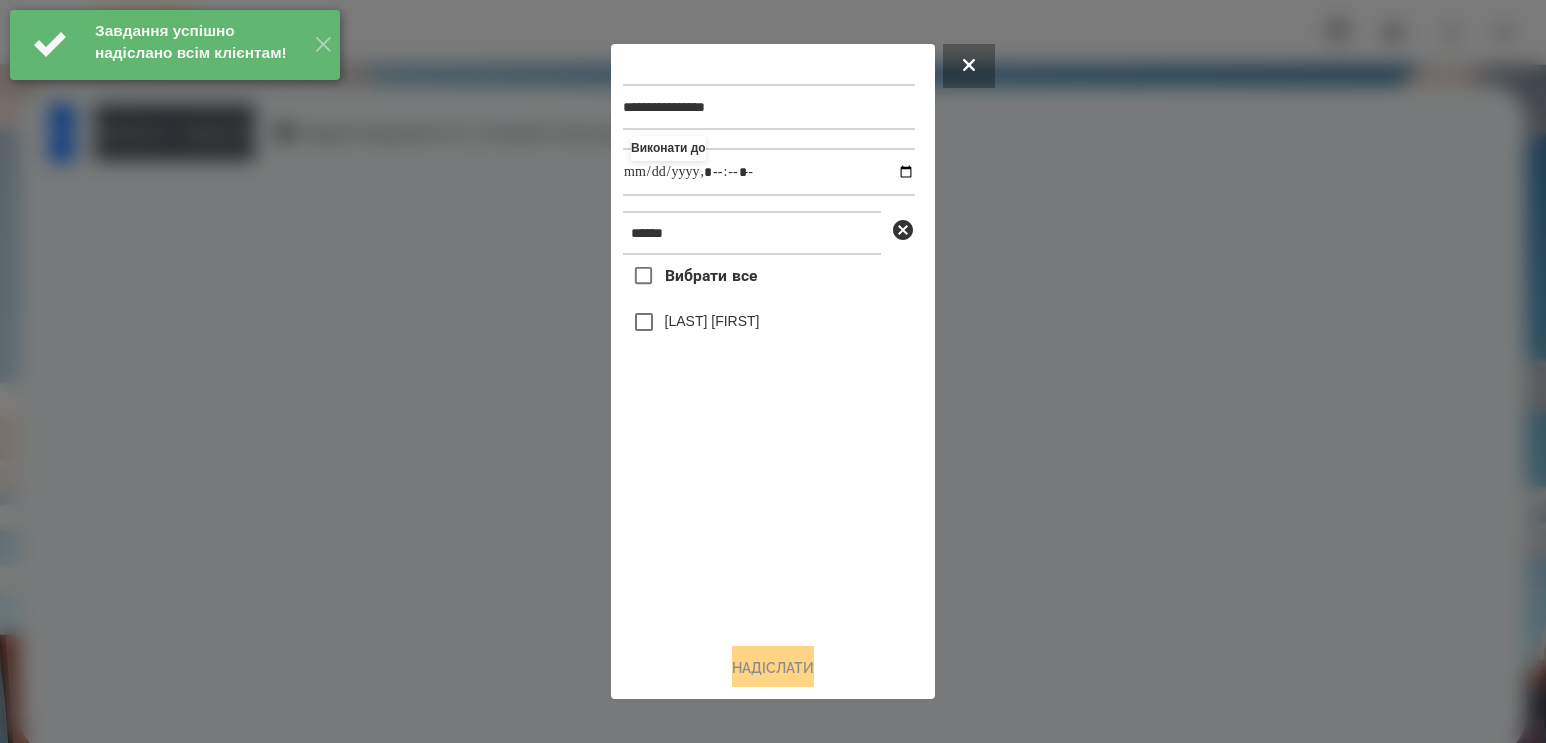 click on "[LAST] [FIRST]" at bounding box center [712, 321] 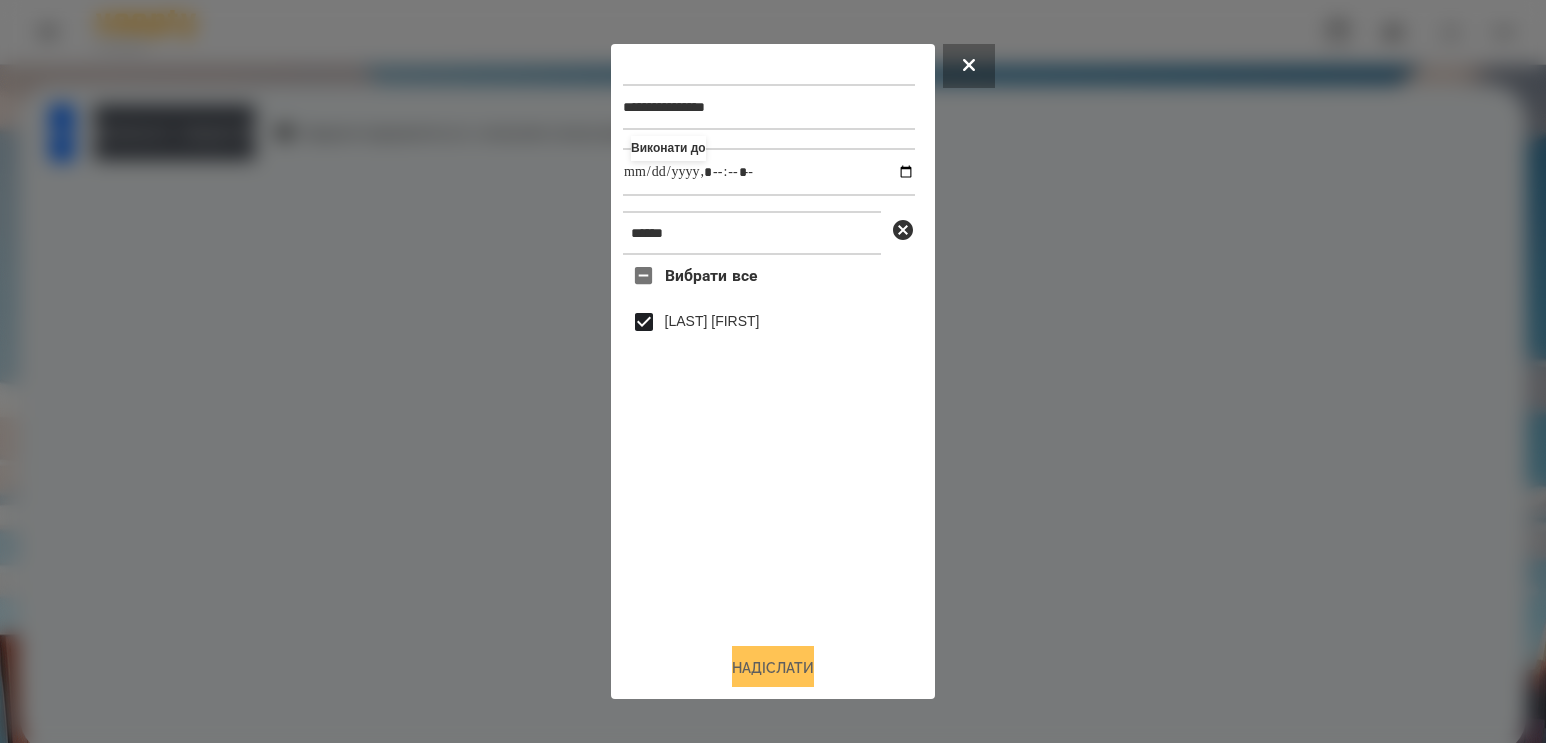 click on "Надіслати" at bounding box center (773, 668) 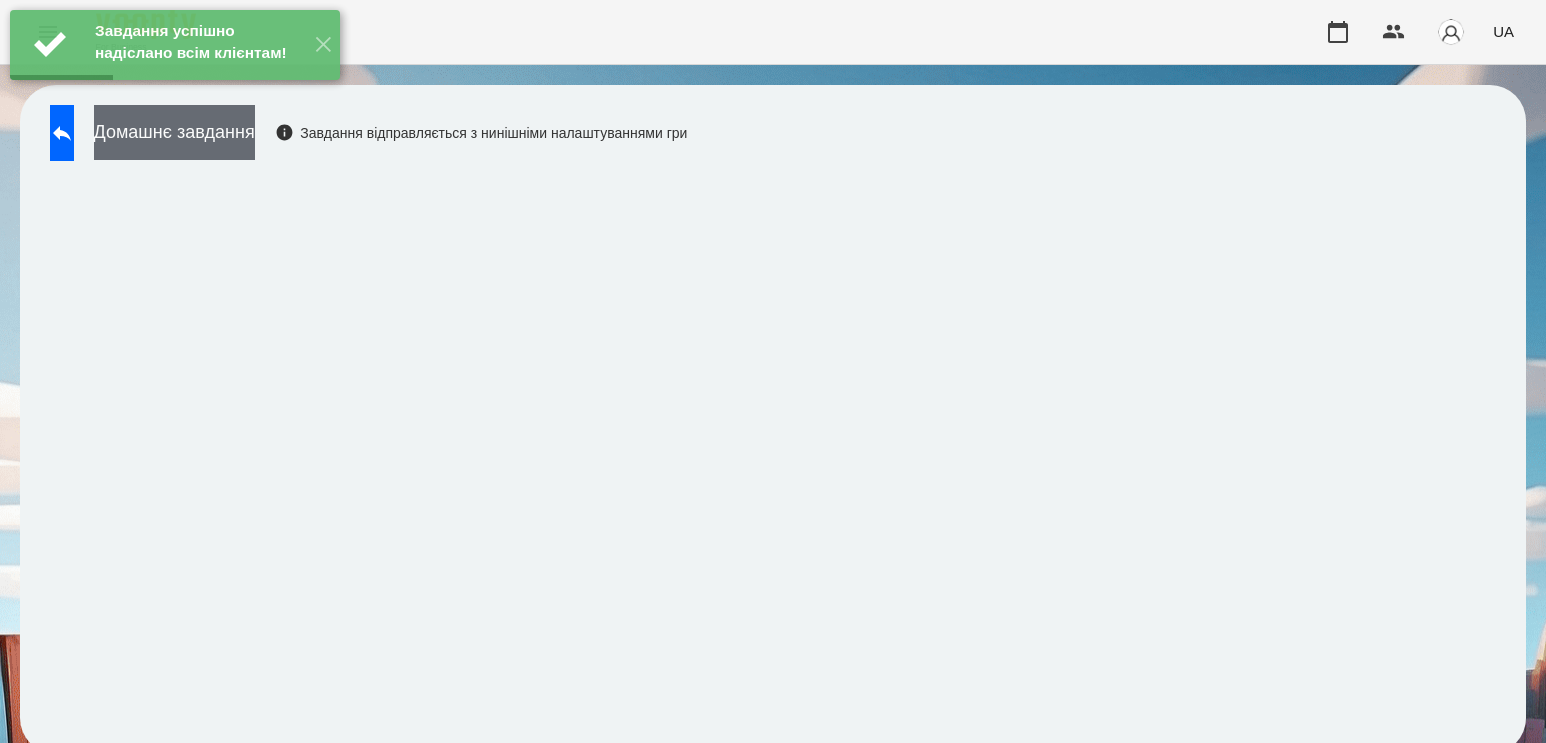 click on "Домашнє завдання" at bounding box center (174, 132) 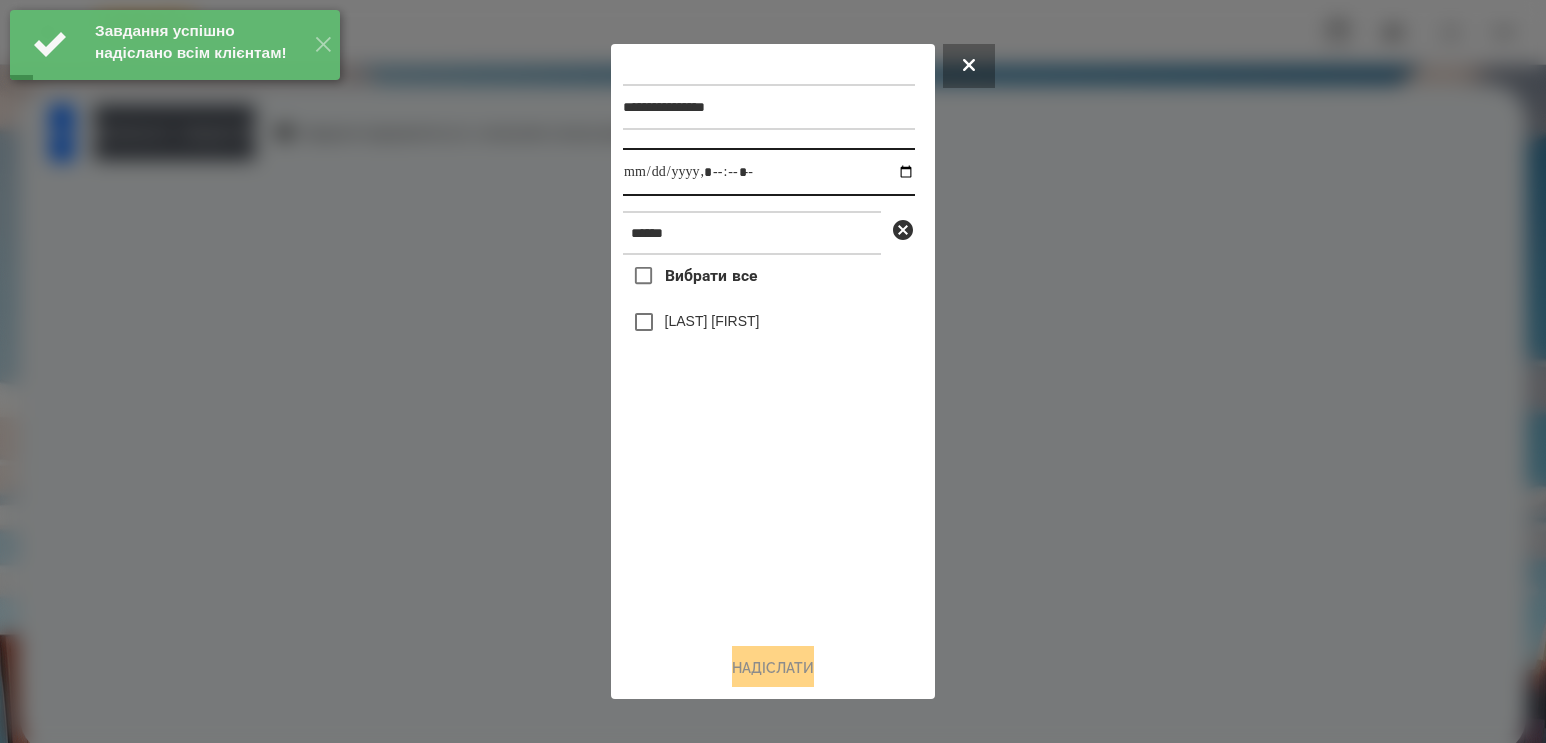 click at bounding box center (769, 172) 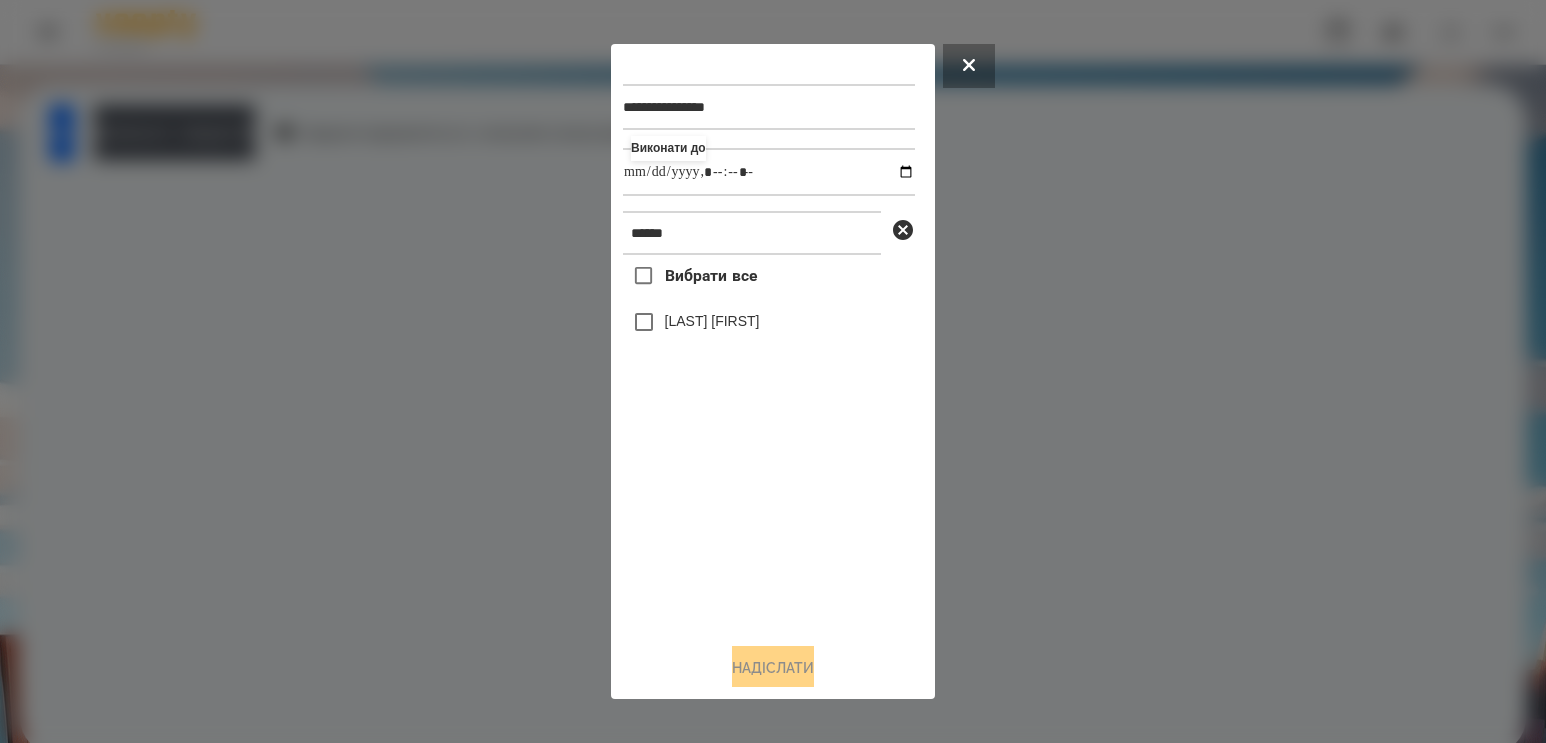 type on "**********" 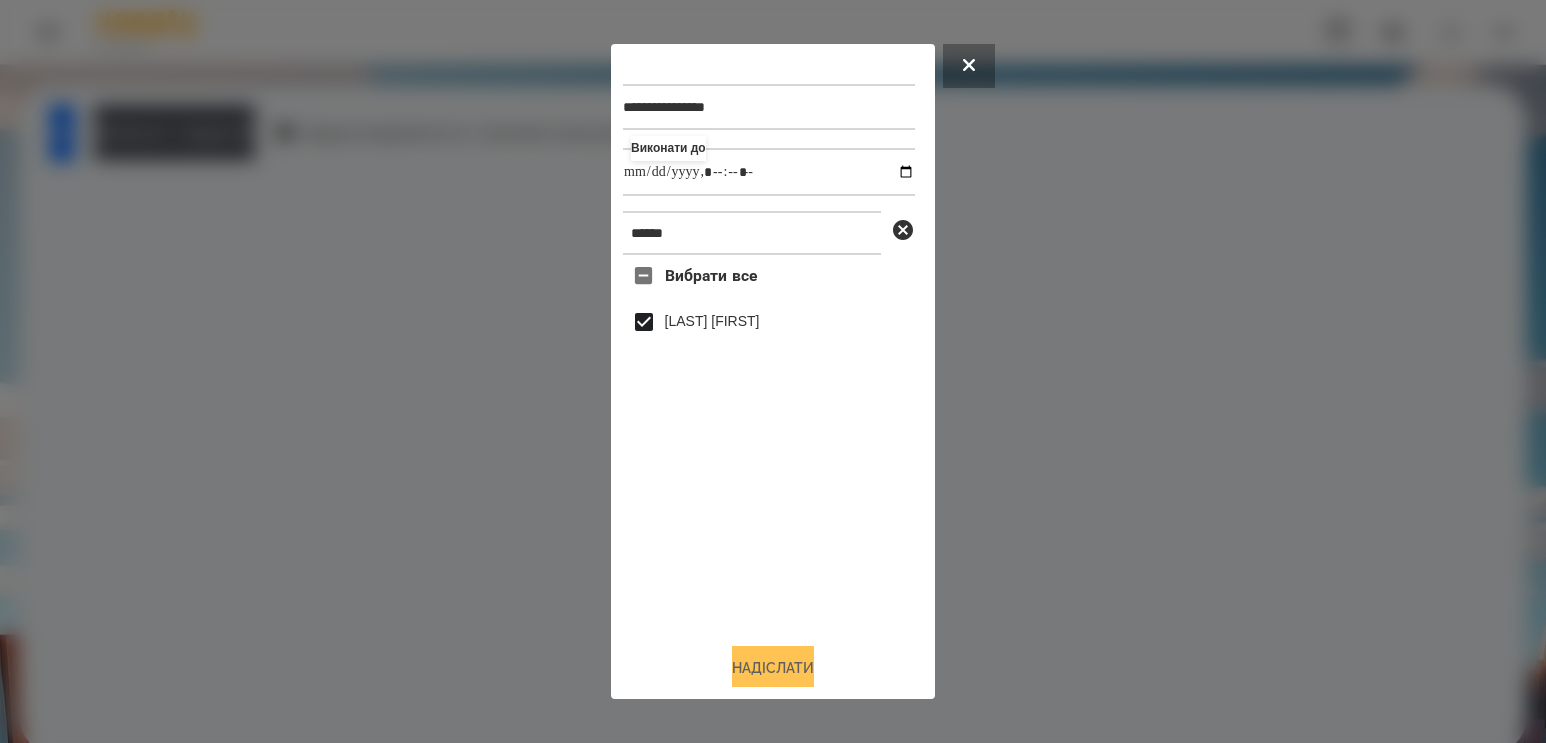 click on "Надіслати" at bounding box center (773, 668) 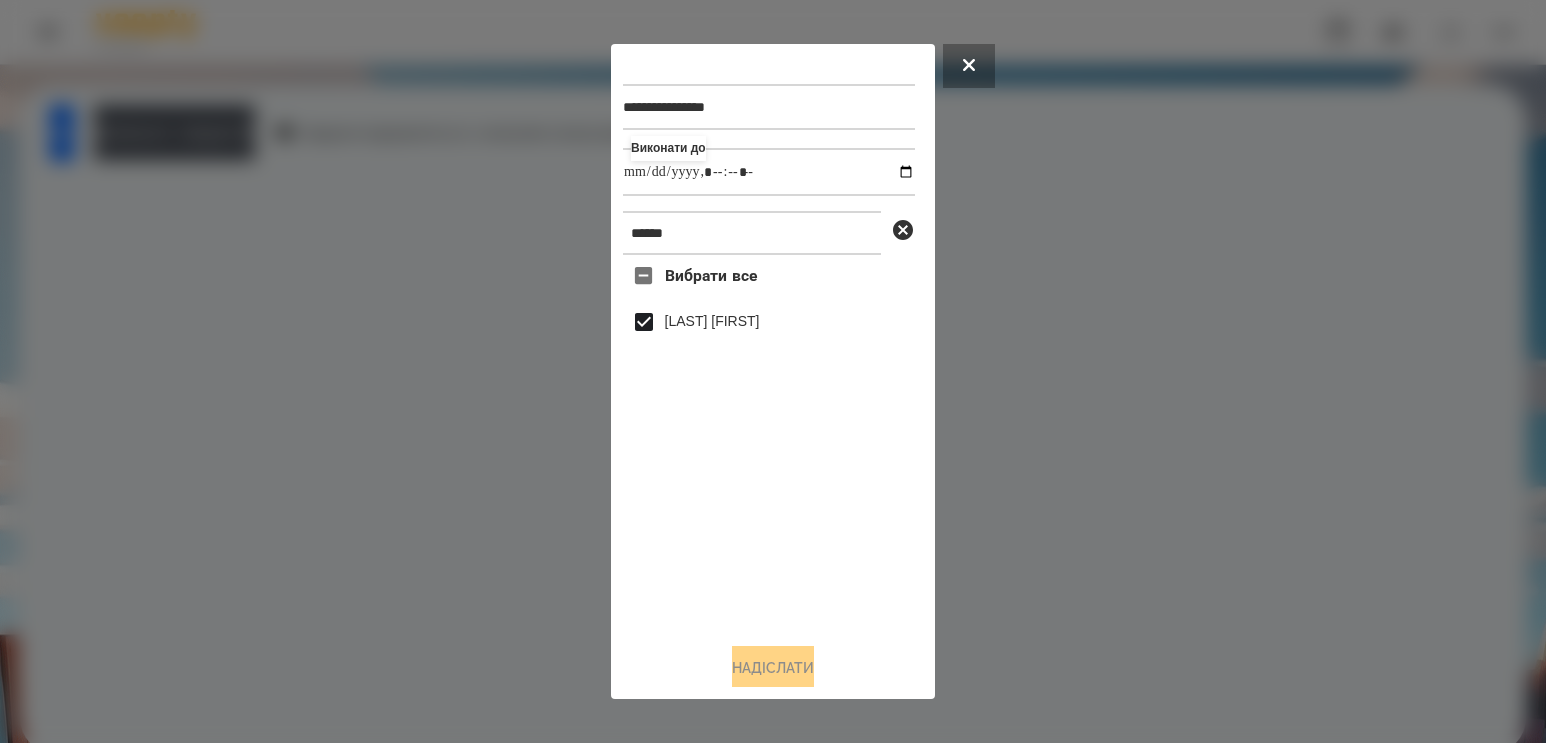 click at bounding box center [773, 371] 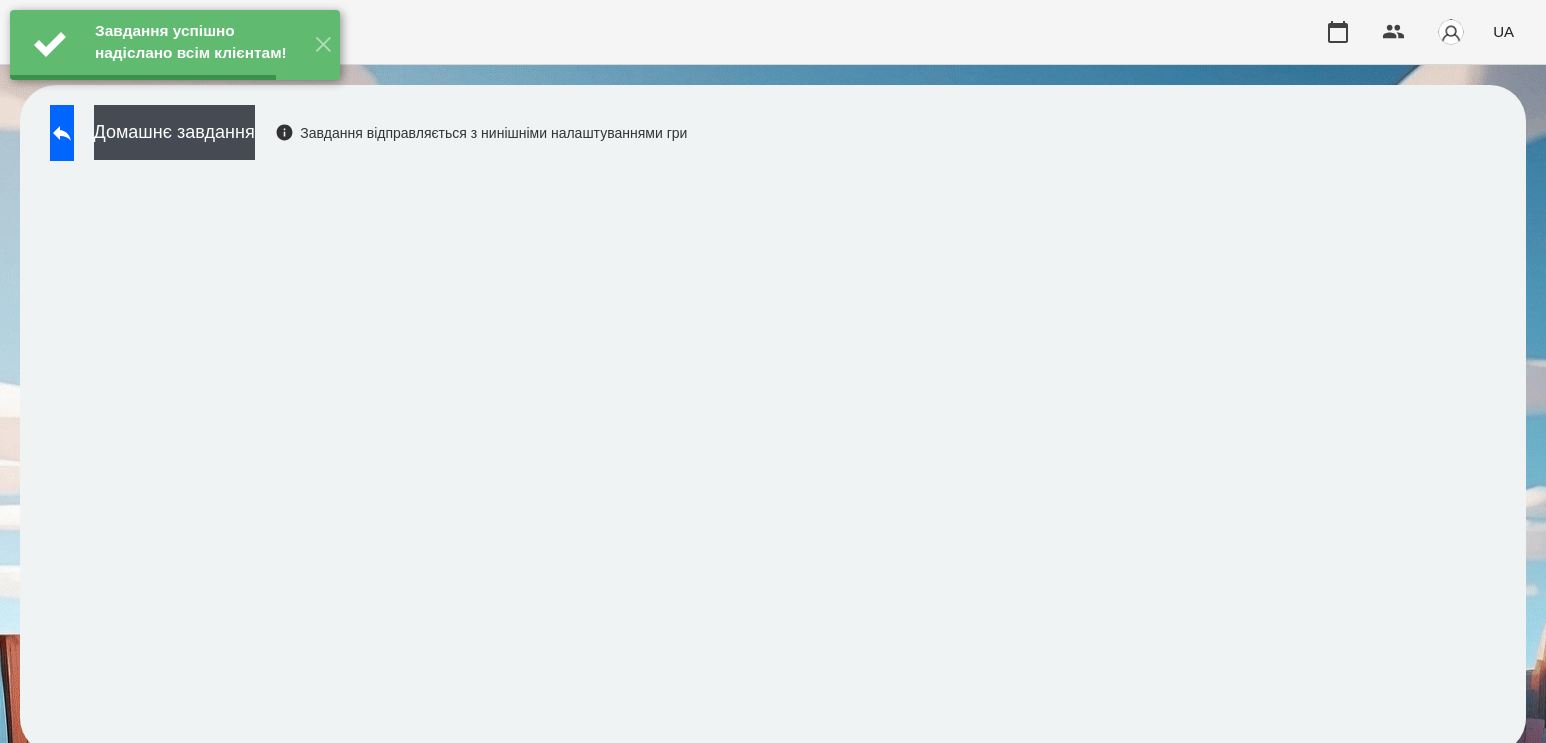 click on "Домашнє завдання" at bounding box center [174, 132] 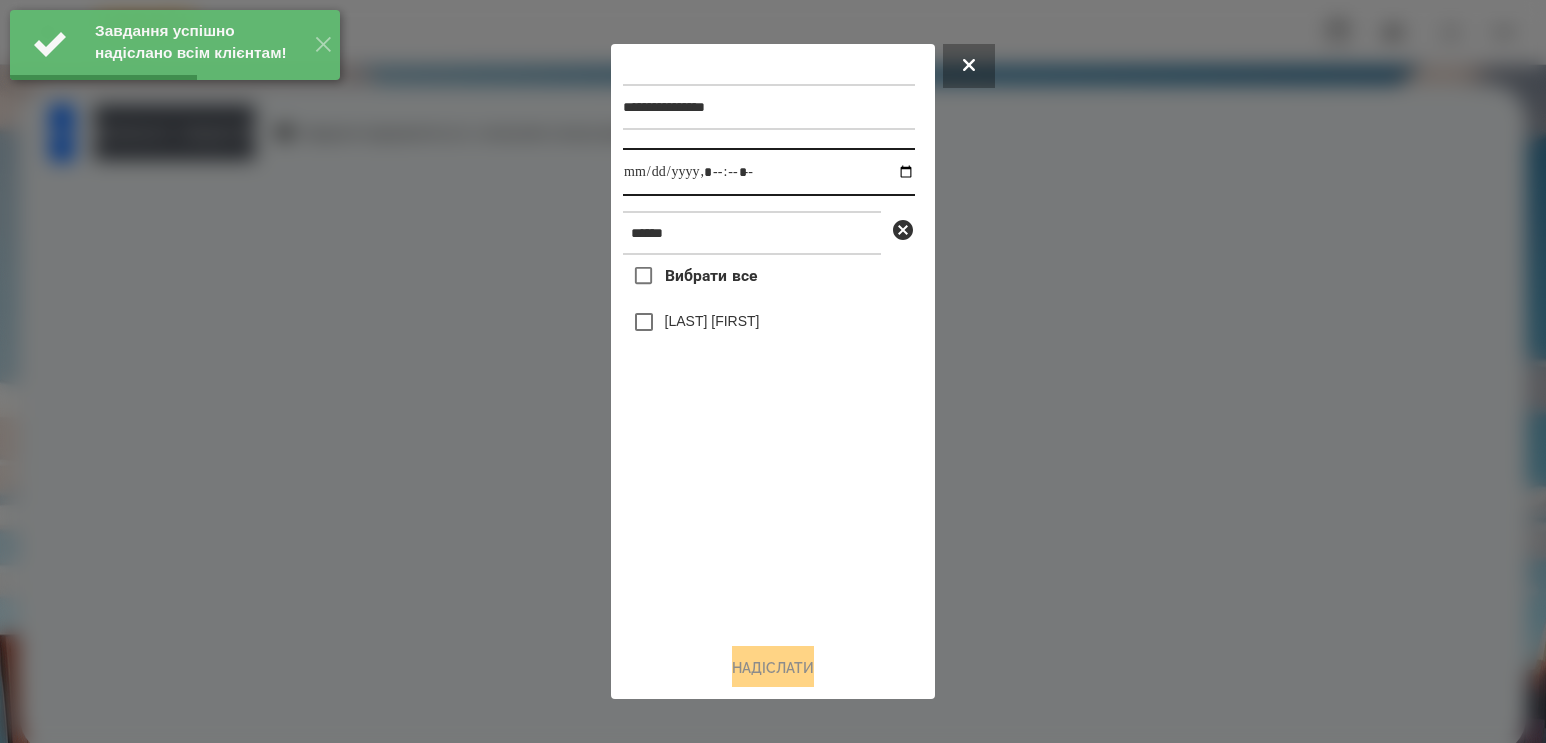 click at bounding box center [769, 172] 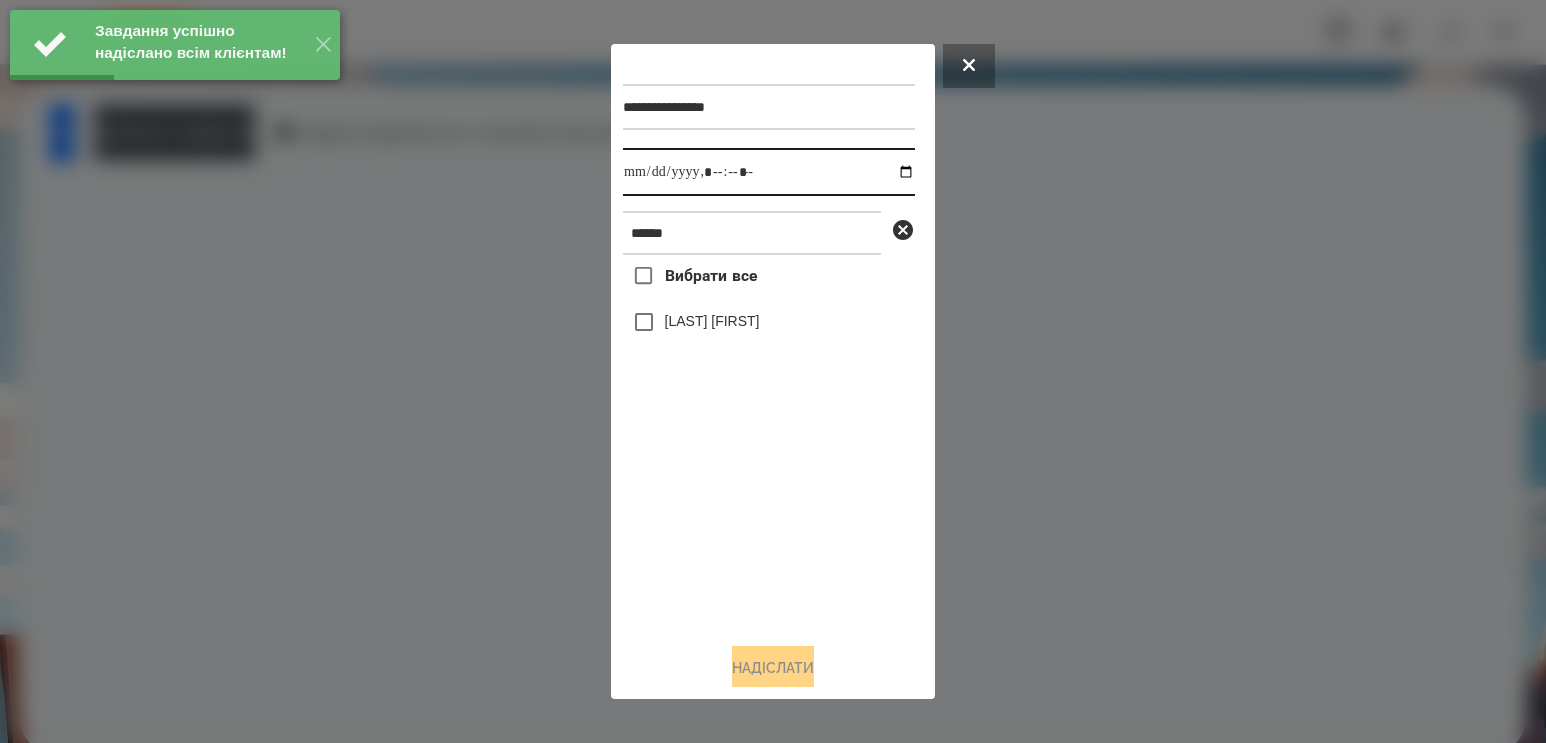 click at bounding box center (769, 172) 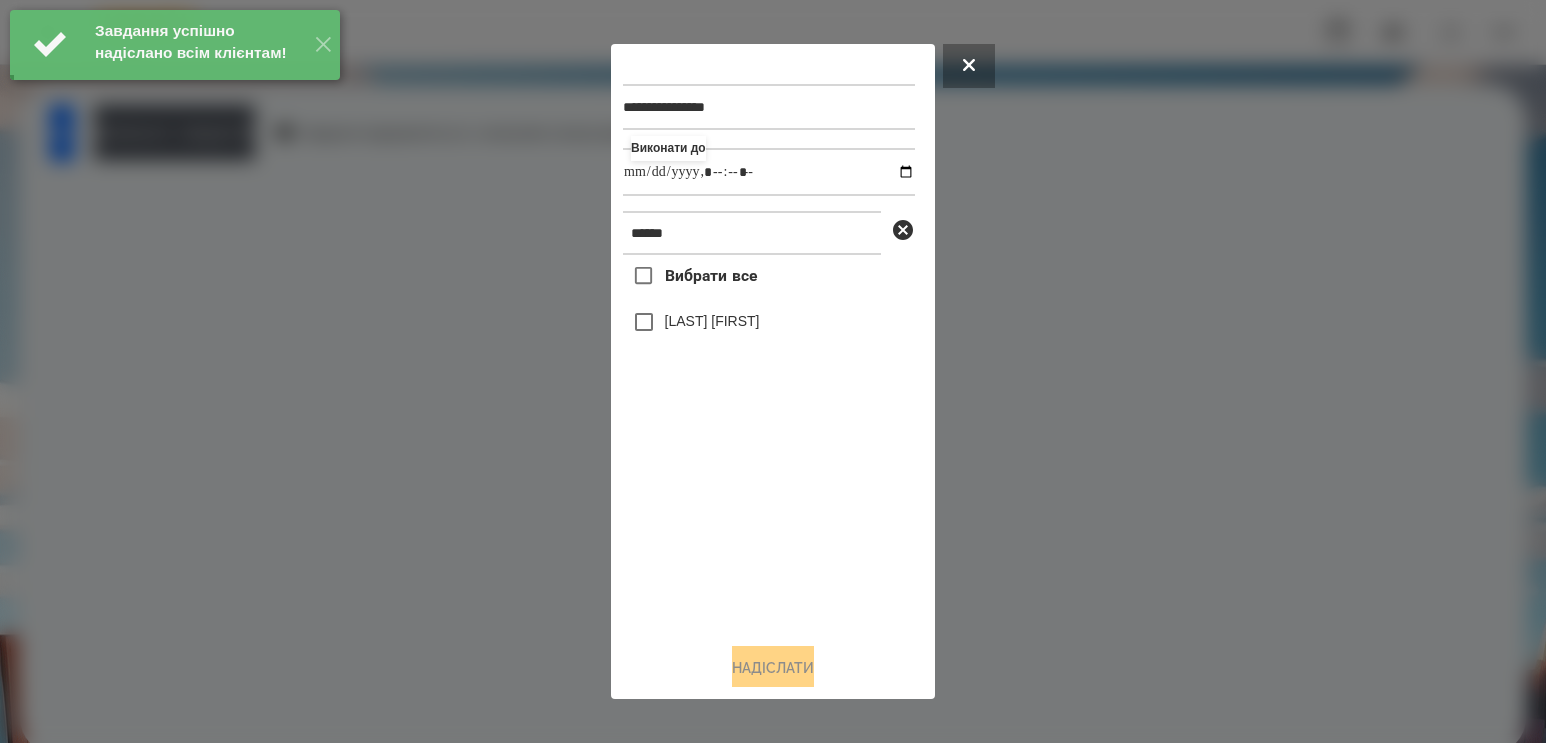 type on "**********" 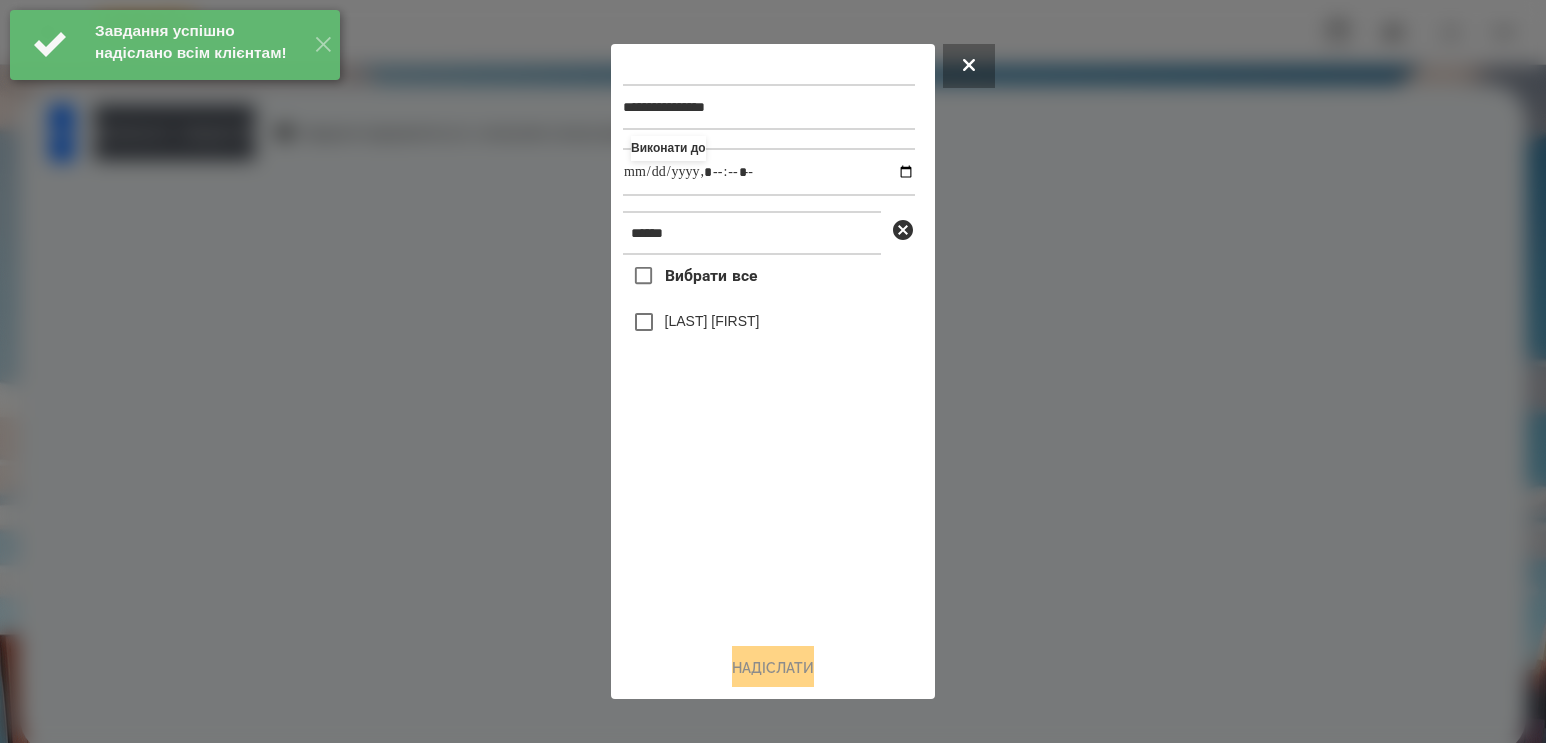 click on "[LAST] [FIRST]" at bounding box center (712, 321) 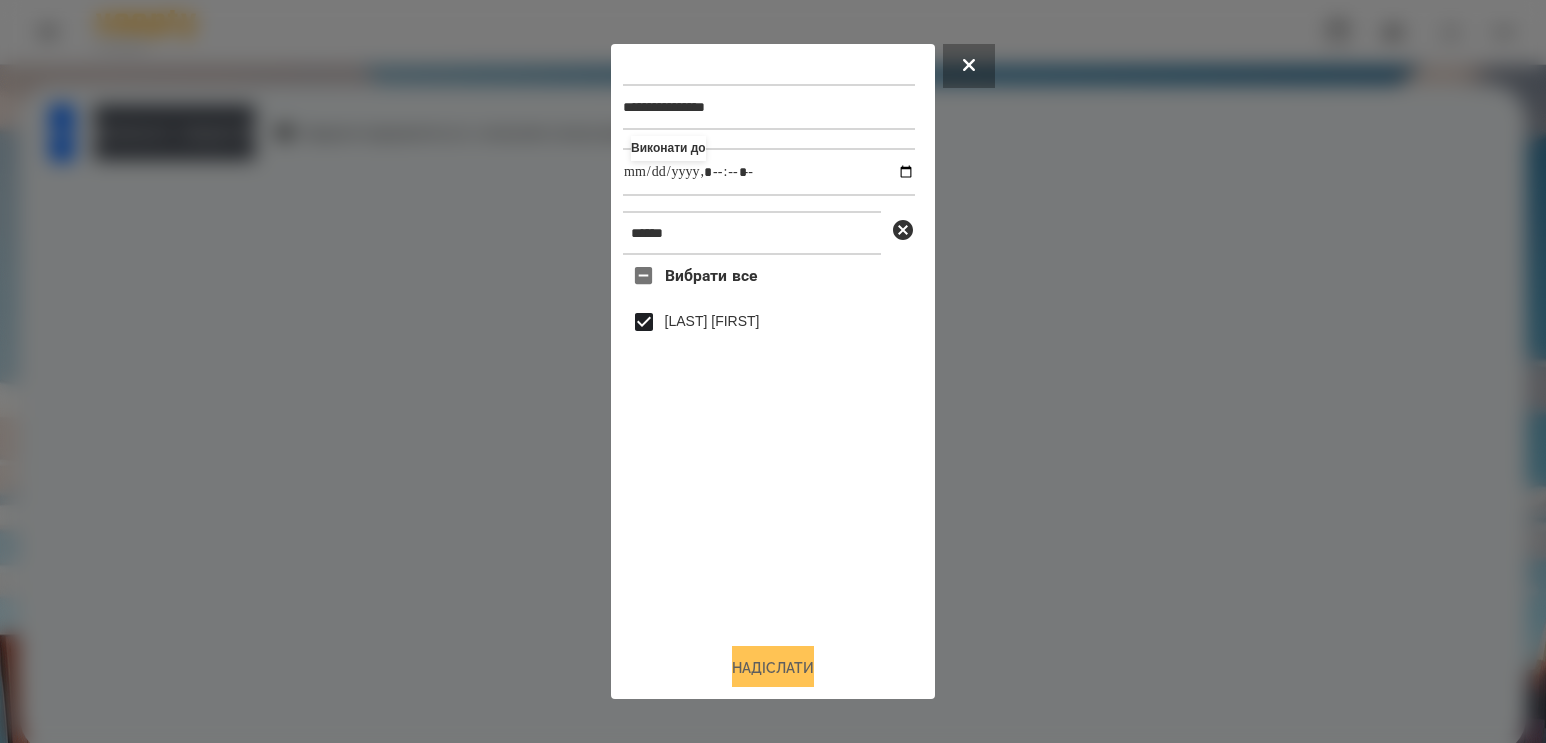 click on "Надіслати" at bounding box center [773, 668] 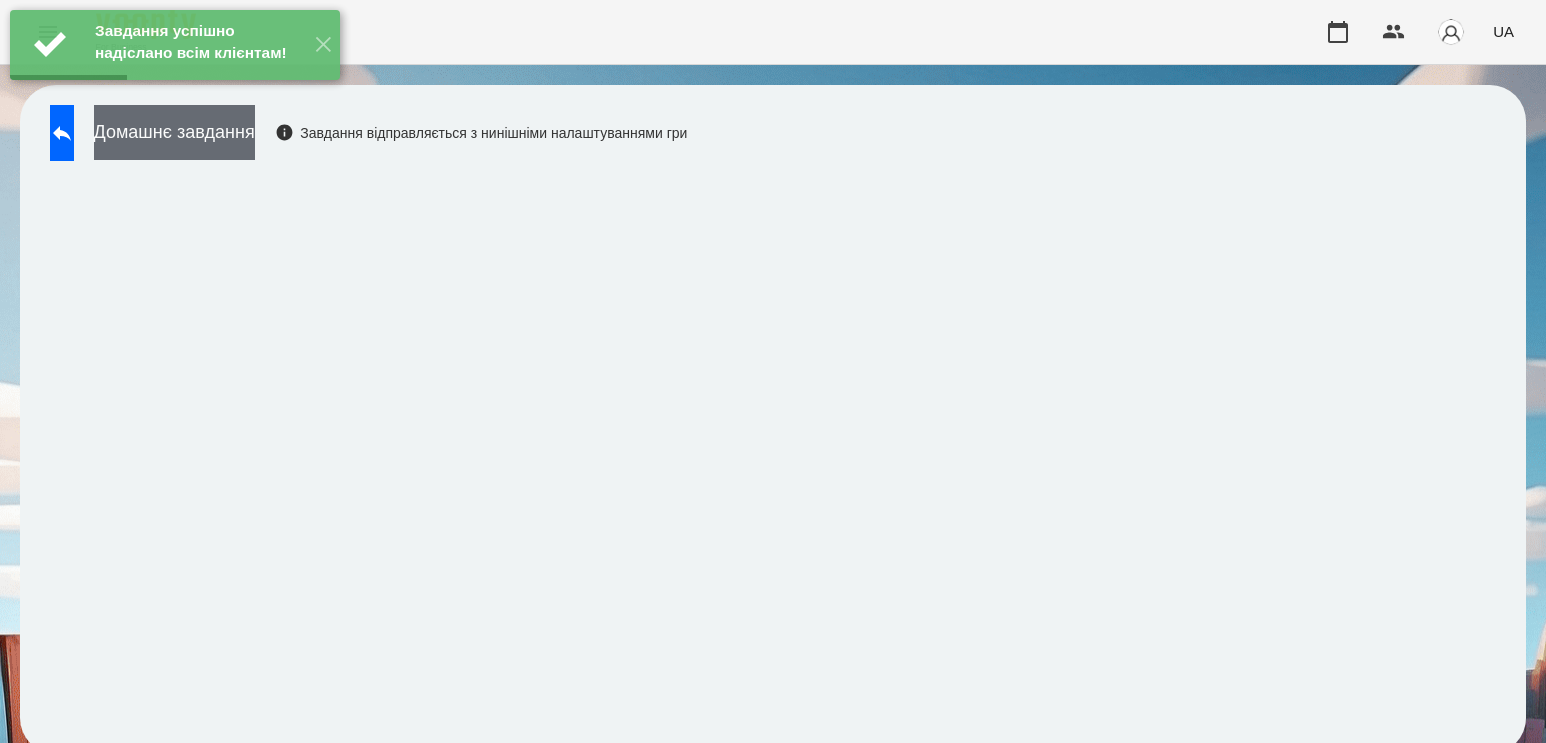 click on "Домашнє завдання" at bounding box center (174, 132) 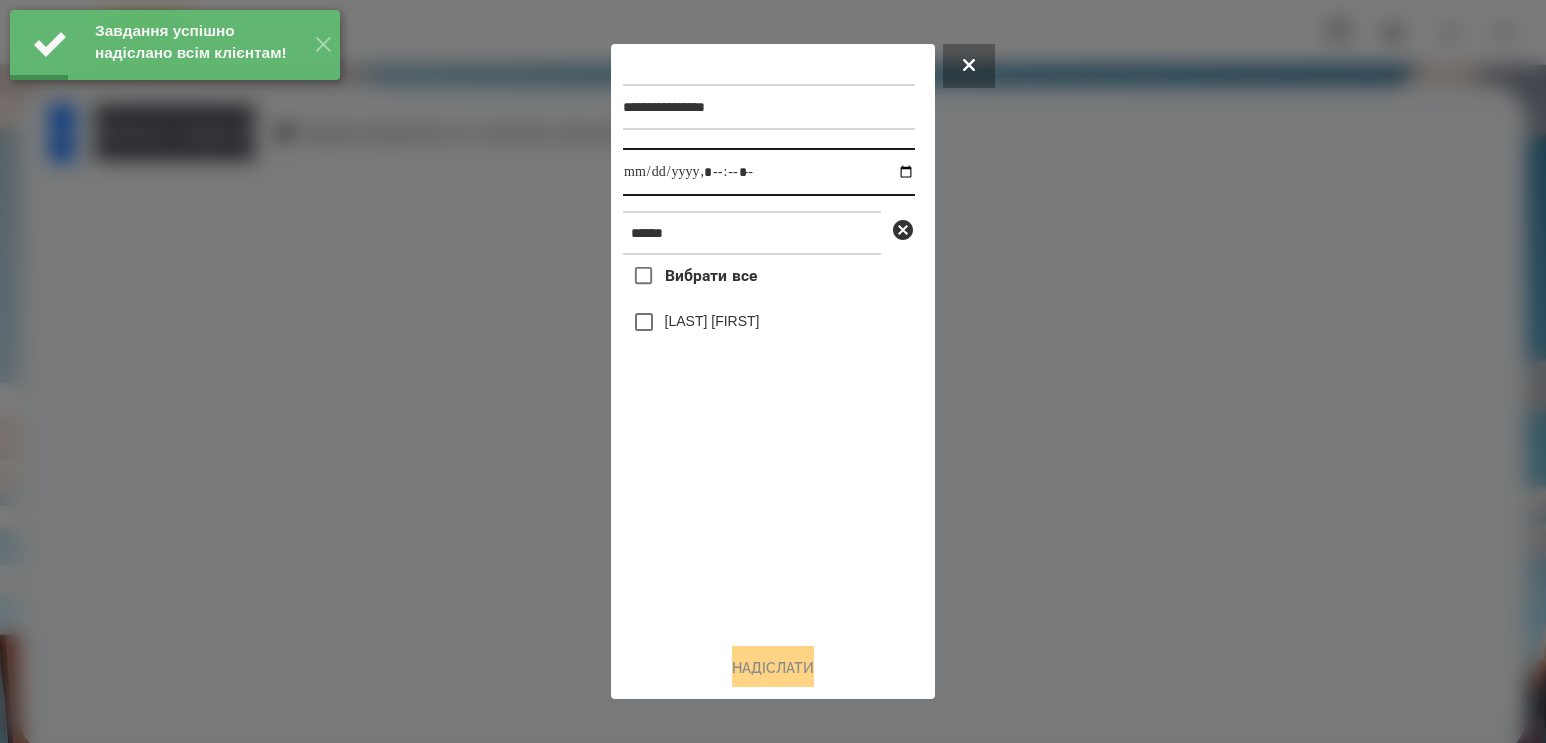 click at bounding box center (769, 172) 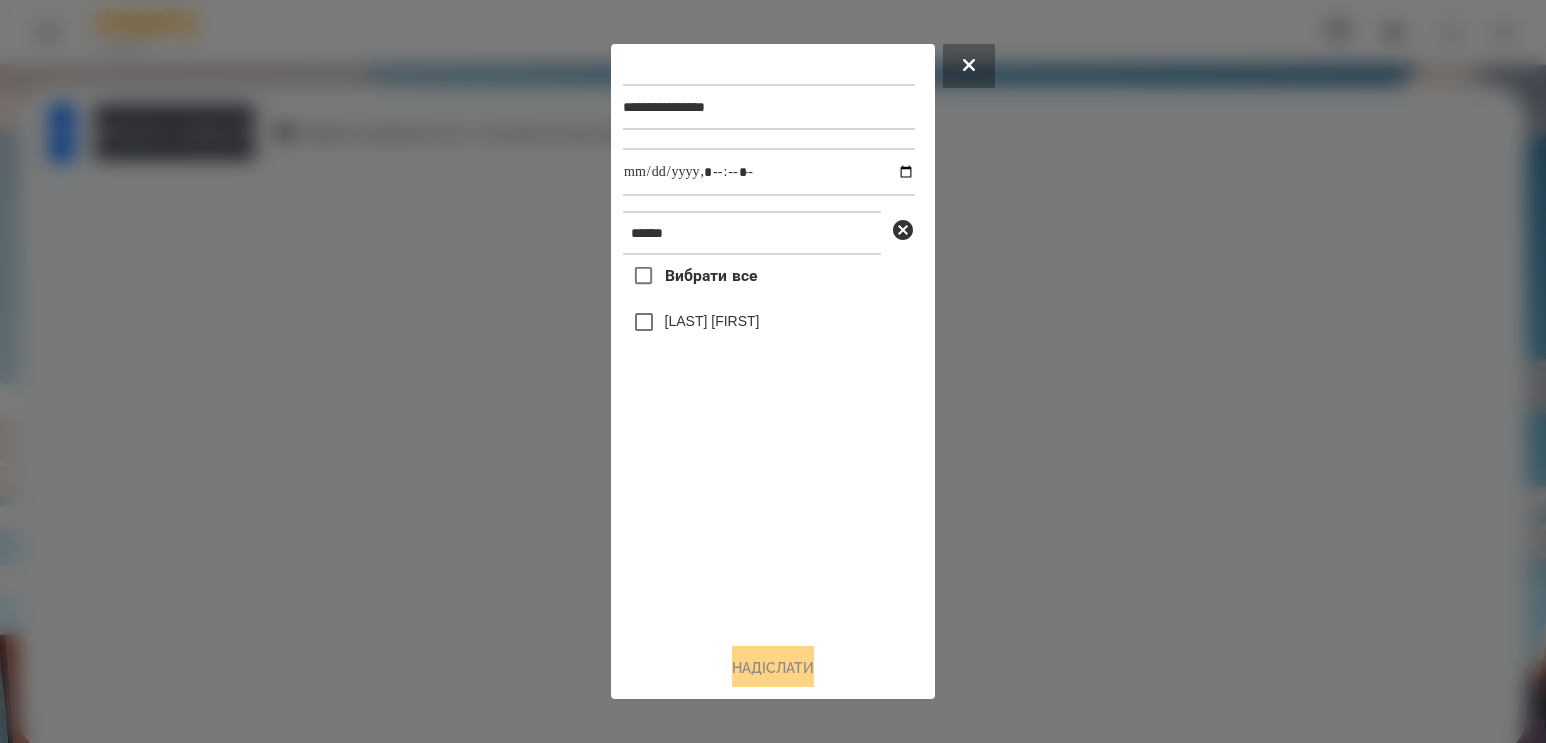 drag, startPoint x: 781, startPoint y: 588, endPoint x: 782, endPoint y: 392, distance: 196.00255 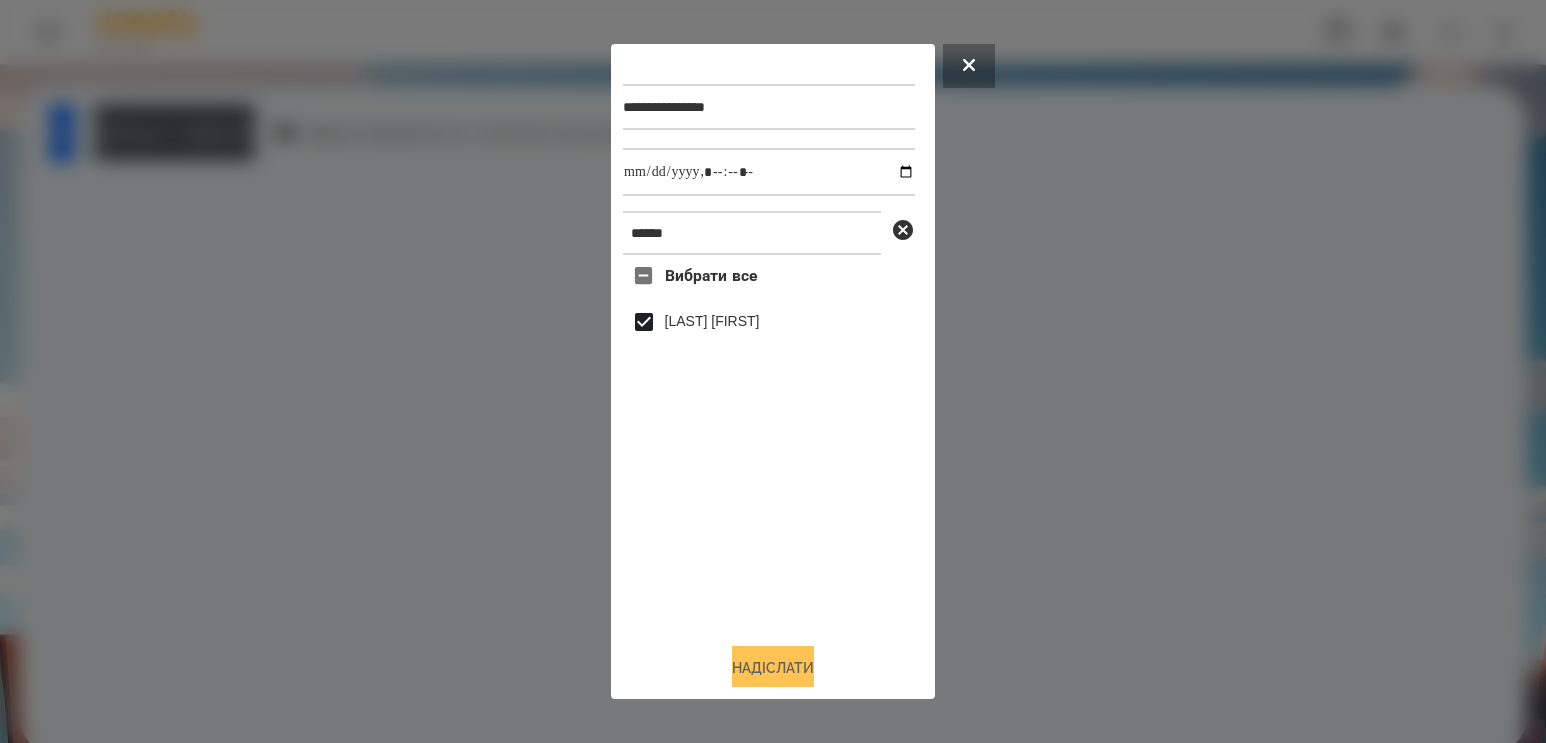 click on "Надіслати" at bounding box center [773, 668] 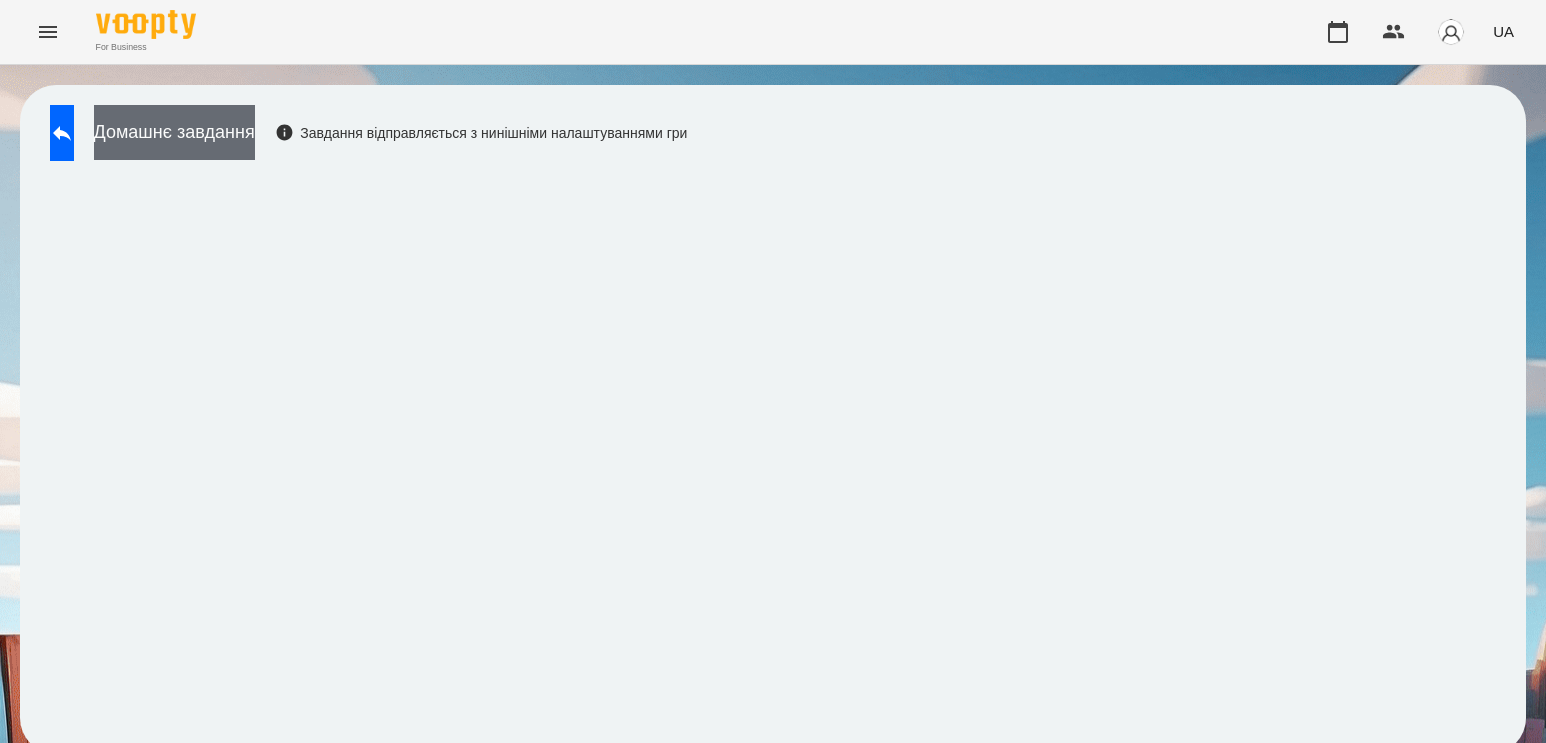 click on "Домашнє завдання" at bounding box center (174, 132) 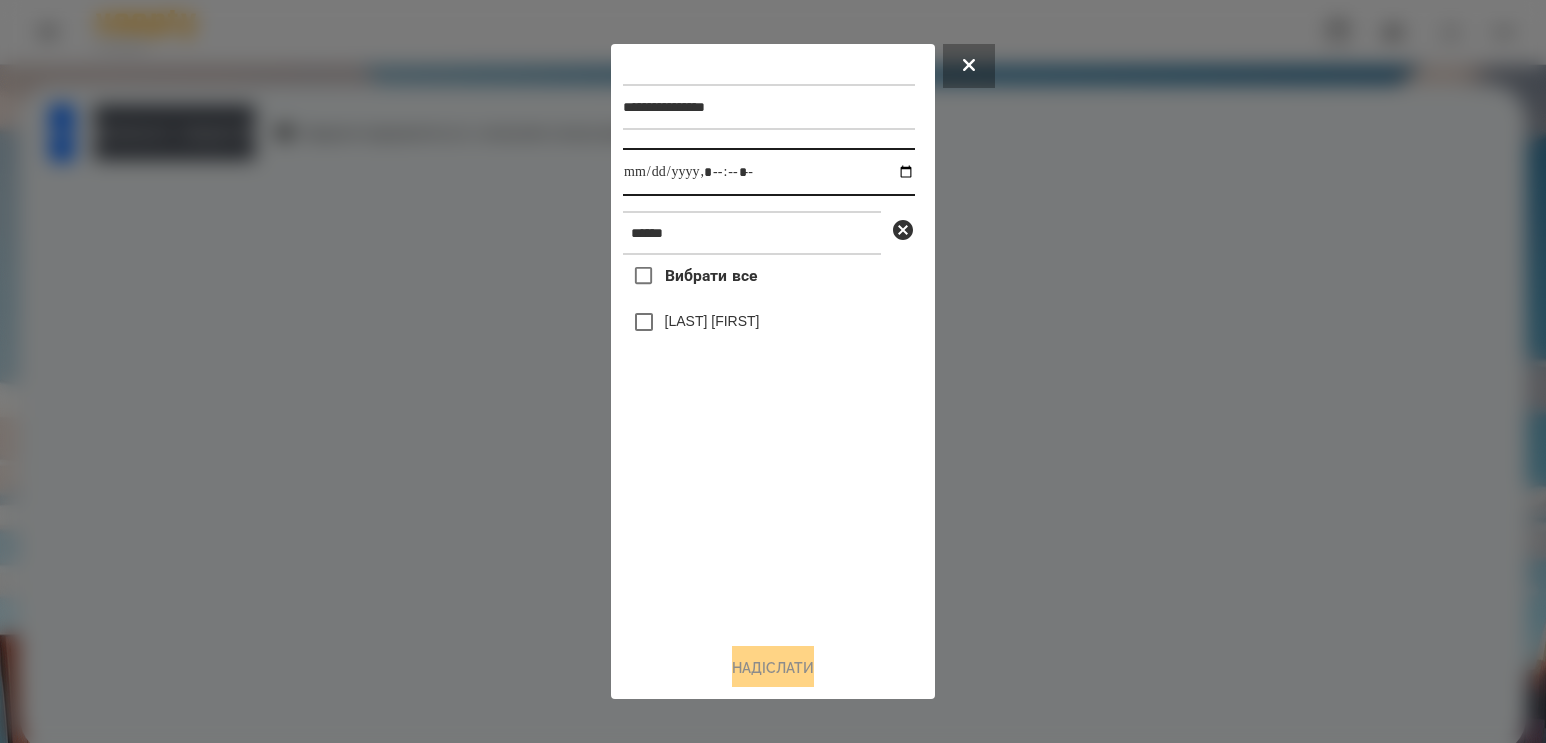 click at bounding box center (769, 172) 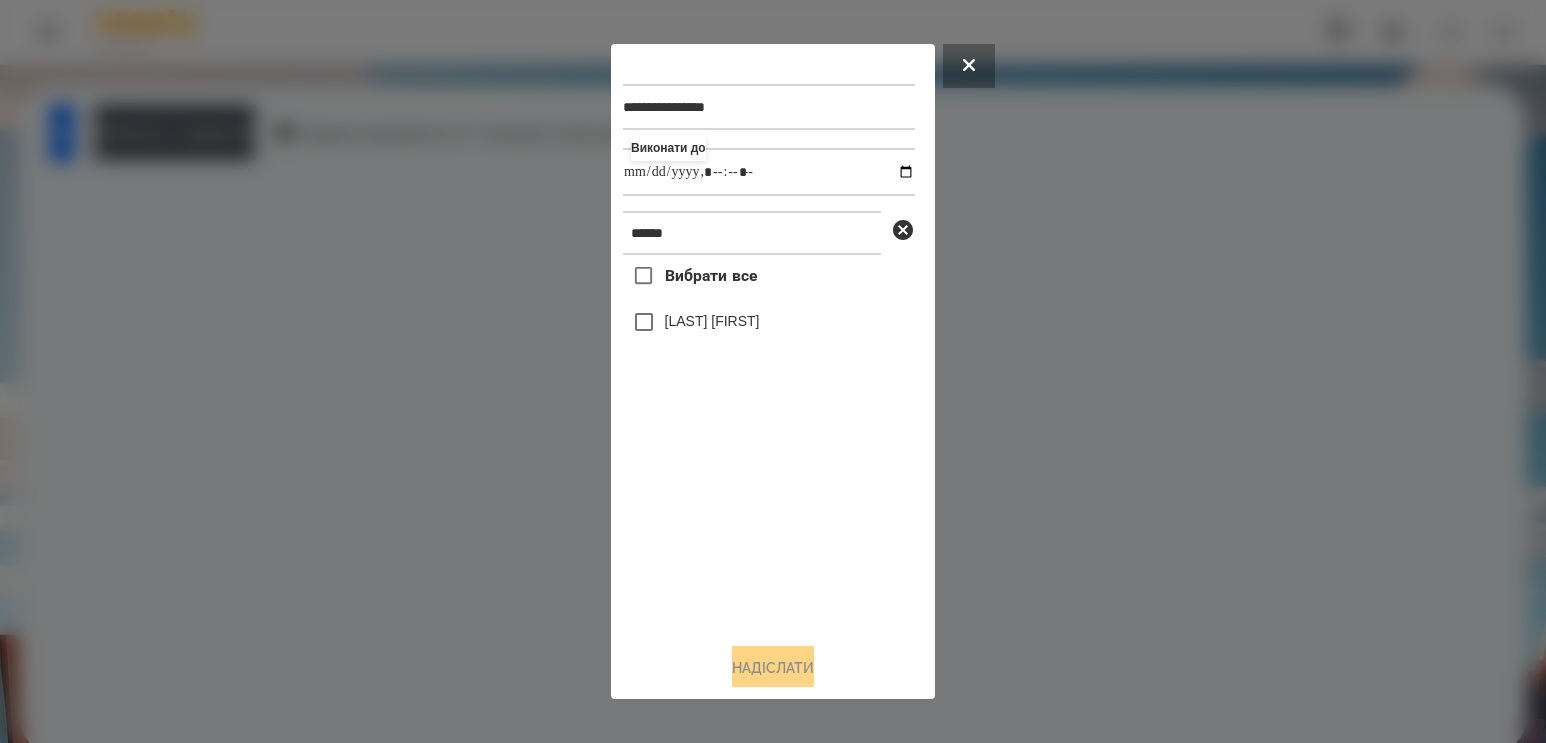 type on "**********" 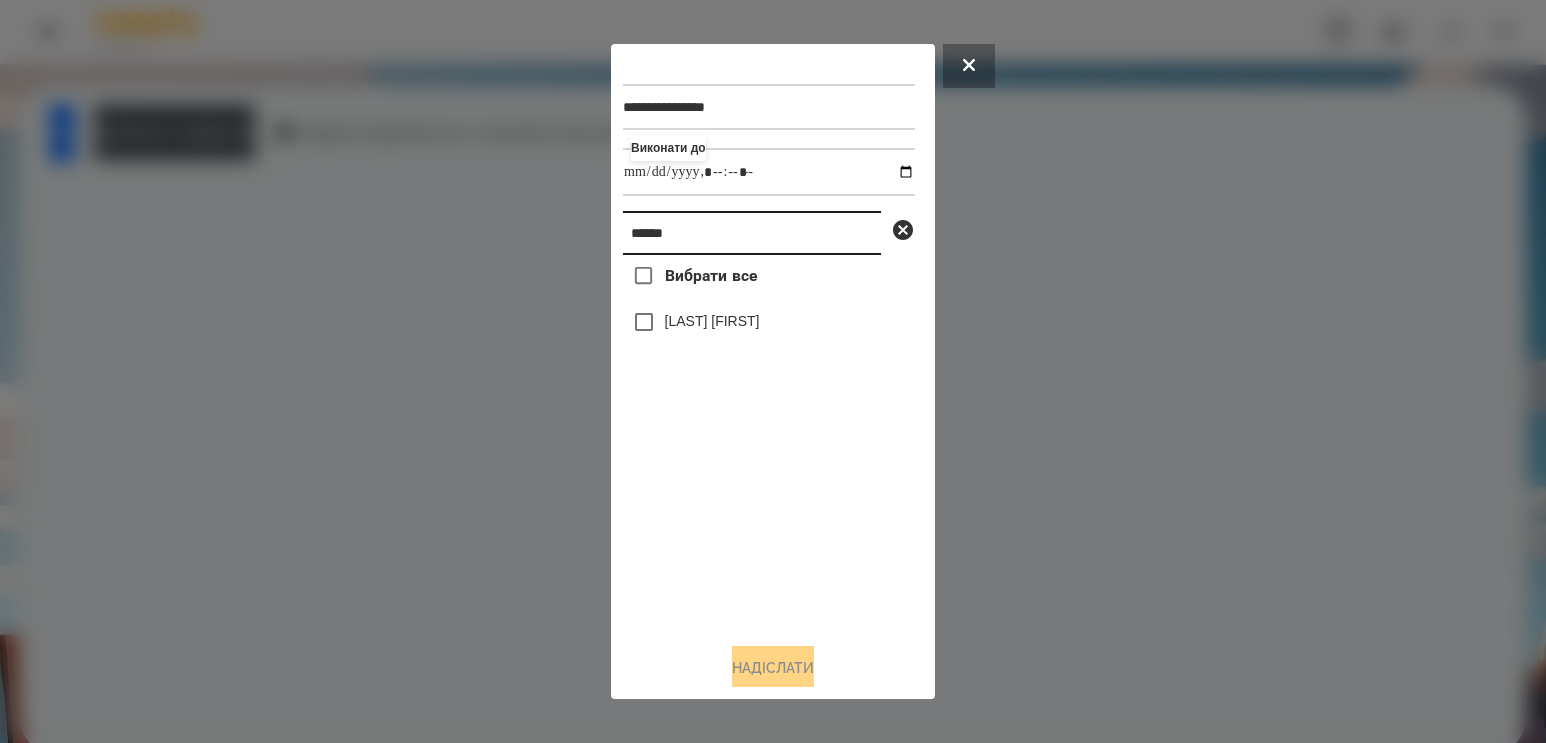drag, startPoint x: 725, startPoint y: 223, endPoint x: 251, endPoint y: 188, distance: 475.29044 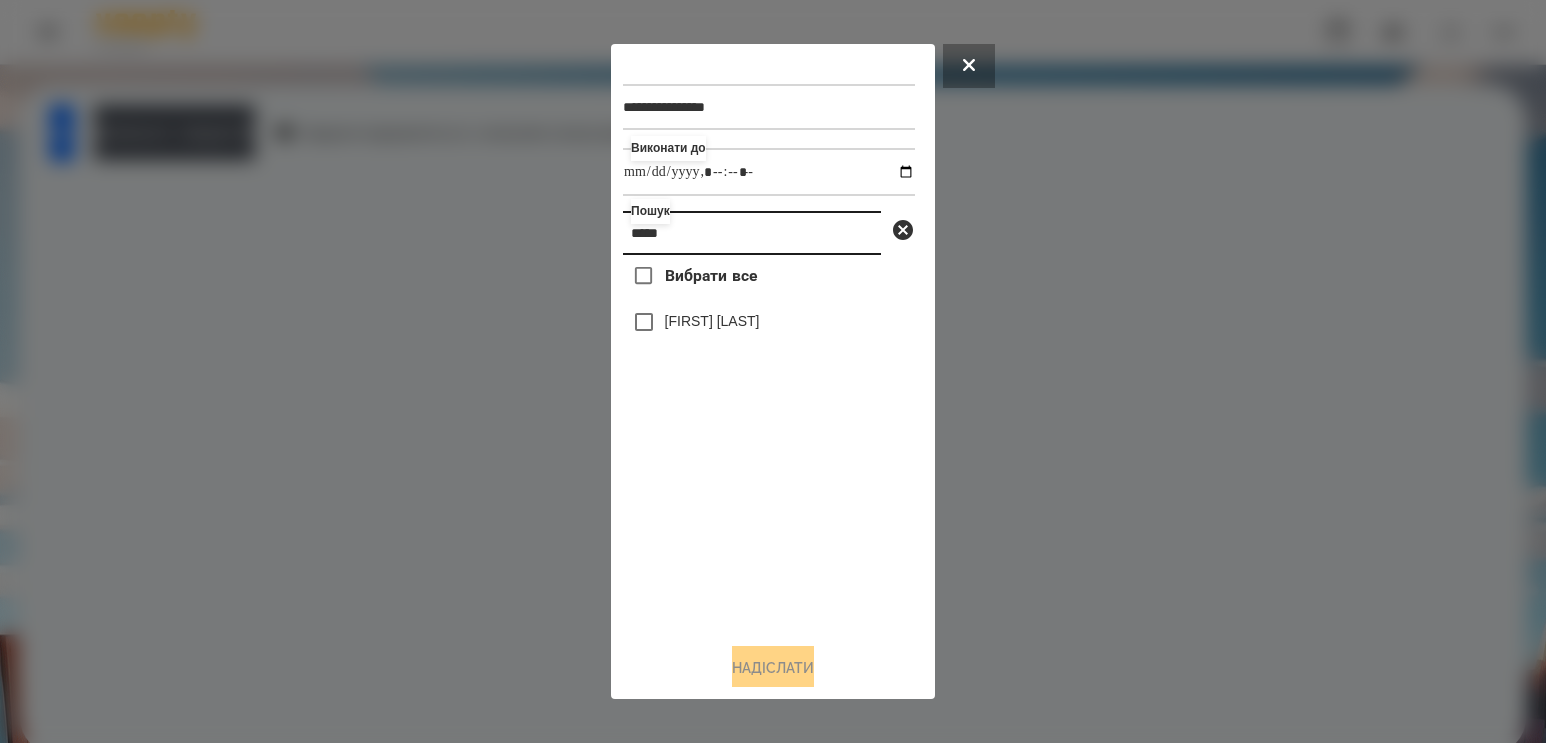 type on "*****" 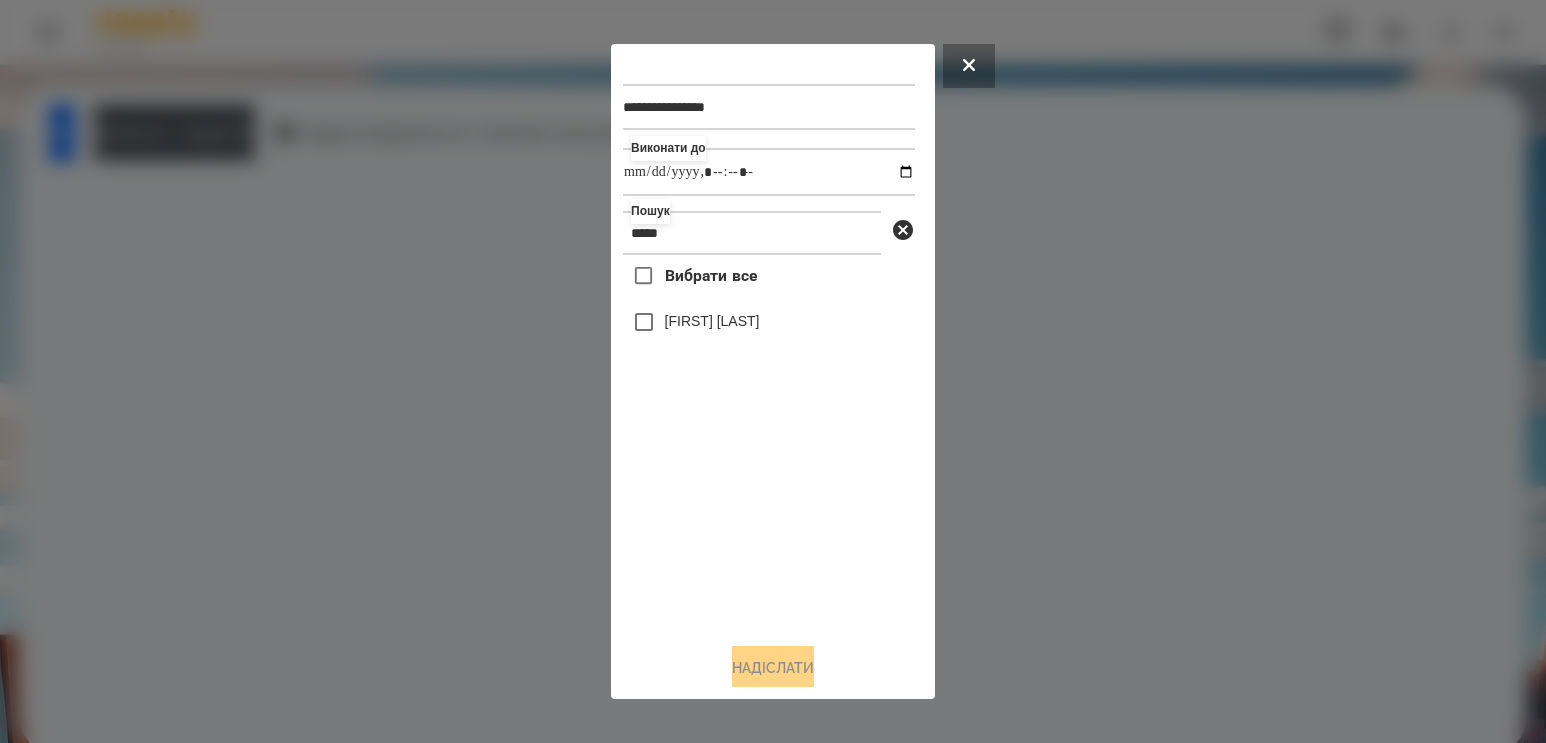 click on "[FIRST] [LAST]" at bounding box center [712, 321] 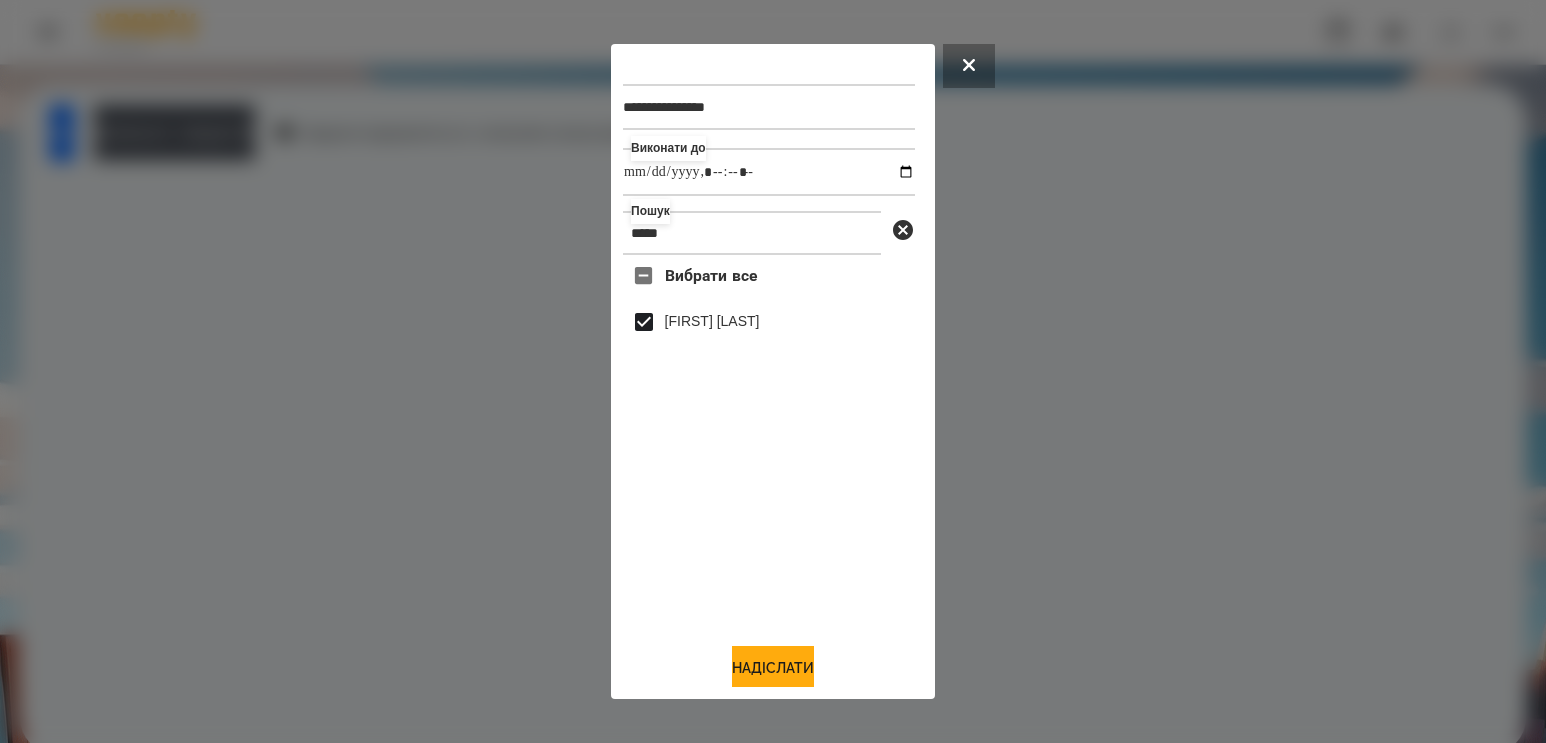 click on "Надіслати" at bounding box center [773, 668] 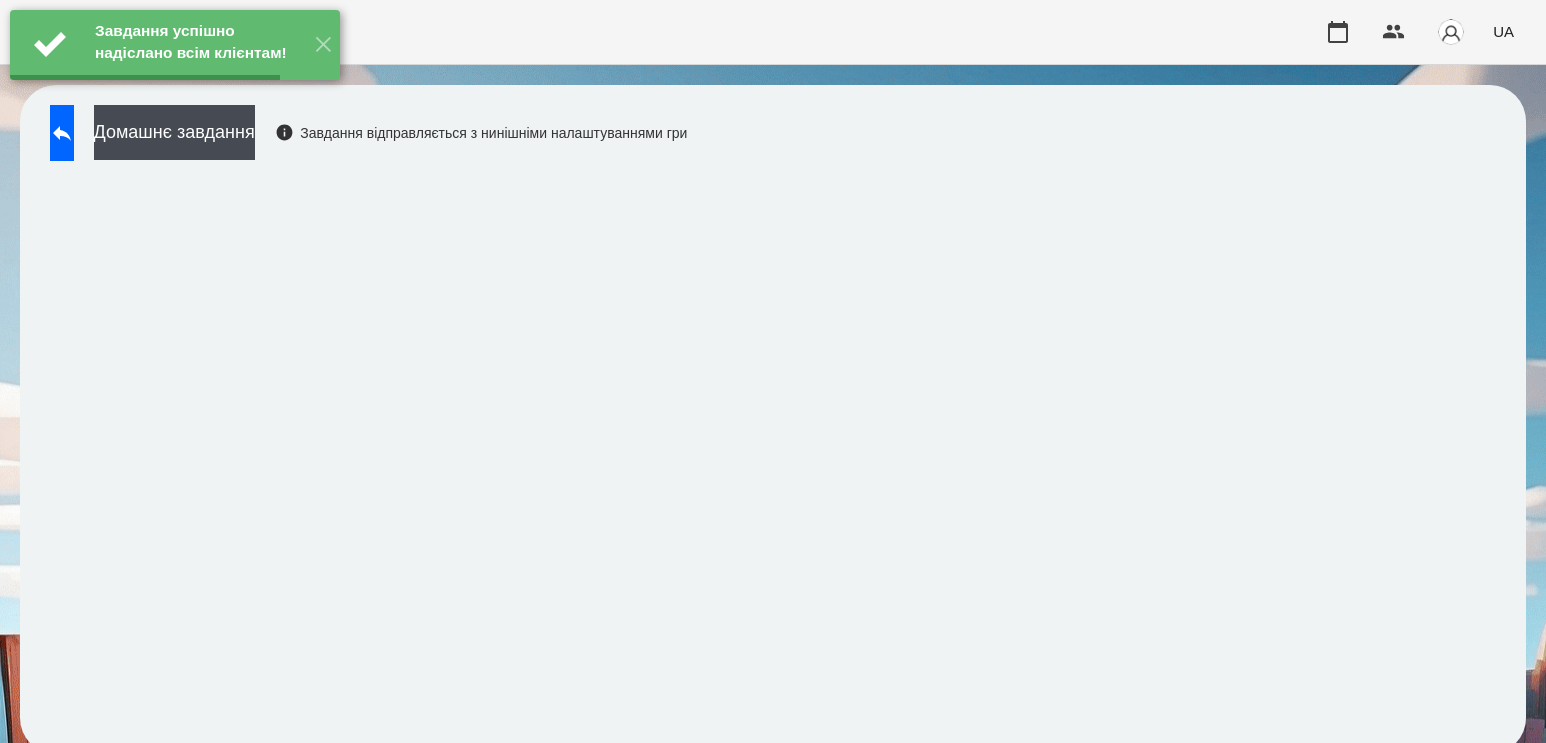 click on "Домашнє завдання" at bounding box center [174, 132] 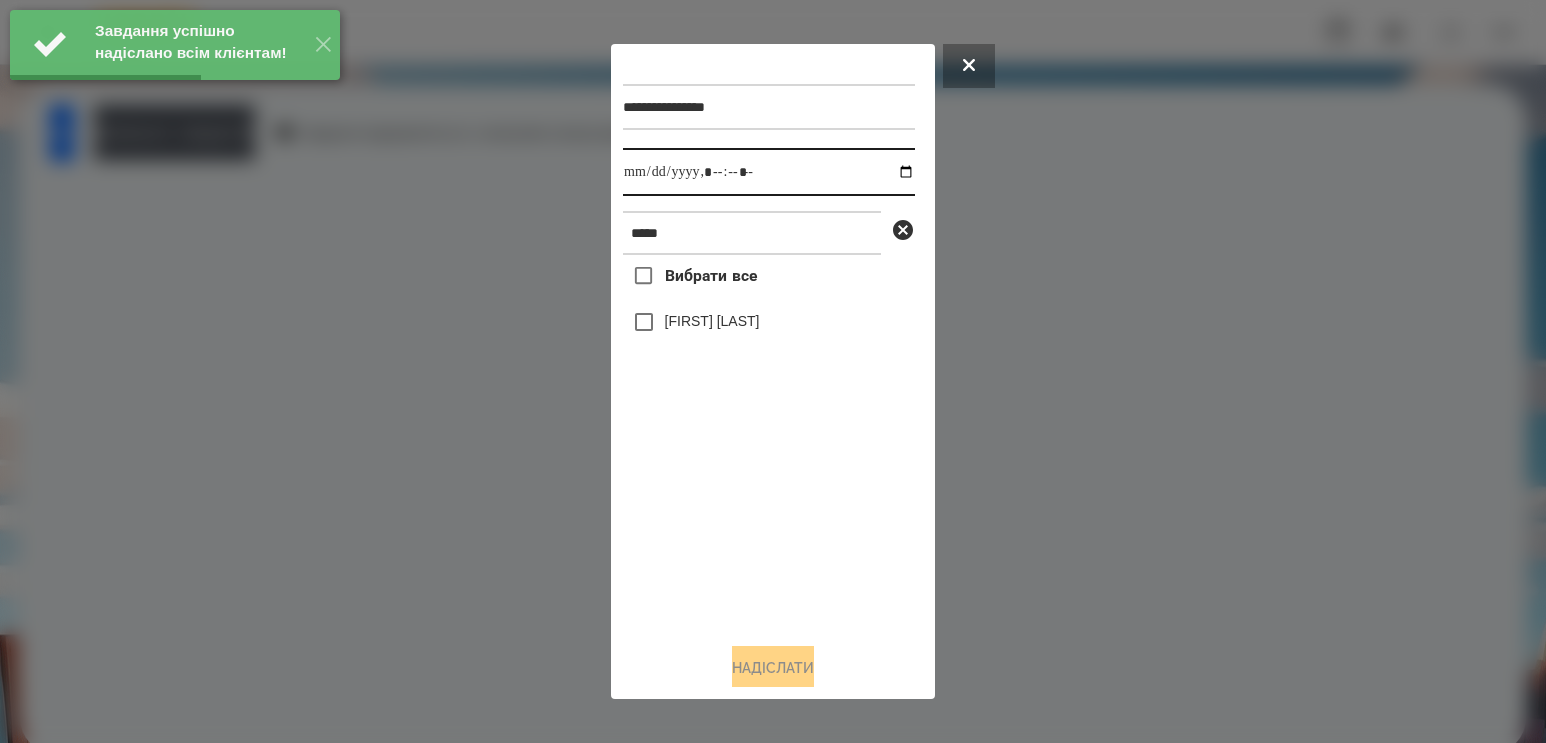 click at bounding box center [769, 172] 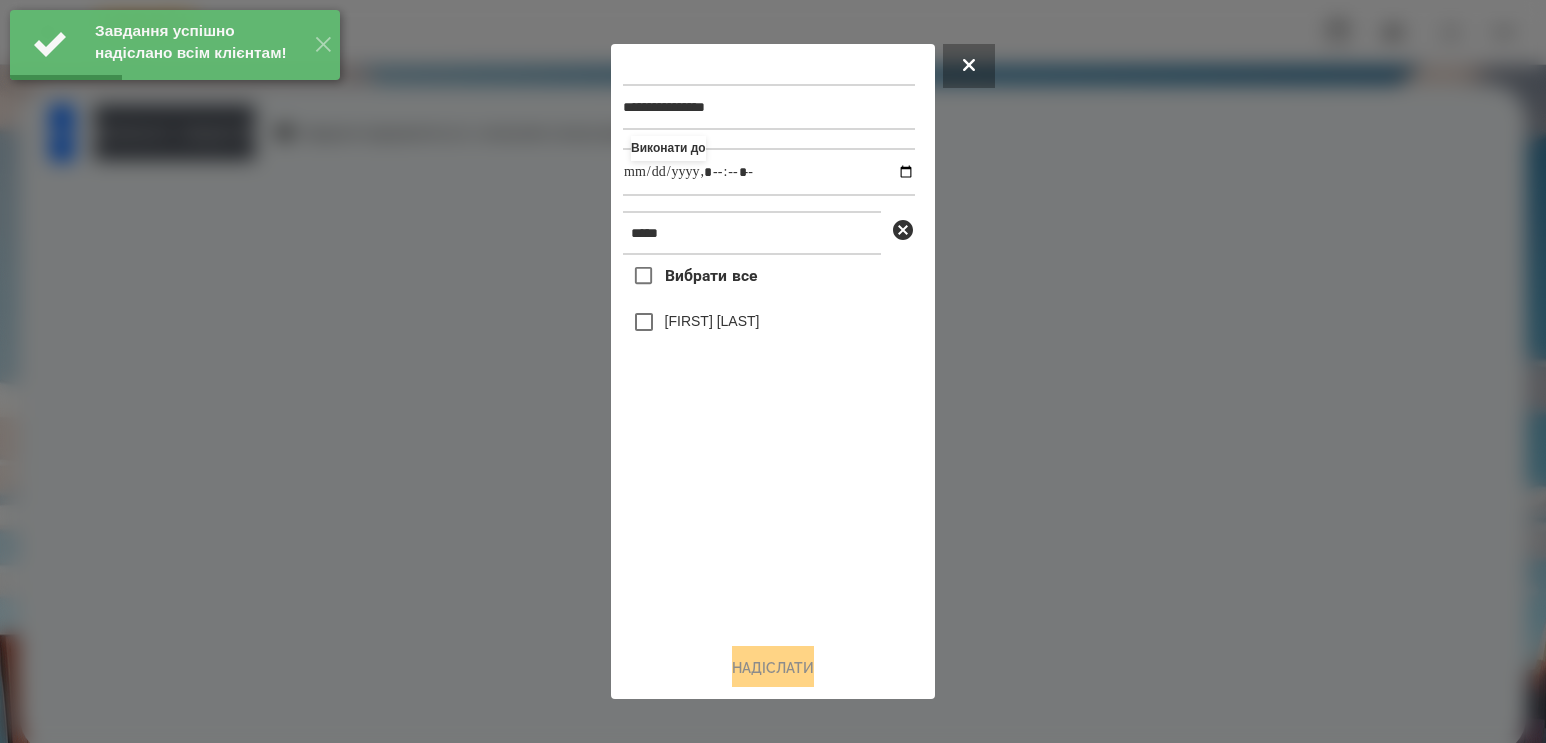 type on "**********" 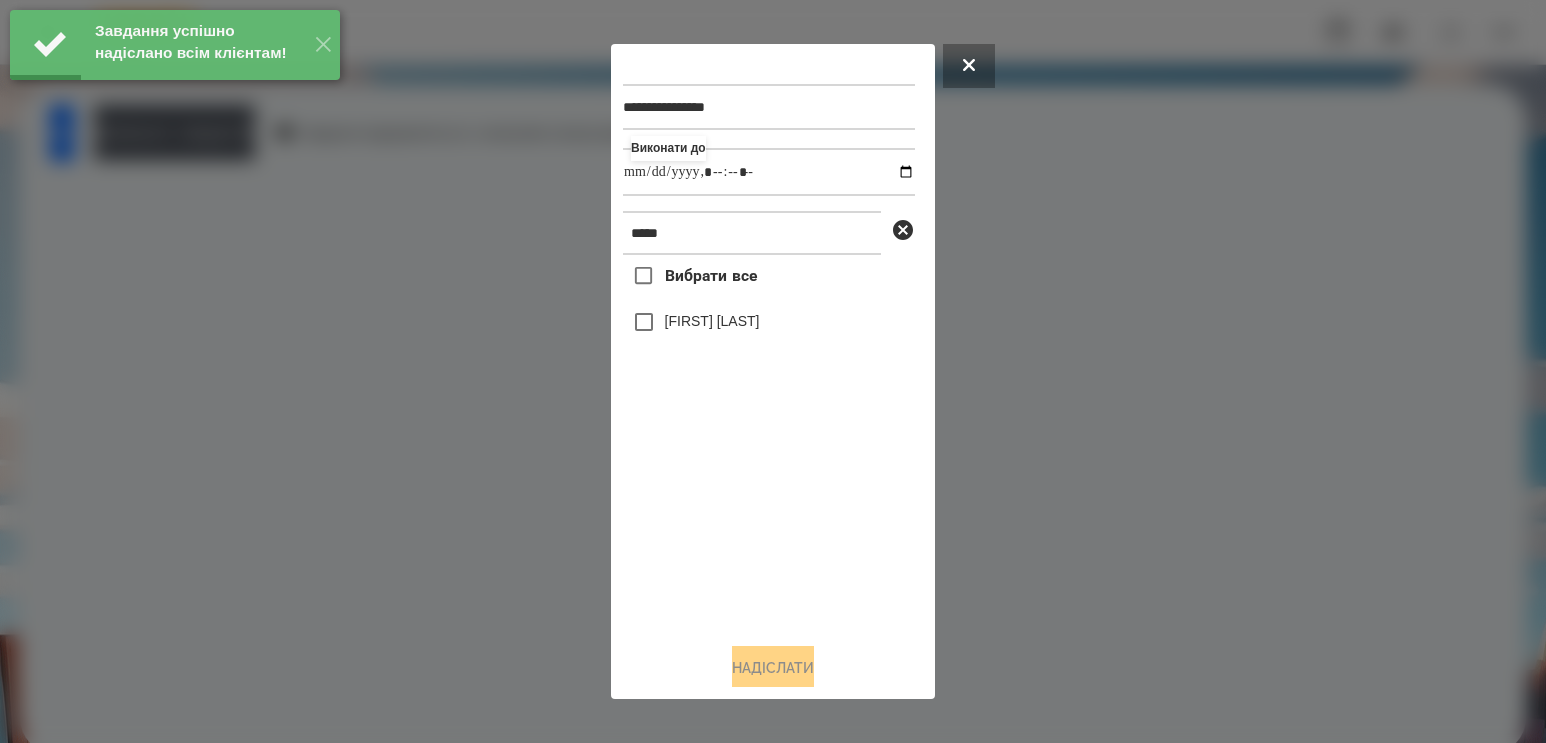 drag, startPoint x: 764, startPoint y: 331, endPoint x: 753, endPoint y: 391, distance: 61 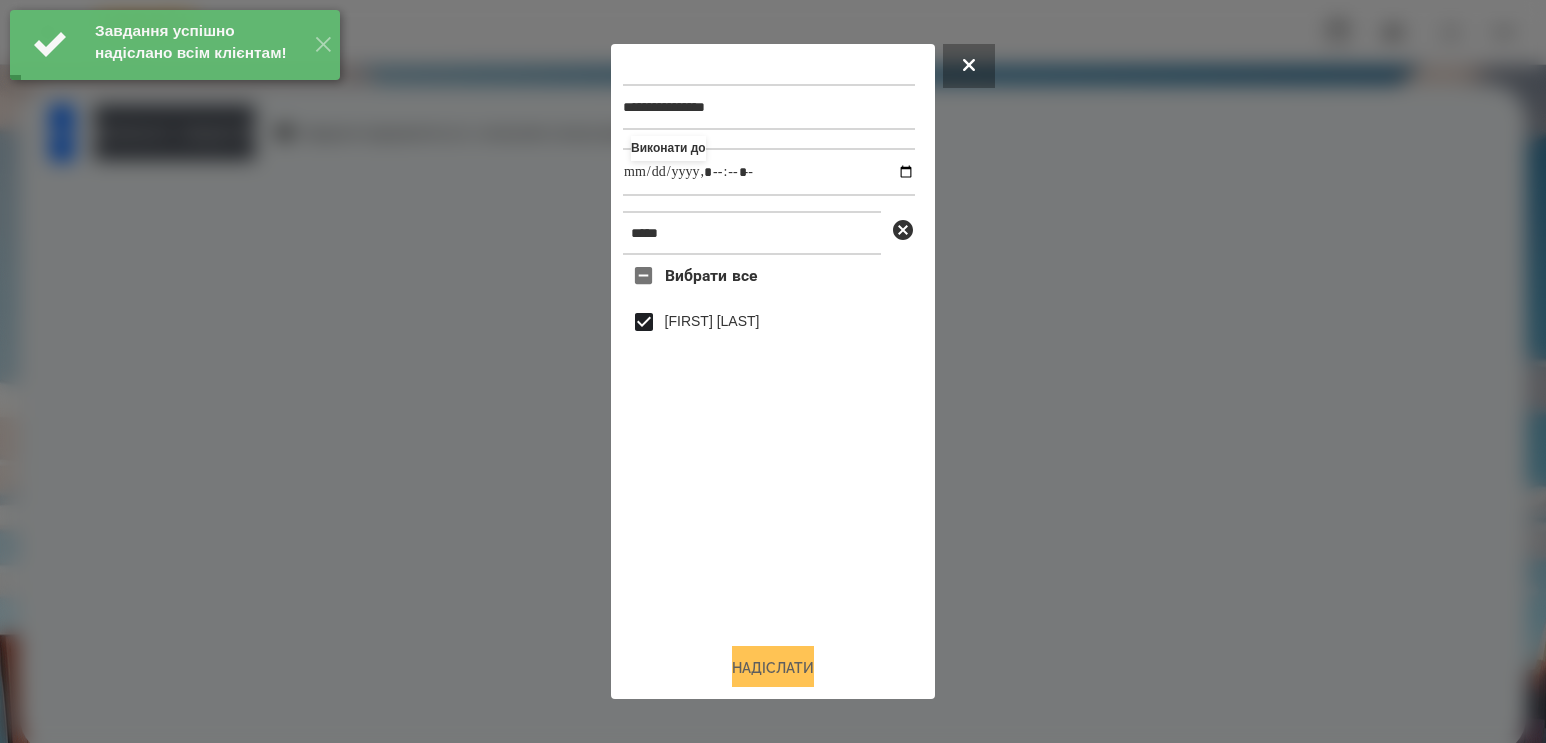 drag, startPoint x: 757, startPoint y: 666, endPoint x: 547, endPoint y: 398, distance: 340.47614 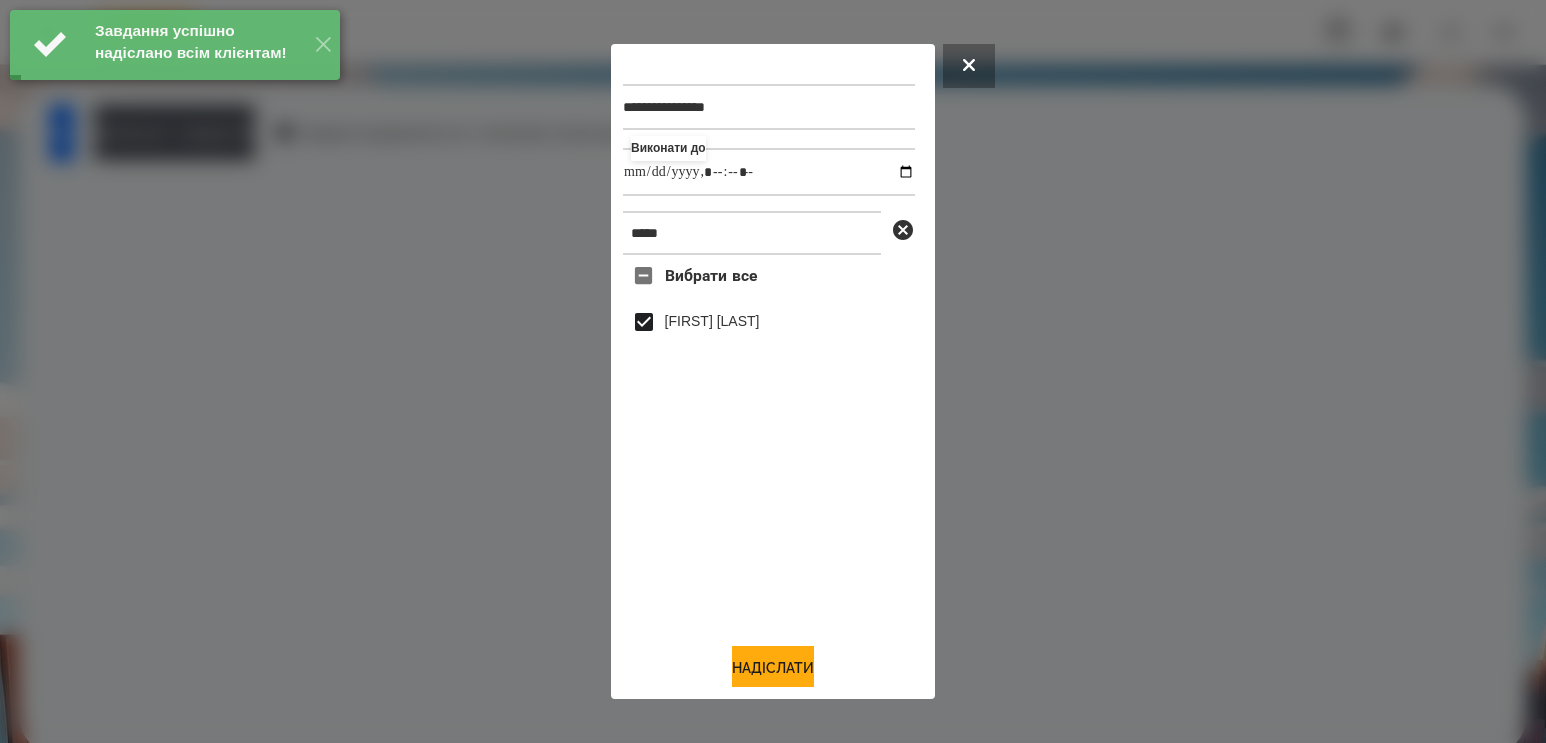 click on "Надіслати" at bounding box center [773, 668] 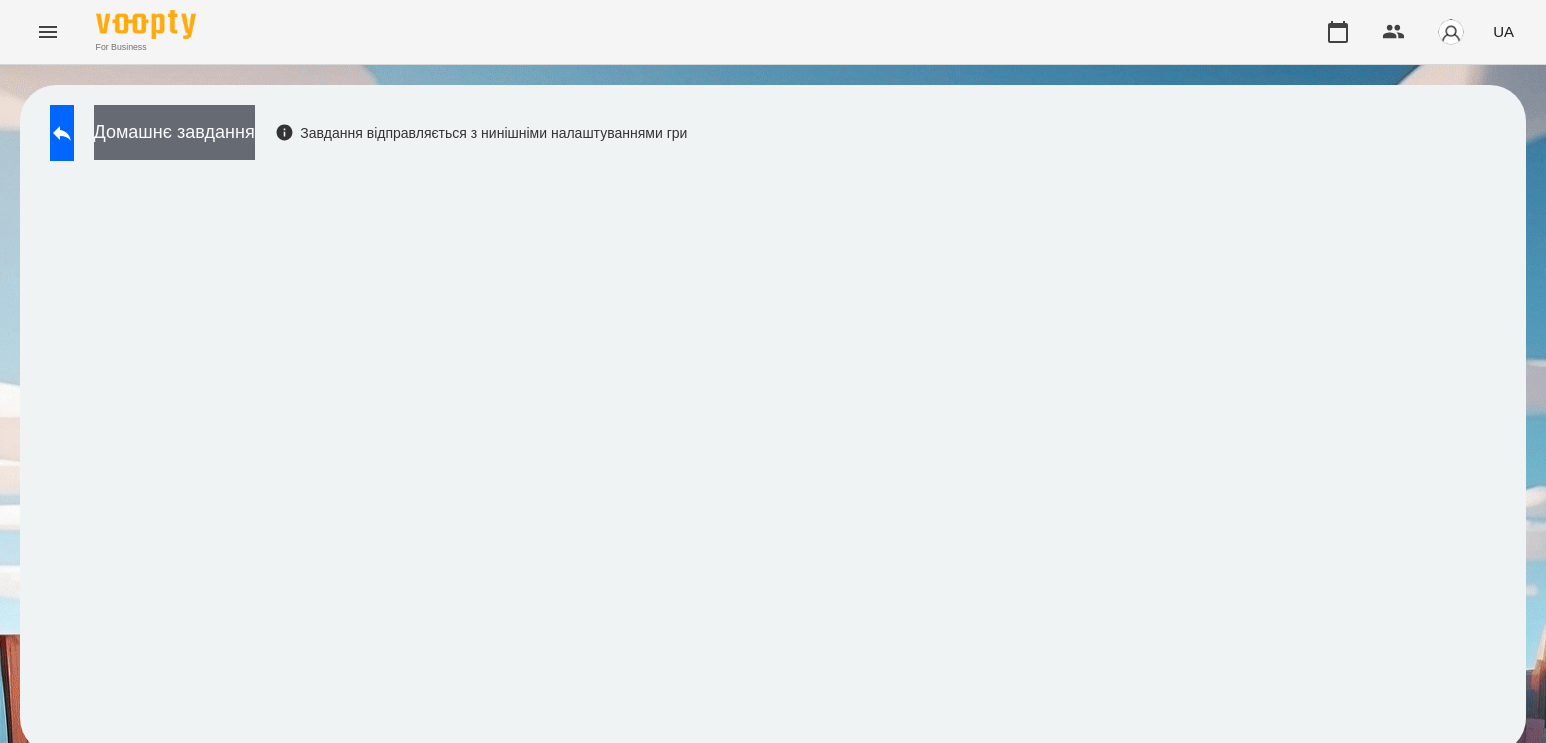 click on "Домашнє завдання" at bounding box center [174, 132] 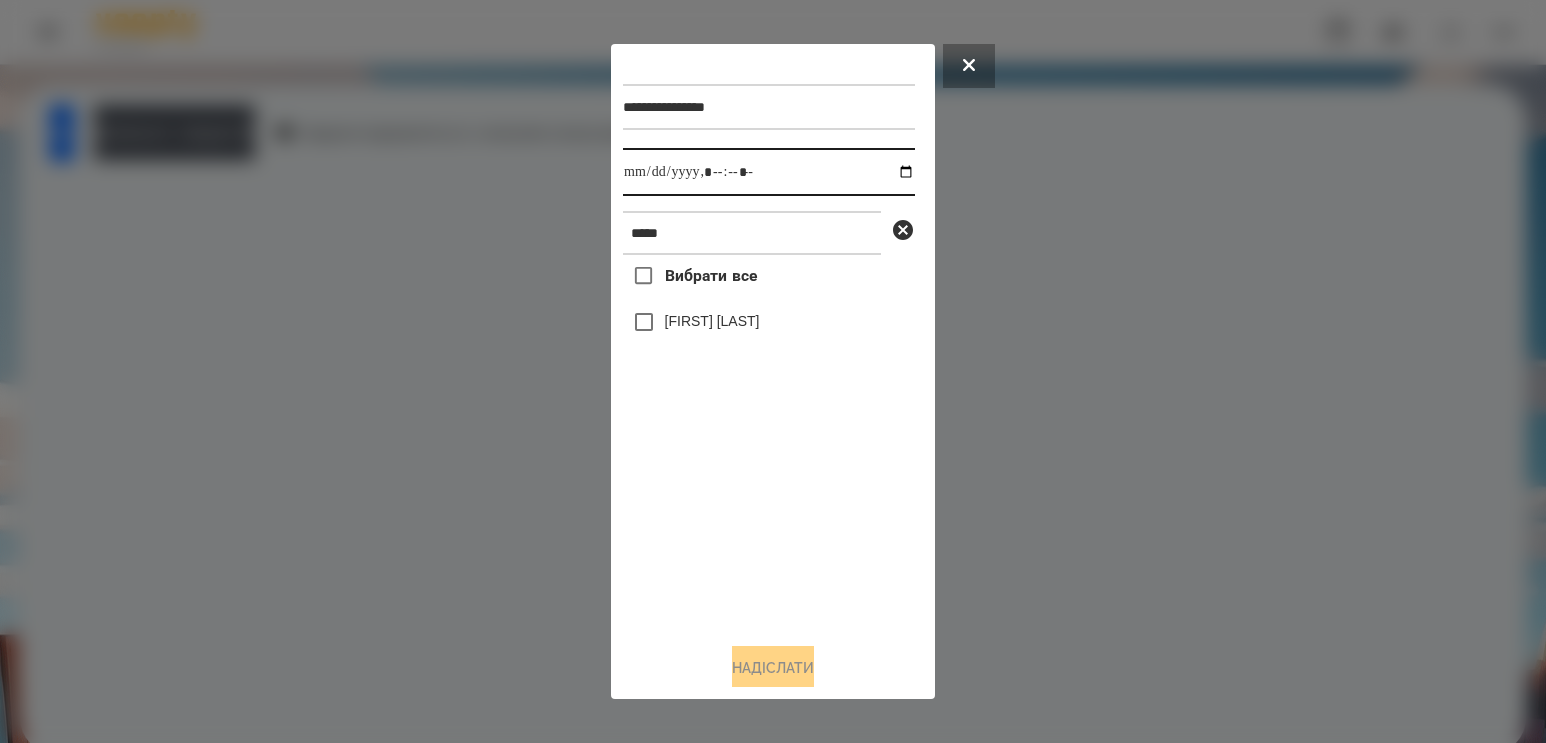 click at bounding box center [769, 172] 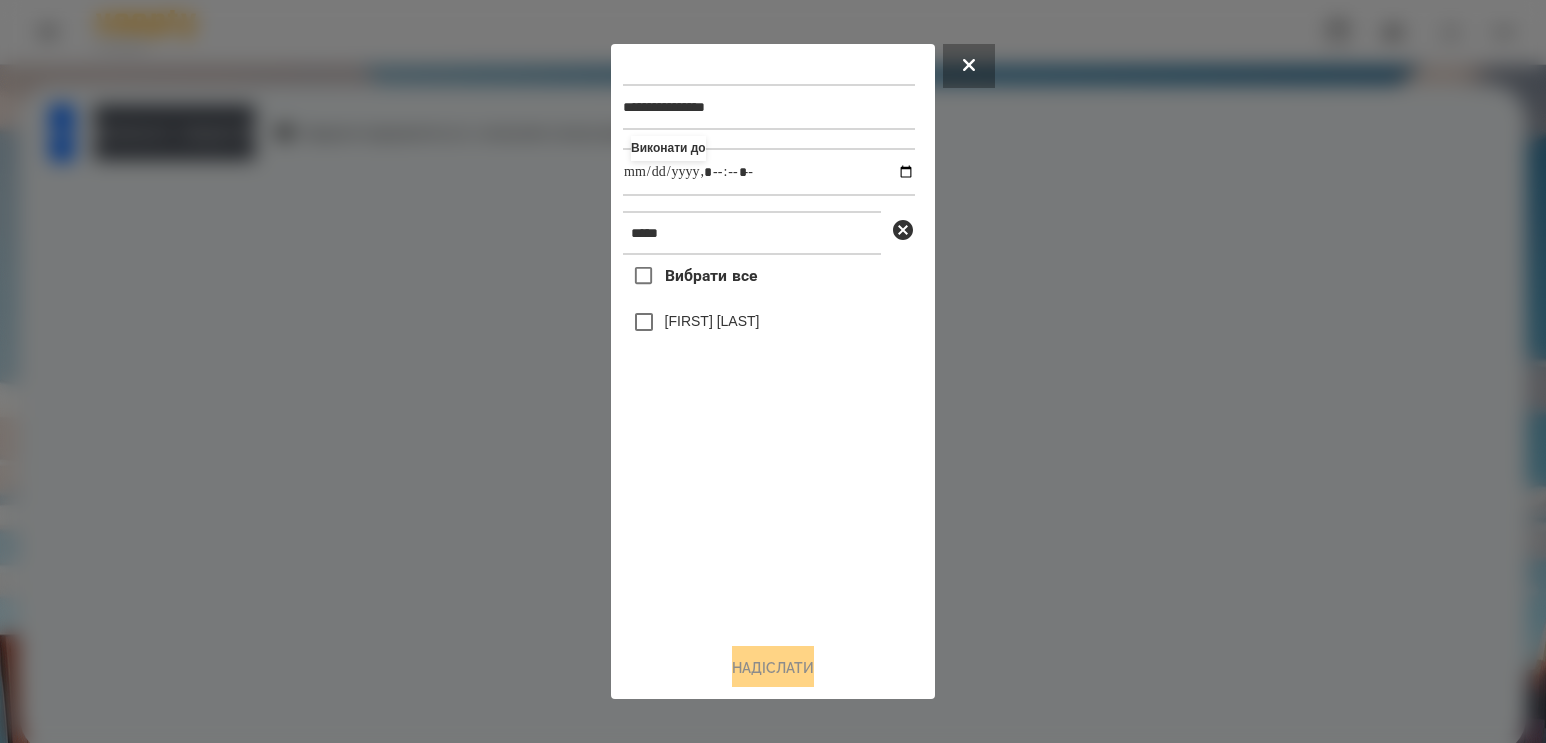 type on "**********" 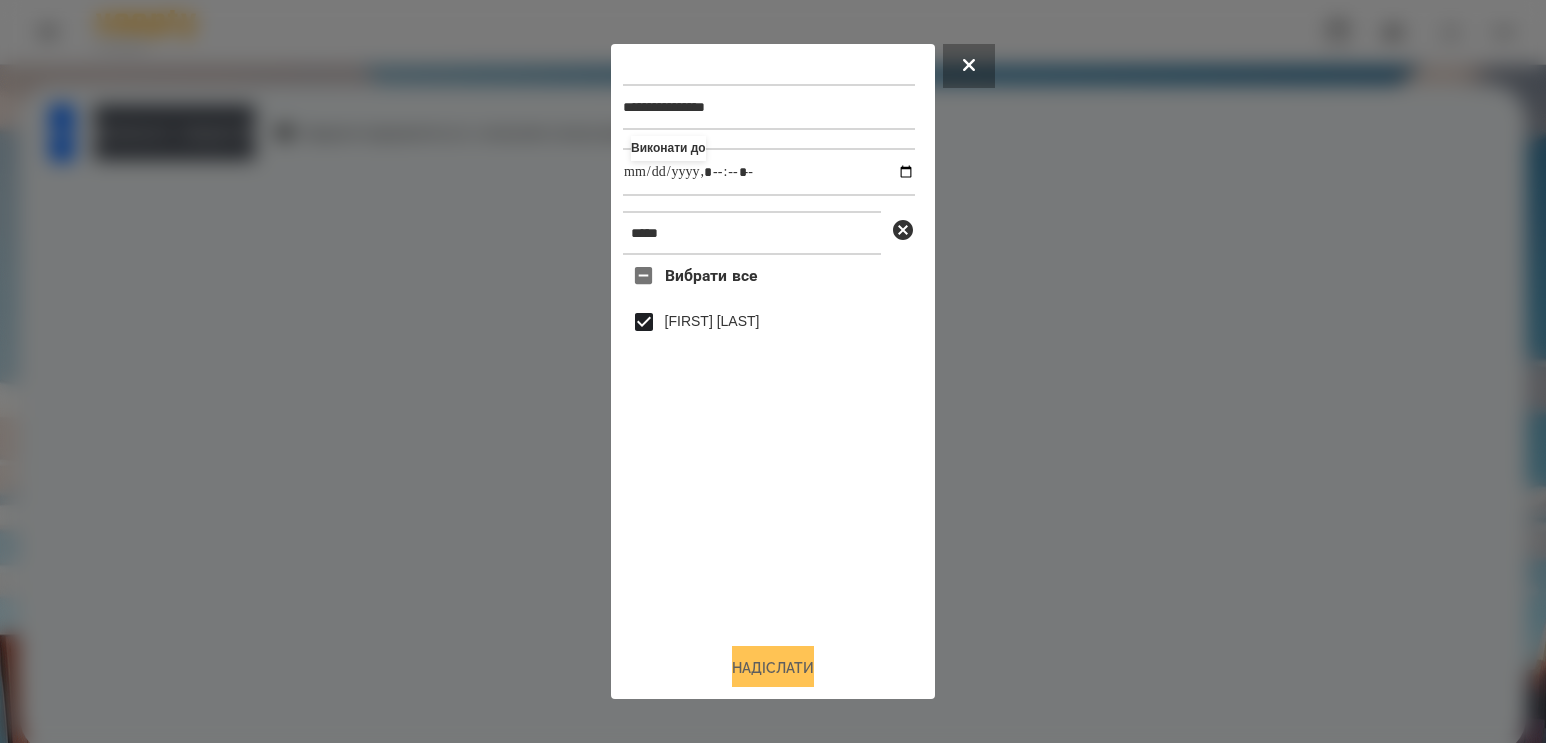 click on "Надіслати" at bounding box center (773, 668) 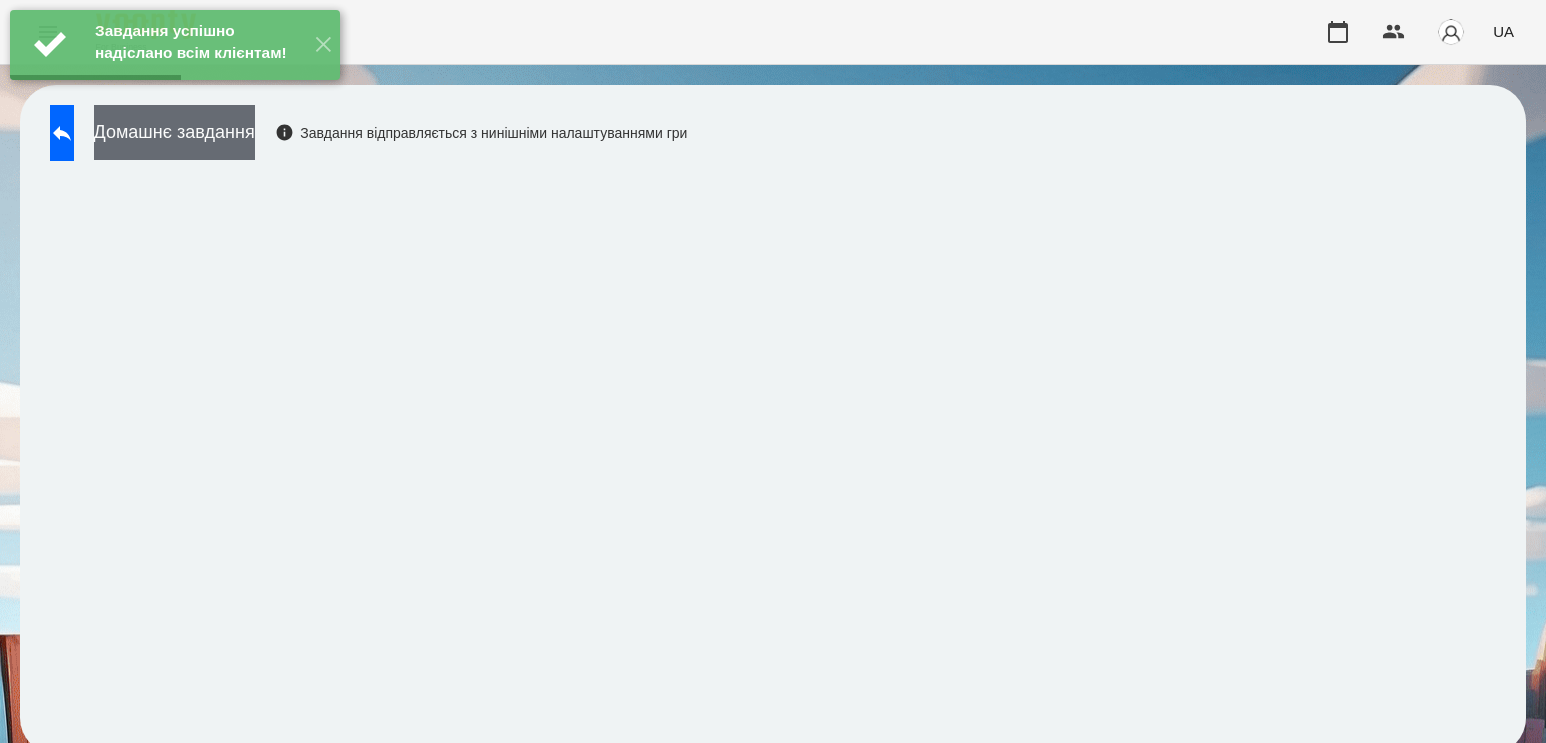 click on "Домашнє завдання" at bounding box center [174, 132] 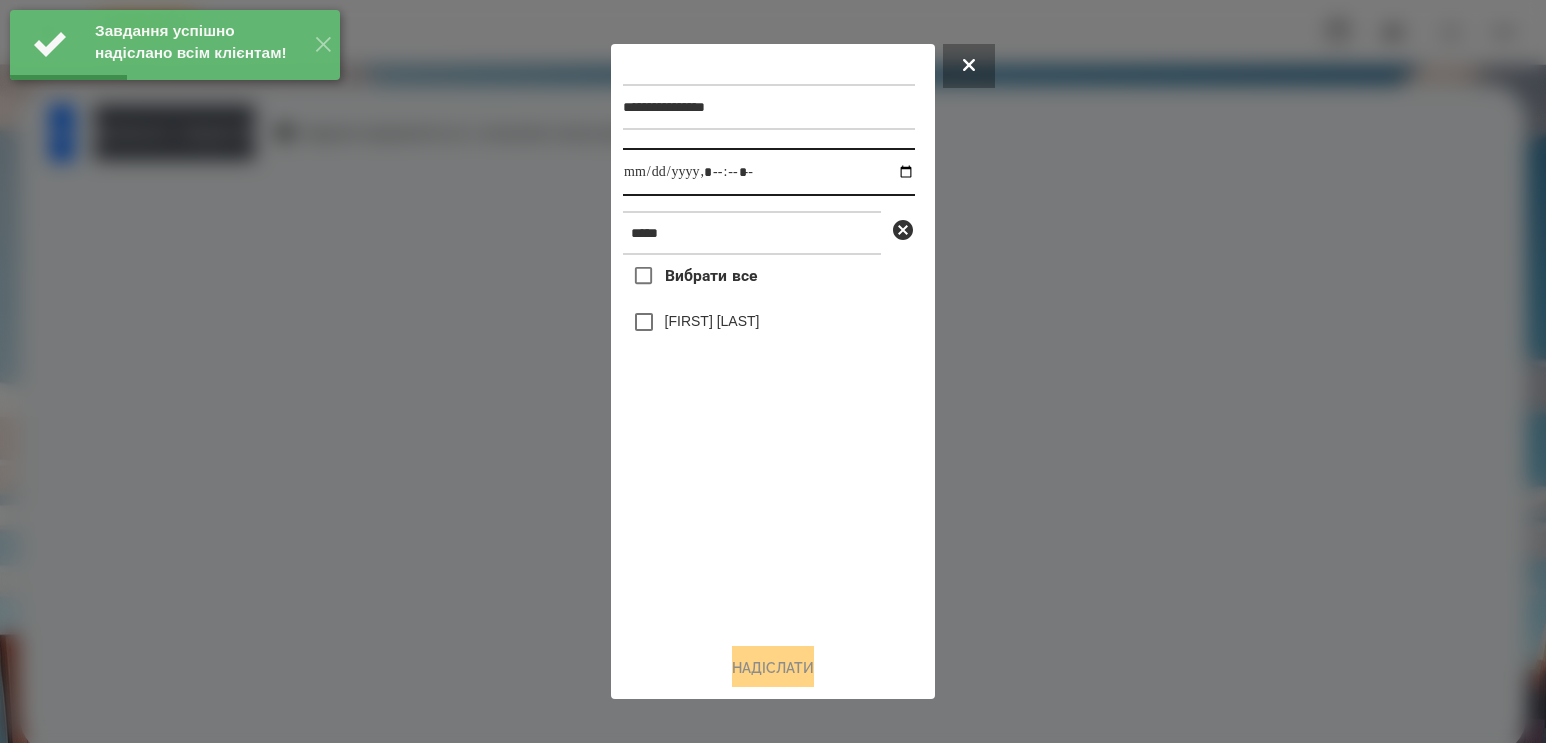 click at bounding box center [769, 172] 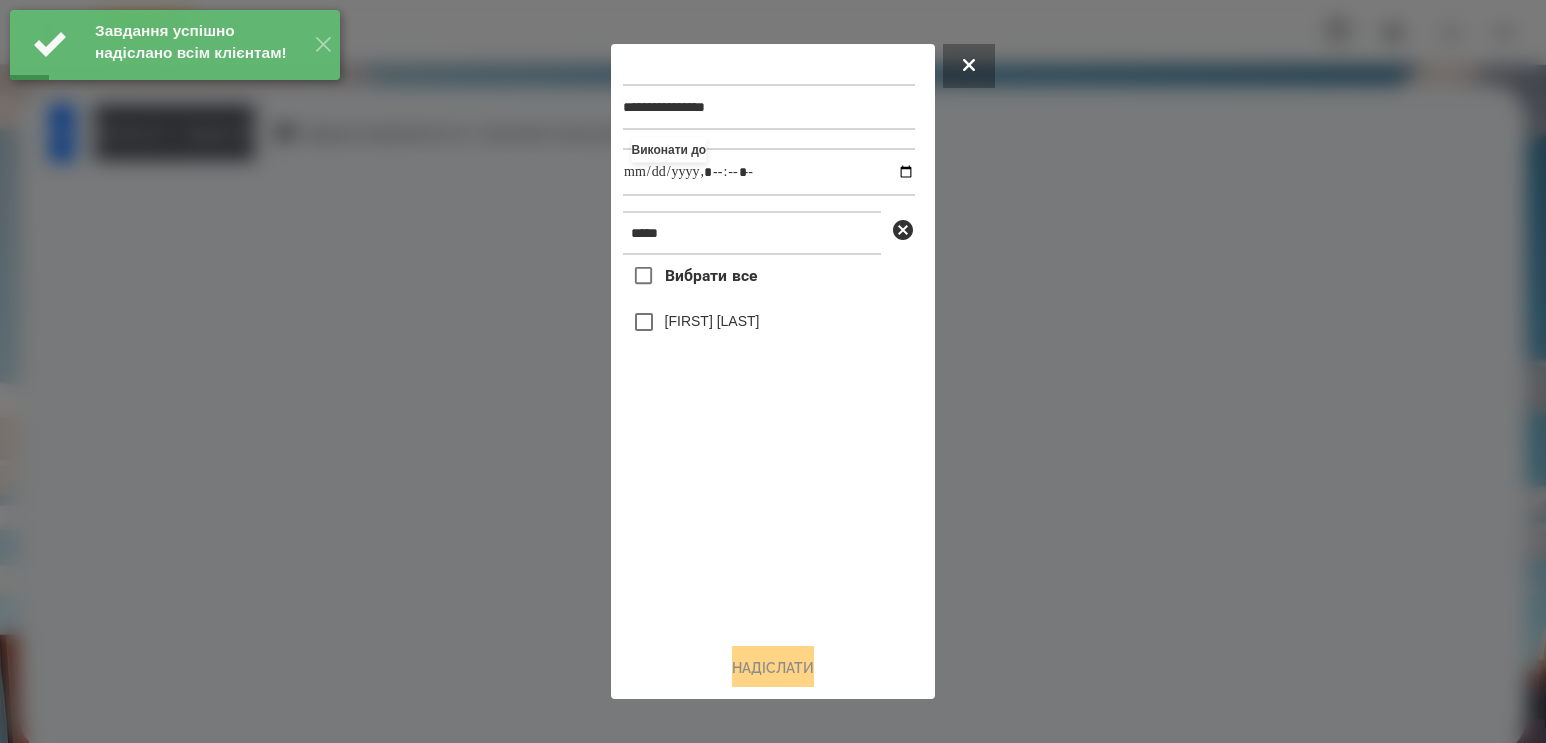 type on "**********" 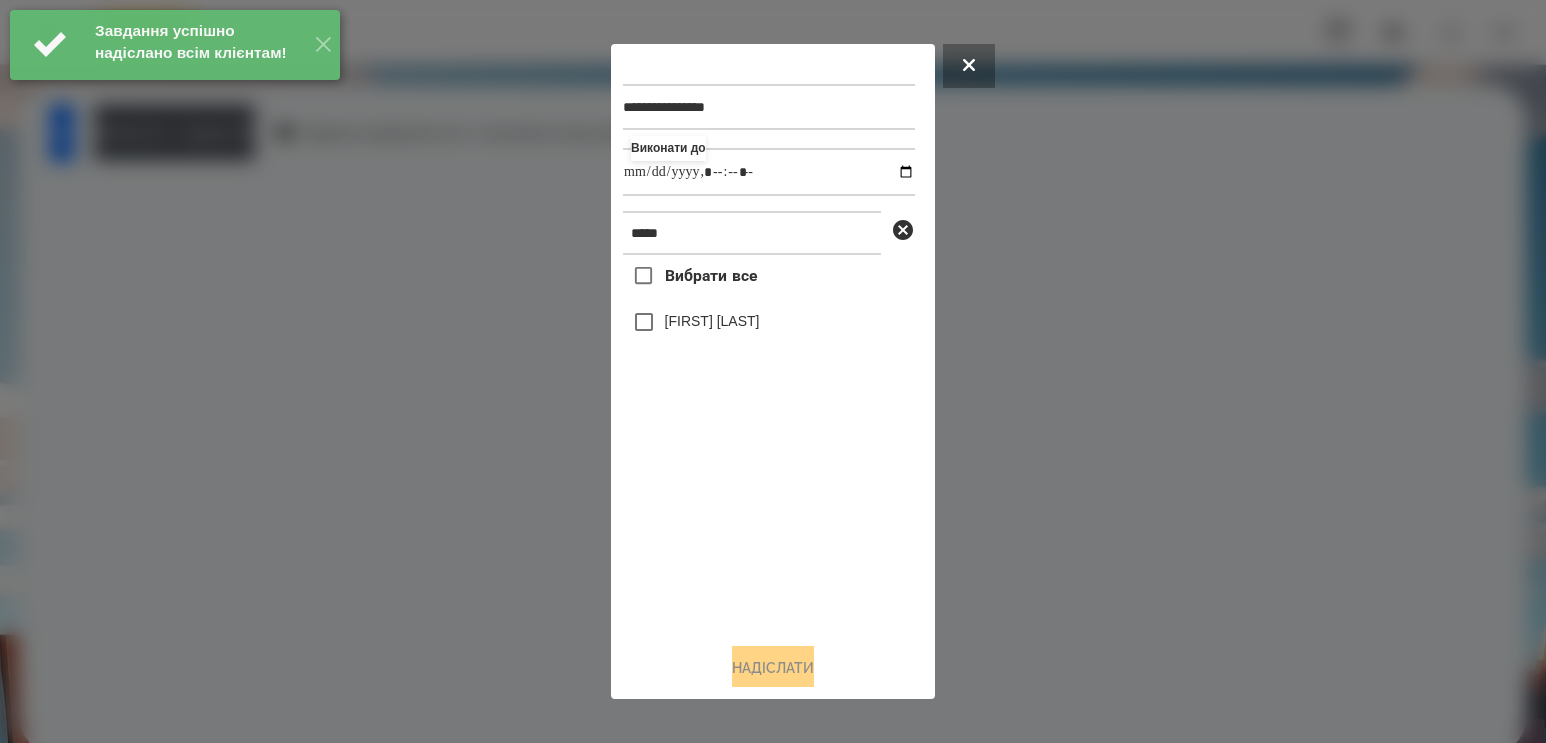 click on "[FIRST] [LAST]" at bounding box center (712, 321) 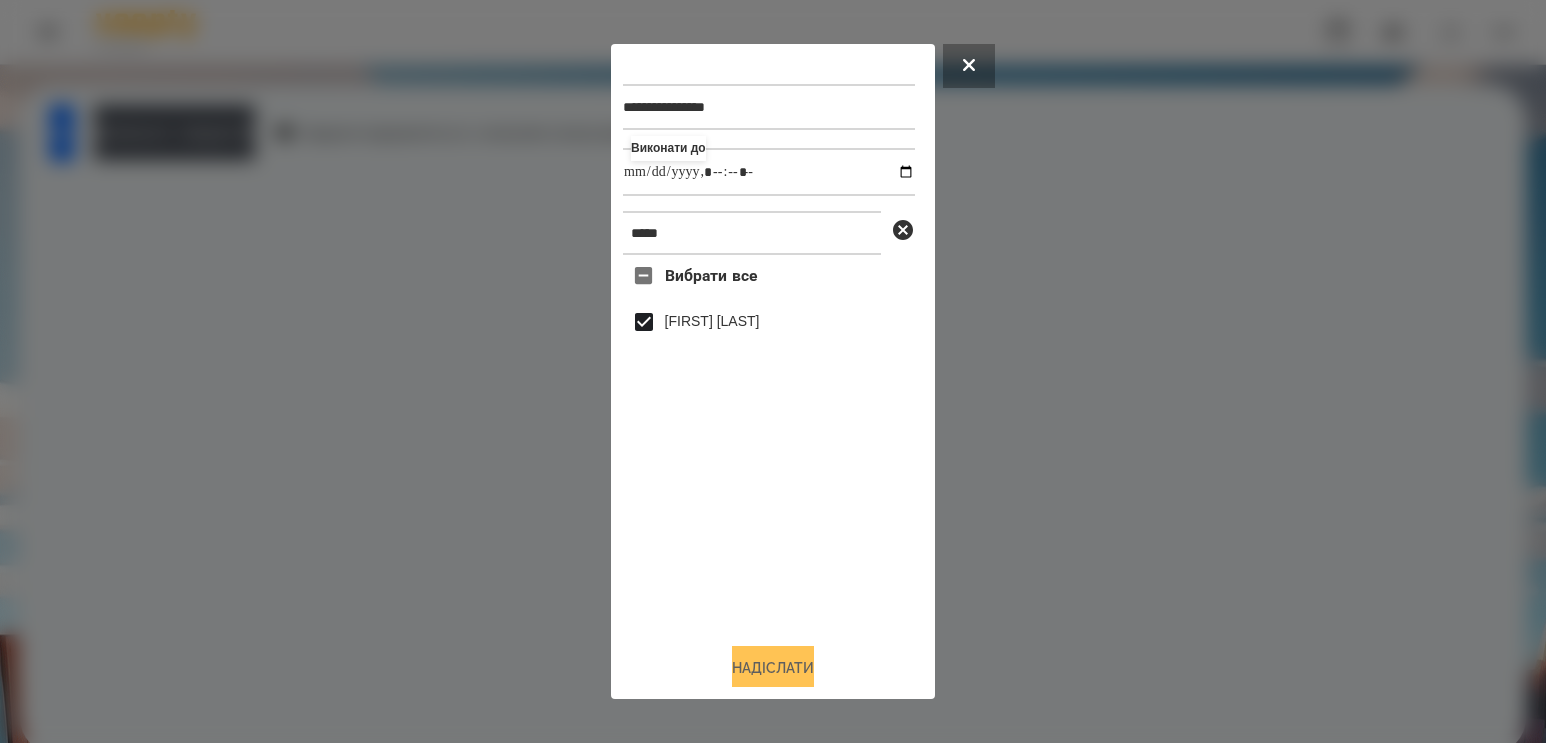 click on "Надіслати" at bounding box center (773, 668) 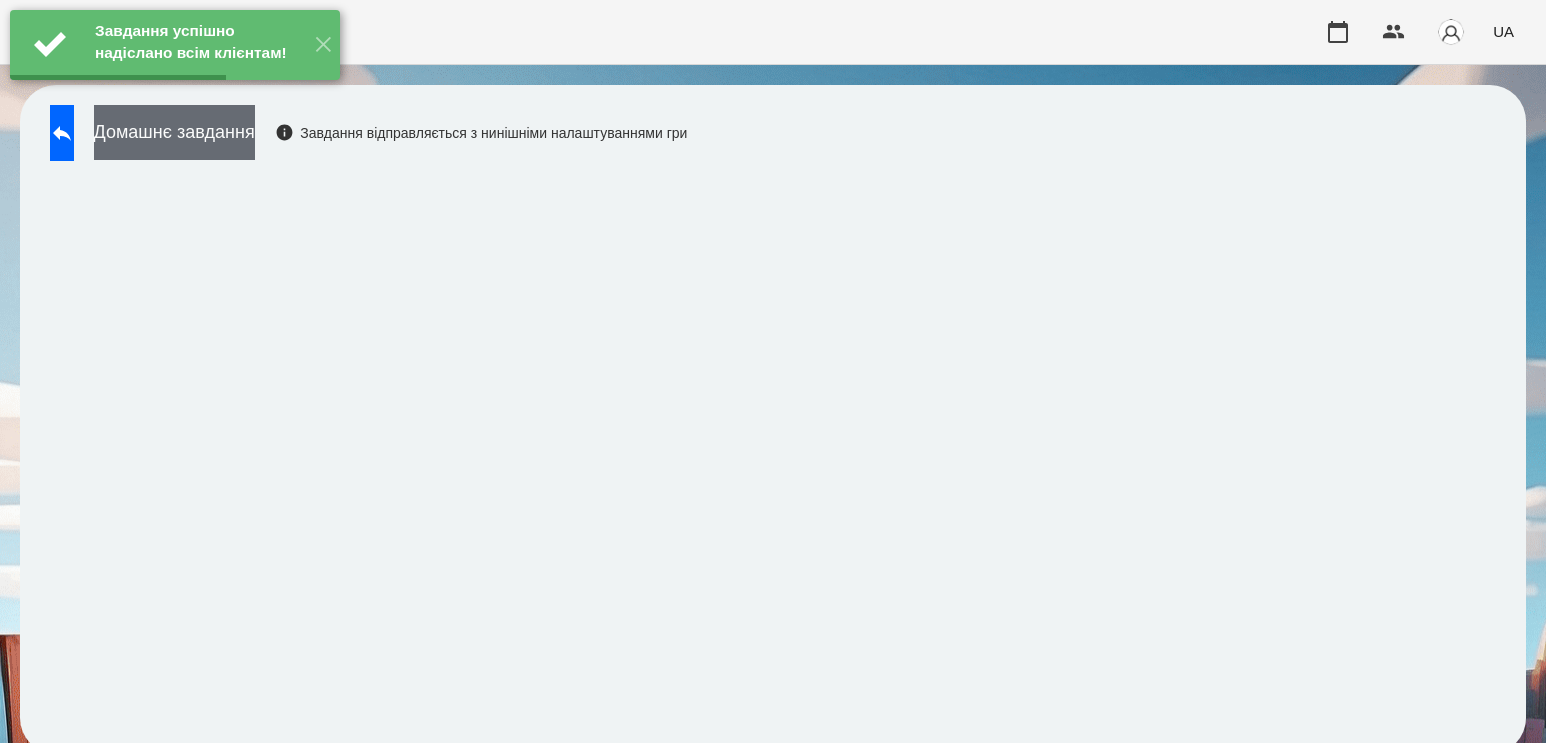 click on "Домашнє завдання" at bounding box center [174, 132] 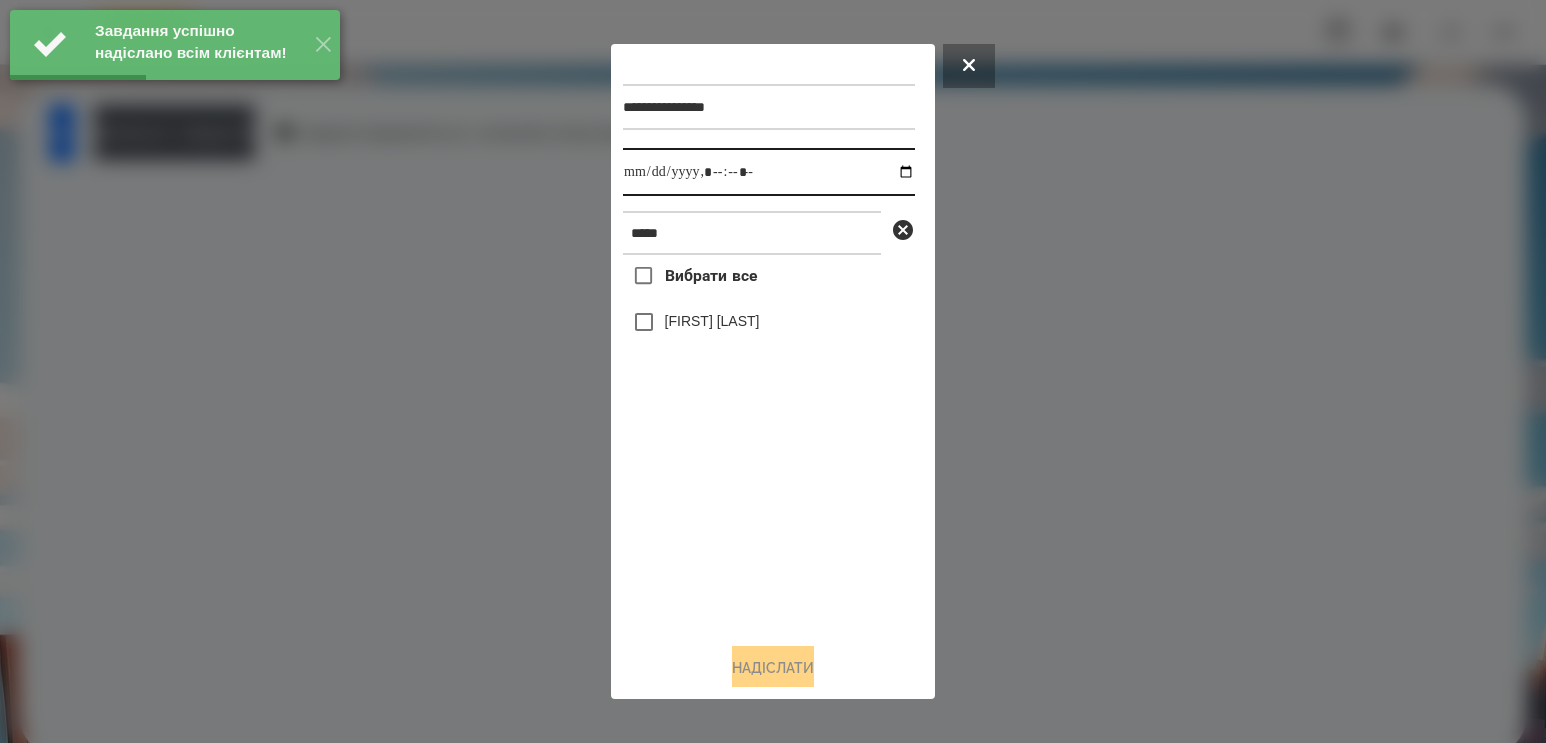 click at bounding box center [769, 172] 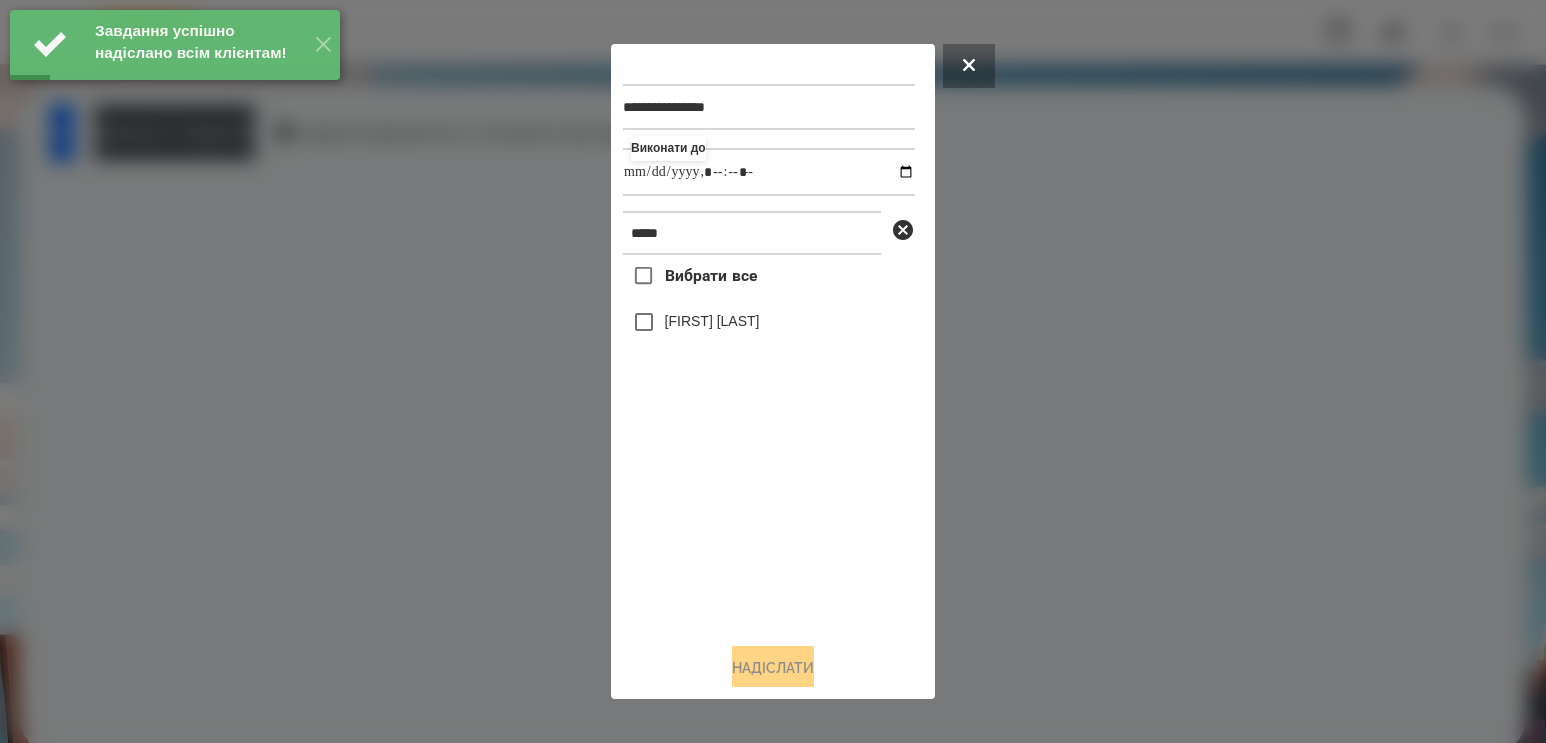 type on "**********" 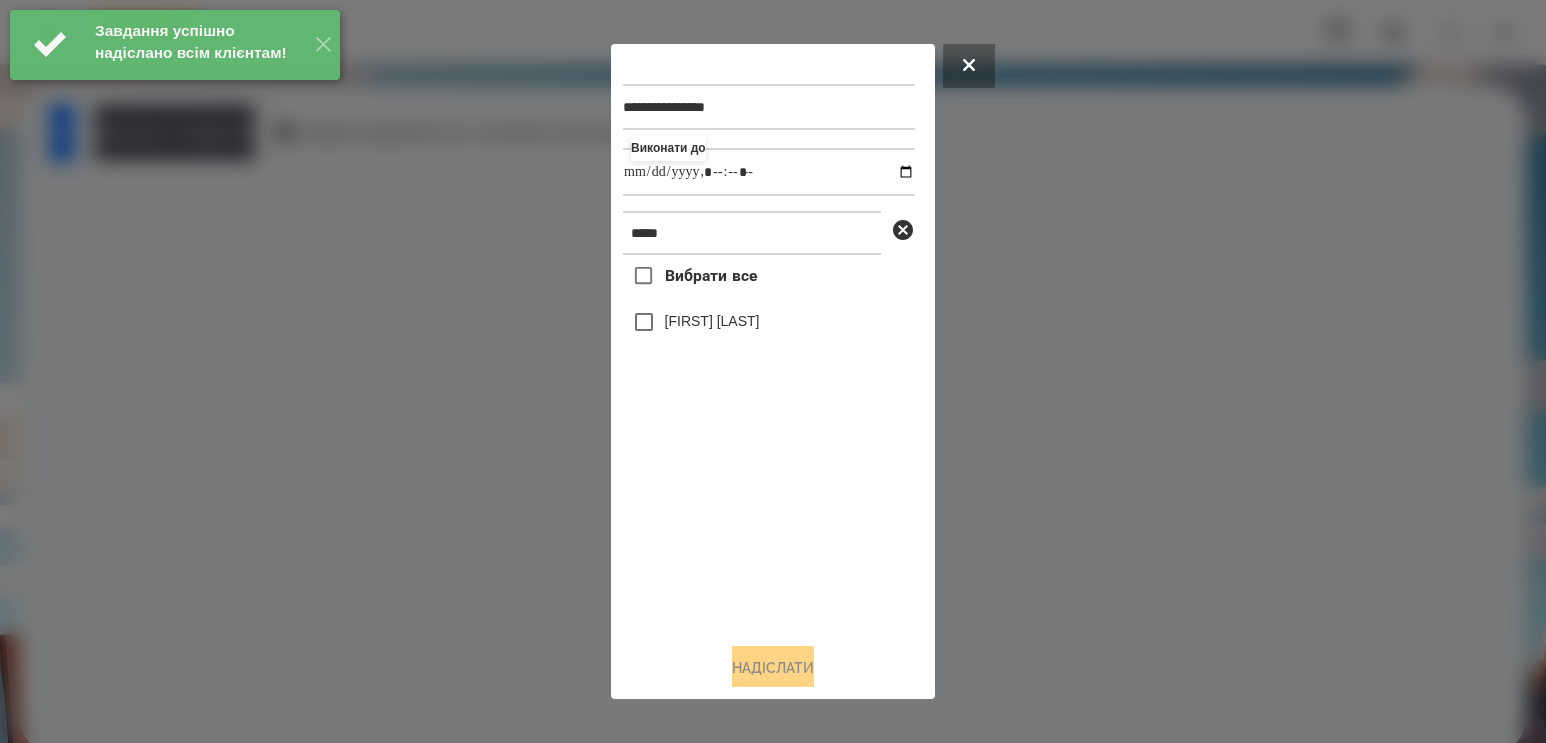click on "[FIRST] [LAST]" at bounding box center (712, 321) 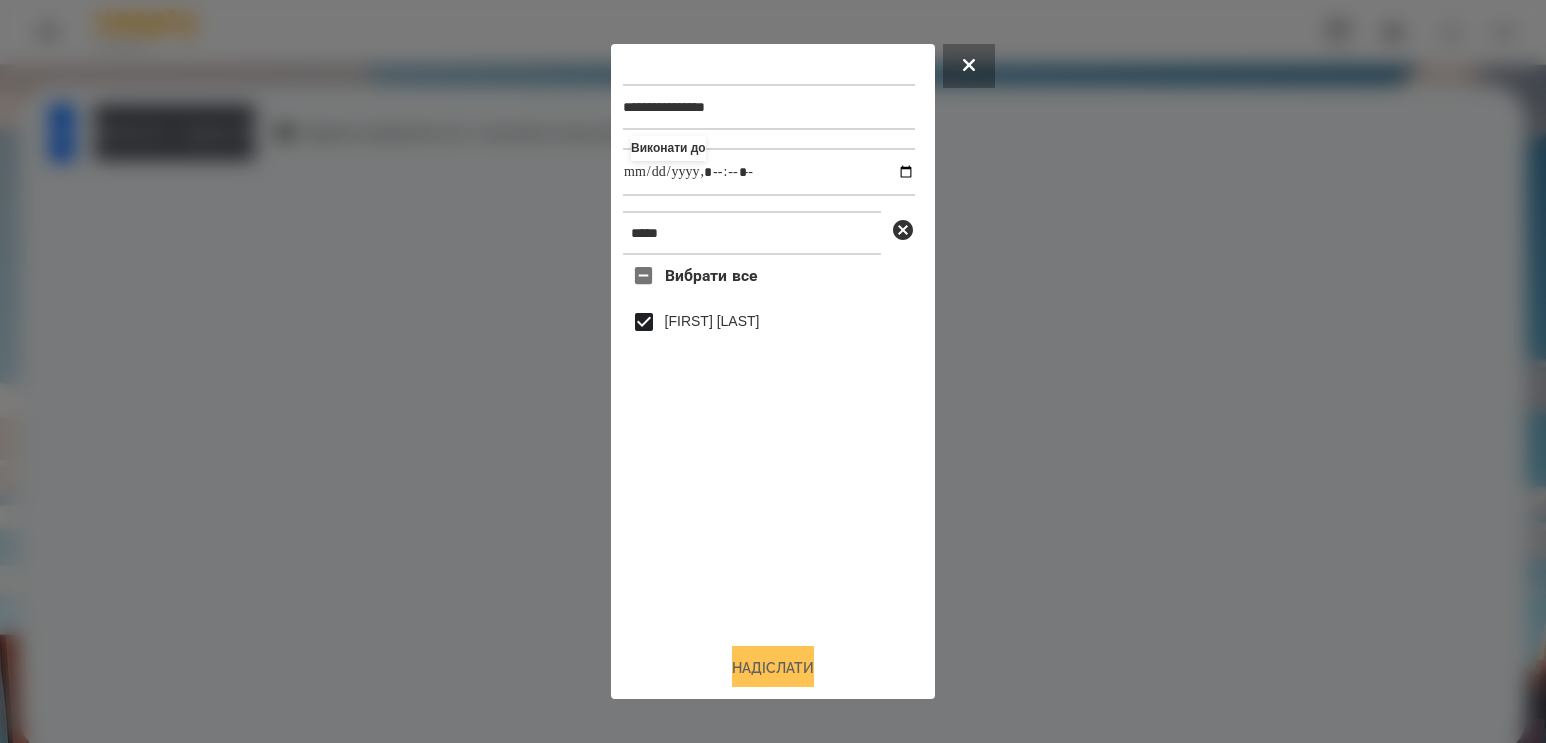 click on "Надіслати" at bounding box center [773, 668] 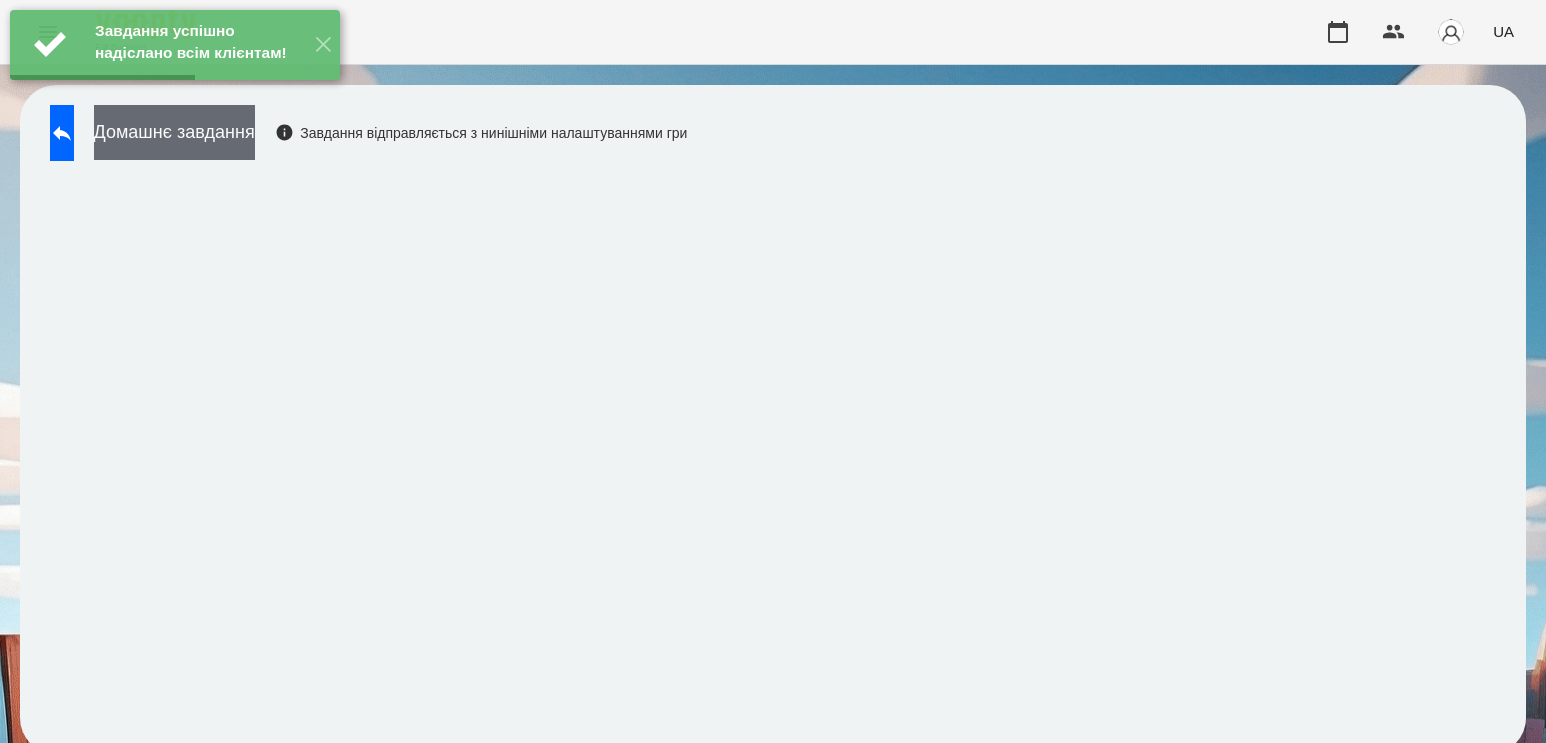 click on "Домашнє завдання" at bounding box center (174, 132) 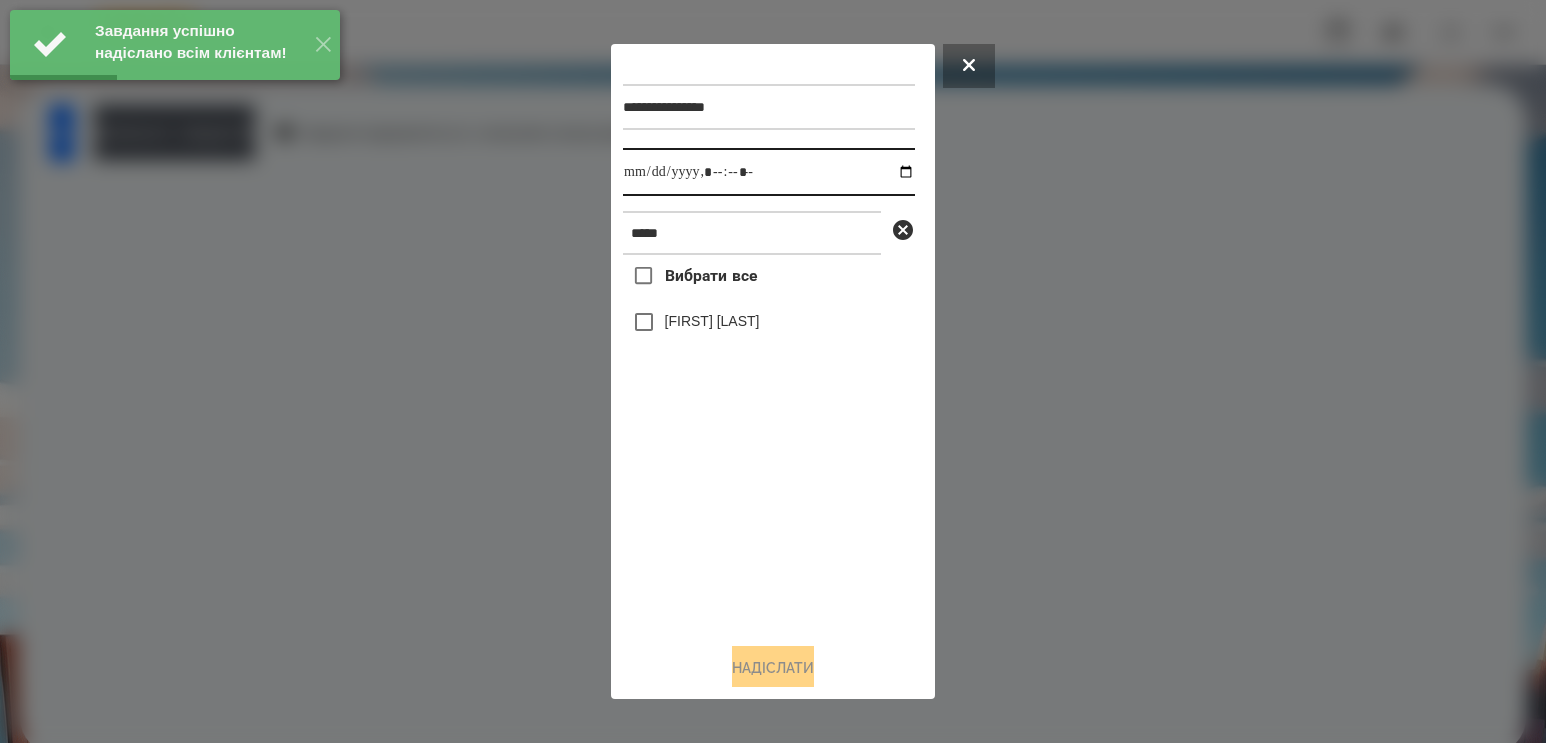 click at bounding box center [769, 172] 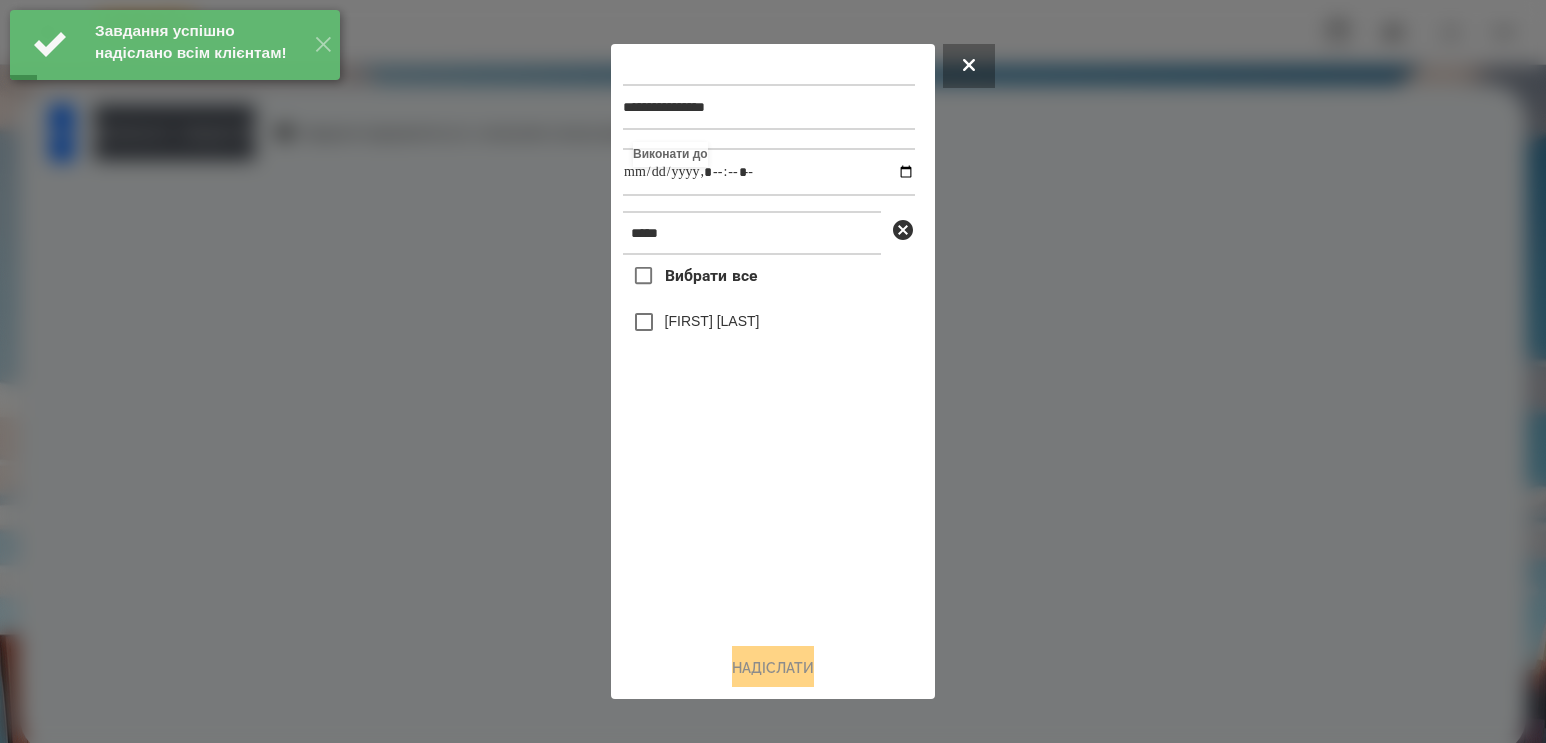 type on "**********" 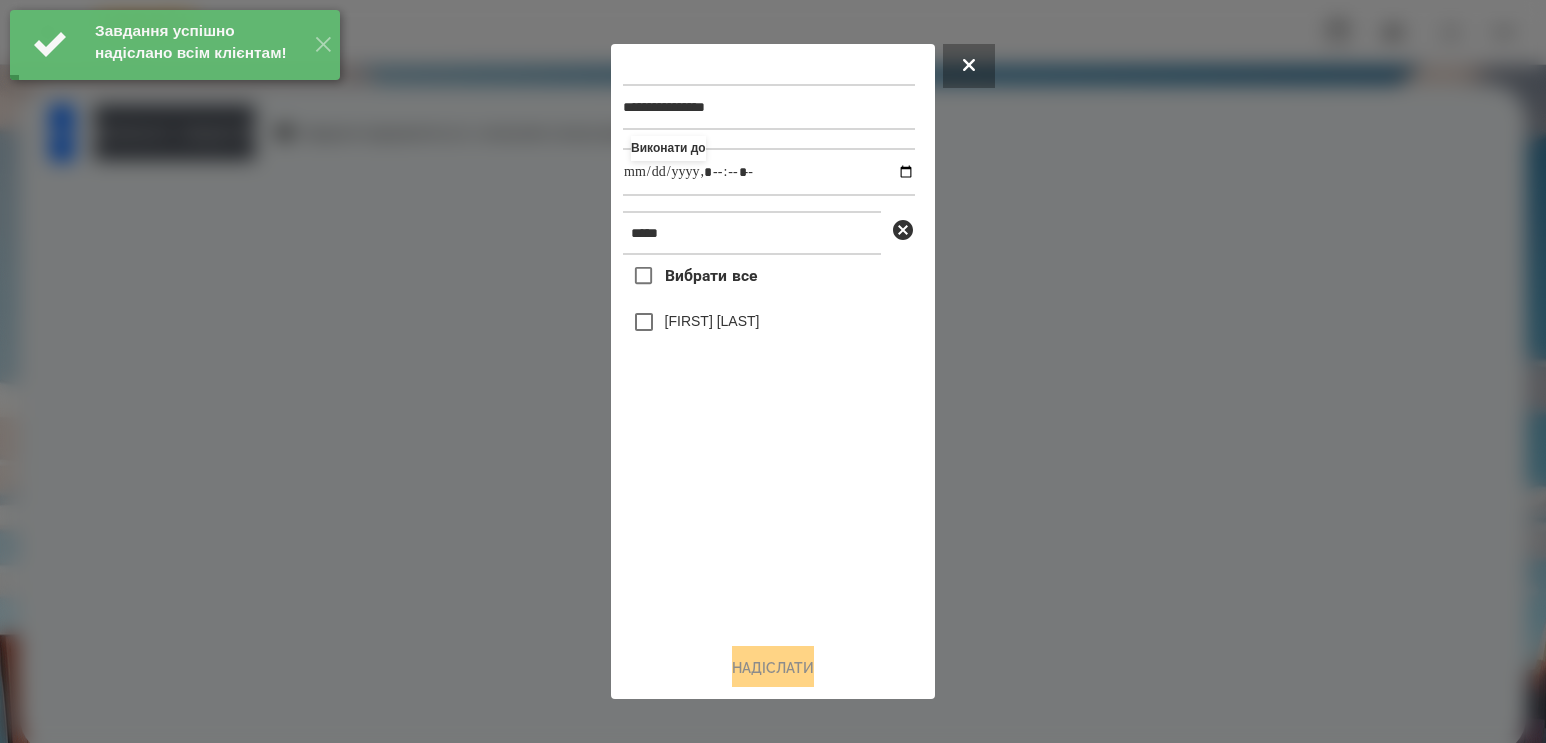 drag, startPoint x: 704, startPoint y: 558, endPoint x: 692, endPoint y: 393, distance: 165.43579 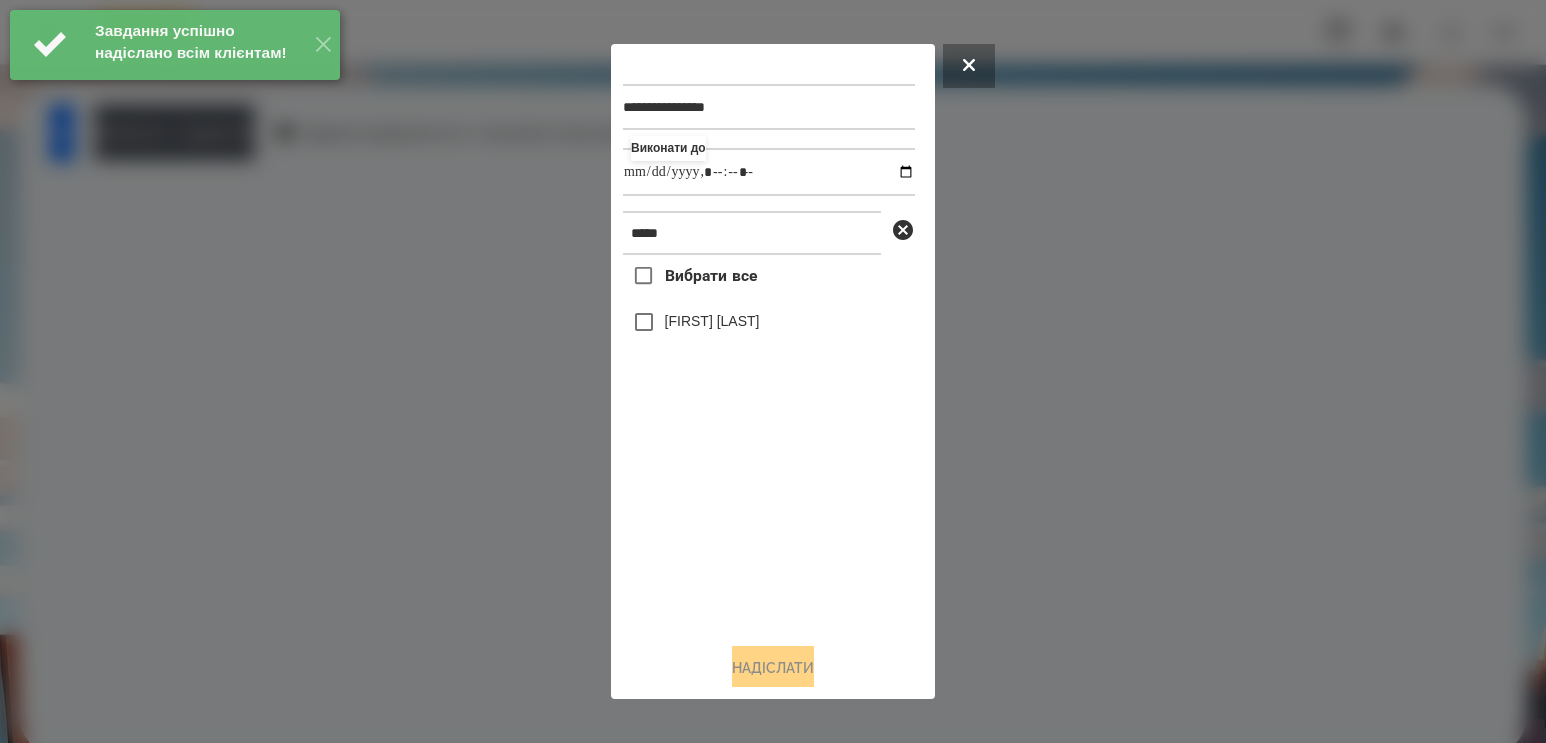 click on "[FIRST] [LAST]" at bounding box center [712, 321] 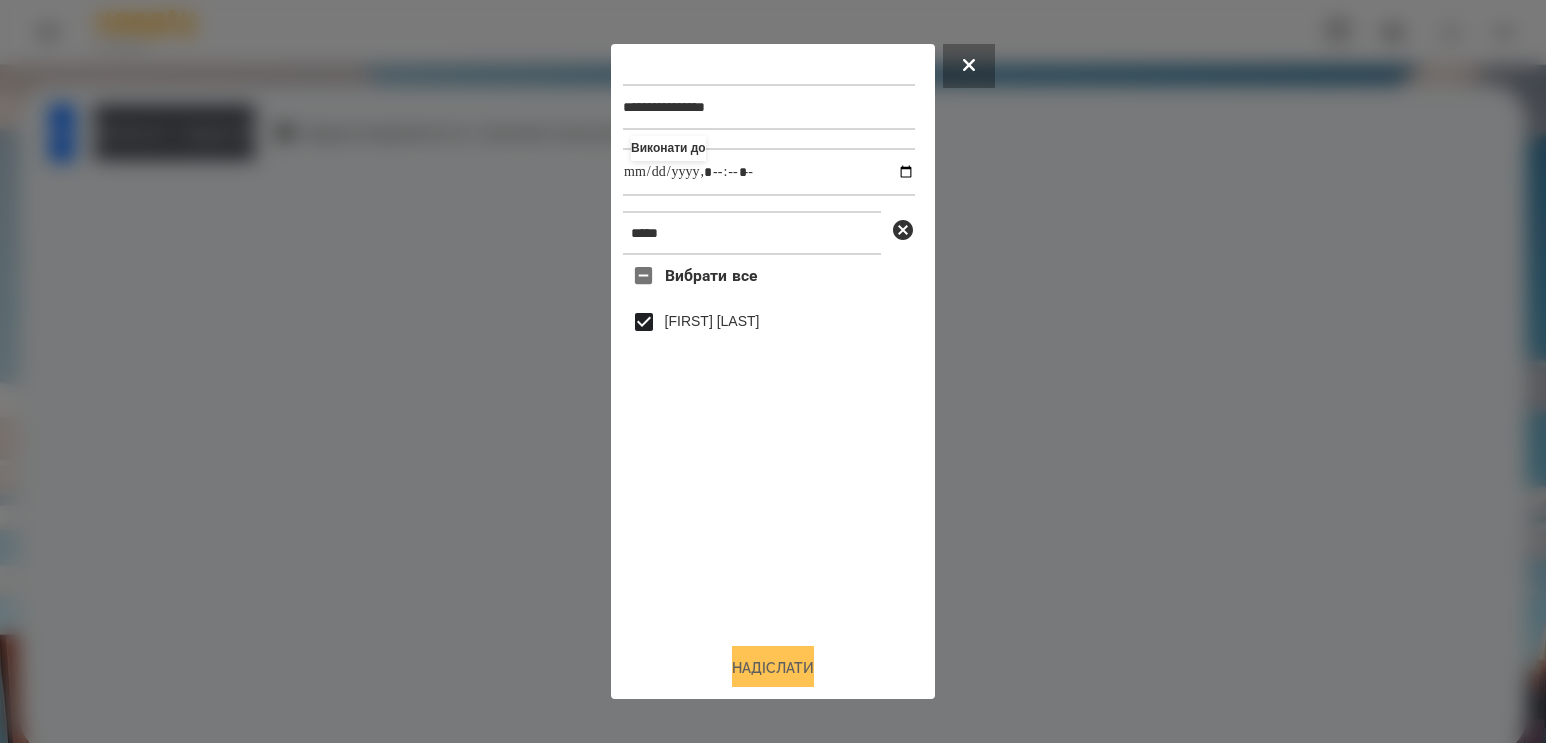 click on "Надіслати" at bounding box center (773, 668) 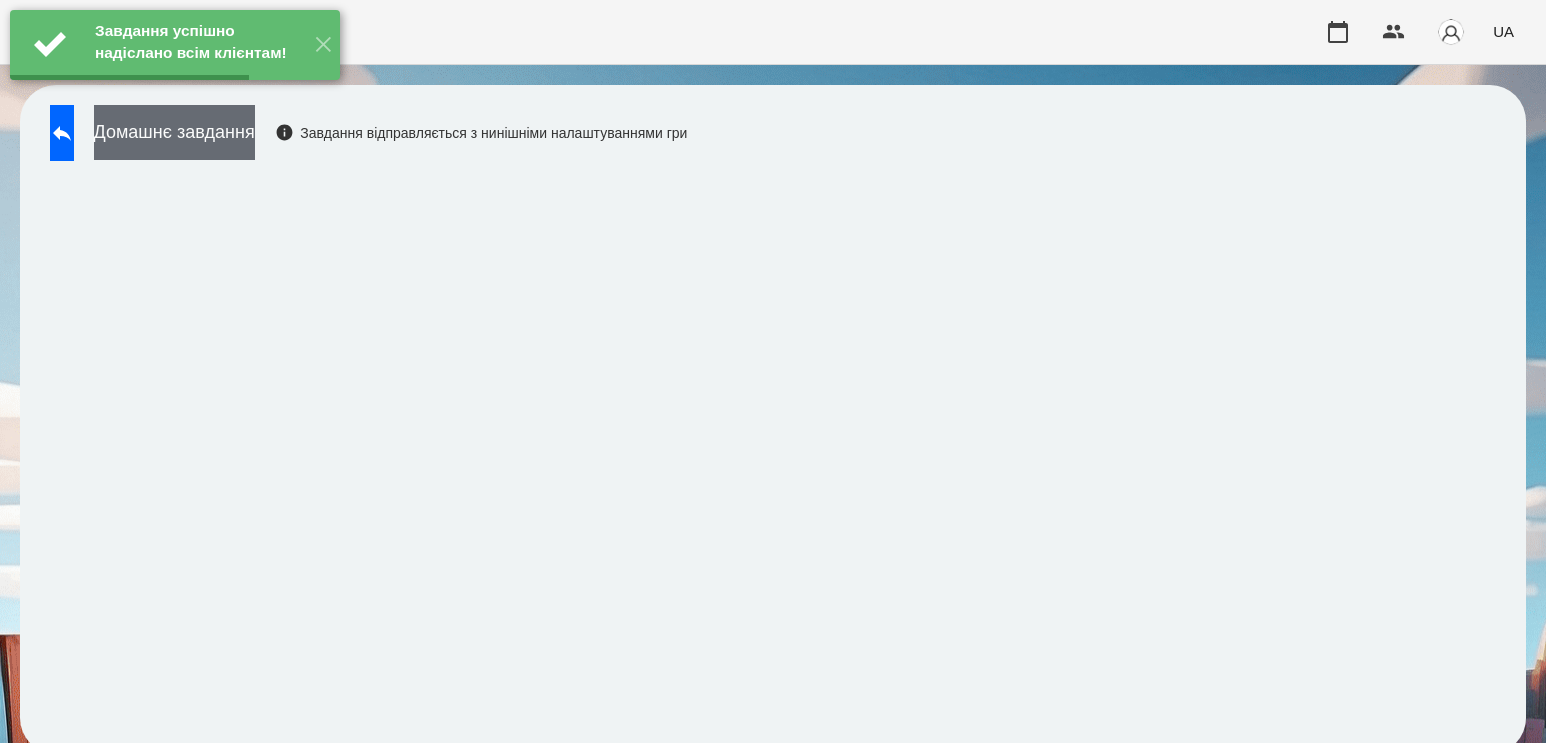 click on "Домашнє завдання" at bounding box center [174, 132] 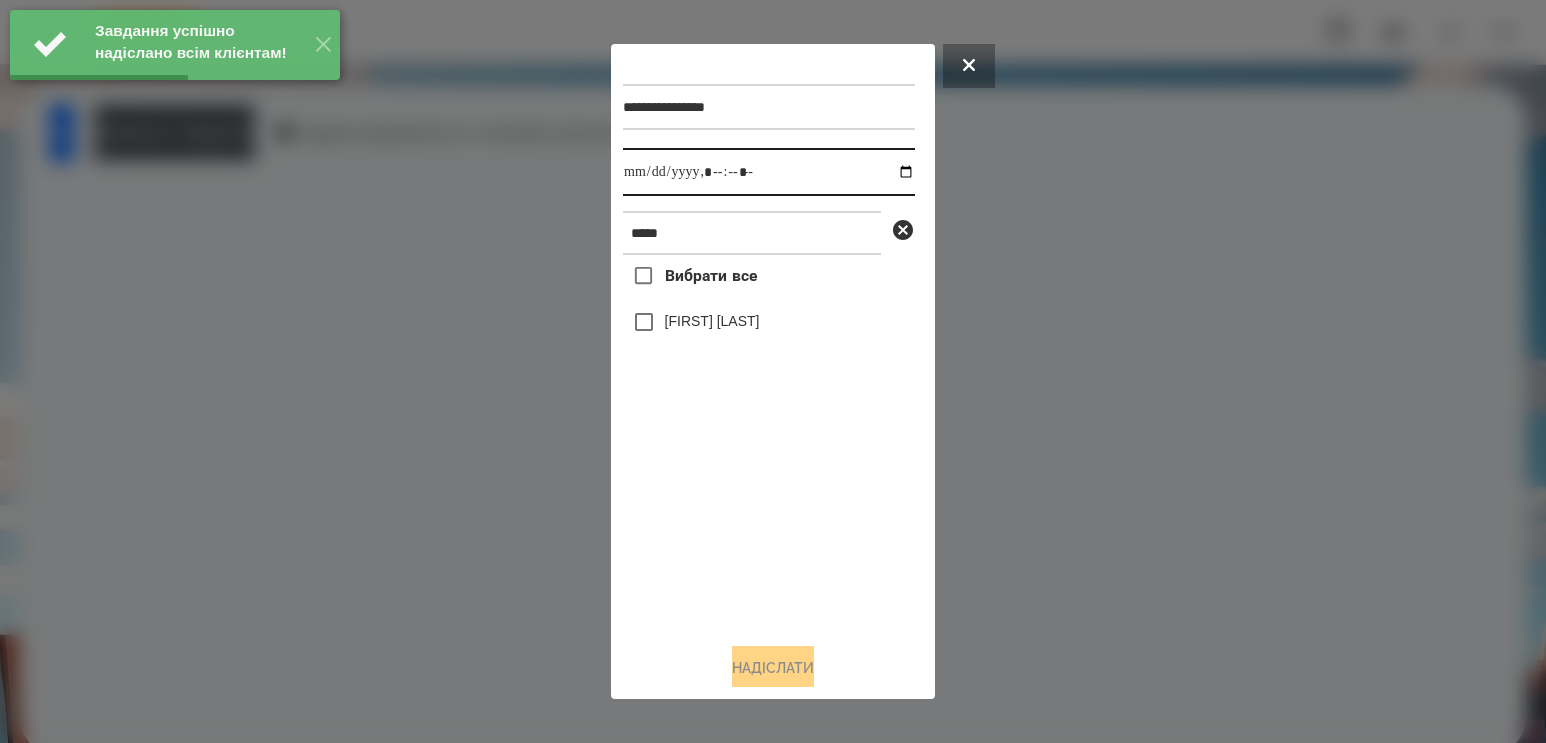 click at bounding box center (769, 172) 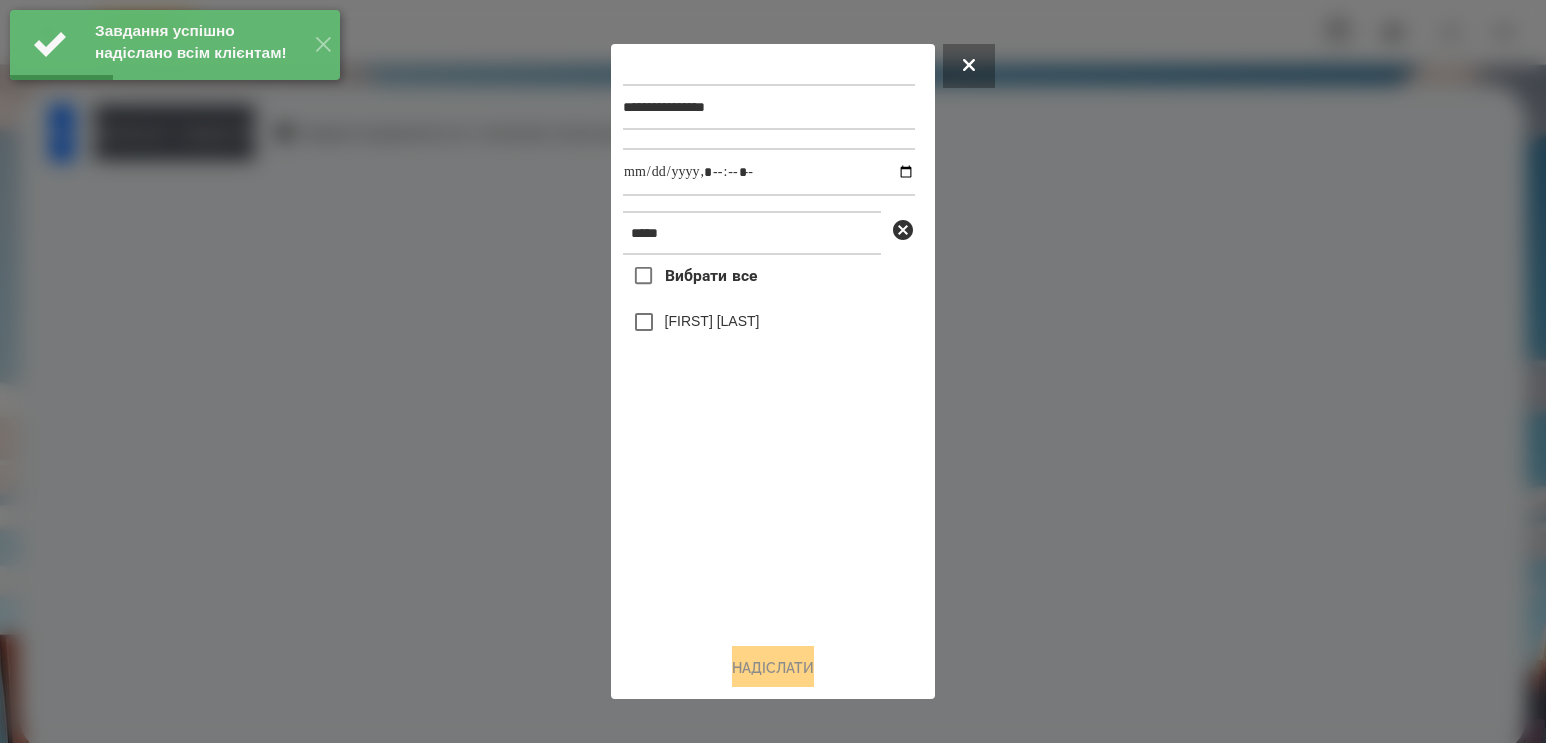 type on "**********" 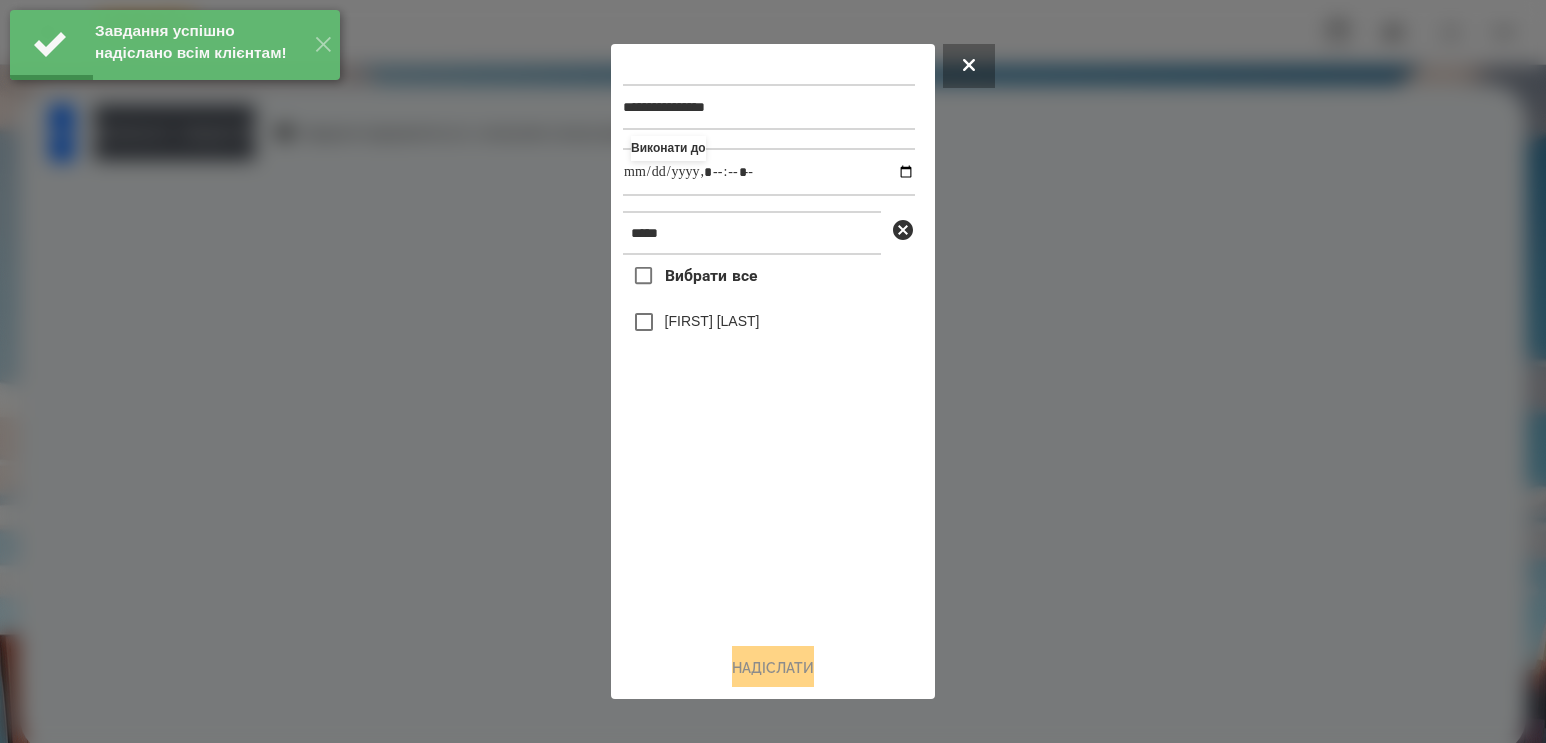 drag, startPoint x: 744, startPoint y: 524, endPoint x: 756, endPoint y: 352, distance: 172.41809 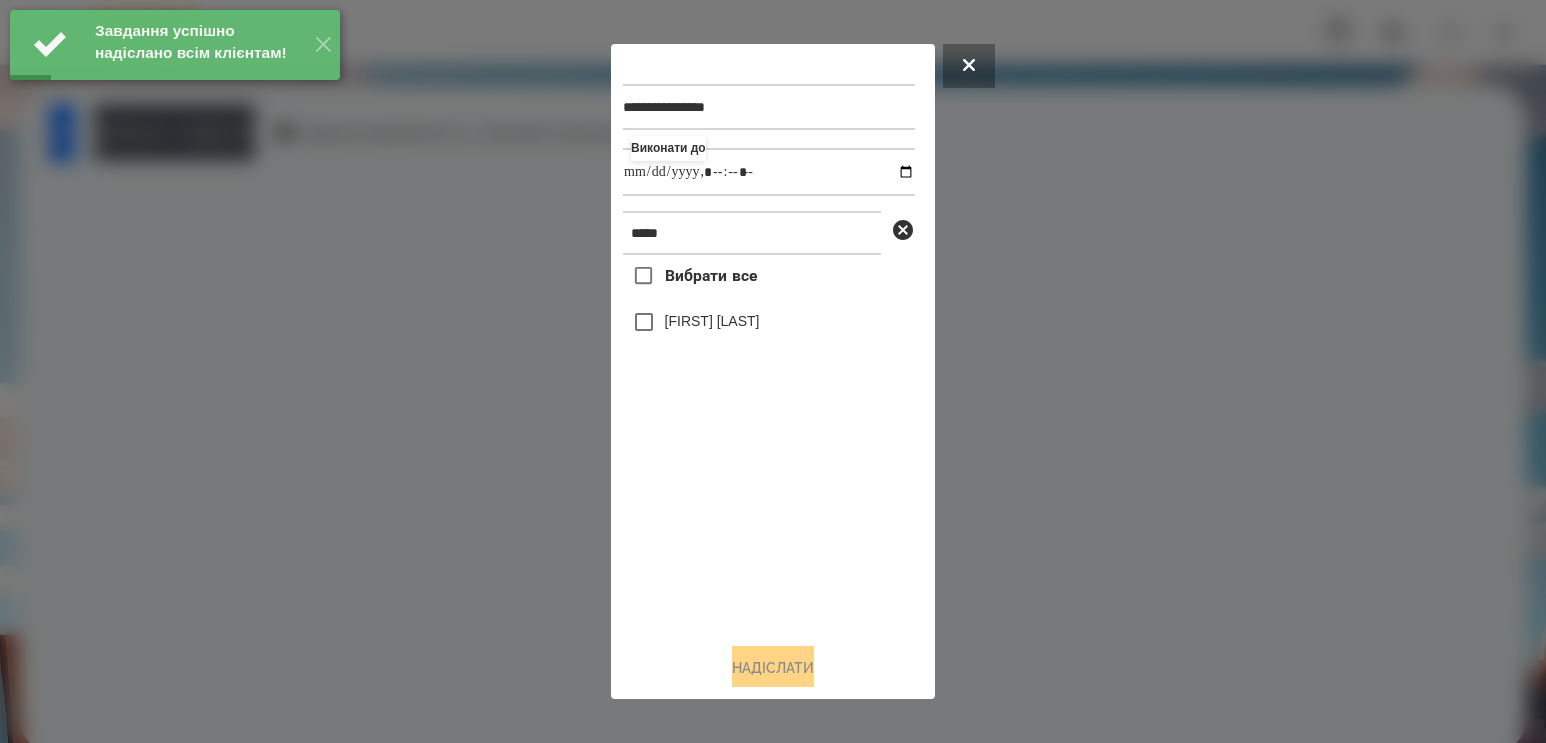 click on "[FIRST] [LAST]" at bounding box center [712, 321] 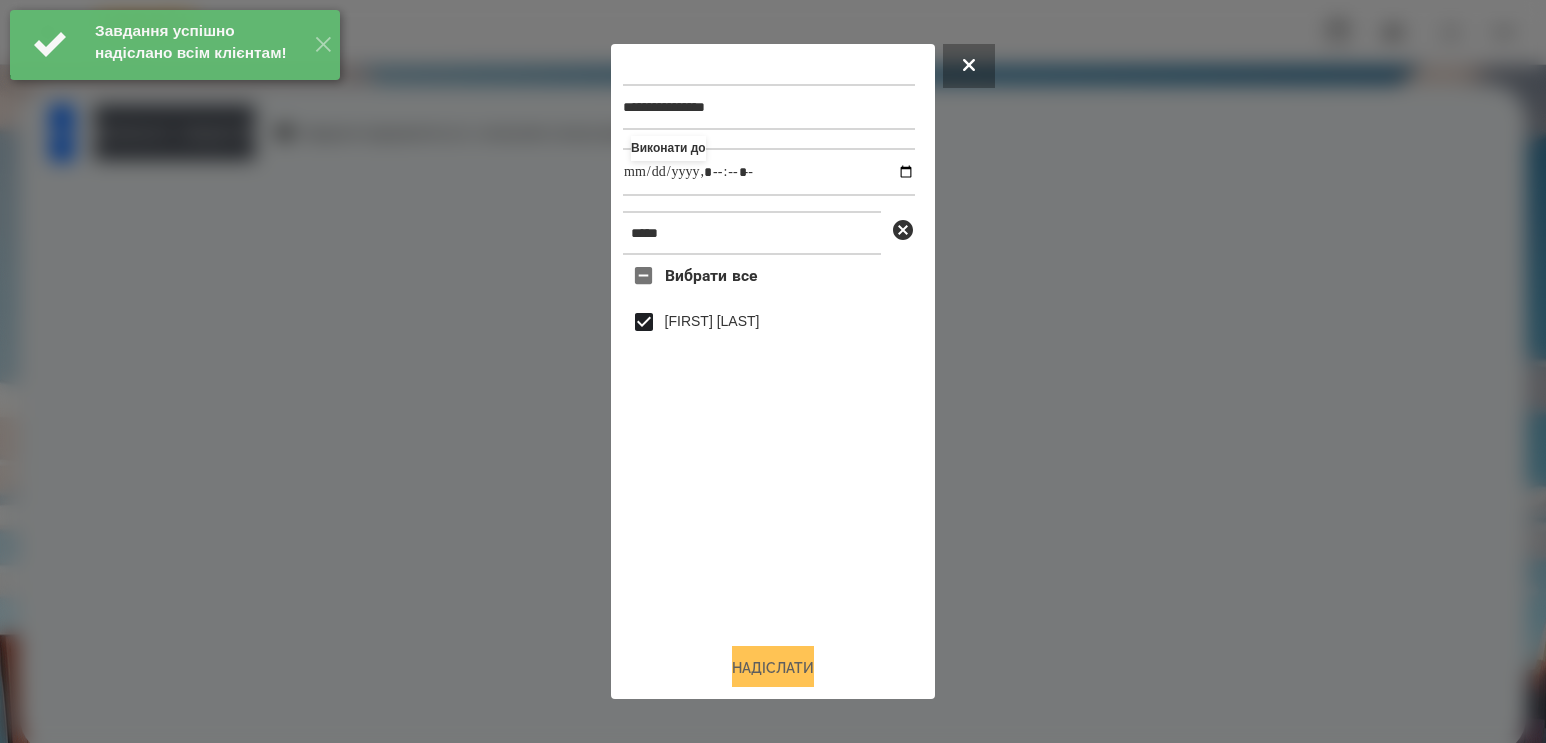 click on "Надіслати" at bounding box center [773, 668] 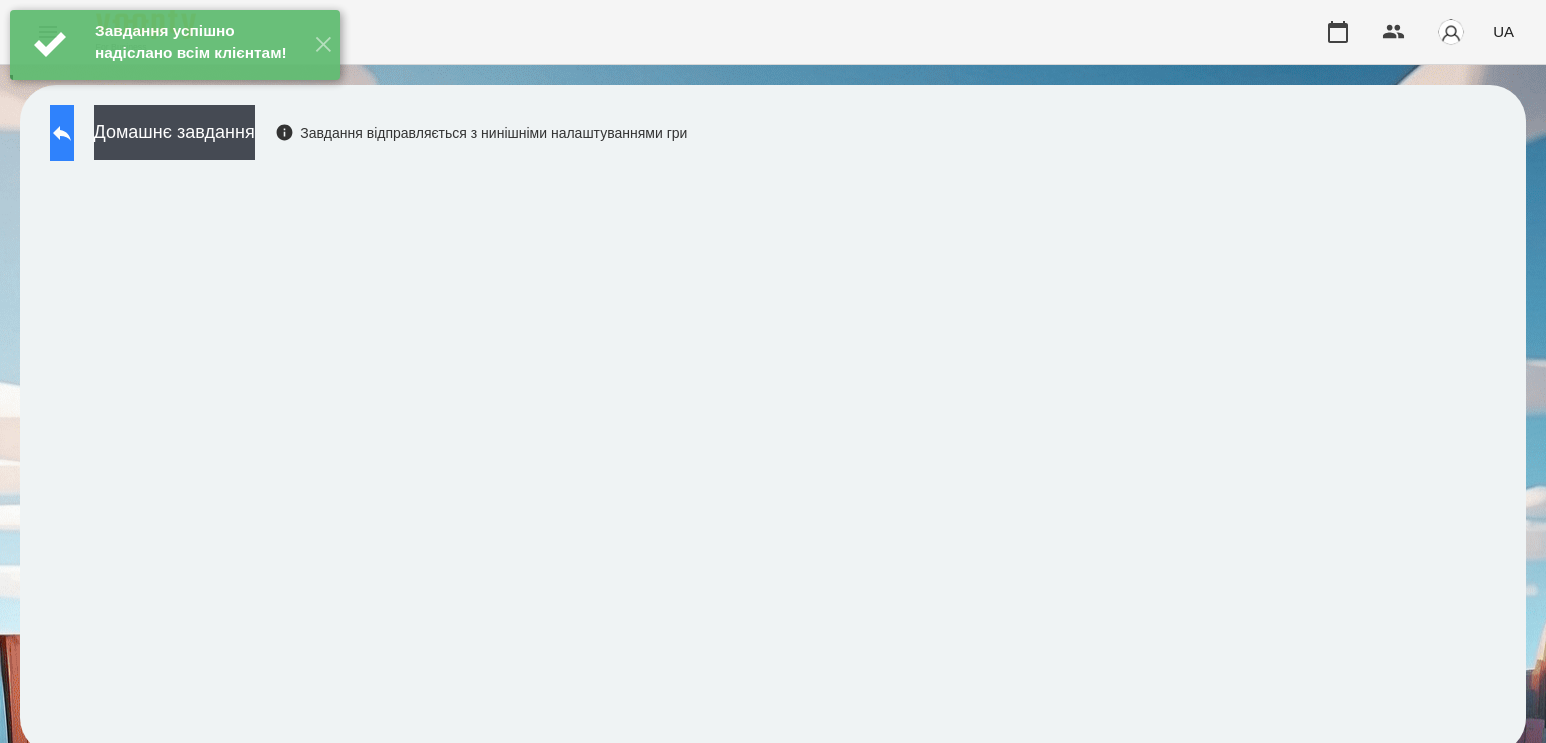 click 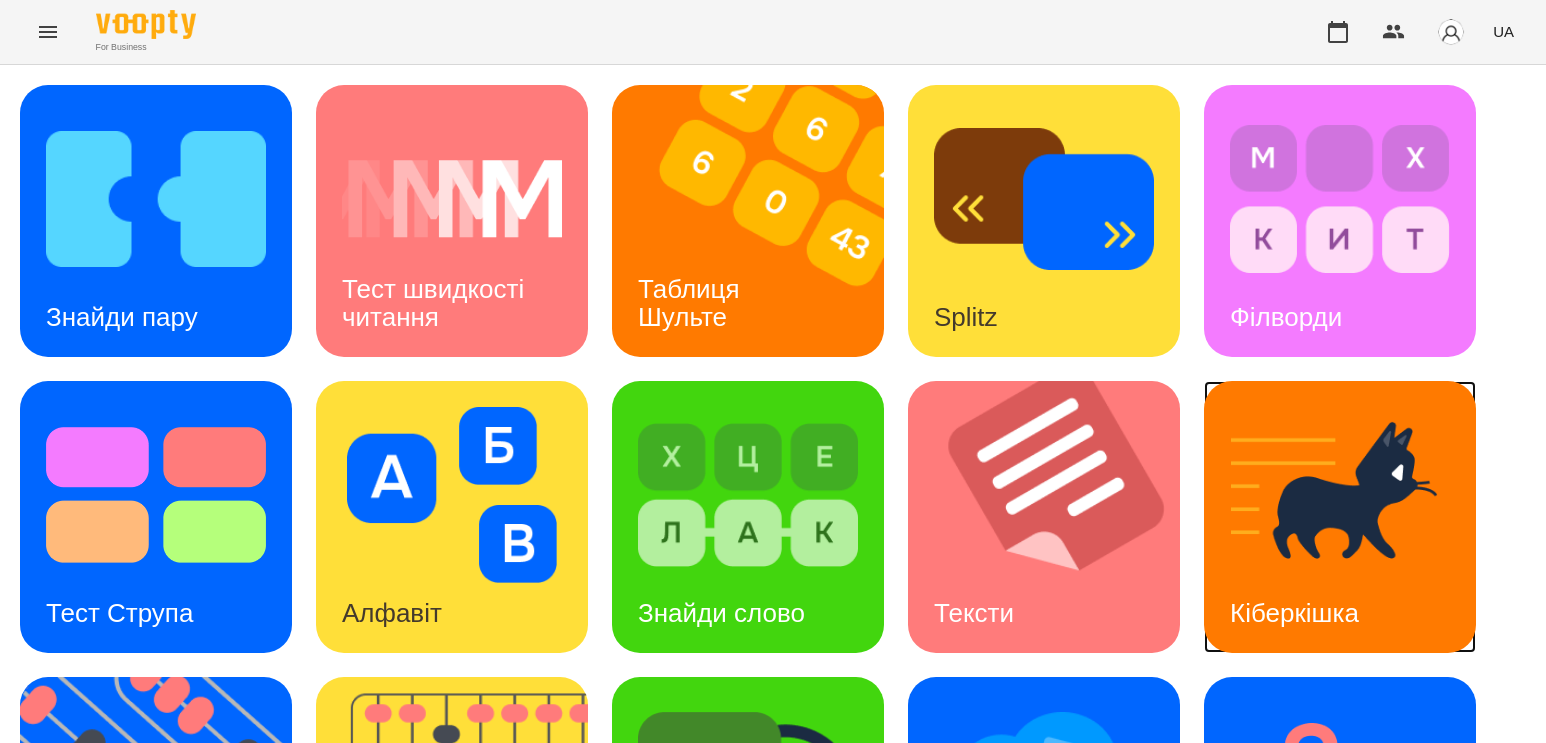 click at bounding box center (1340, 495) 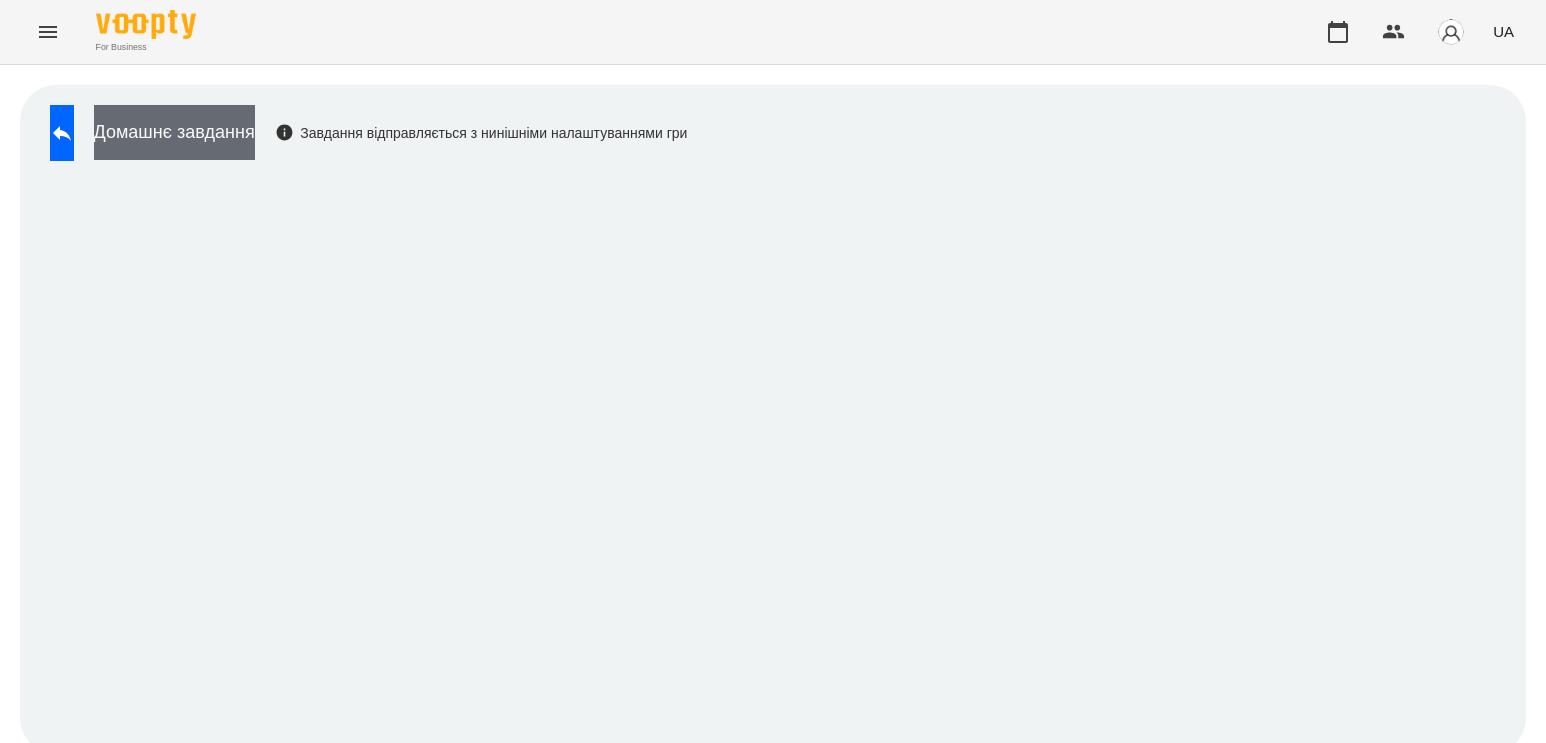 click on "Домашнє завдання" at bounding box center (174, 132) 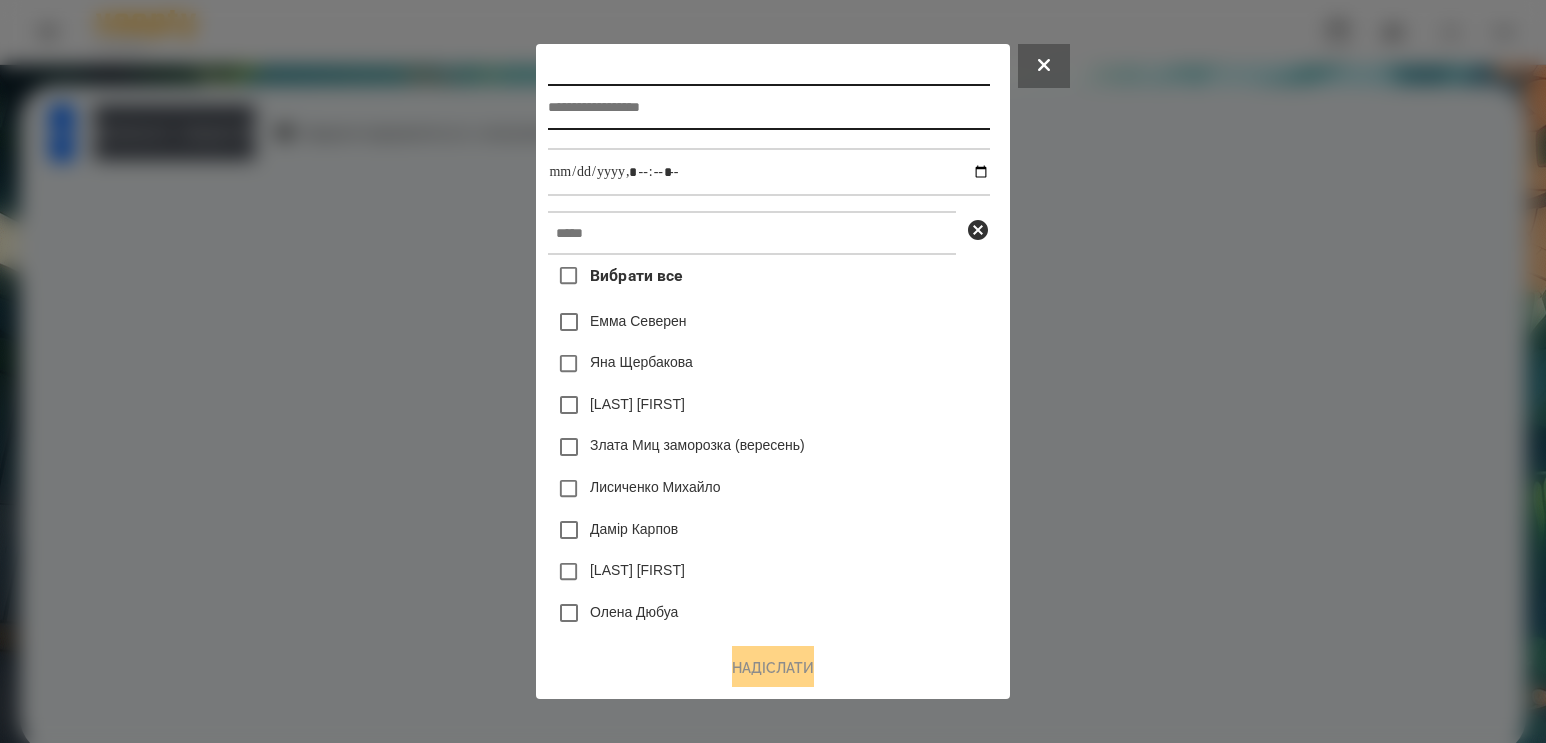 click at bounding box center (768, 107) 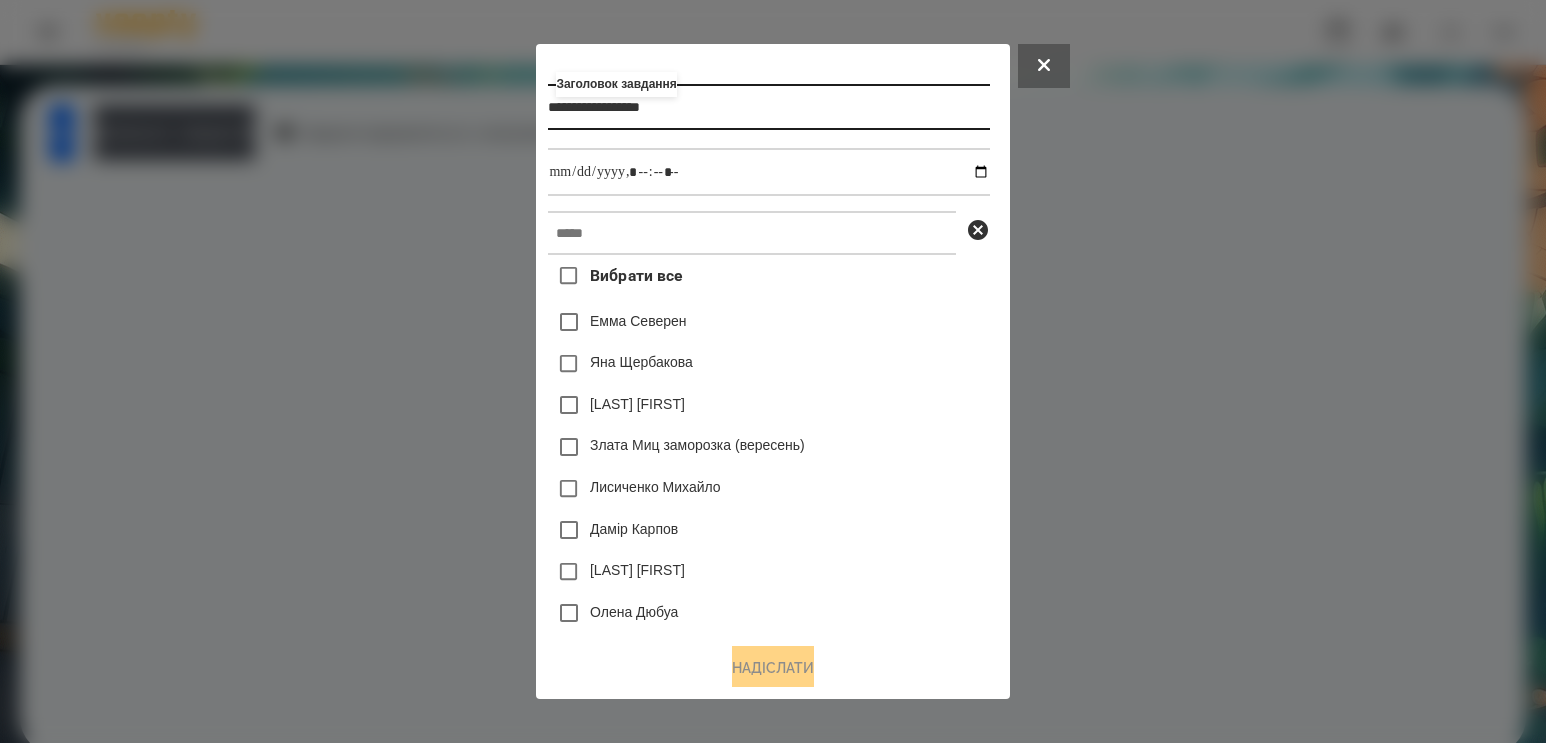type on "**********" 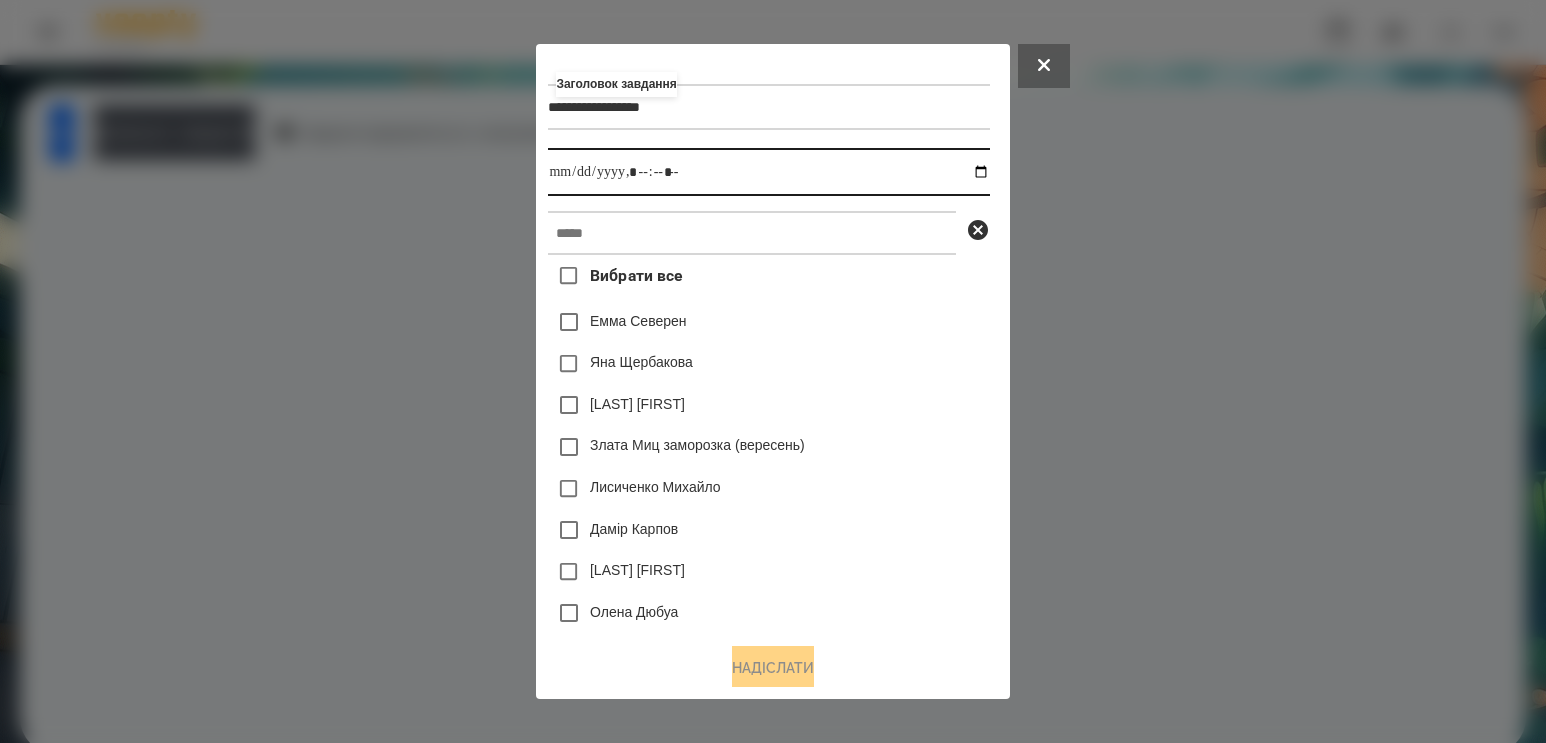 click at bounding box center [768, 172] 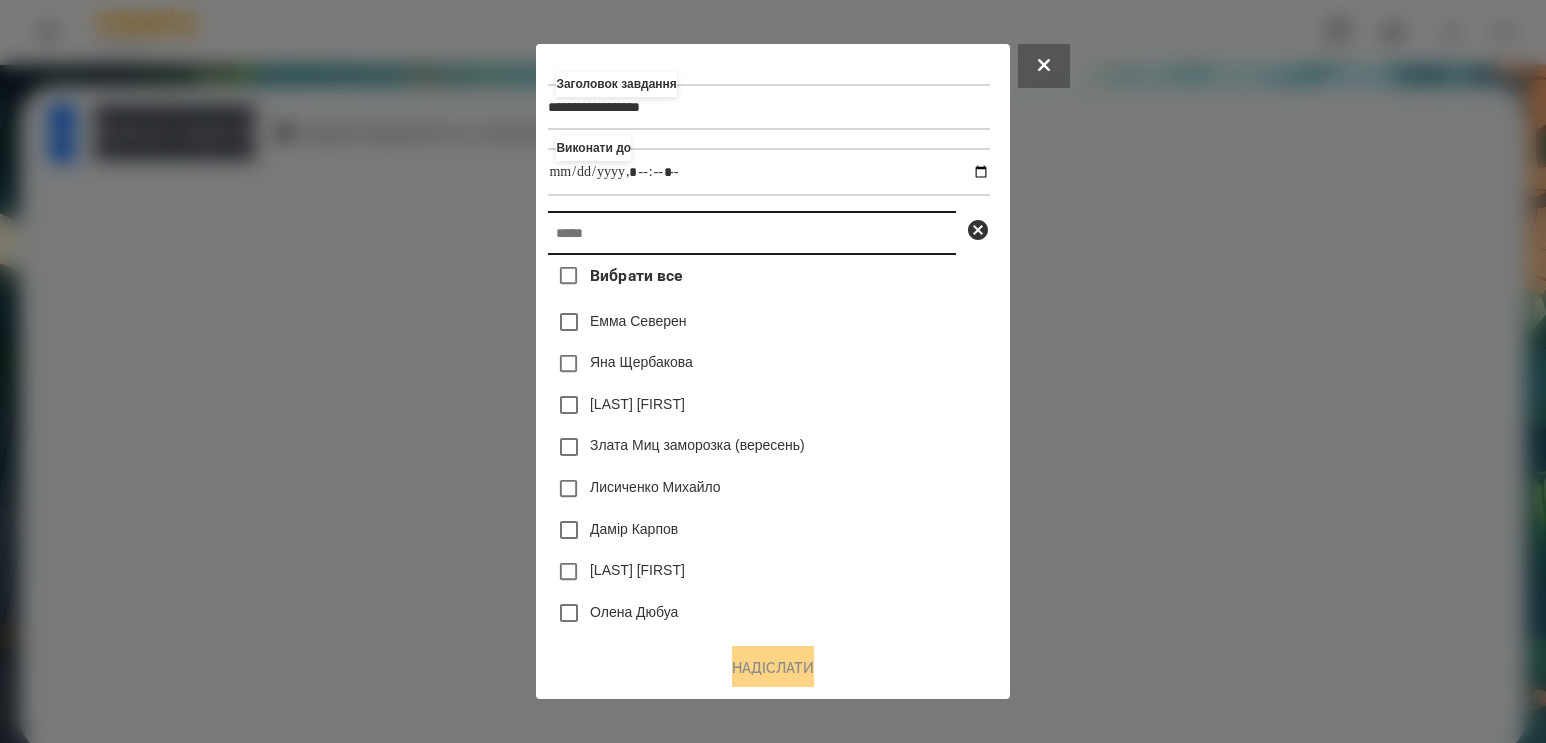 type on "**********" 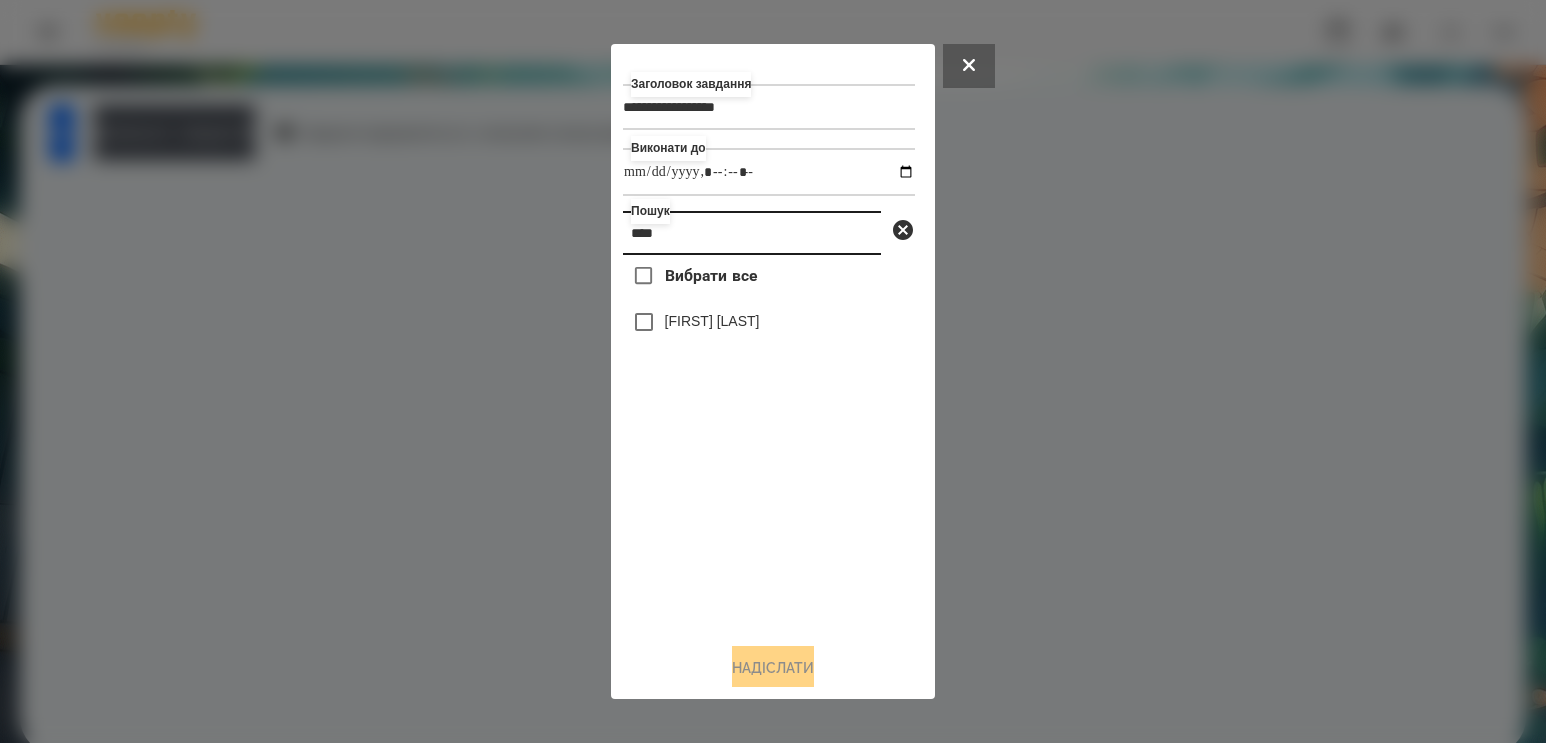 type on "****" 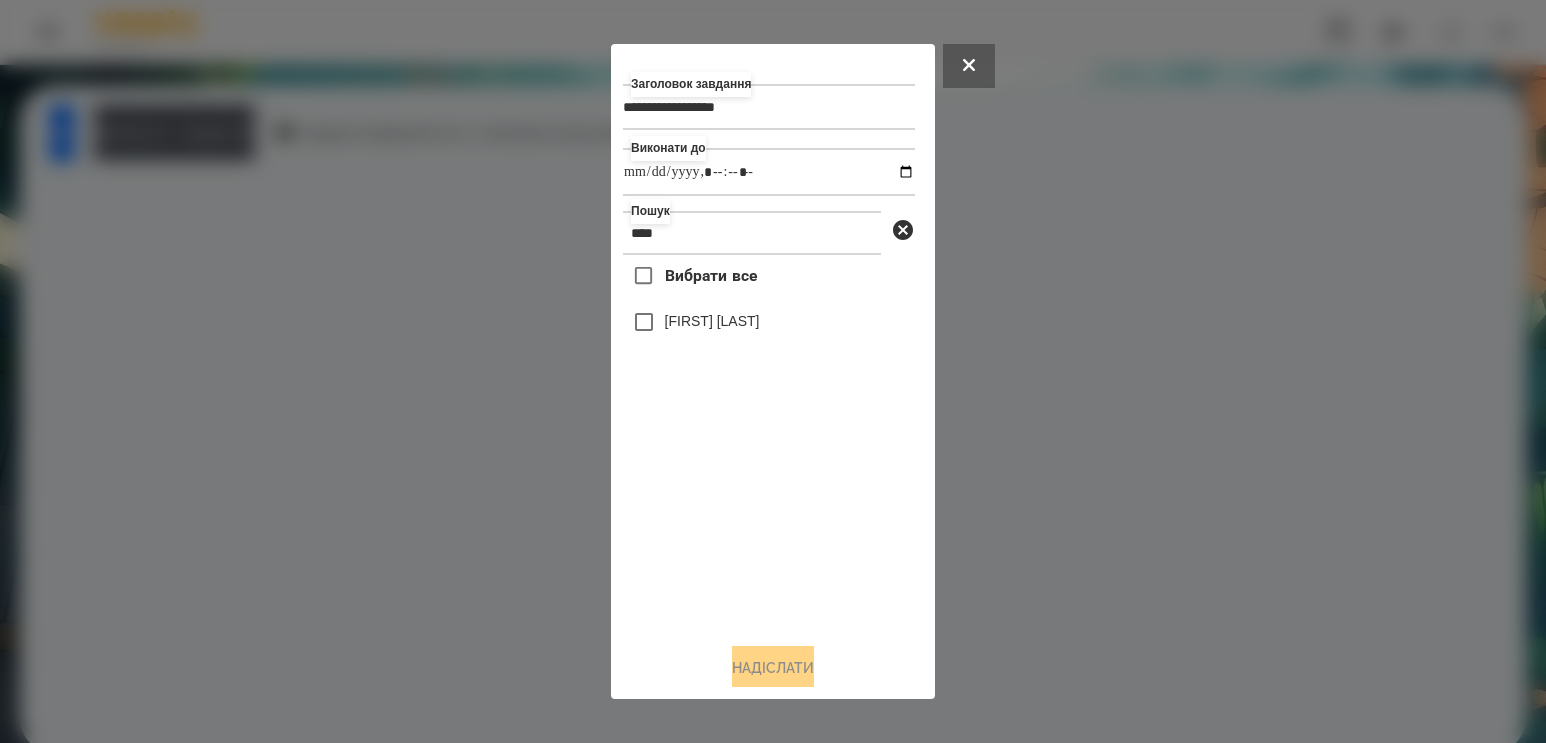 click on "[FIRST] [LAST]" at bounding box center (769, 322) 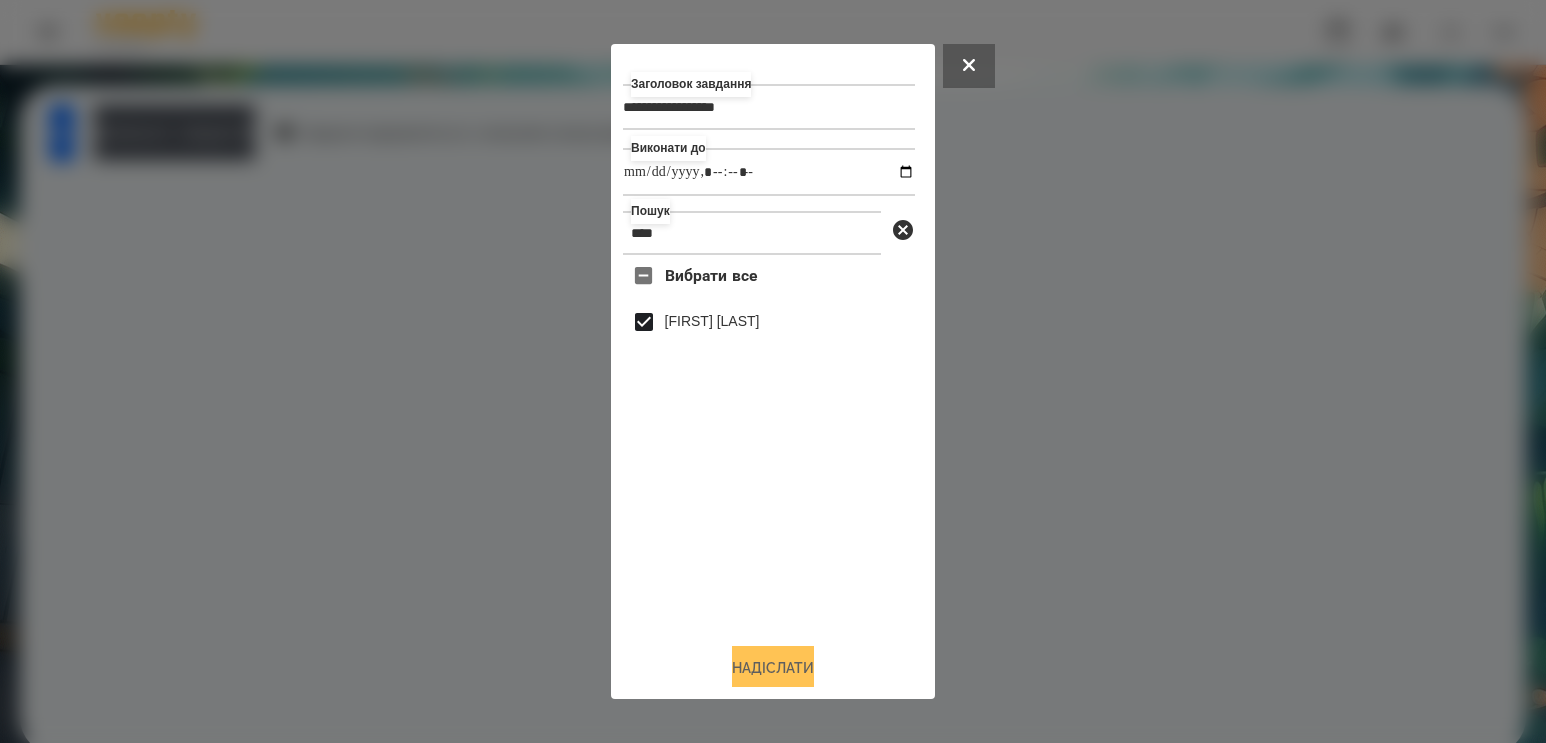 click on "Надіслати" at bounding box center [773, 668] 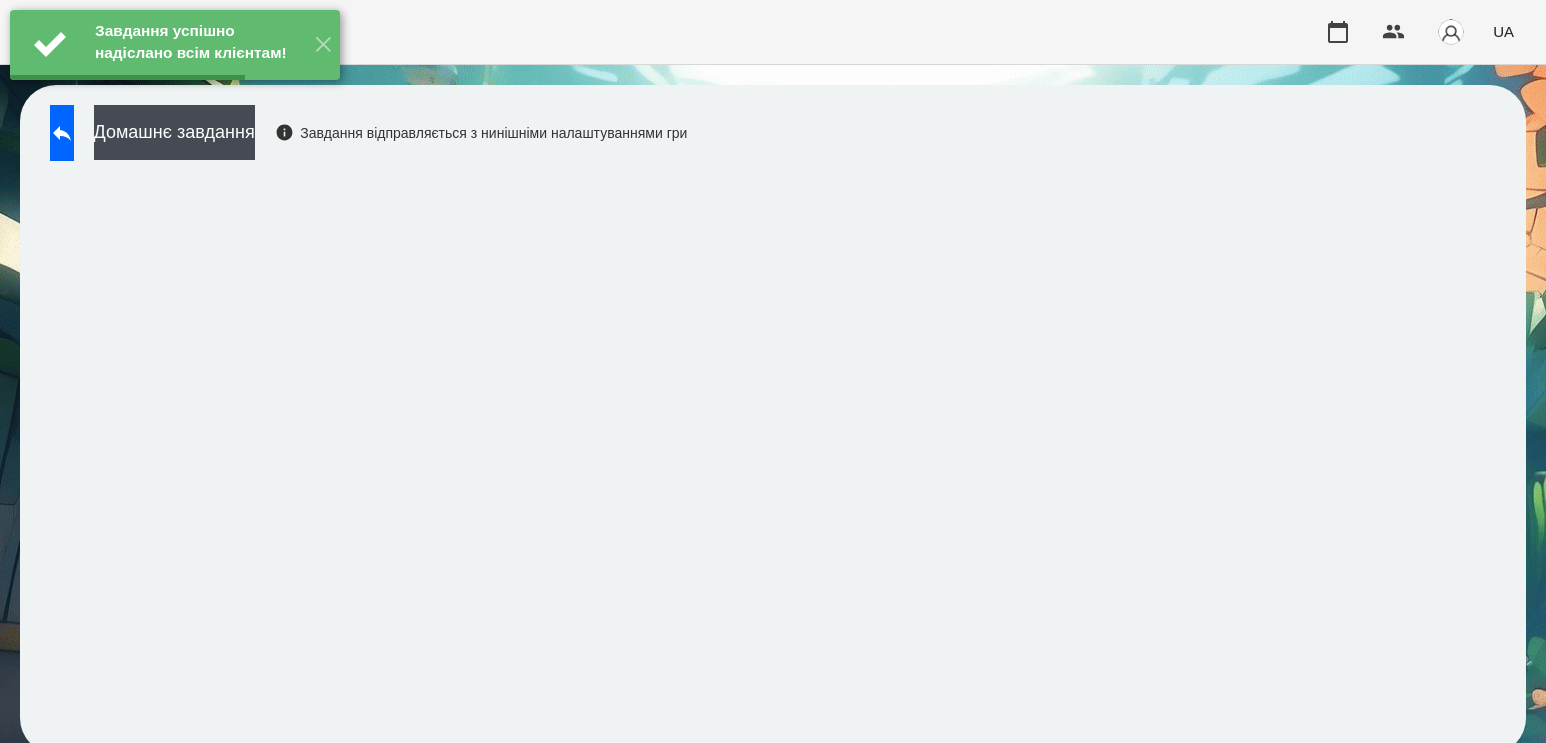 click on "Домашнє завдання" at bounding box center [174, 132] 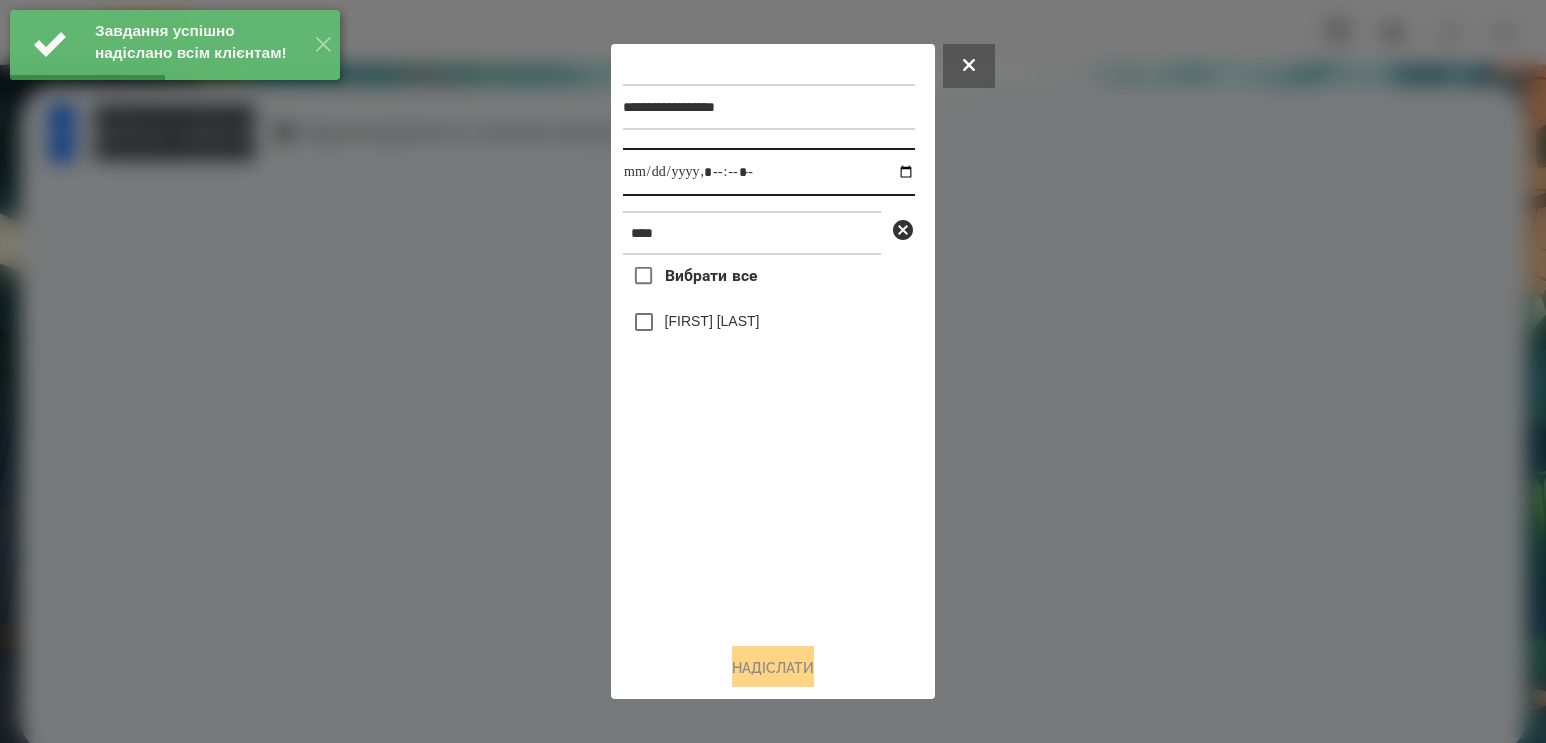 click at bounding box center (769, 172) 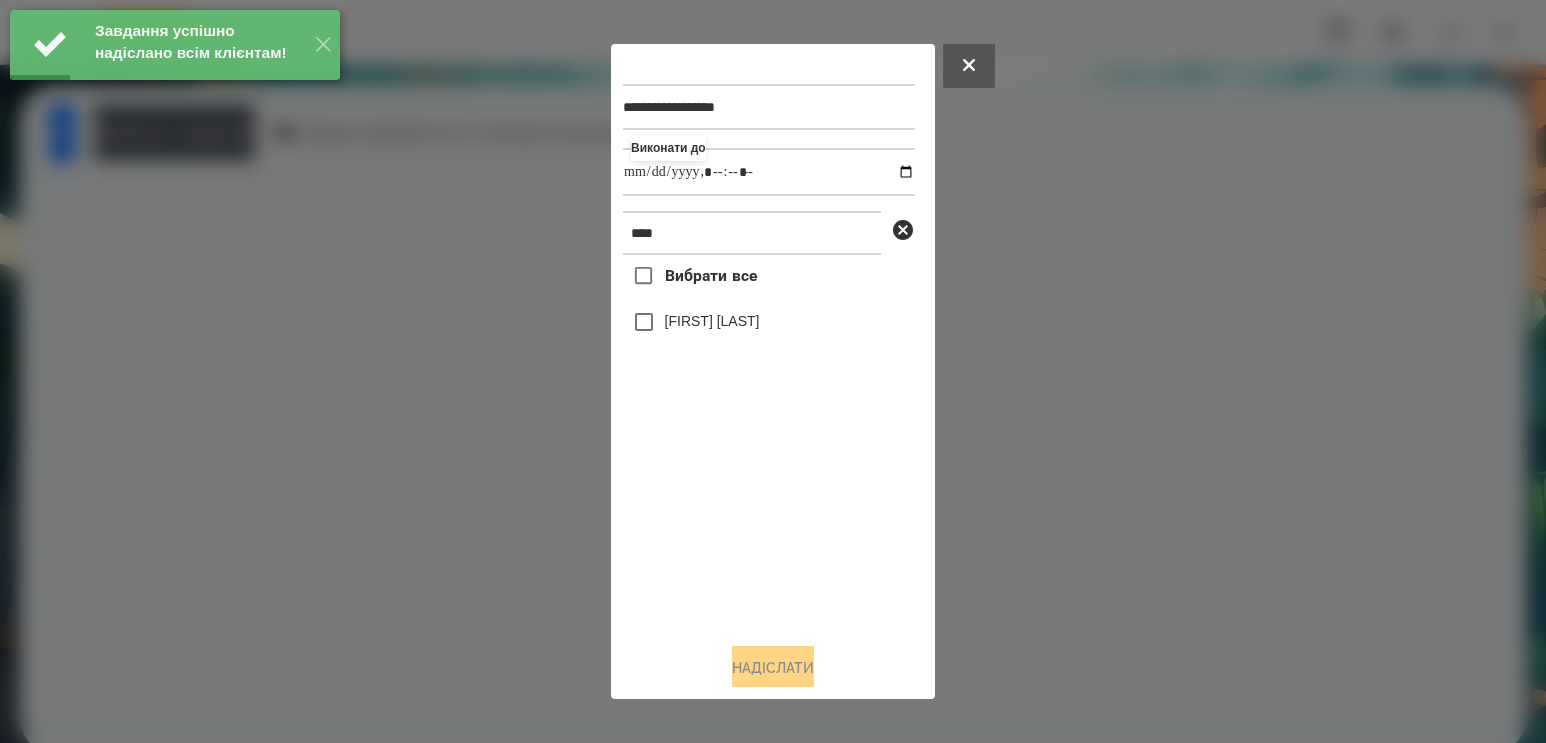 type on "**********" 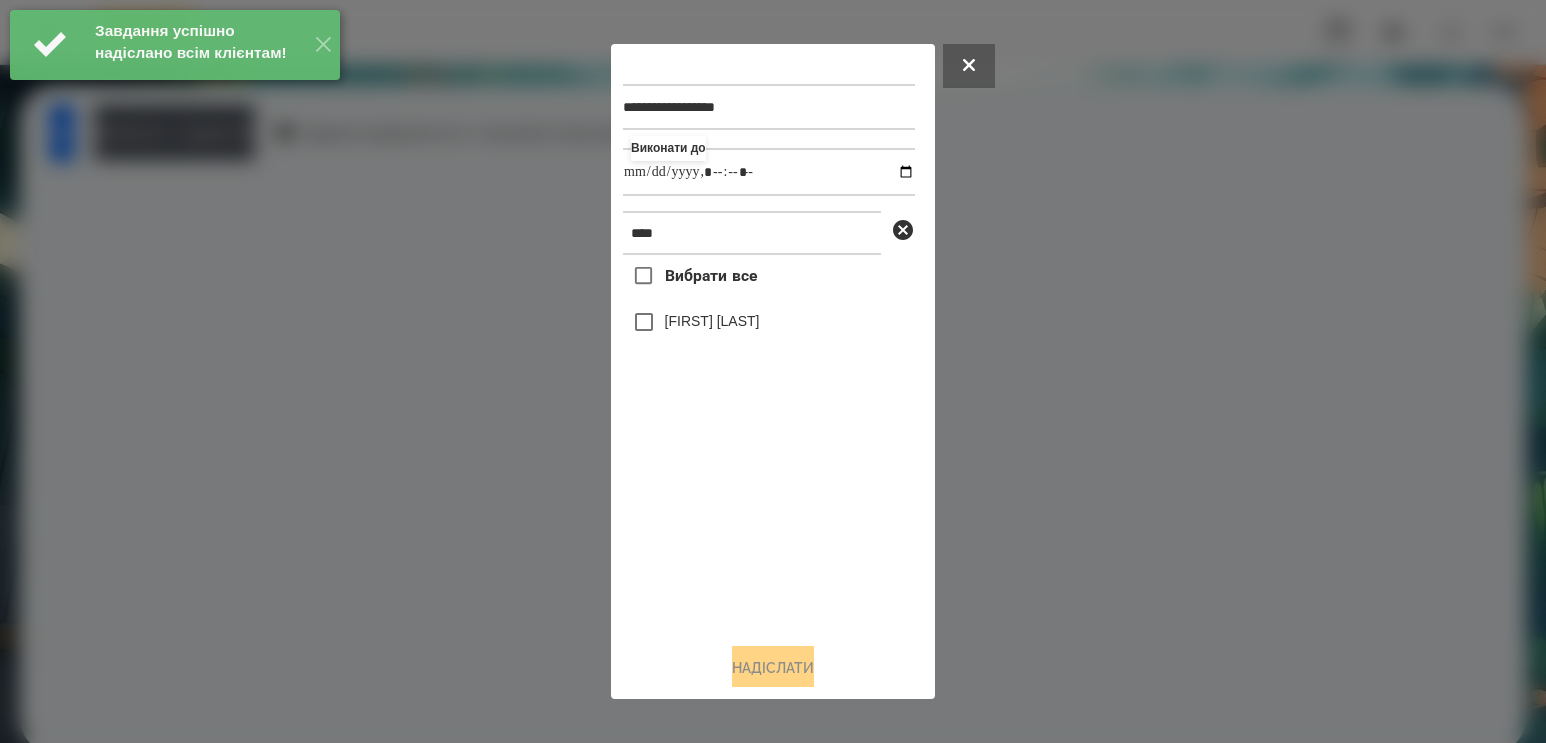 click on "[FIRST] [LAST]" at bounding box center [712, 321] 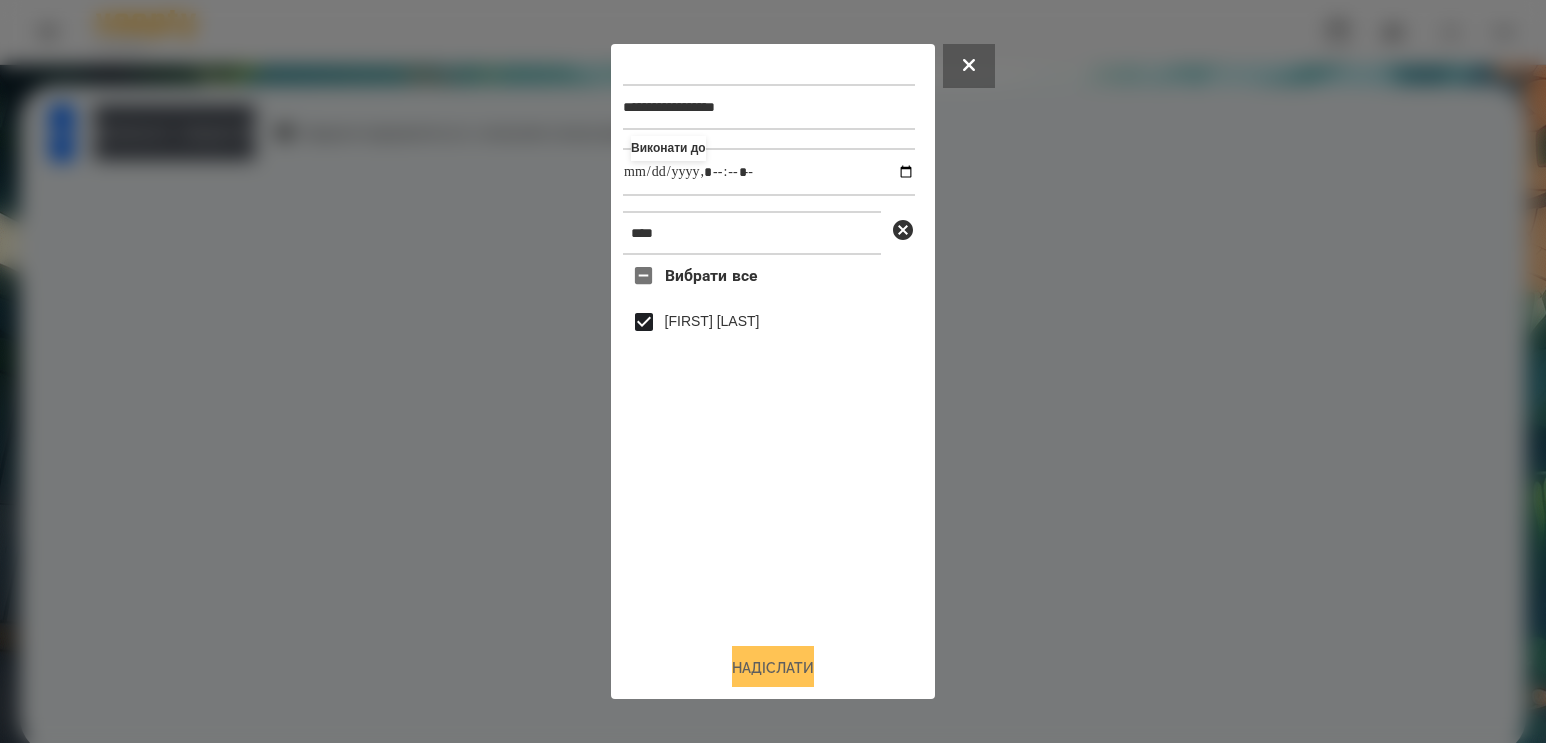 click on "Надіслати" at bounding box center (773, 668) 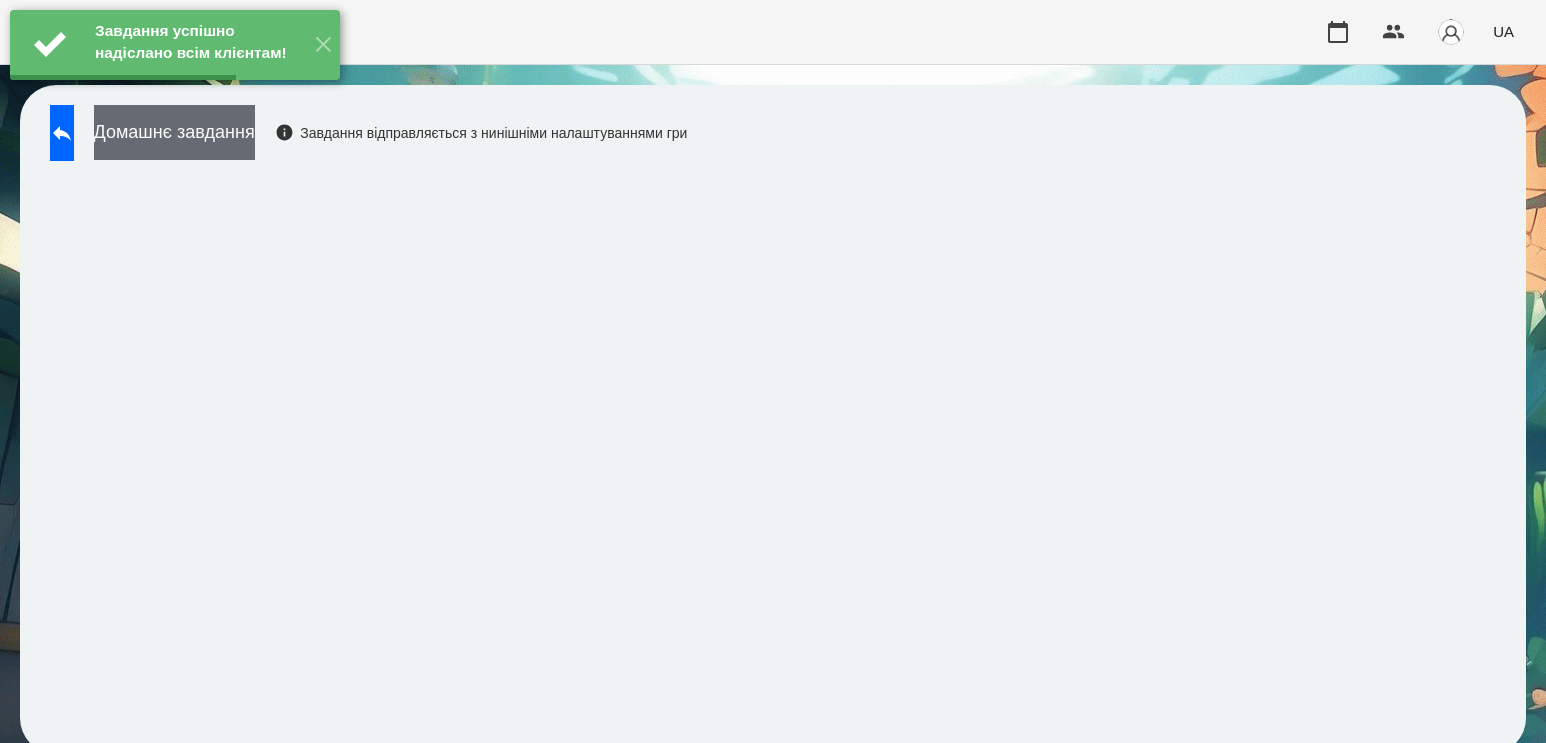 click on "Домашнє завдання" at bounding box center (174, 132) 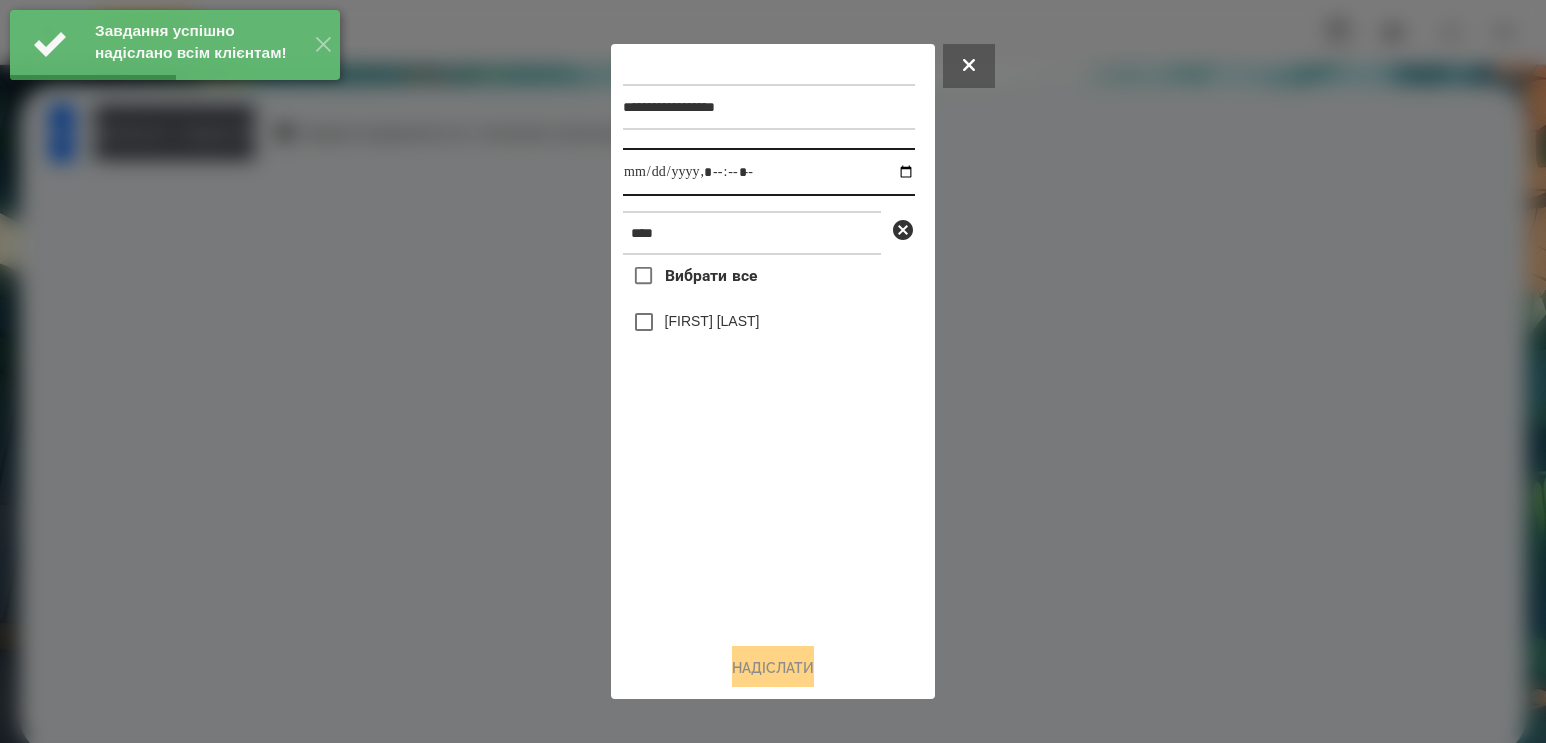 click at bounding box center [769, 172] 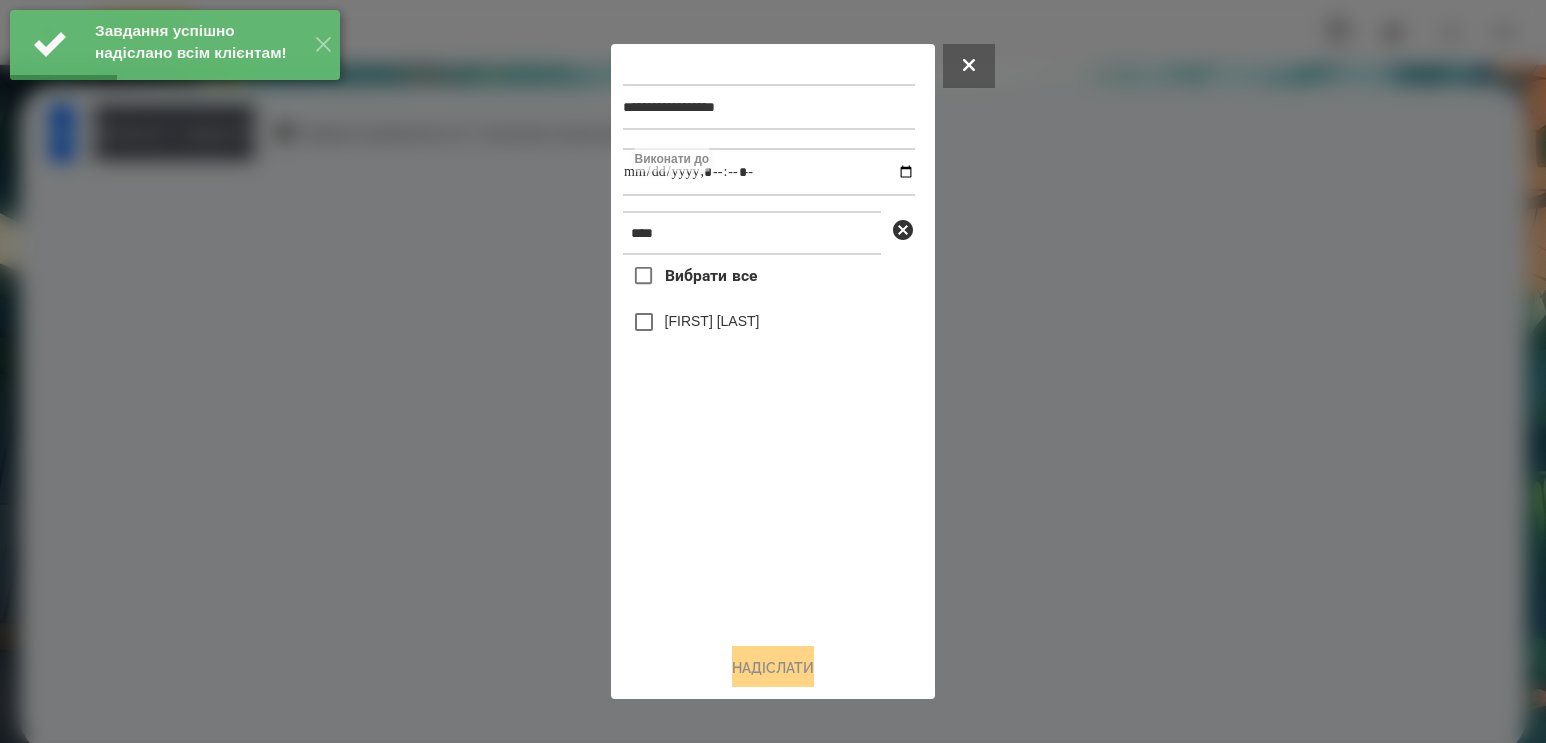 type on "**********" 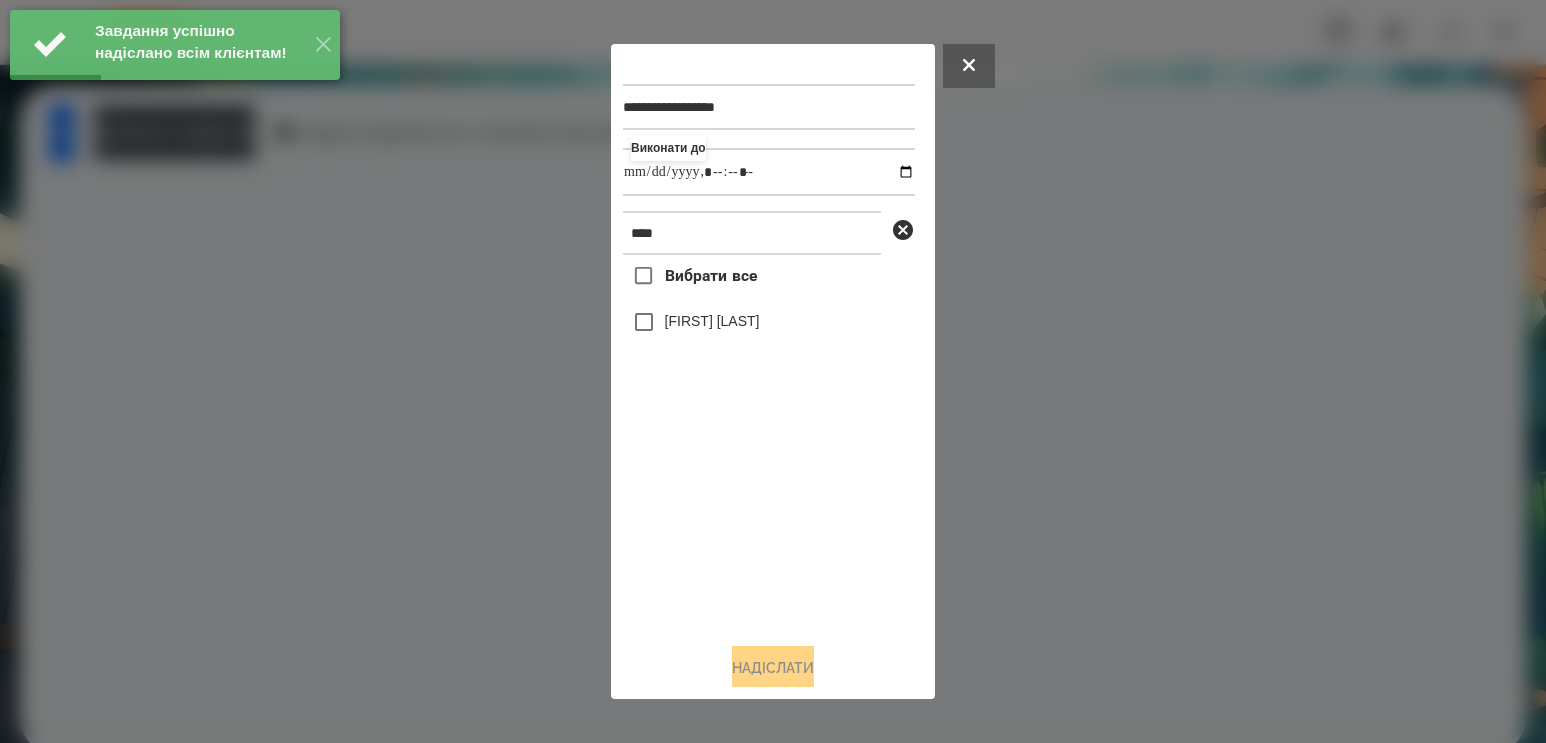 click on "Вибрати все [FIRST] [LAST]" at bounding box center (769, 441) 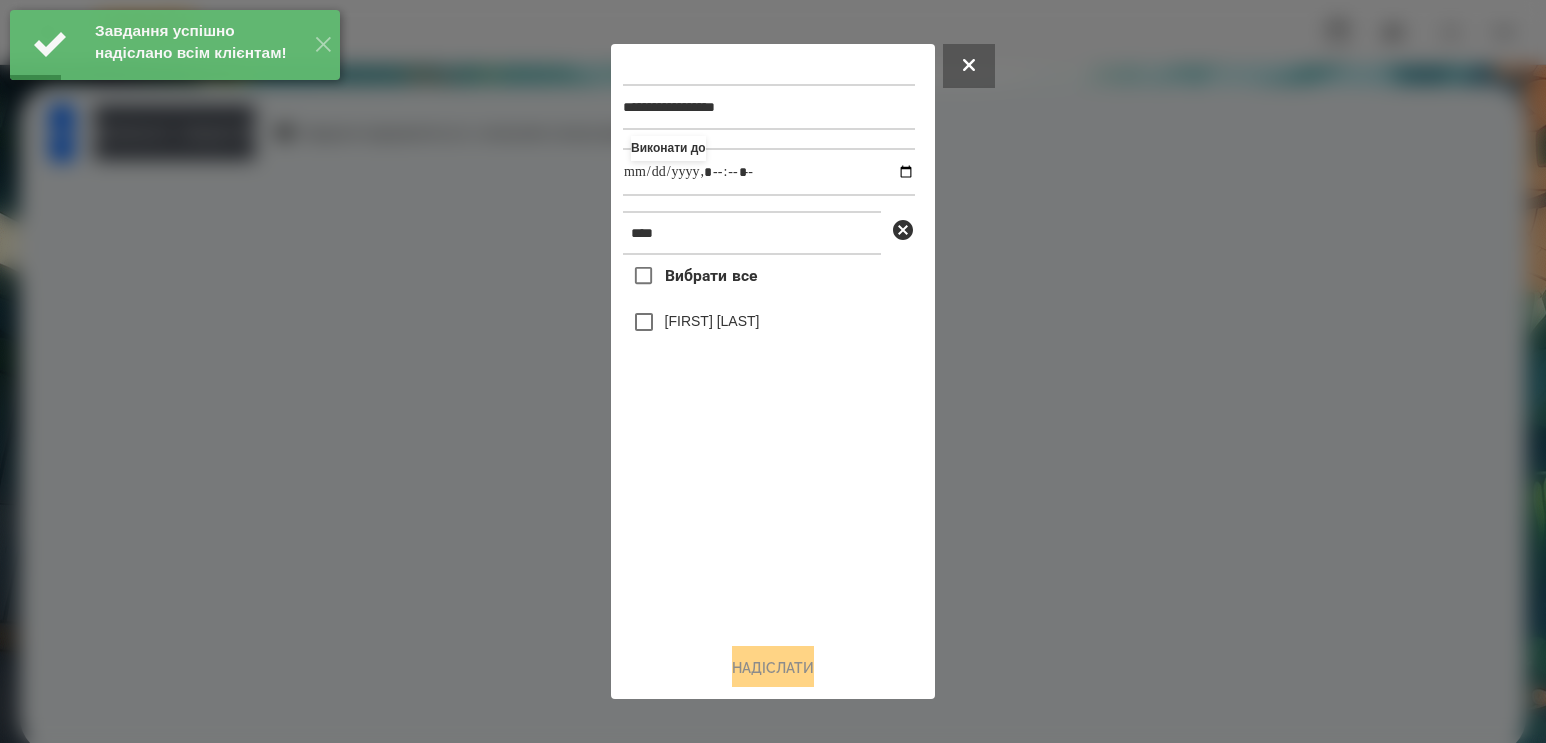 click on "[FIRST] [LAST]" at bounding box center [712, 321] 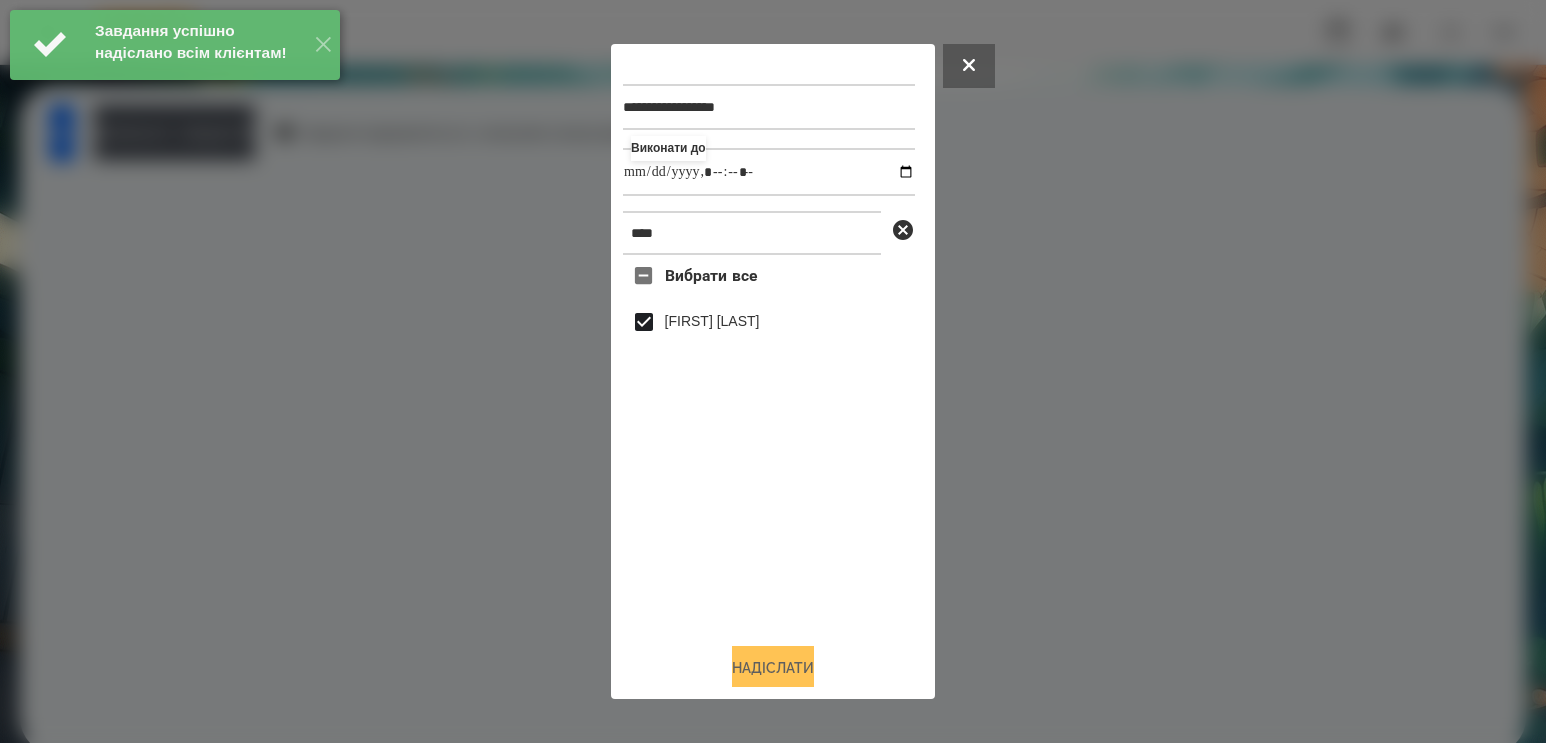 click on "Надіслати" at bounding box center (773, 668) 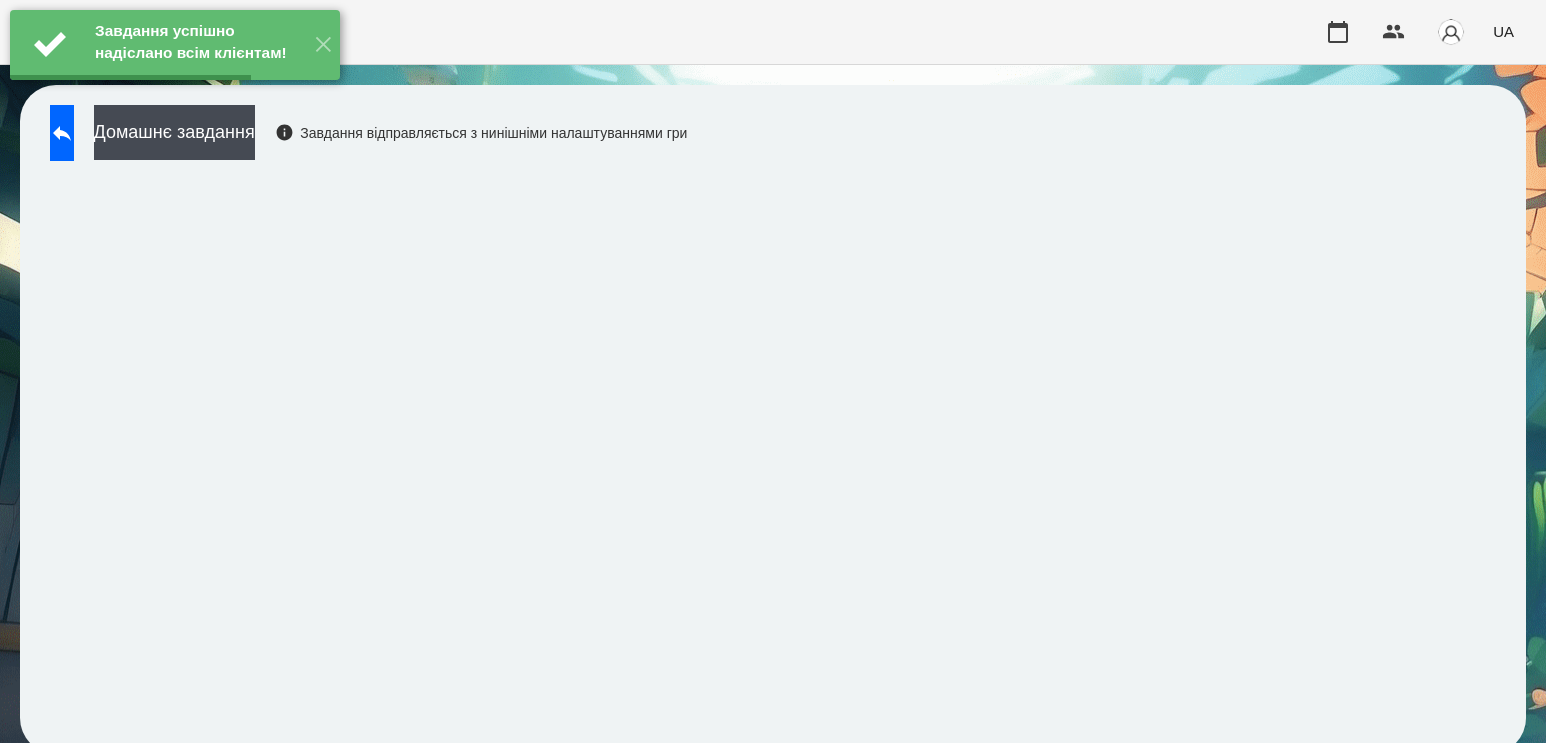 click on "Домашнє завдання" at bounding box center [174, 132] 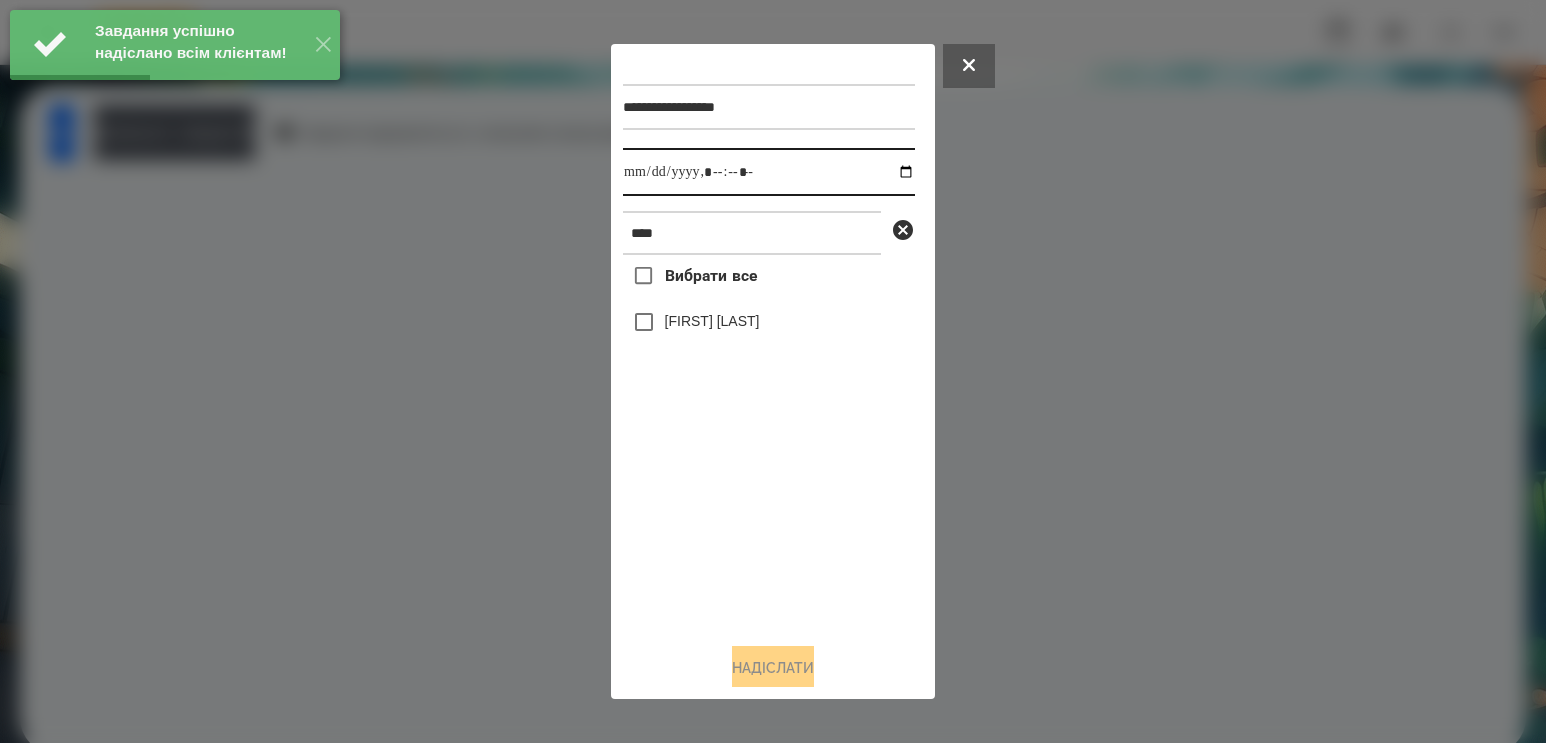 click at bounding box center [769, 172] 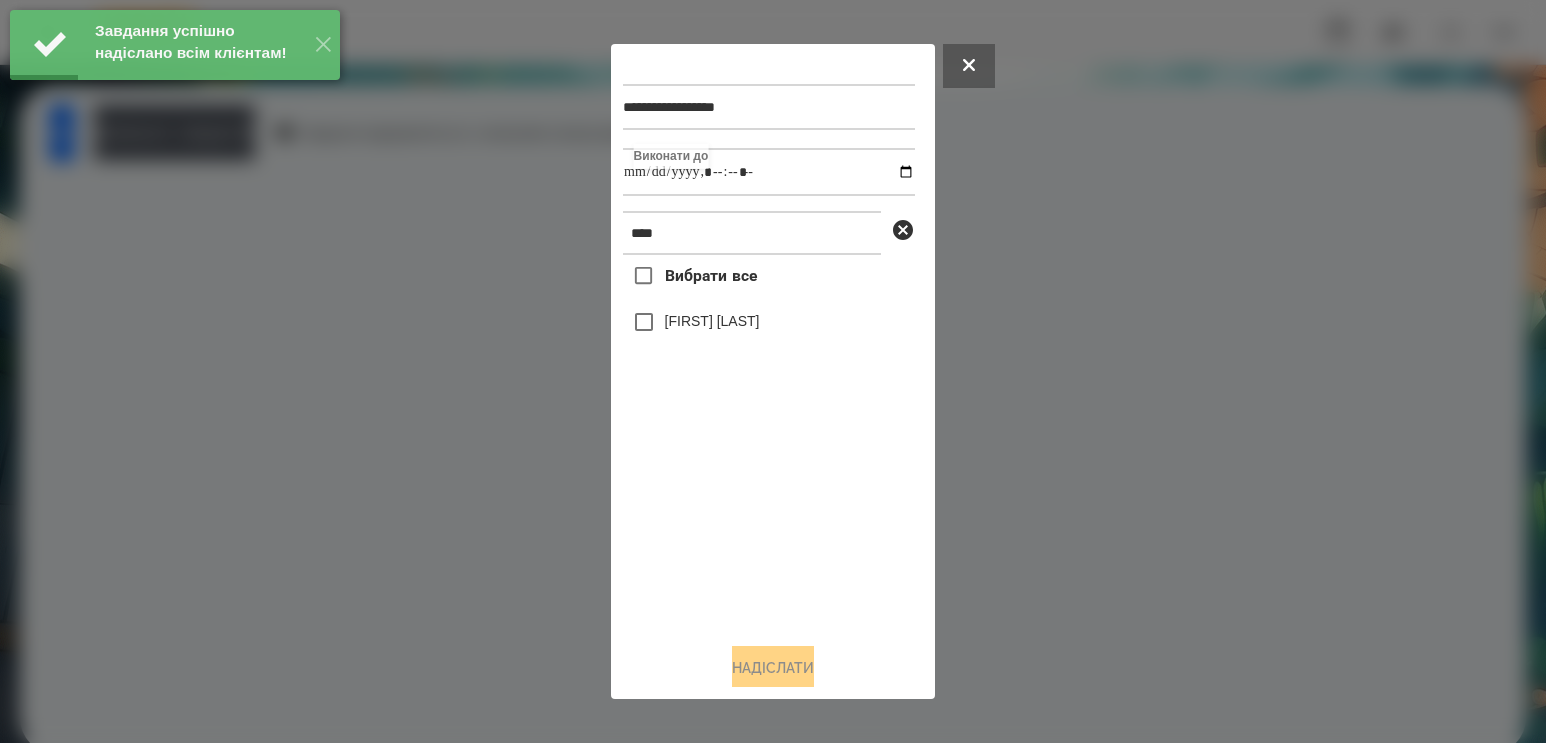 type on "**********" 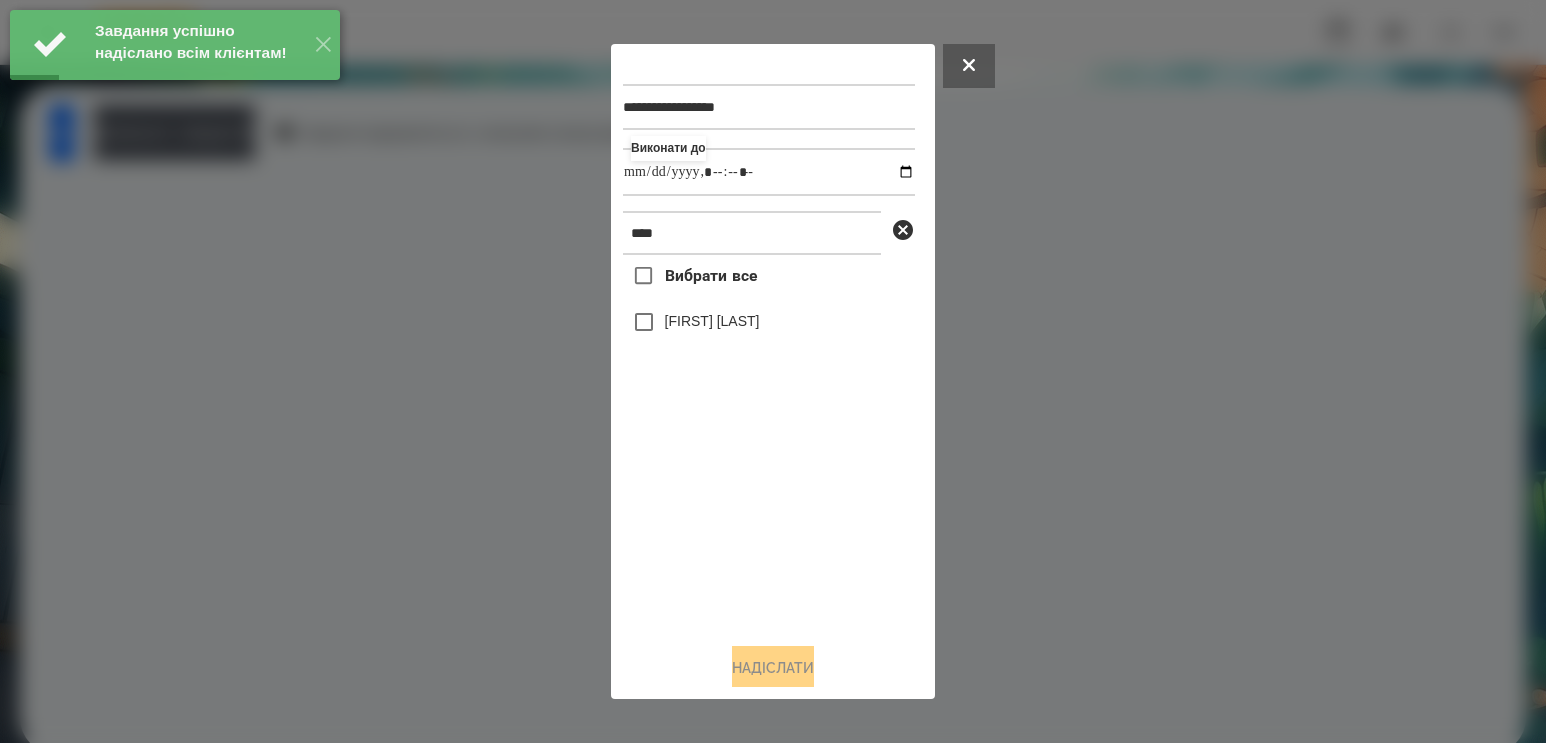 click on "Вибрати все [FIRST] [LAST]" at bounding box center (769, 441) 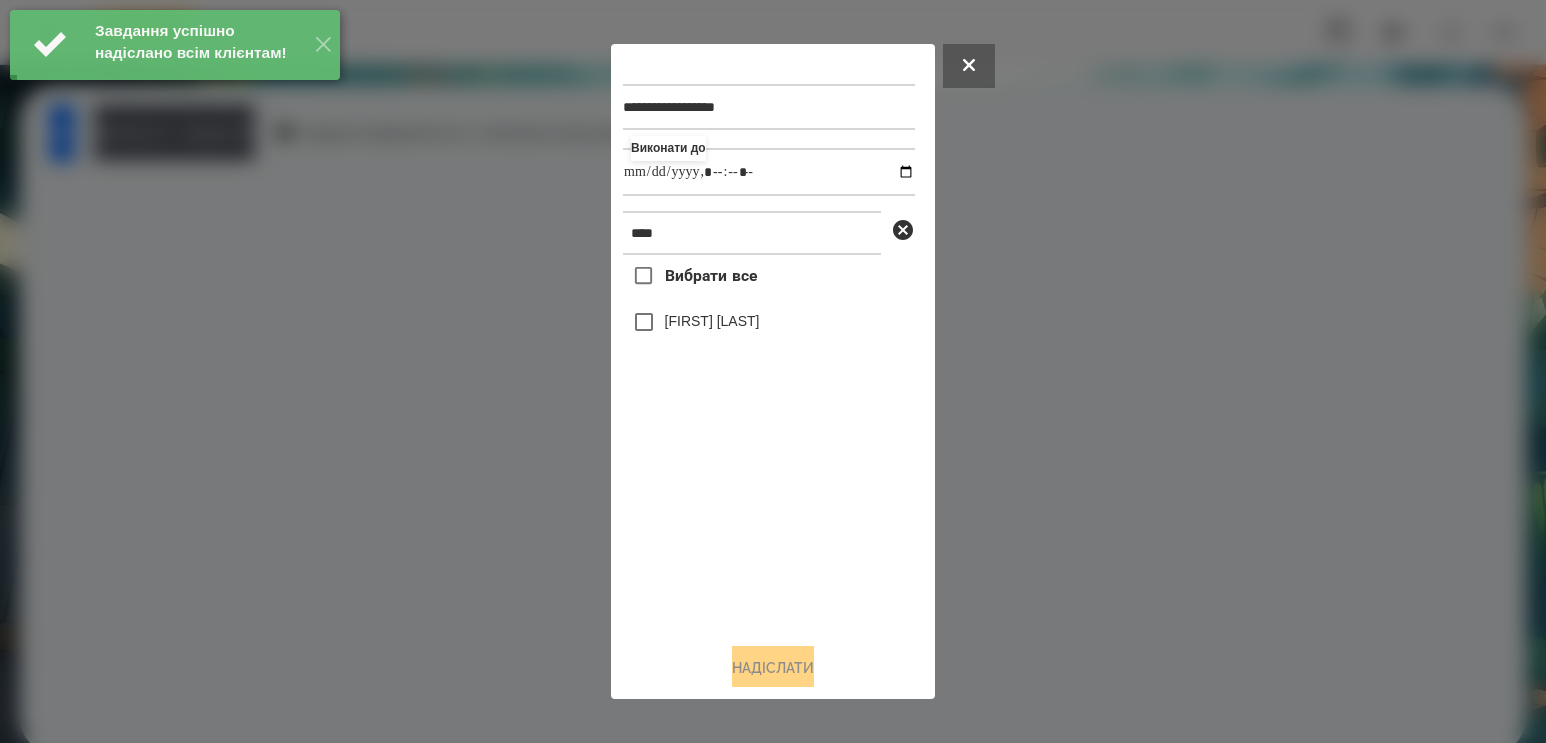 click on "[FIRST] [LAST]" at bounding box center (712, 321) 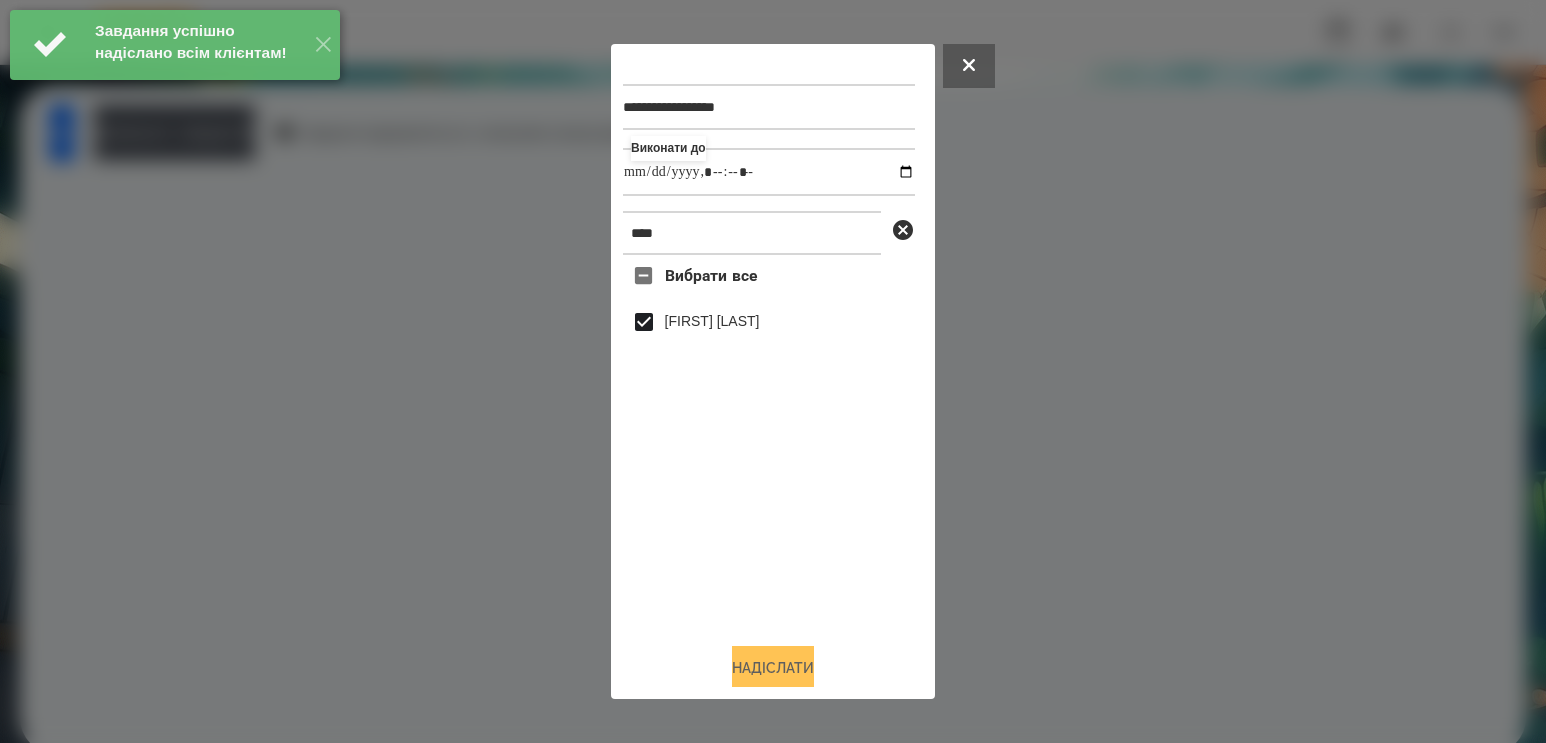 click on "Надіслати" at bounding box center [773, 668] 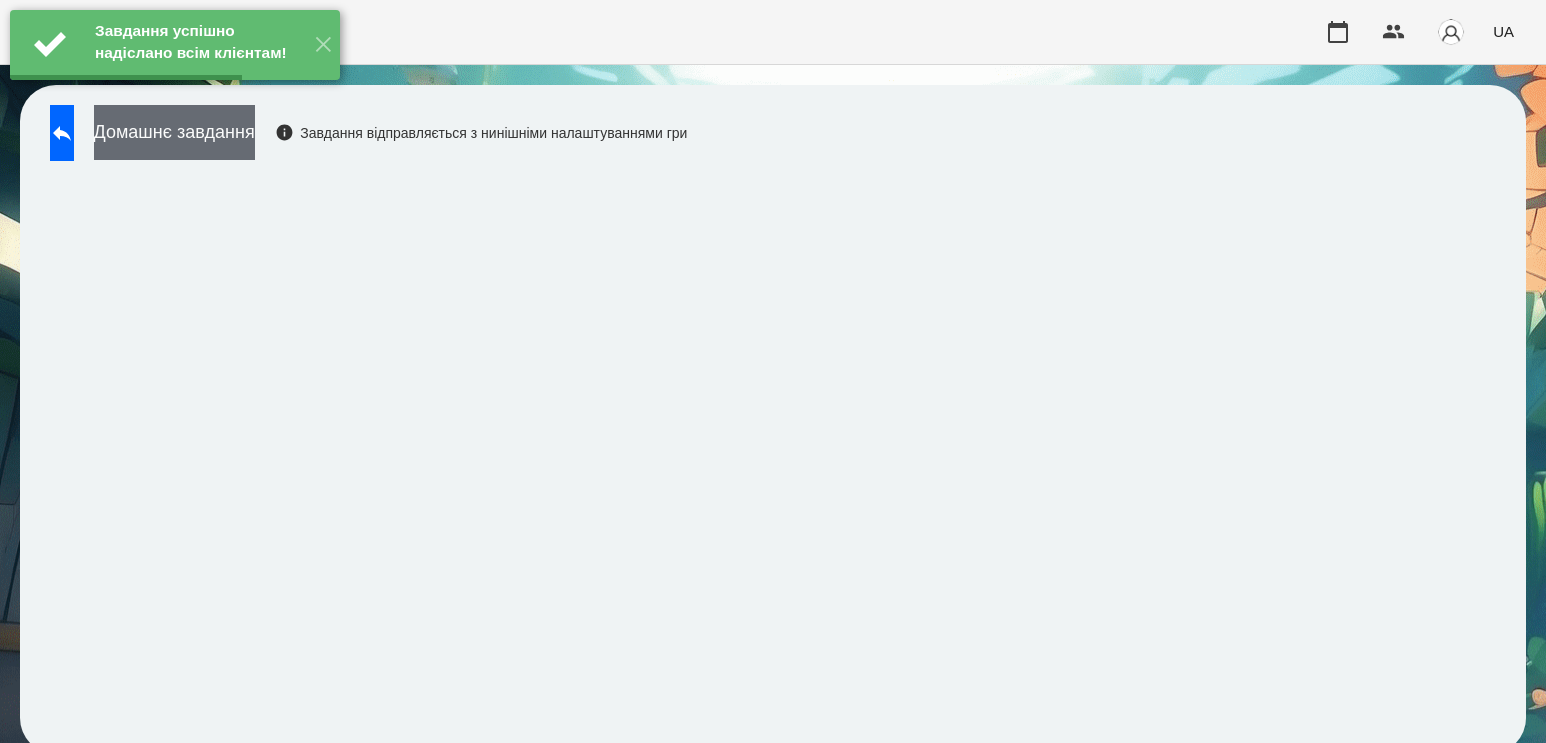 click on "Домашнє завдання" at bounding box center (174, 132) 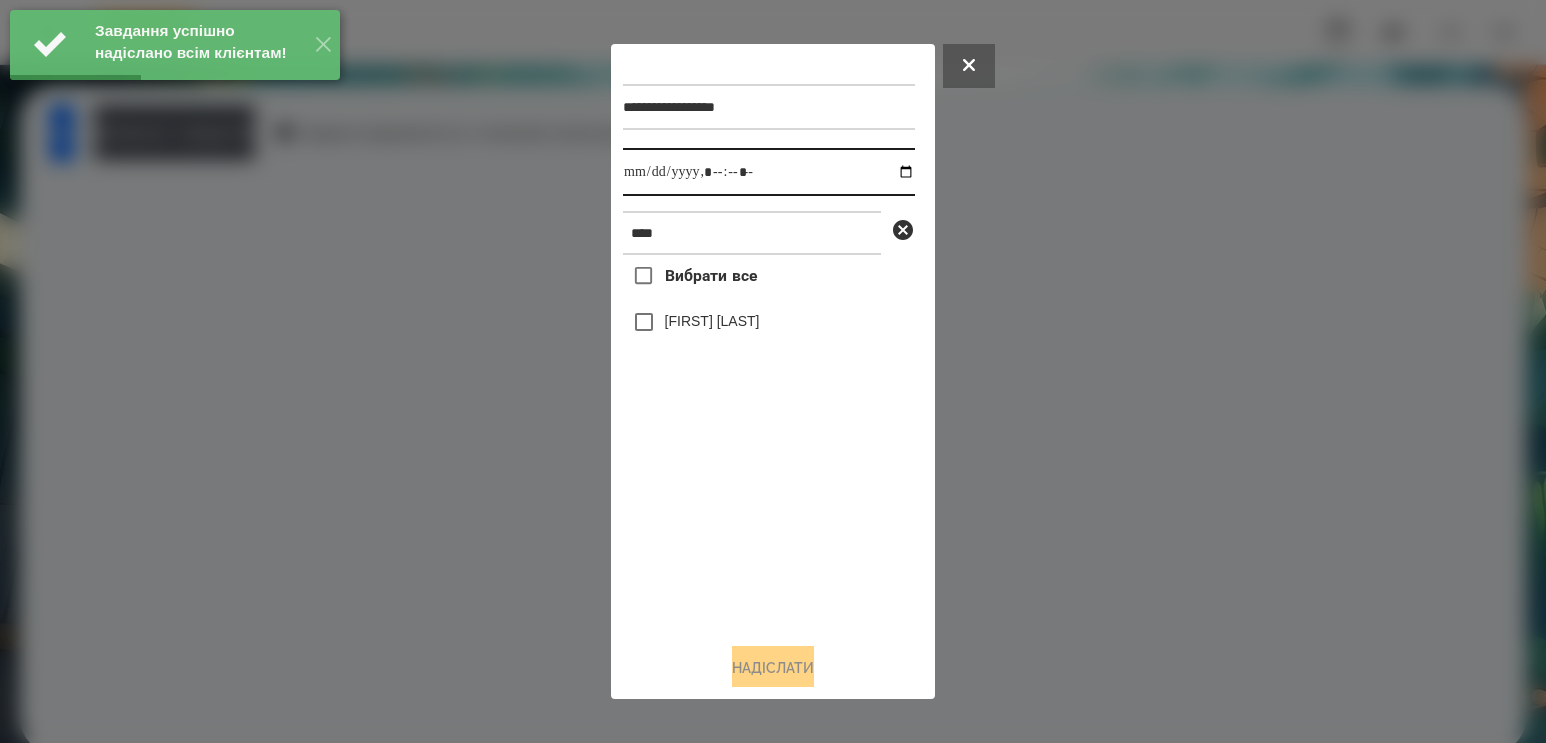 click at bounding box center [769, 172] 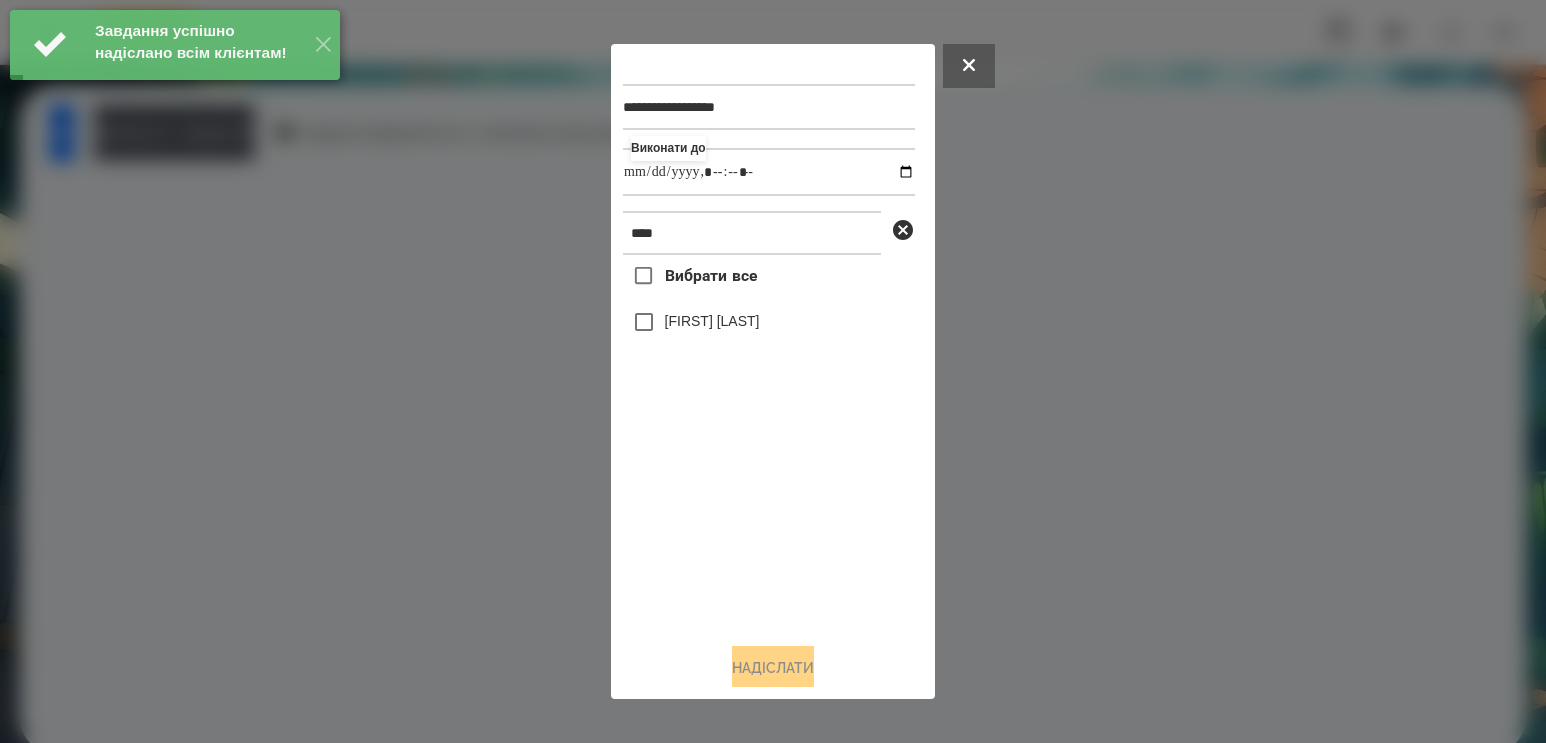 type on "**********" 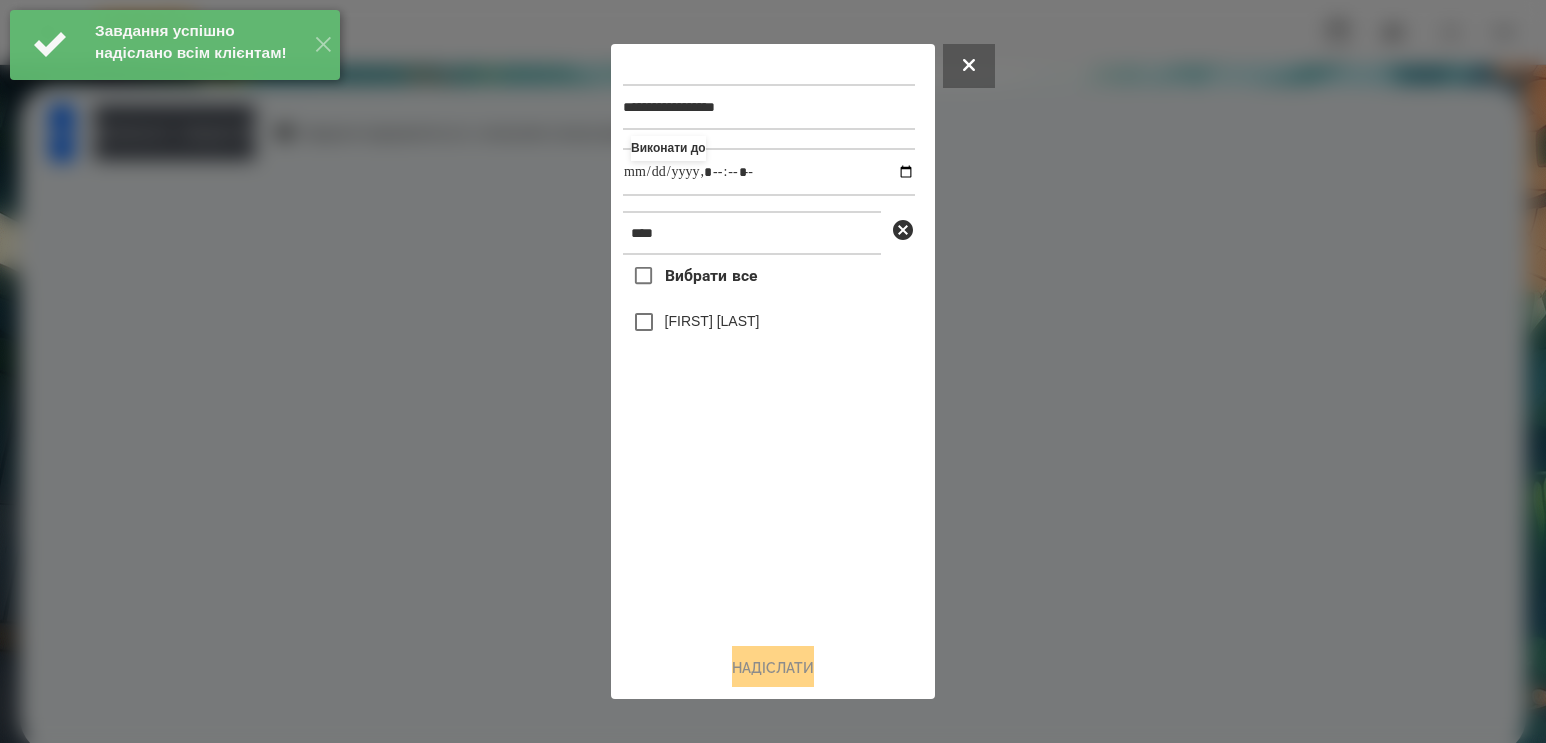 click on "[FIRST] [LAST]" at bounding box center [712, 321] 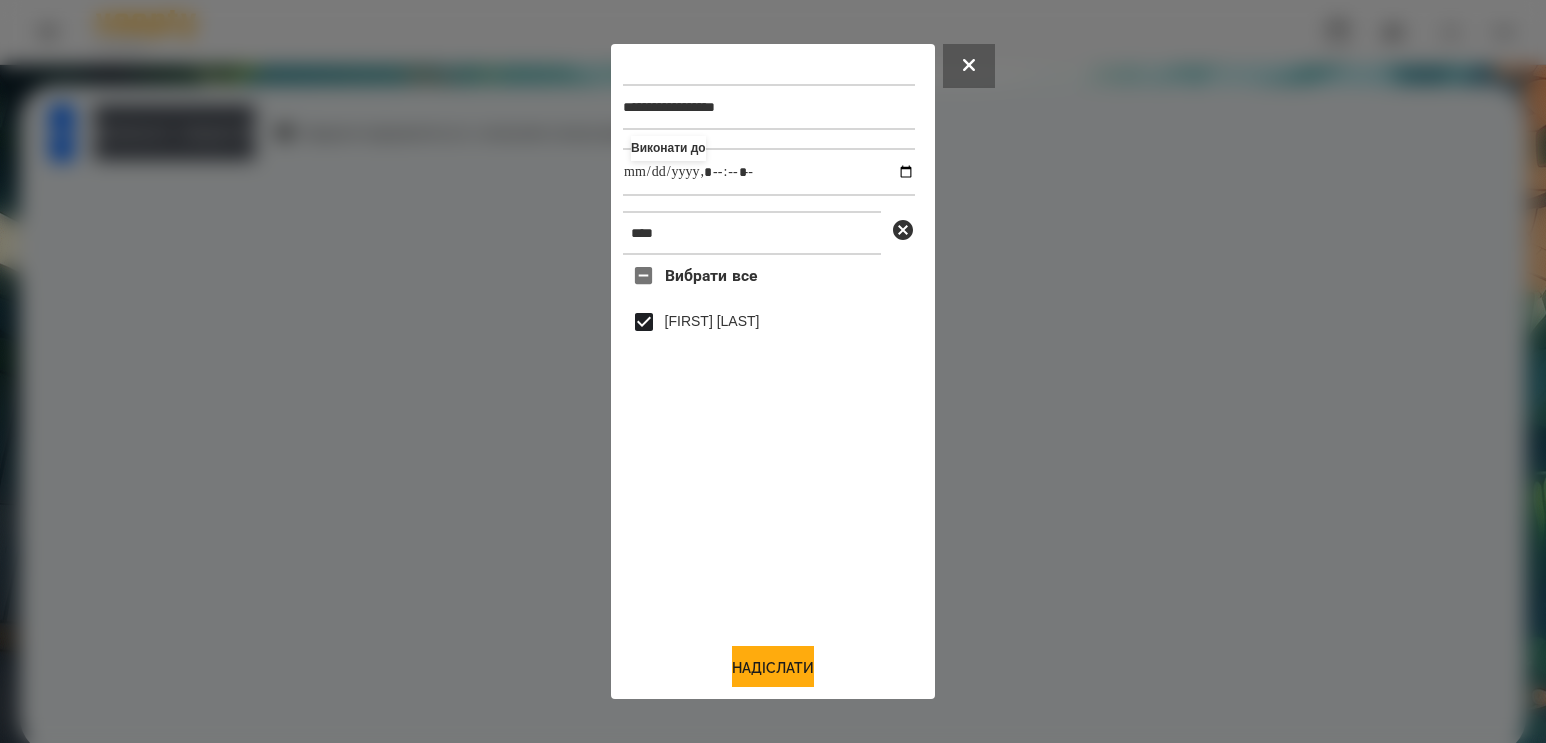 drag, startPoint x: 757, startPoint y: 690, endPoint x: 766, endPoint y: 697, distance: 11.401754 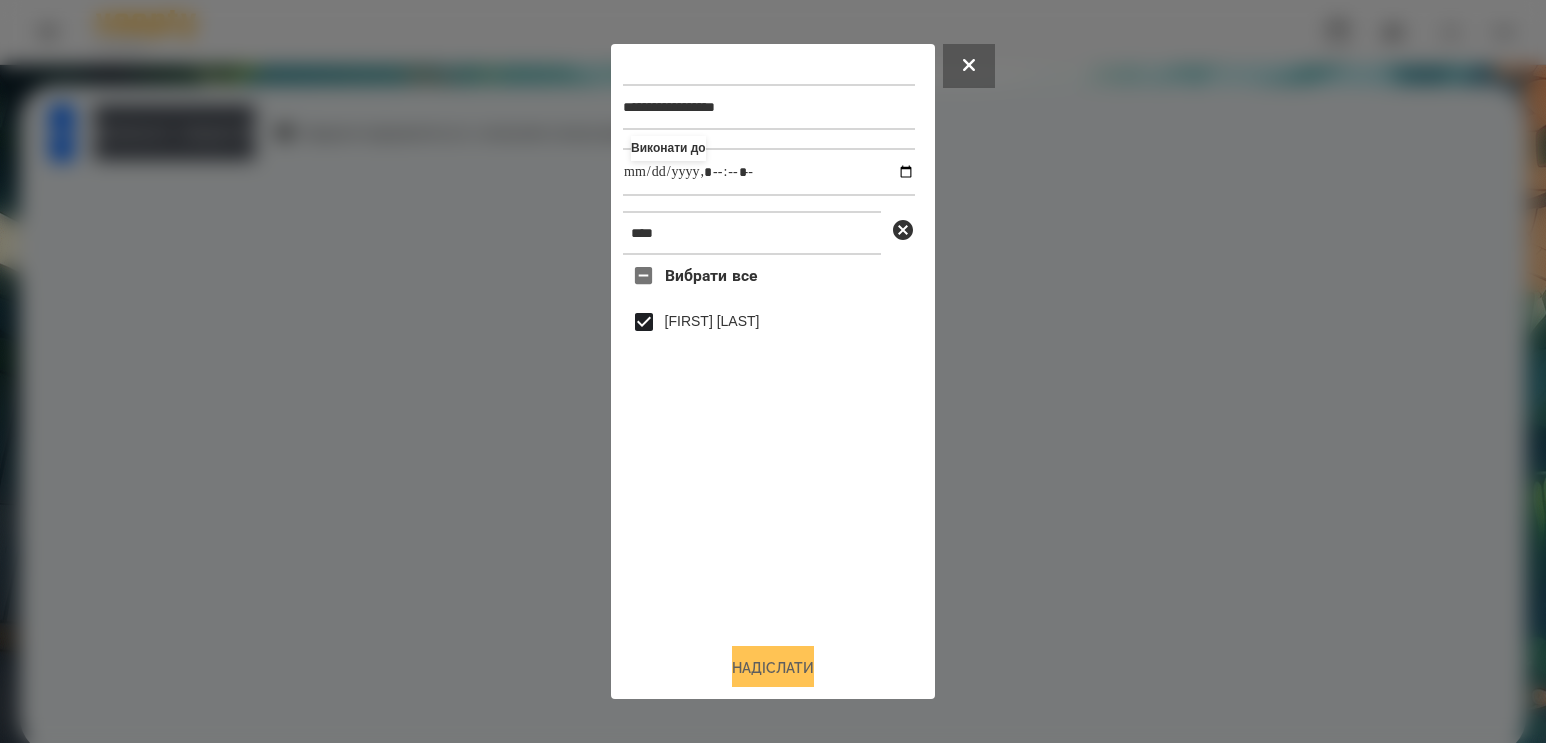 click on "Надіслати" at bounding box center (773, 668) 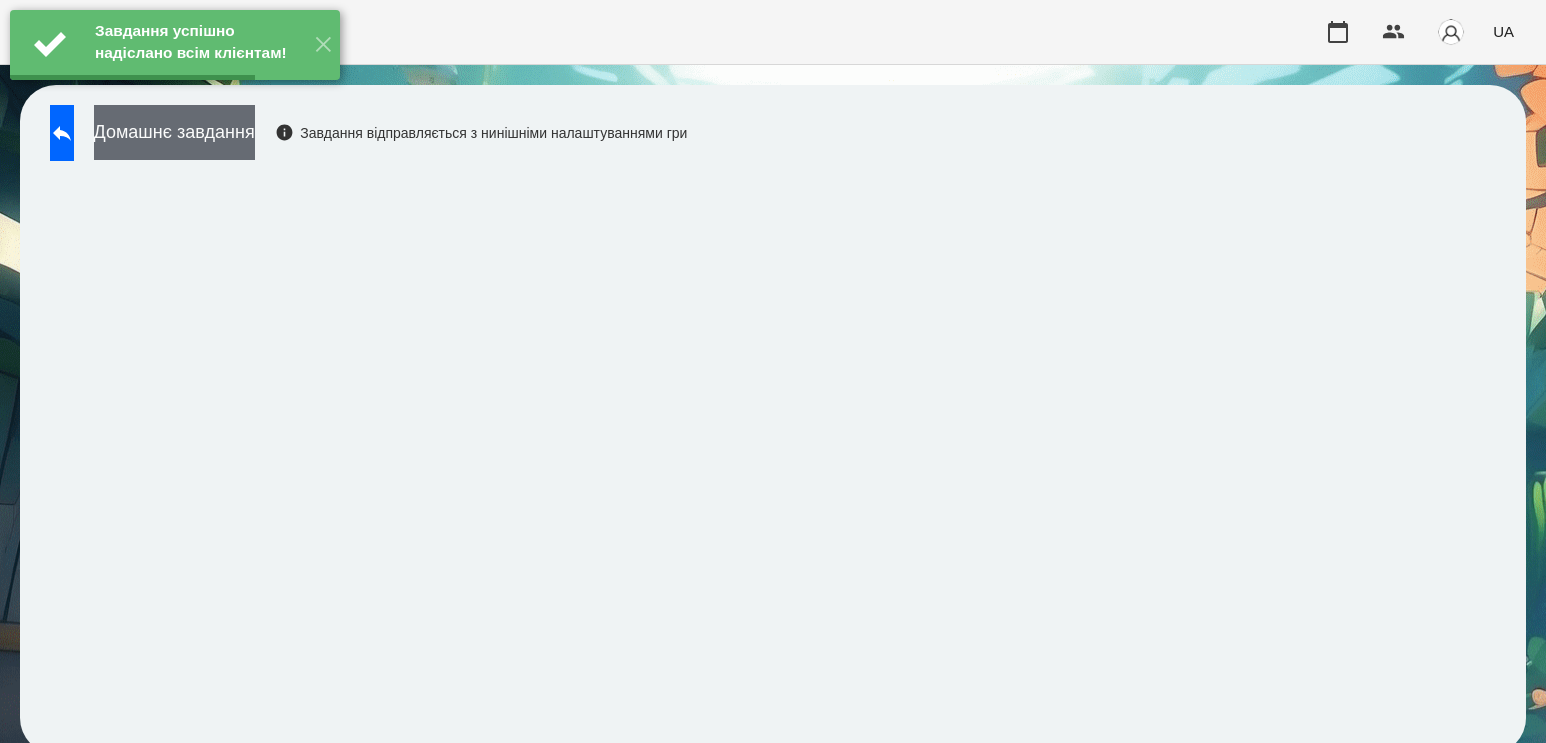 click on "Домашнє завдання" at bounding box center (174, 132) 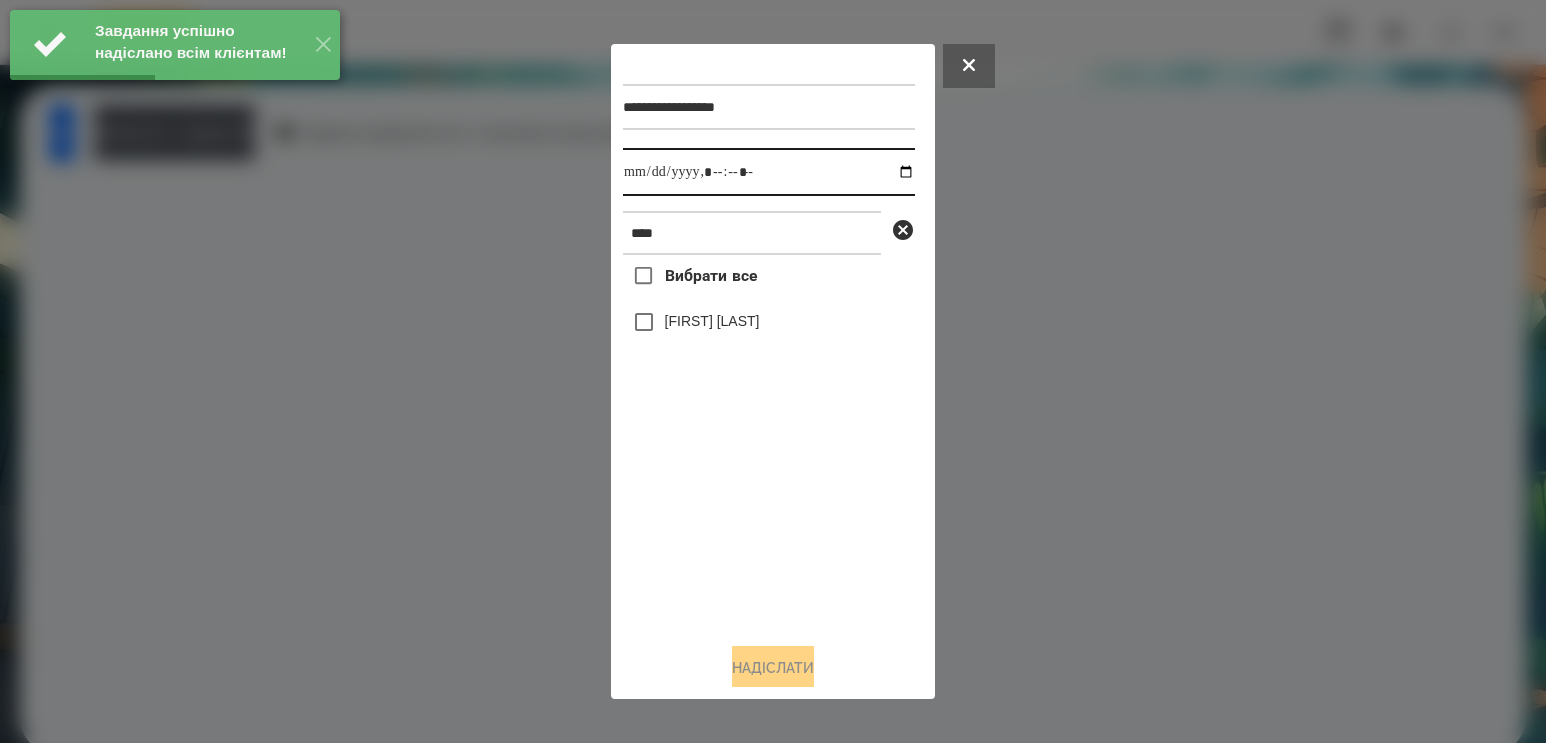 click at bounding box center [769, 172] 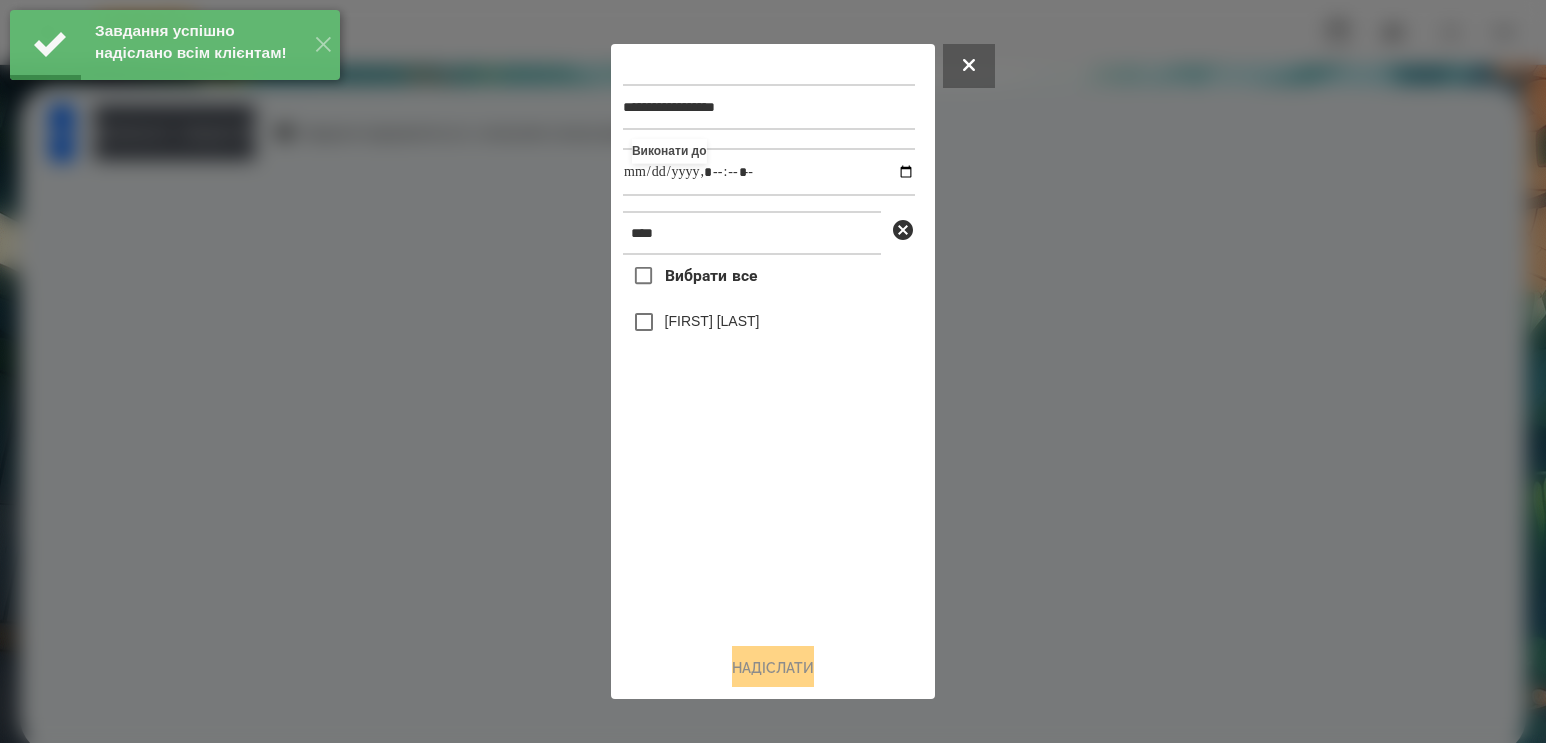 type on "**********" 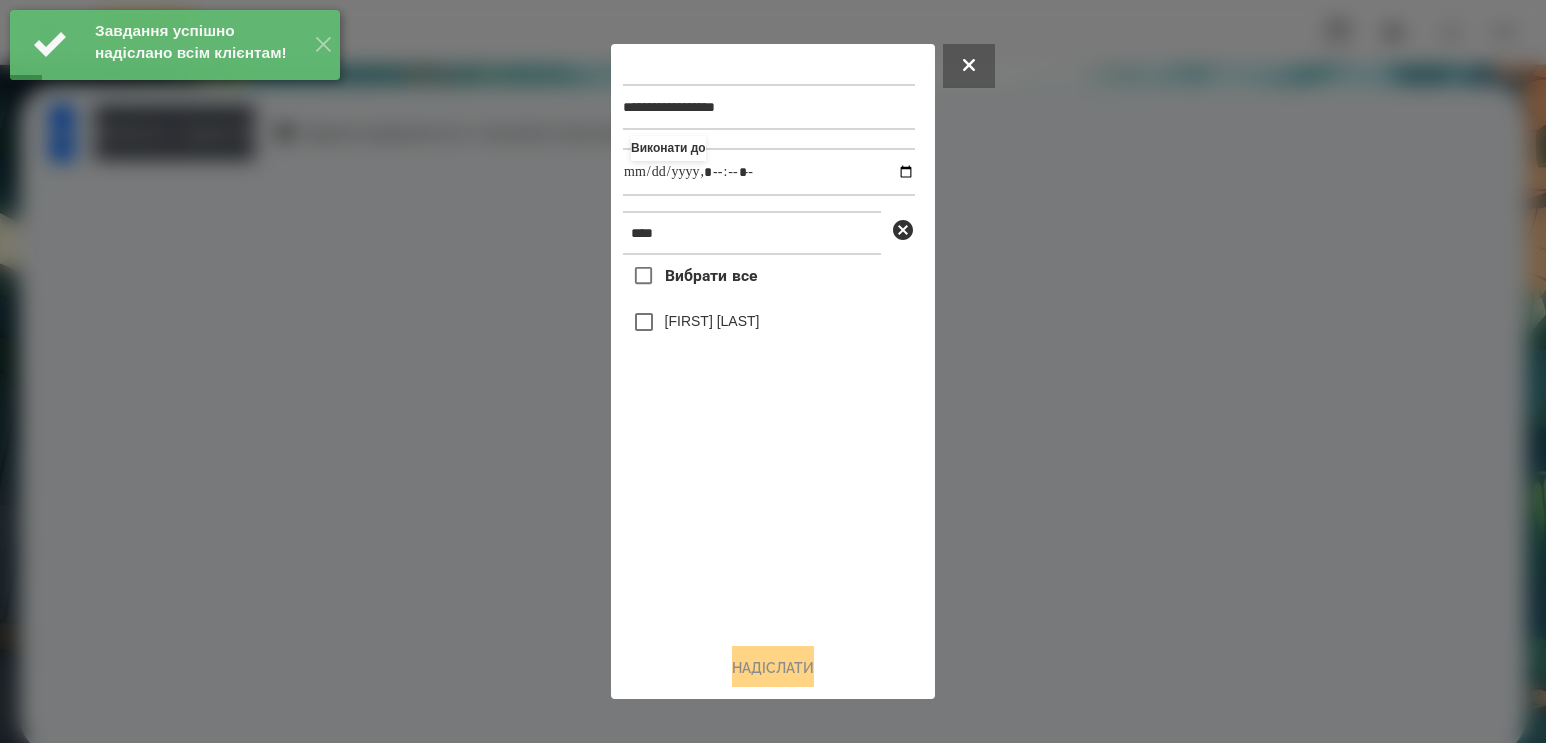 click on "[FIRST] [LAST]" at bounding box center [769, 322] 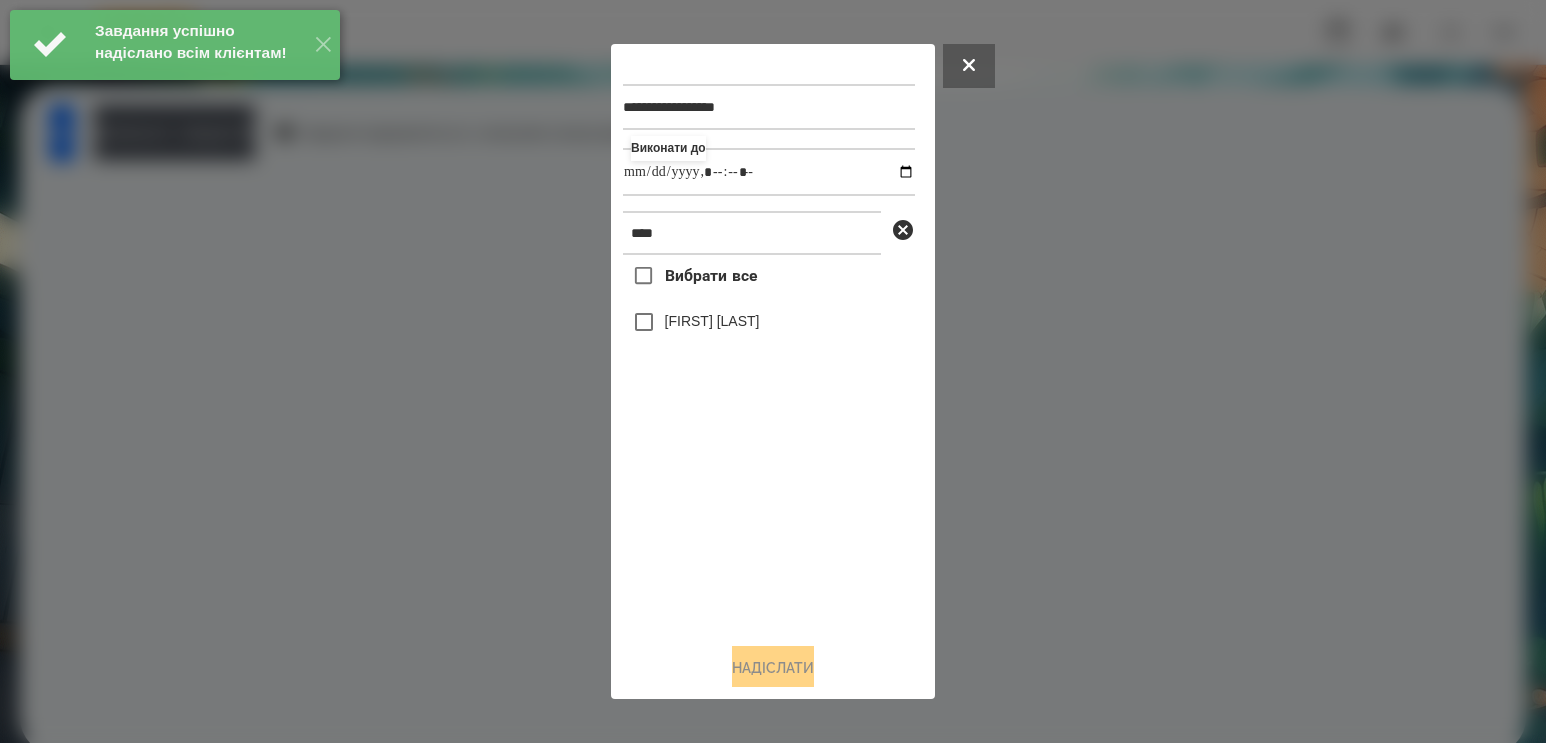click on "[FIRST] [LAST]" at bounding box center (712, 321) 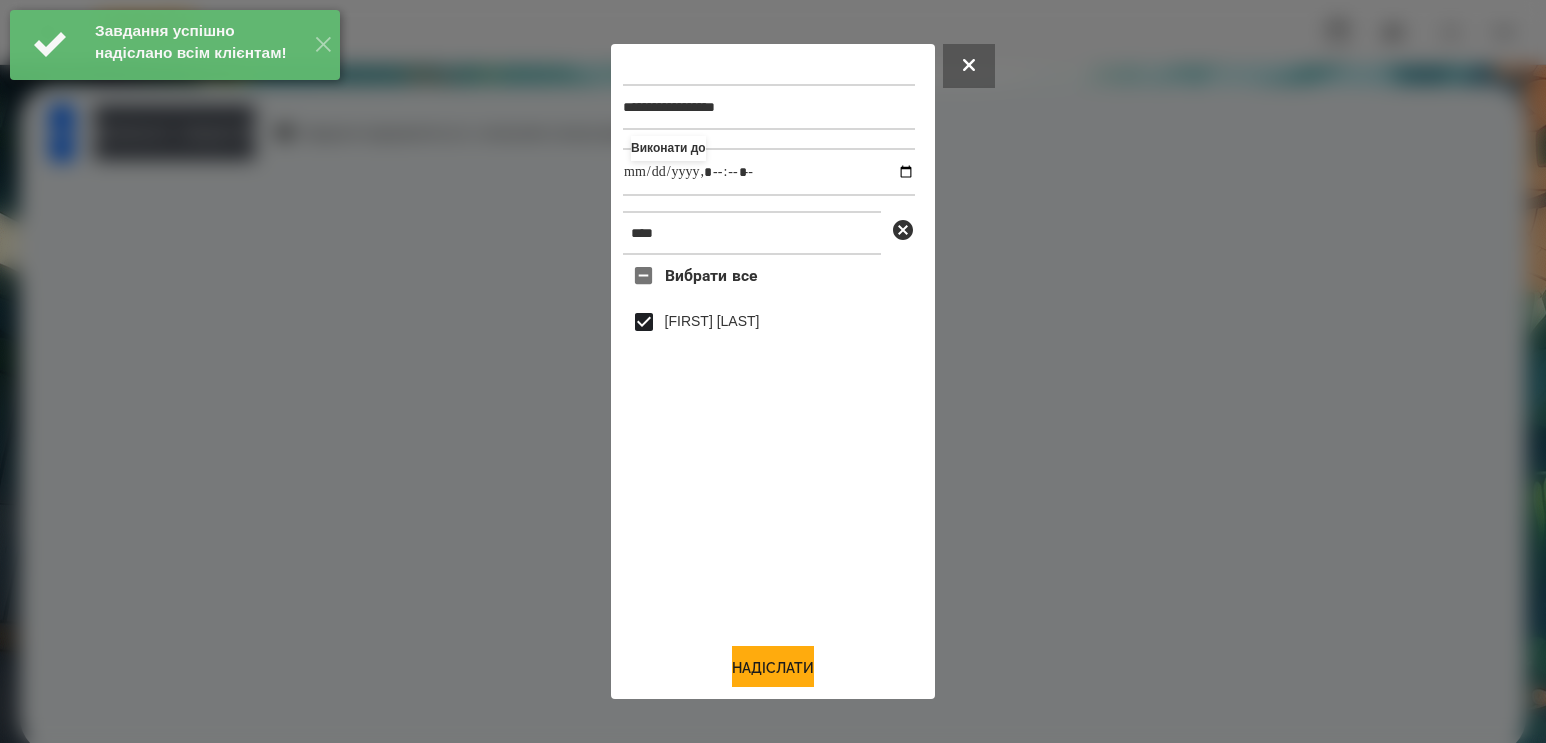 click on "[FIRST] [LAST]" at bounding box center (769, 322) 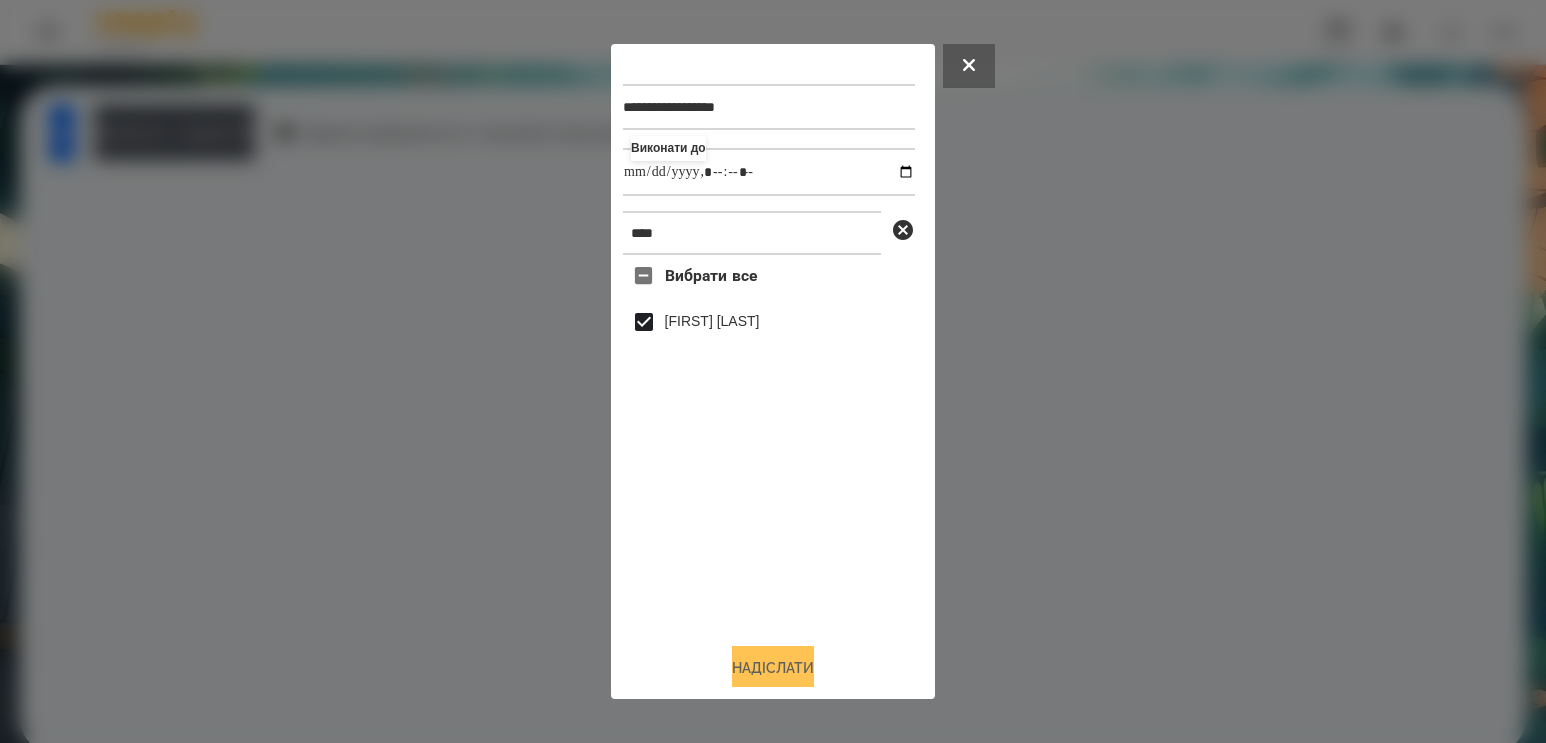 click on "Надіслати" at bounding box center (773, 668) 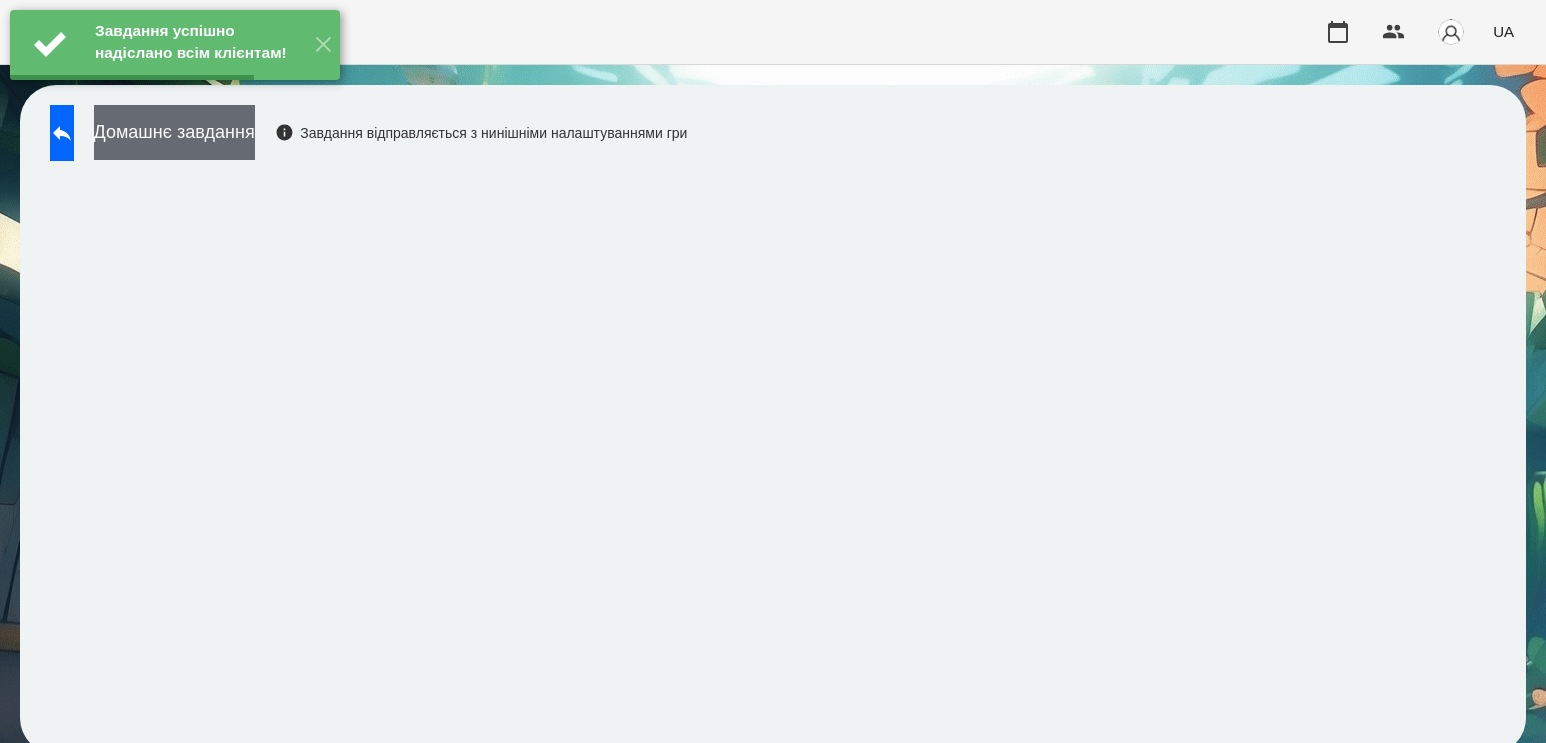 click on "Домашнє завдання" at bounding box center [174, 132] 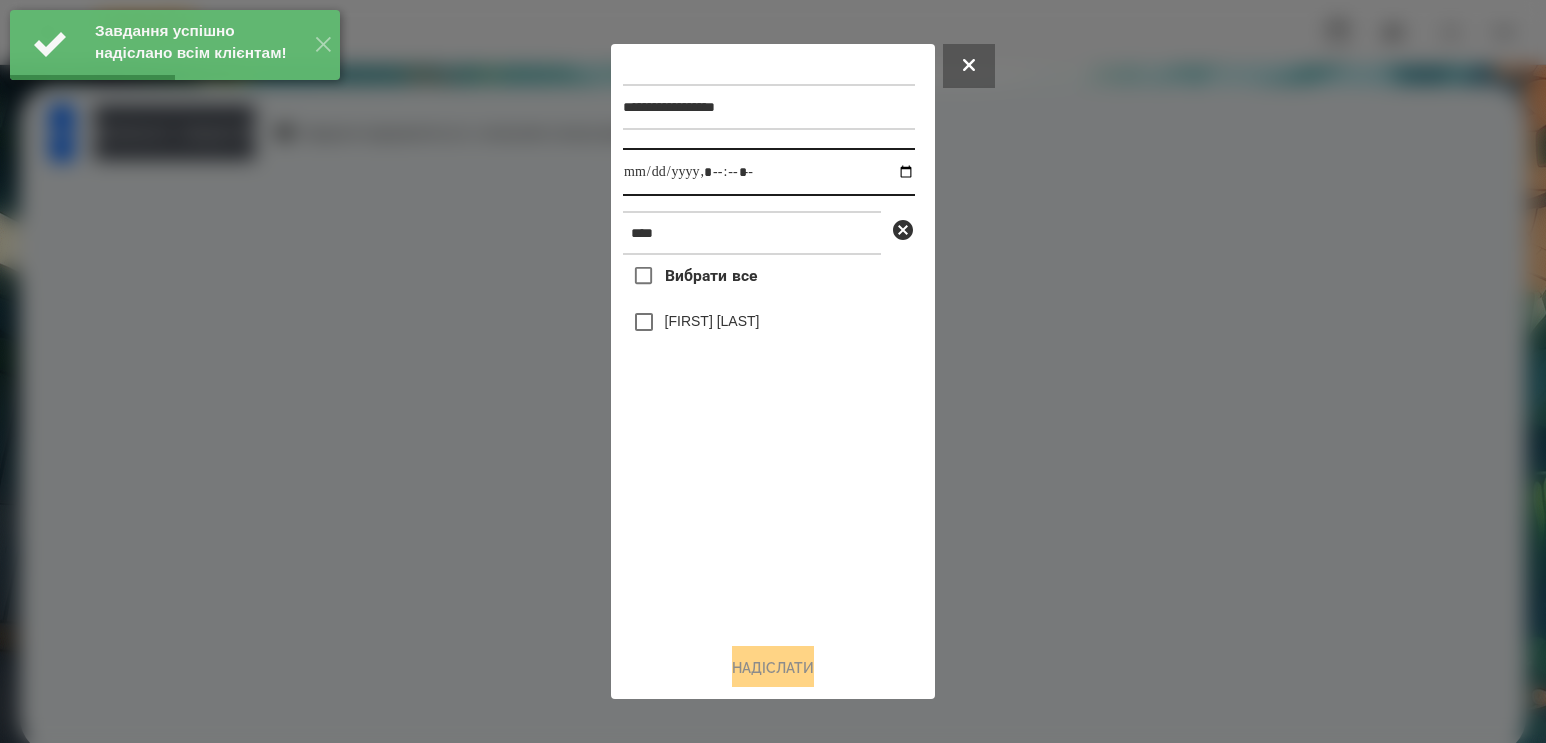 click at bounding box center [769, 172] 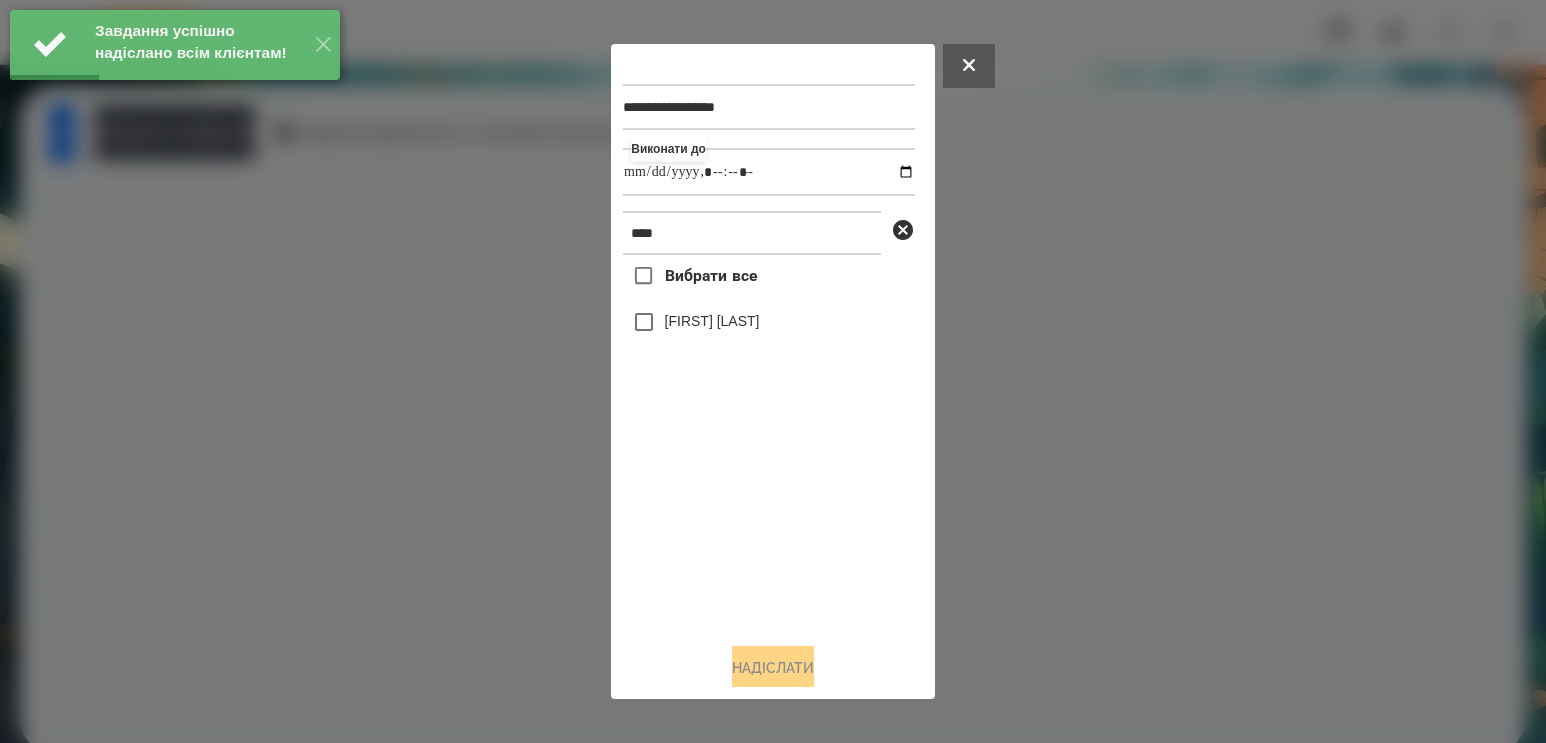 type on "**********" 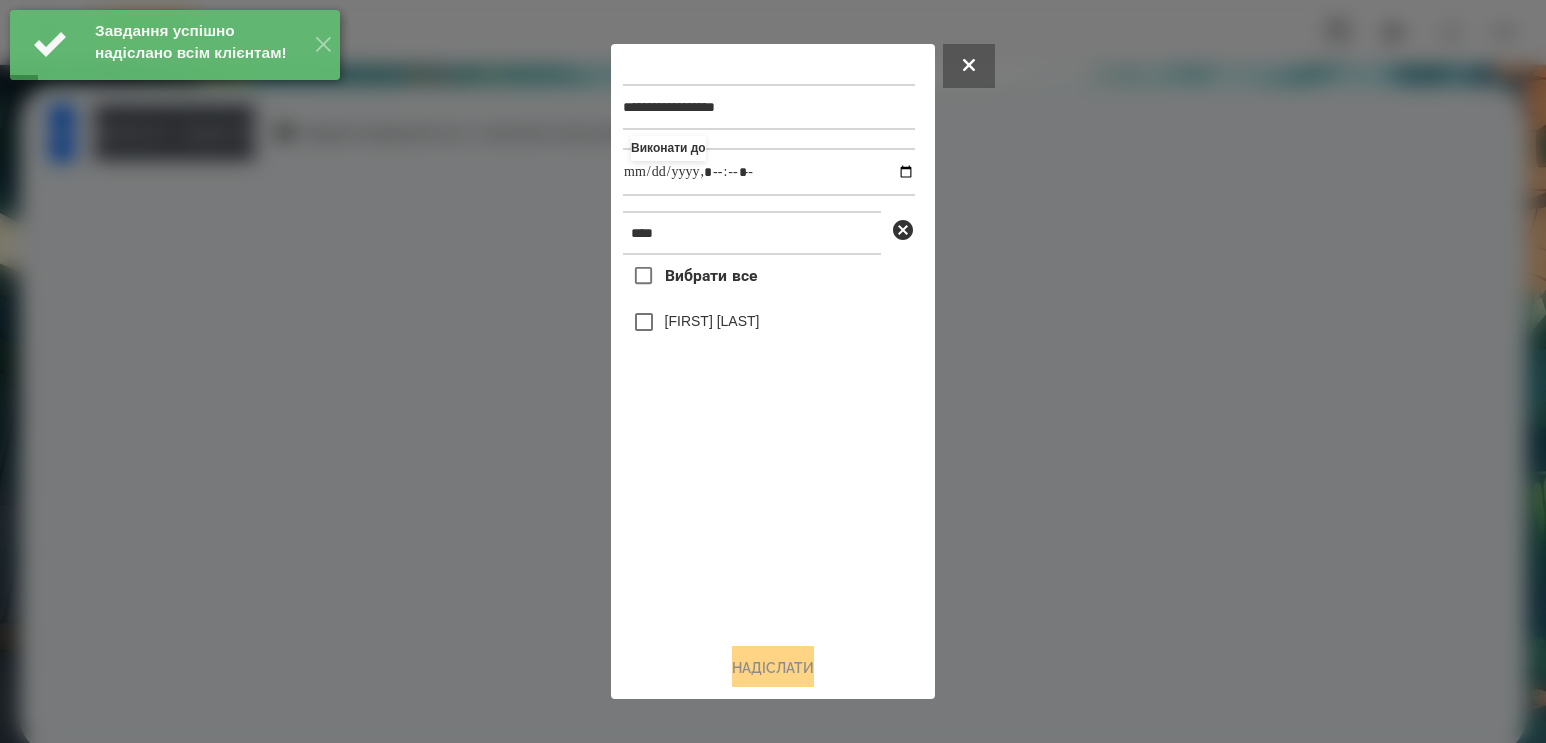click on "[FIRST] [LAST]" at bounding box center (712, 321) 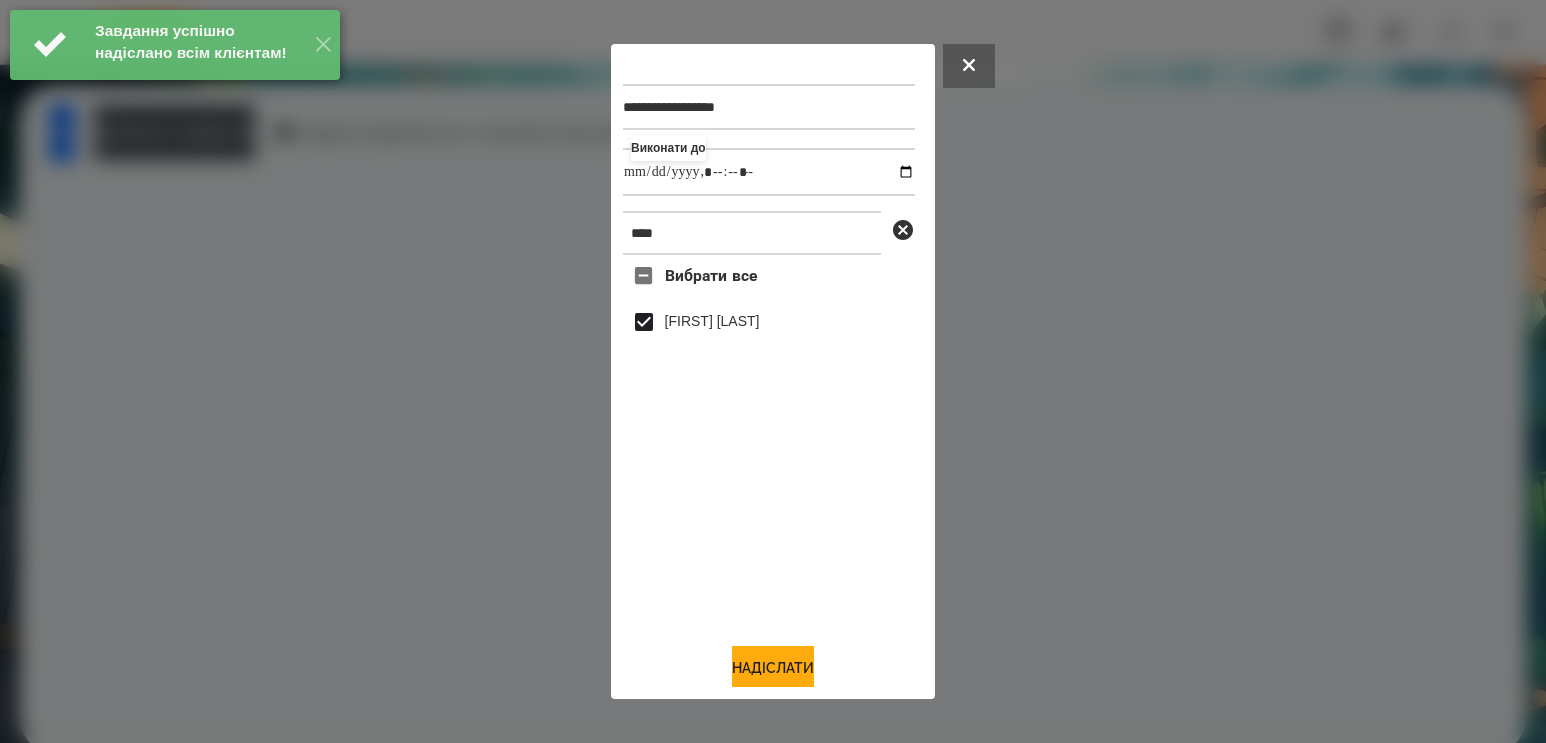 click on "**********" at bounding box center [773, 372] 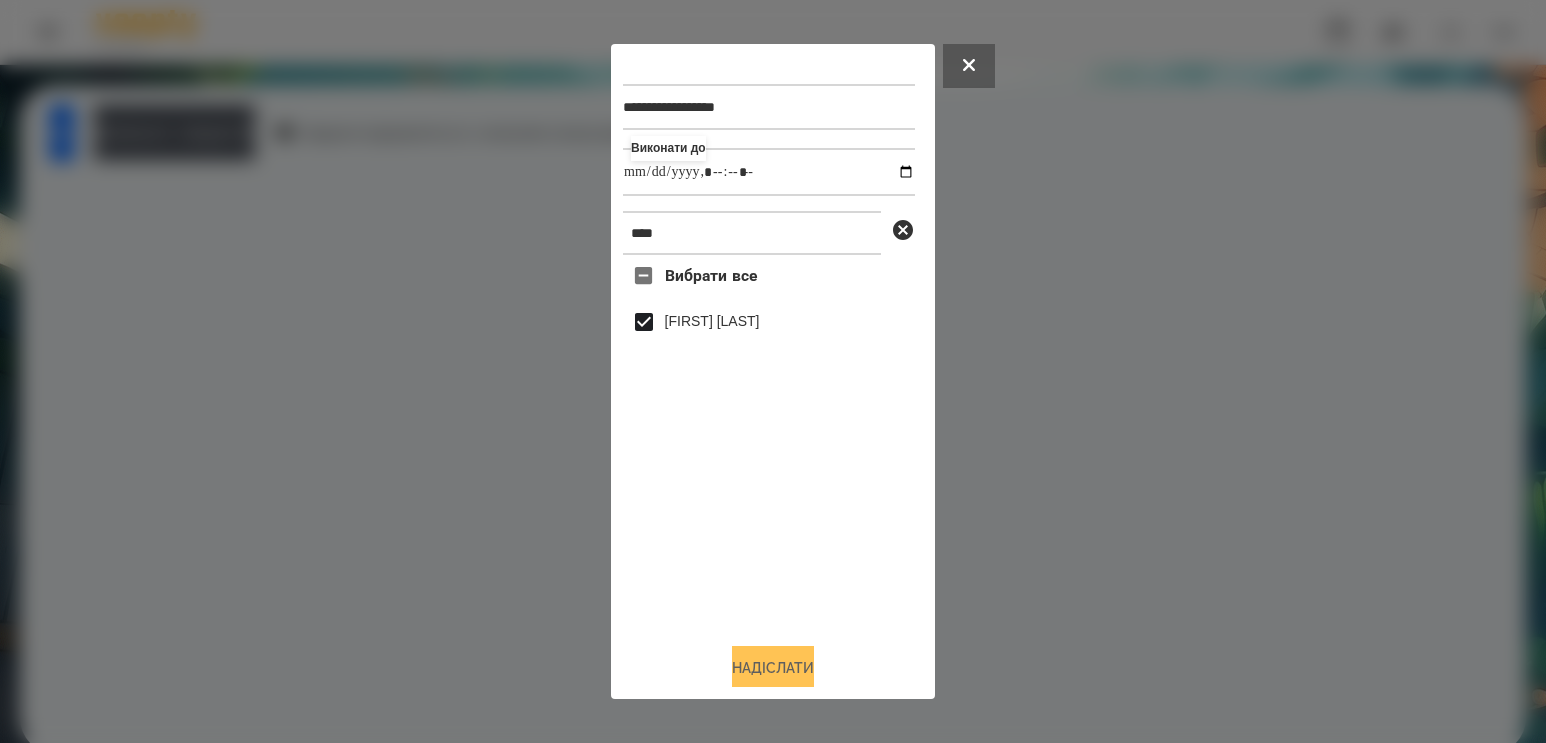click on "Надіслати" at bounding box center (773, 668) 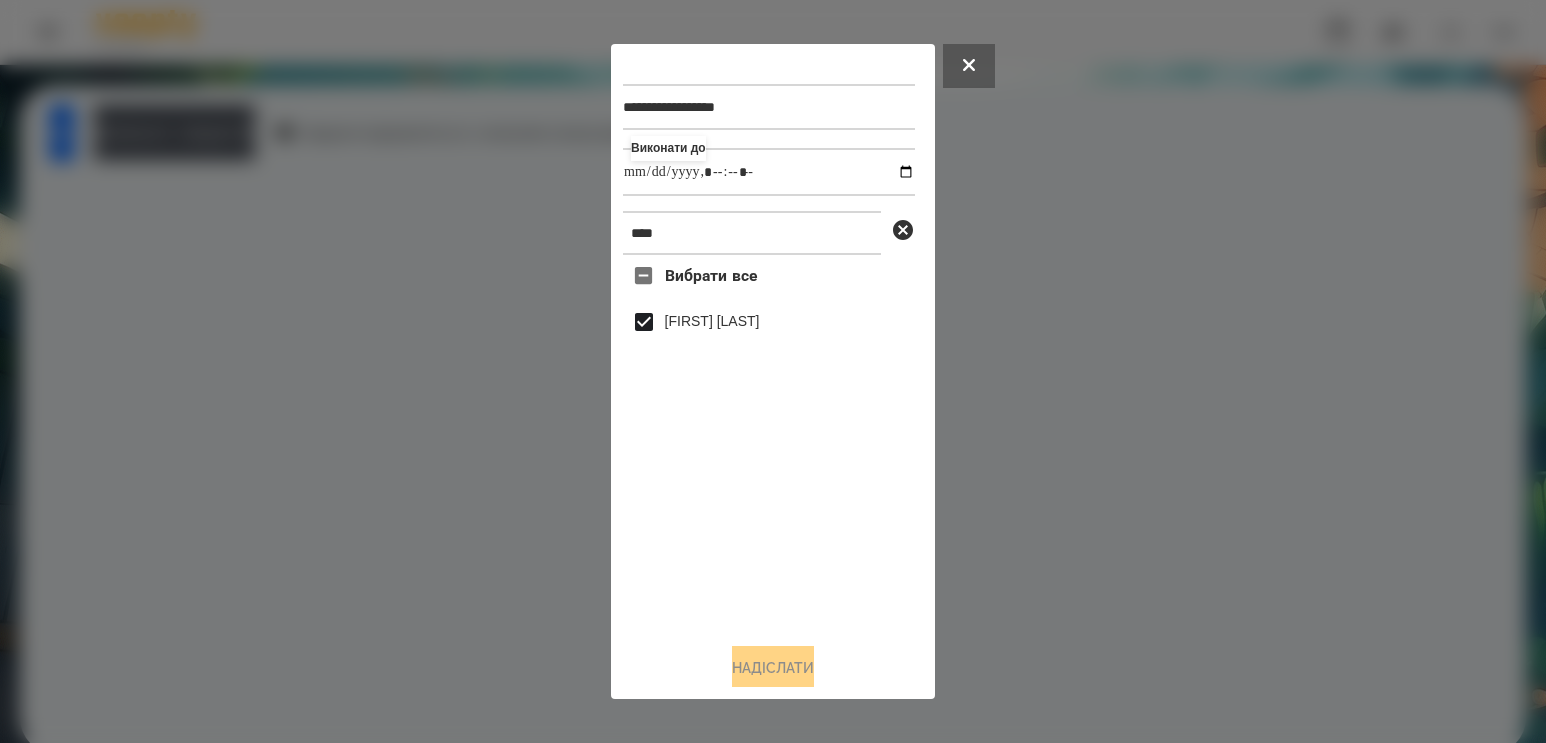 click at bounding box center (773, 371) 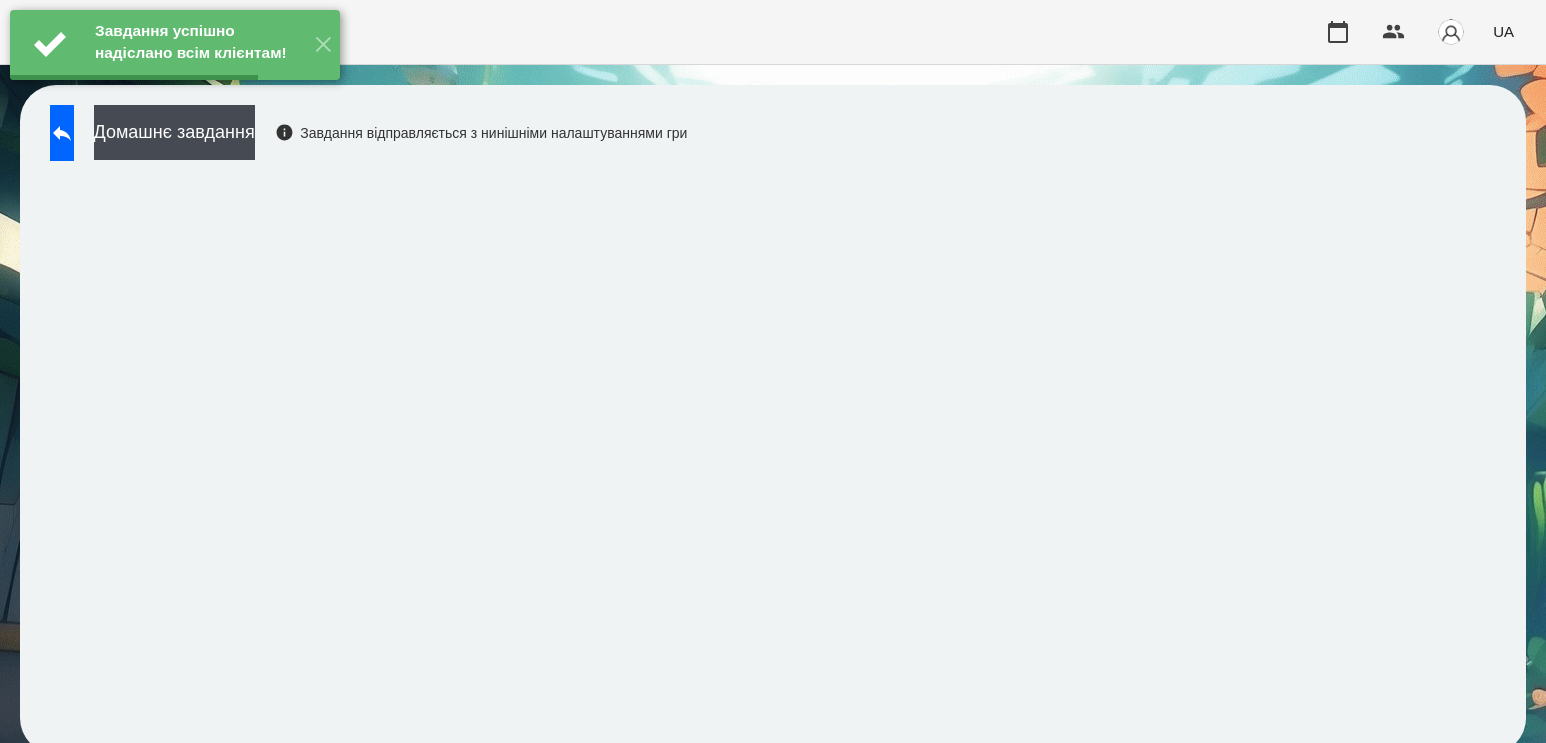 click on "Домашнє завдання" at bounding box center (174, 132) 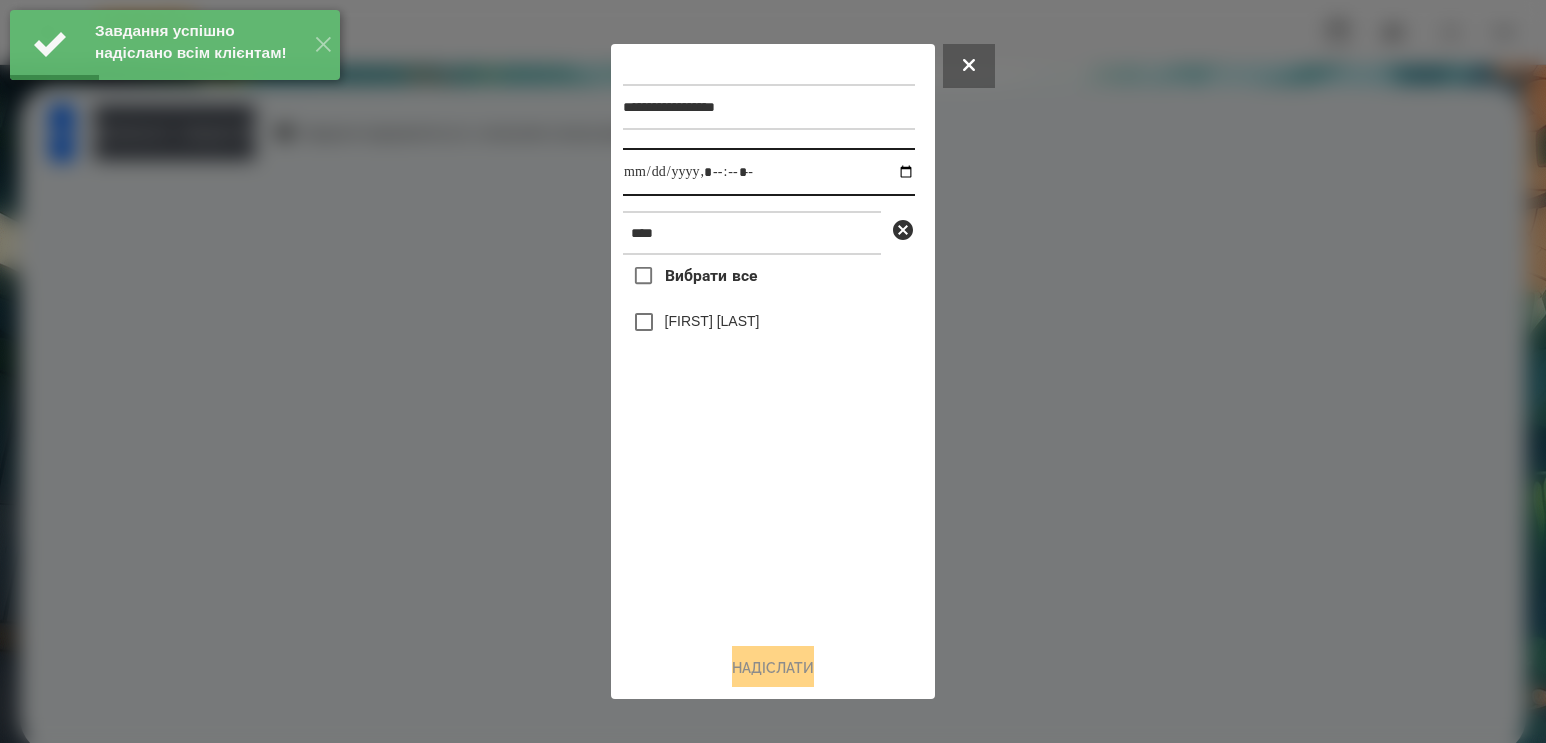 click at bounding box center (769, 172) 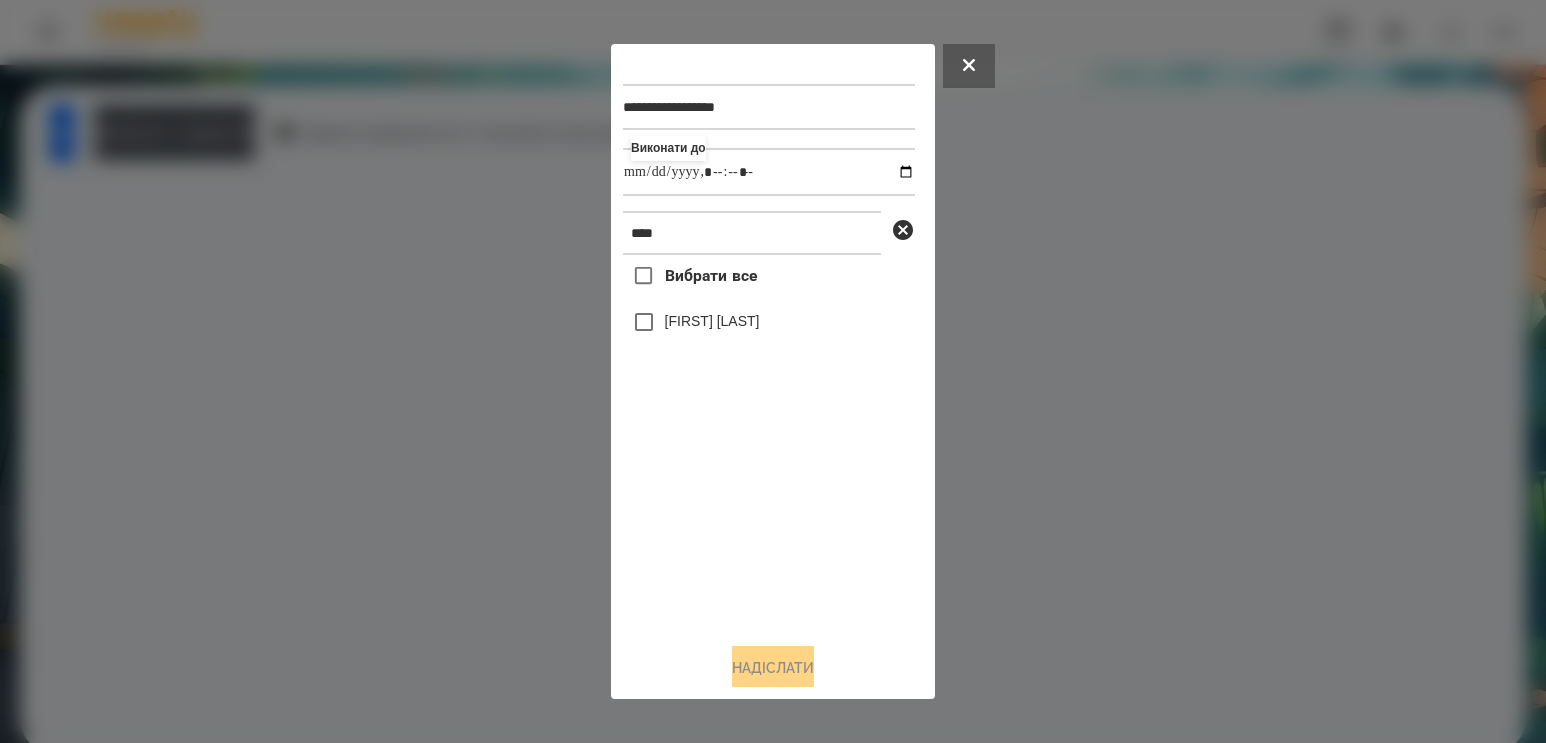 type on "**********" 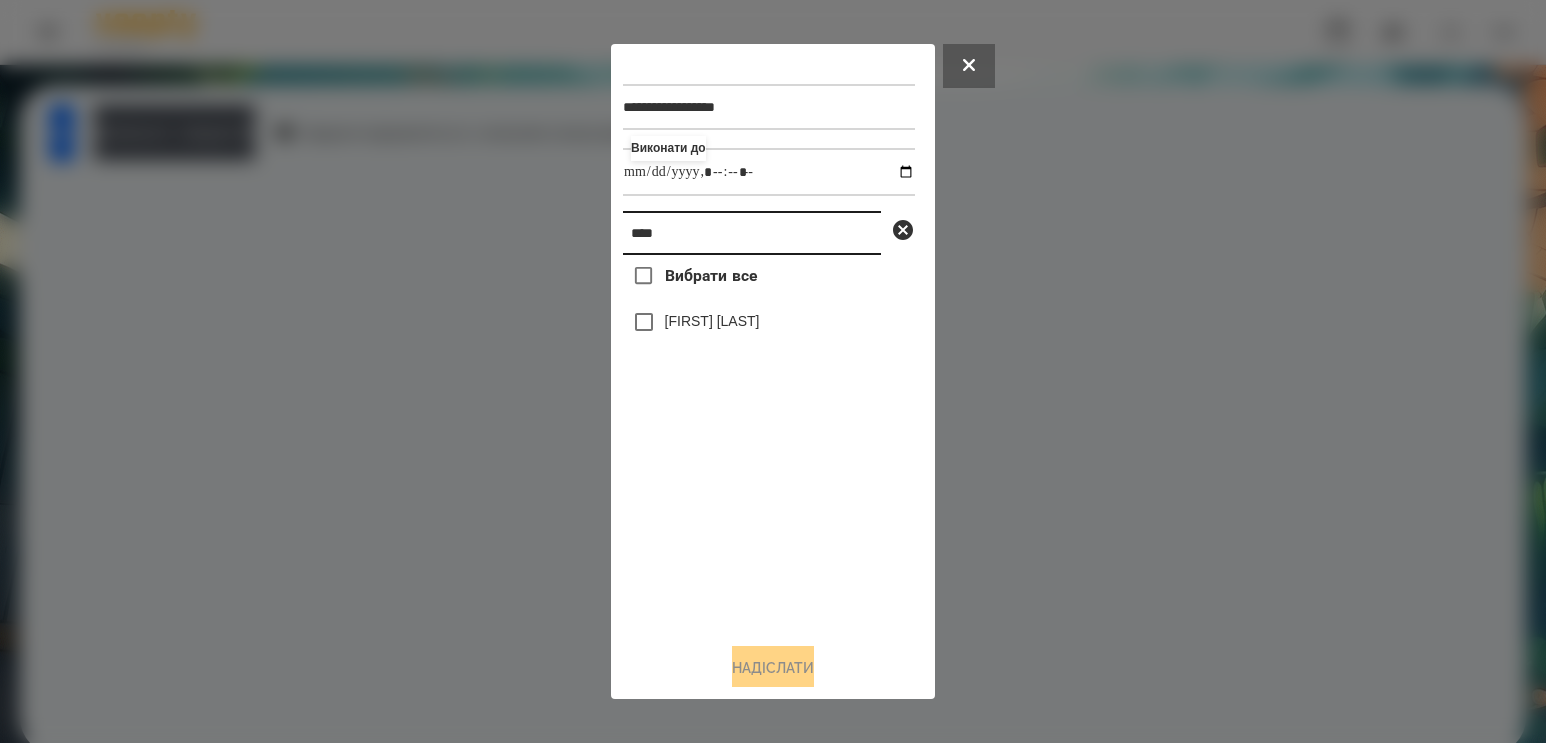 drag, startPoint x: 694, startPoint y: 221, endPoint x: 488, endPoint y: 209, distance: 206.34921 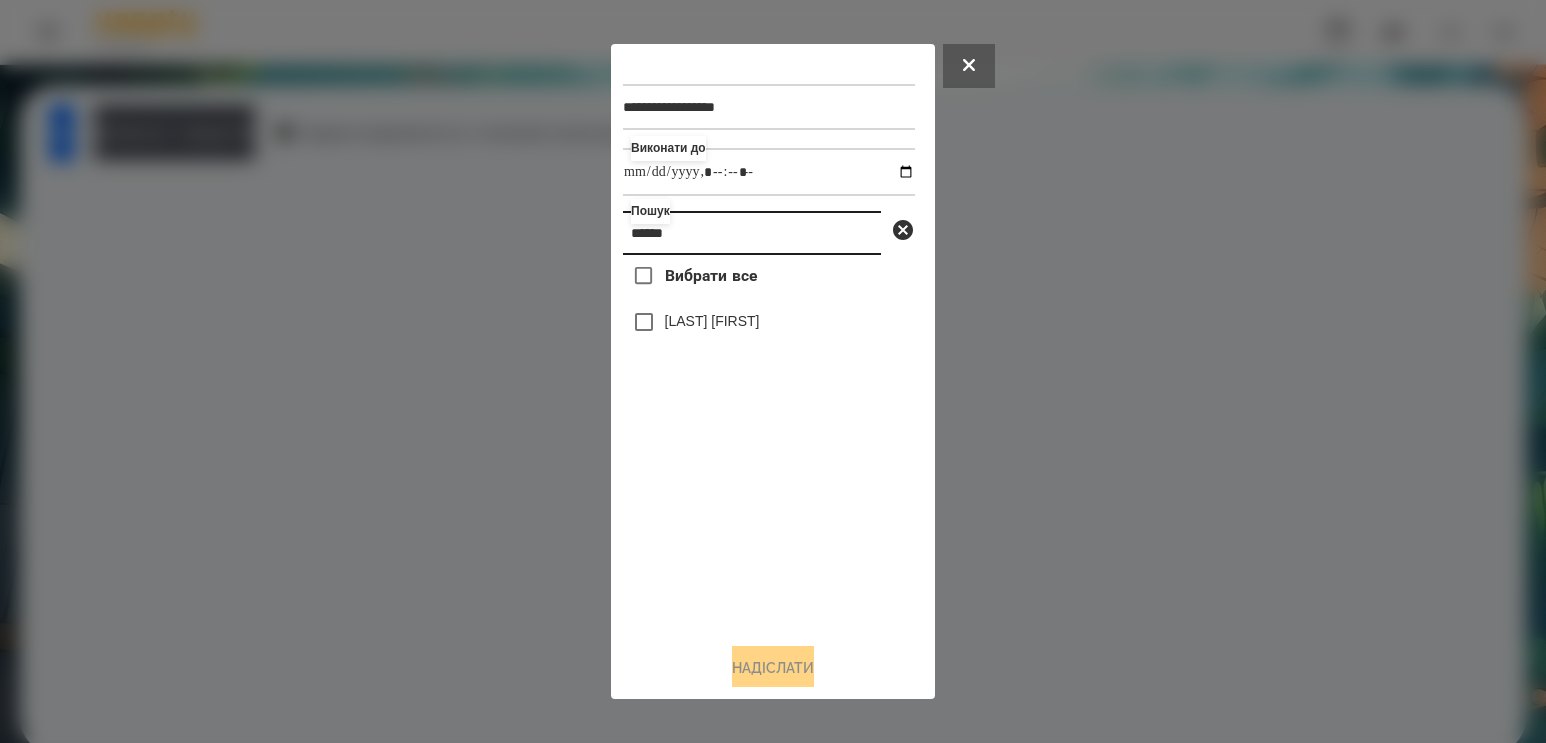 type on "******" 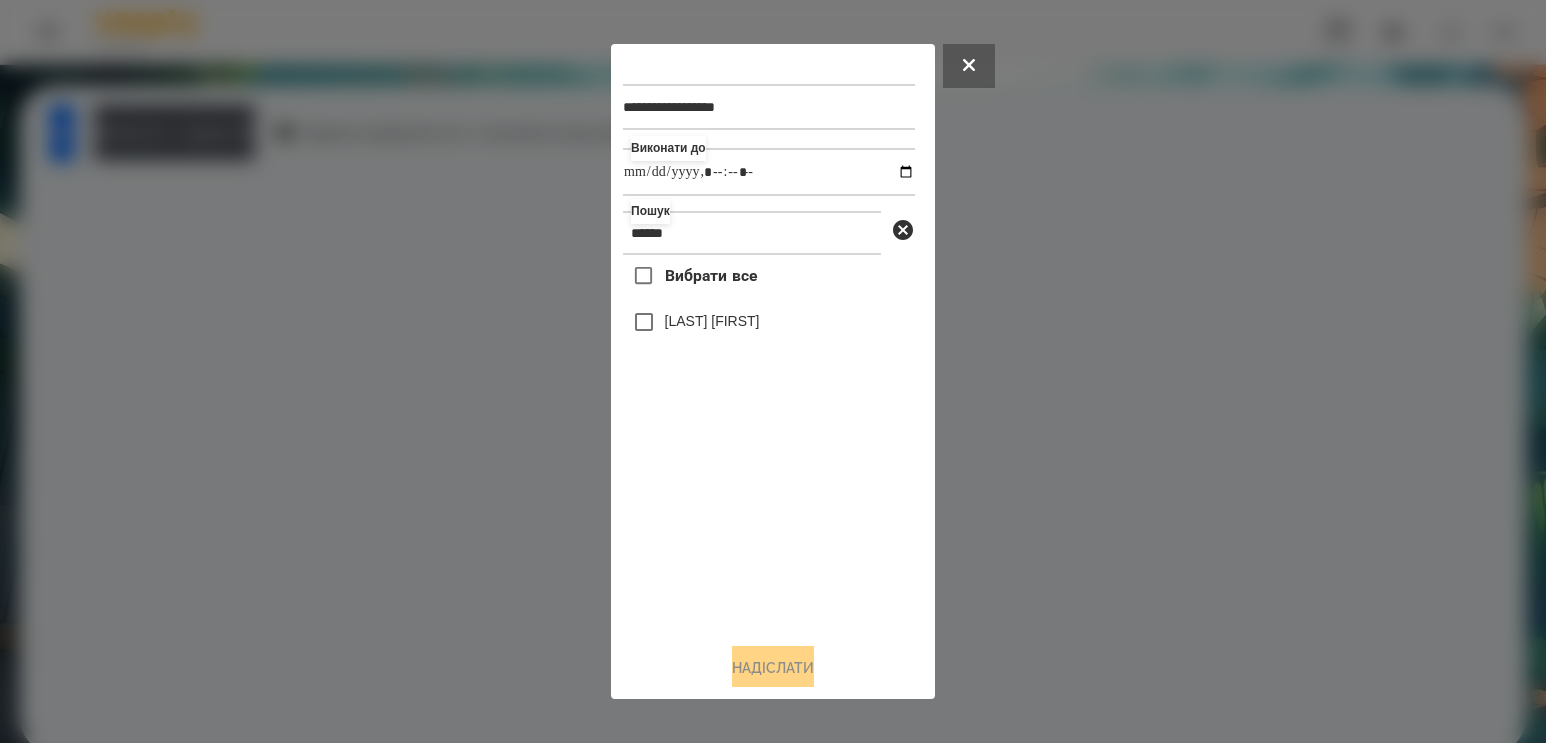 click on "[LAST] [FIRST]" at bounding box center (712, 321) 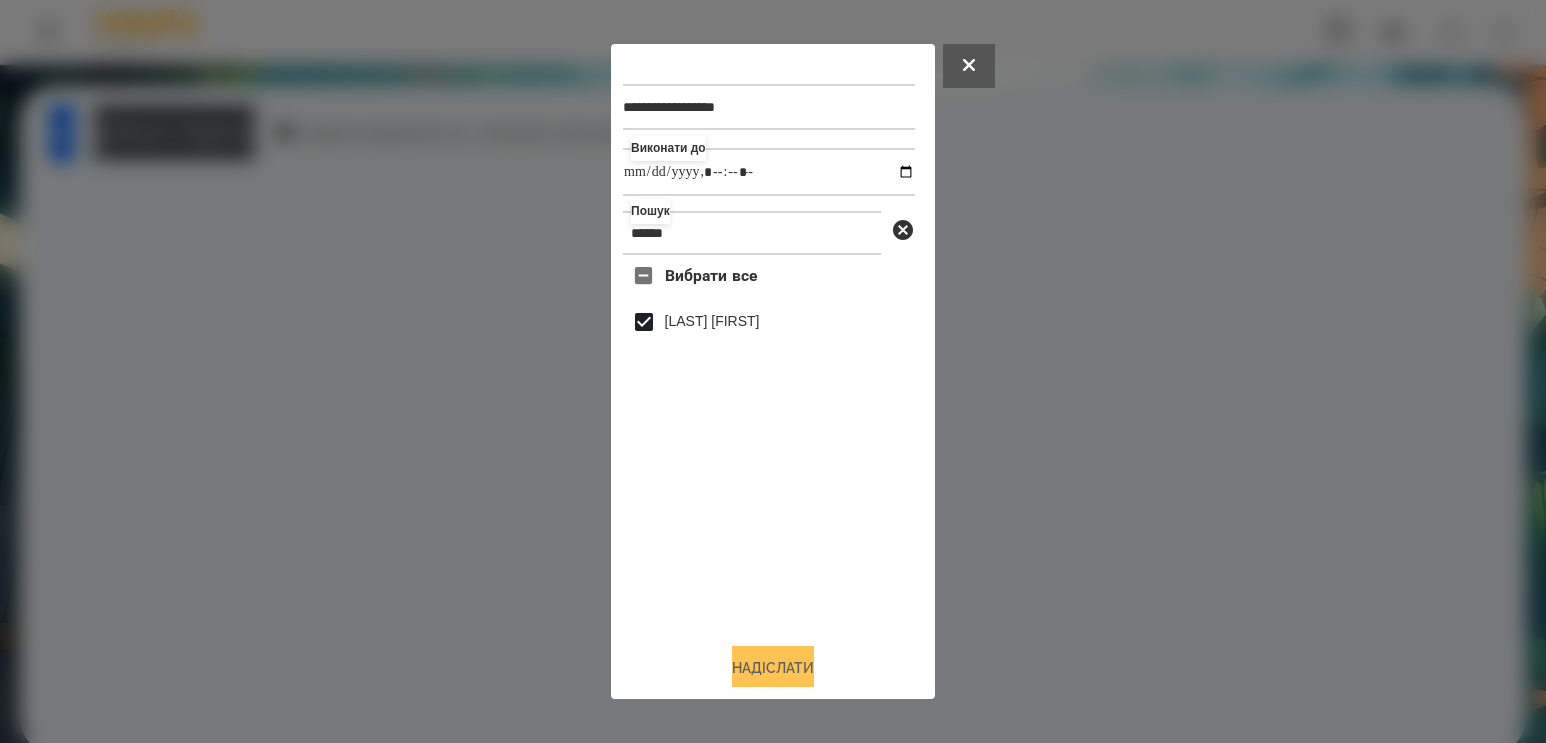 click on "Надіслати" at bounding box center (773, 668) 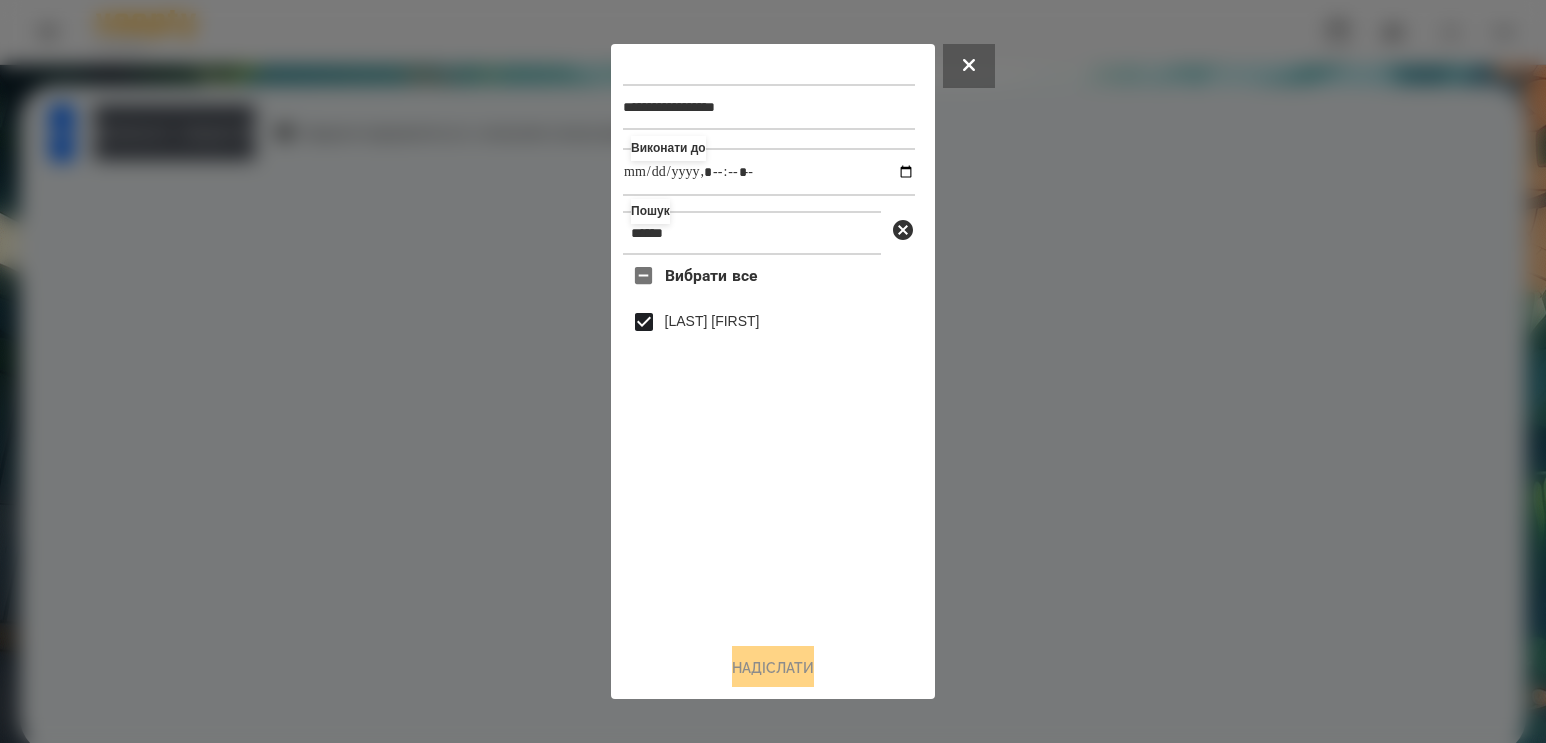 click on "Домашнє завдання" at bounding box center (174, 132) 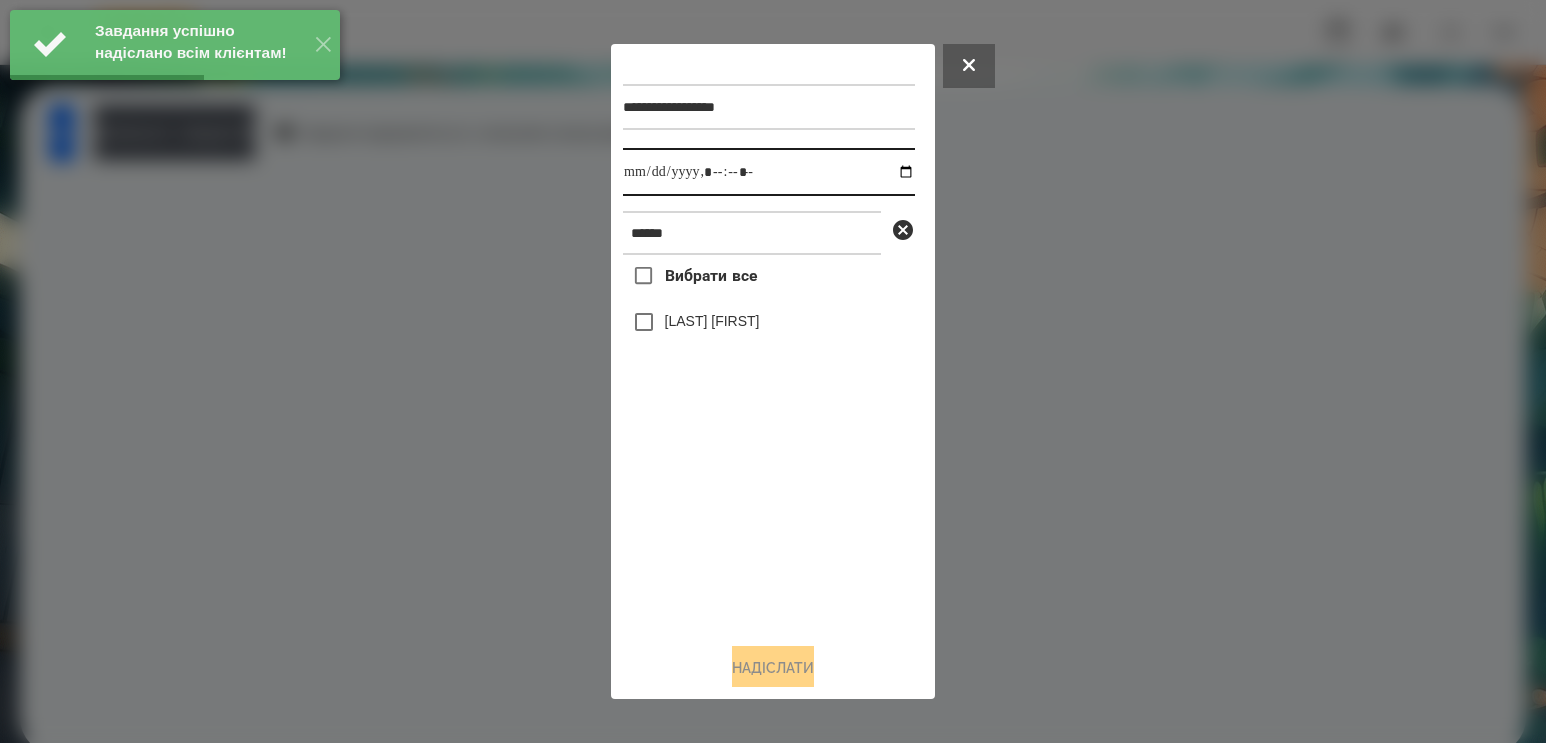 click at bounding box center (769, 172) 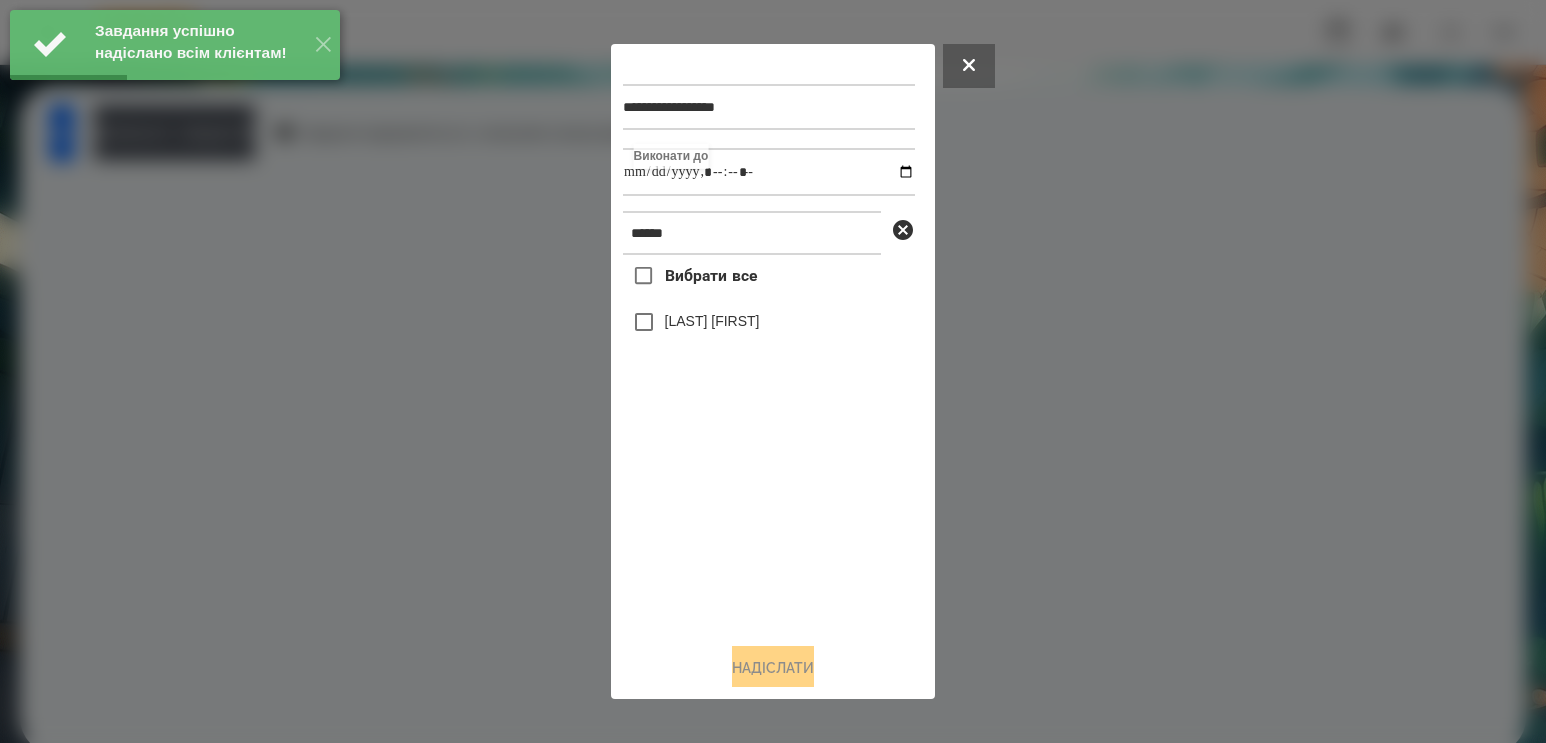 type on "**********" 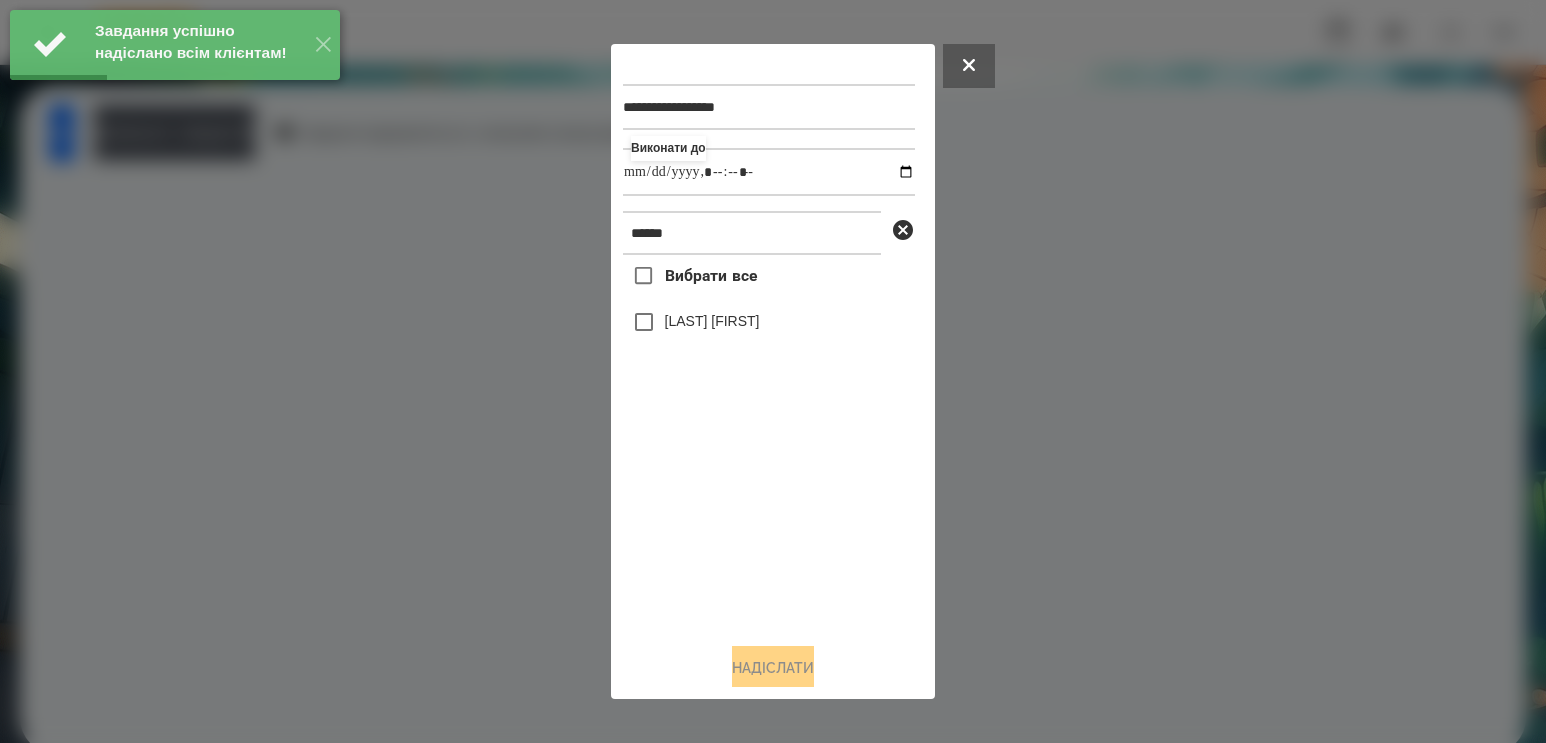 click on "Вибрати все [LAST] [FIRST]" at bounding box center [769, 441] 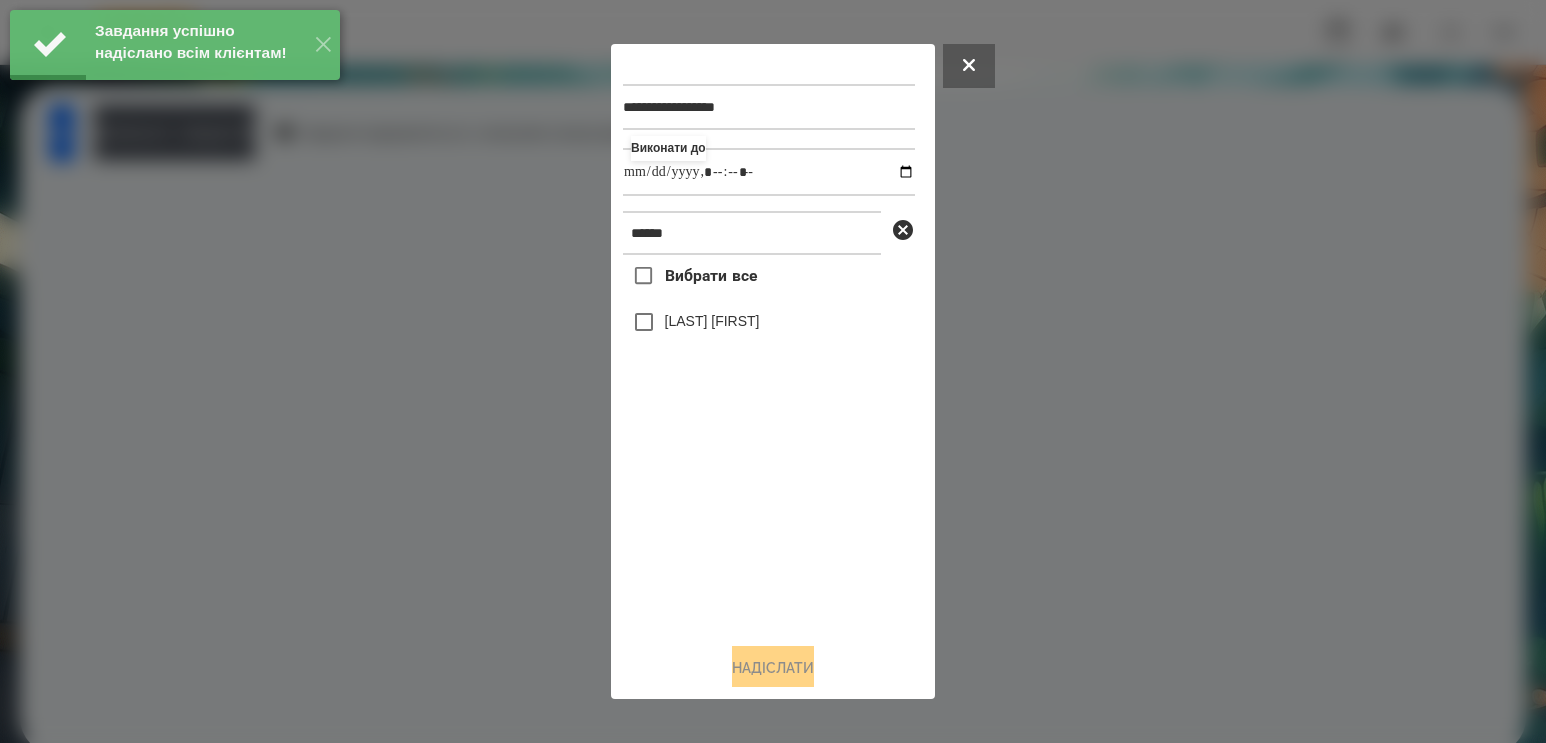 click on "[LAST] [FIRST]" at bounding box center [712, 321] 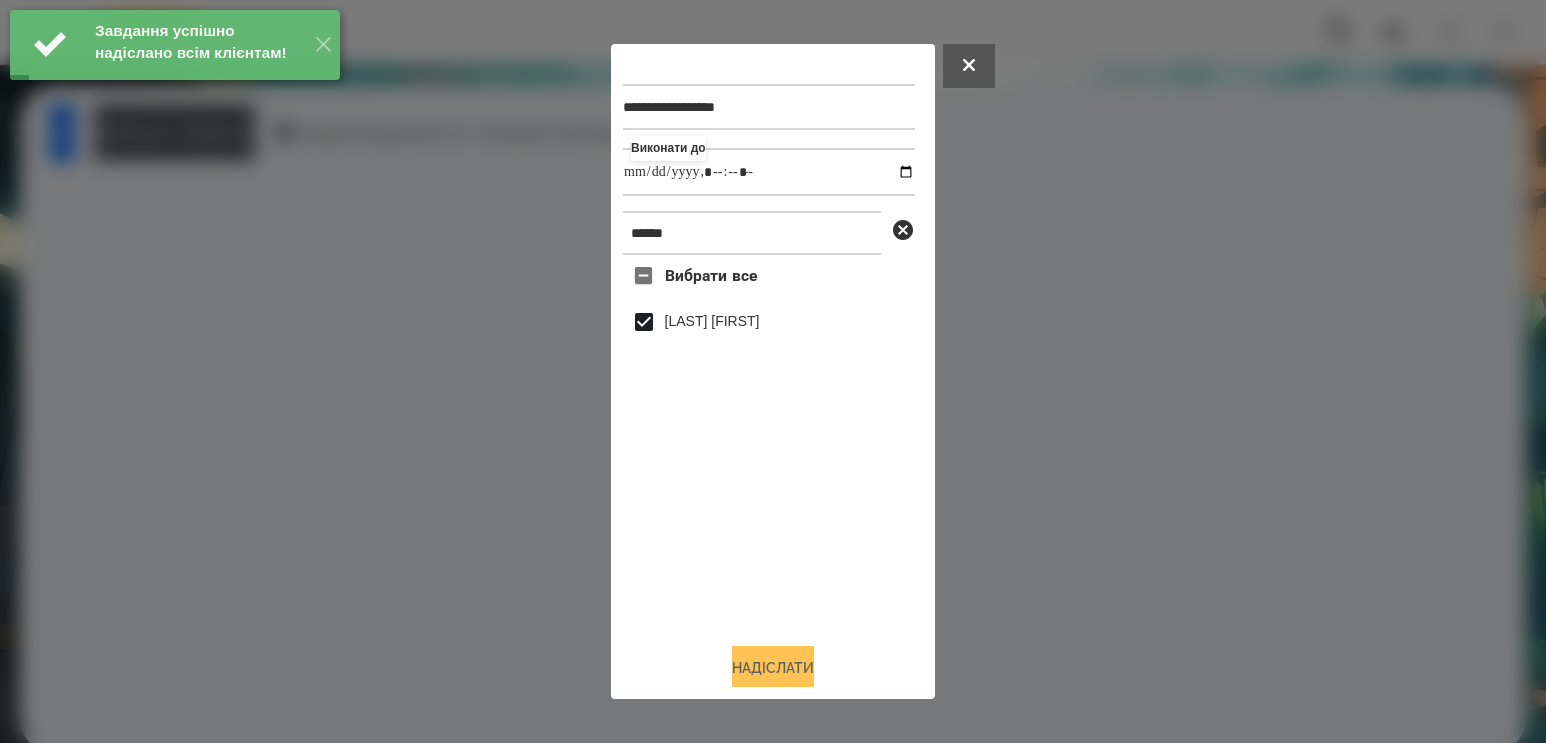 click on "Надіслати" at bounding box center (773, 668) 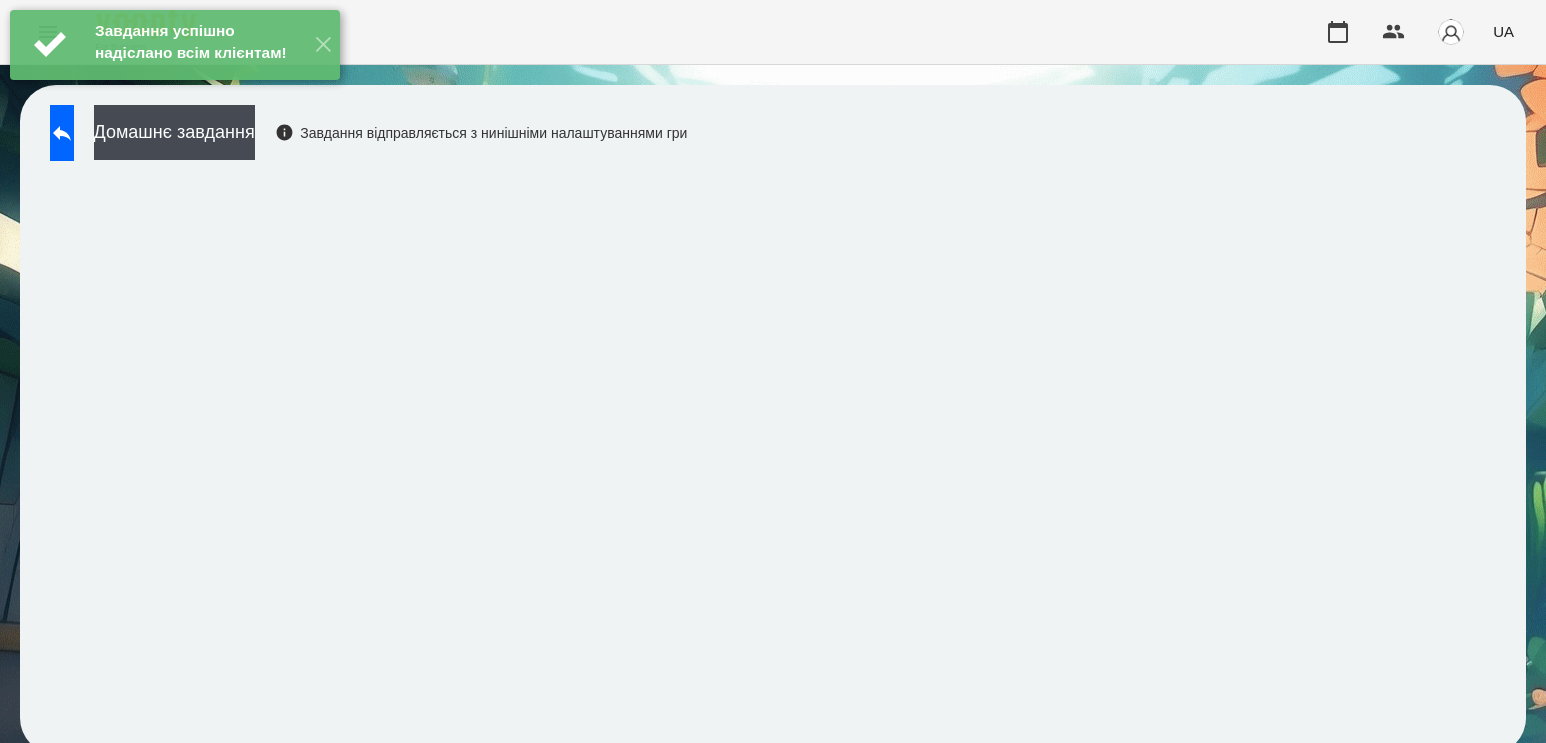 click on "Завдання успішно надіслано всім клієнтам! ✕" at bounding box center [175, 45] 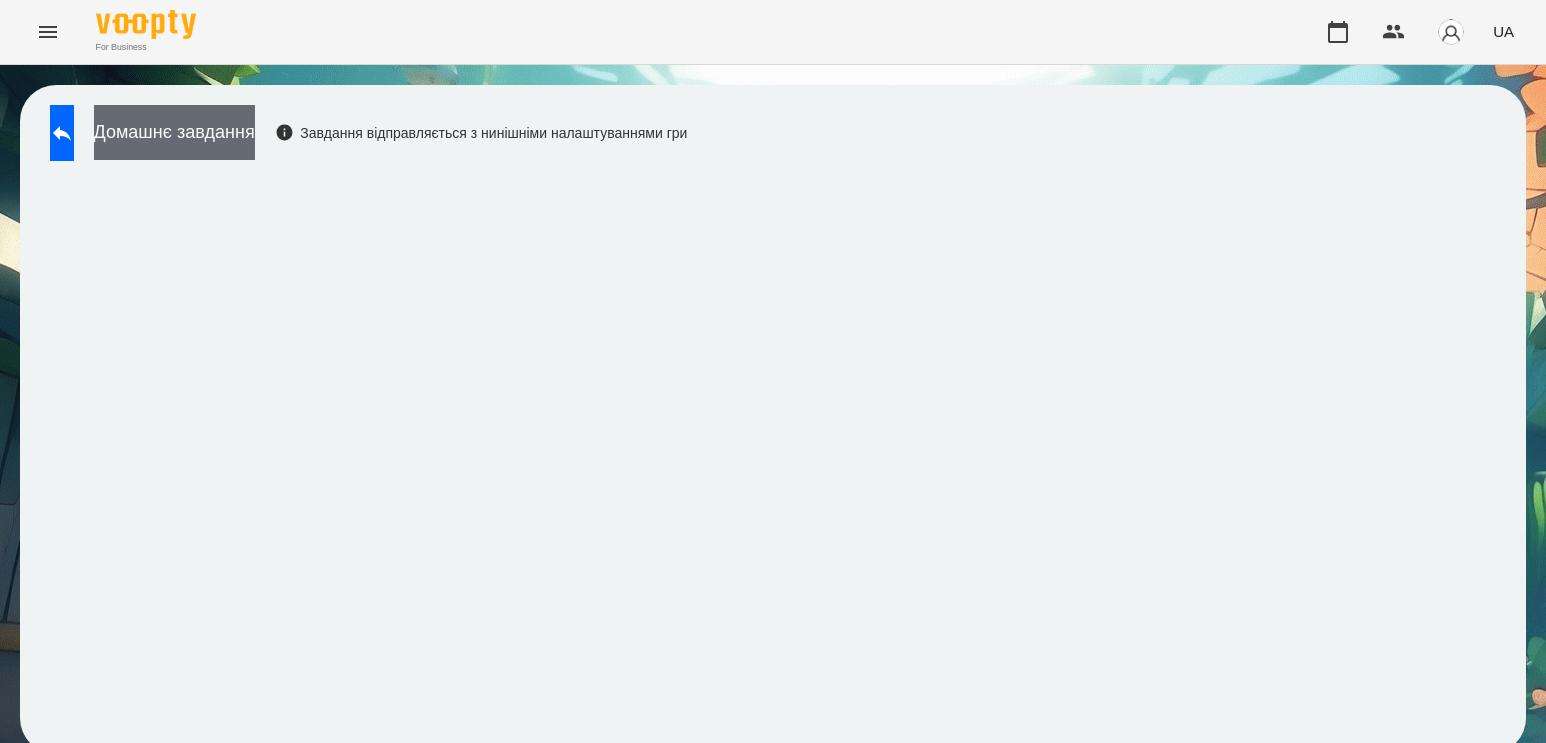 click on "Домашнє завдання" at bounding box center [174, 132] 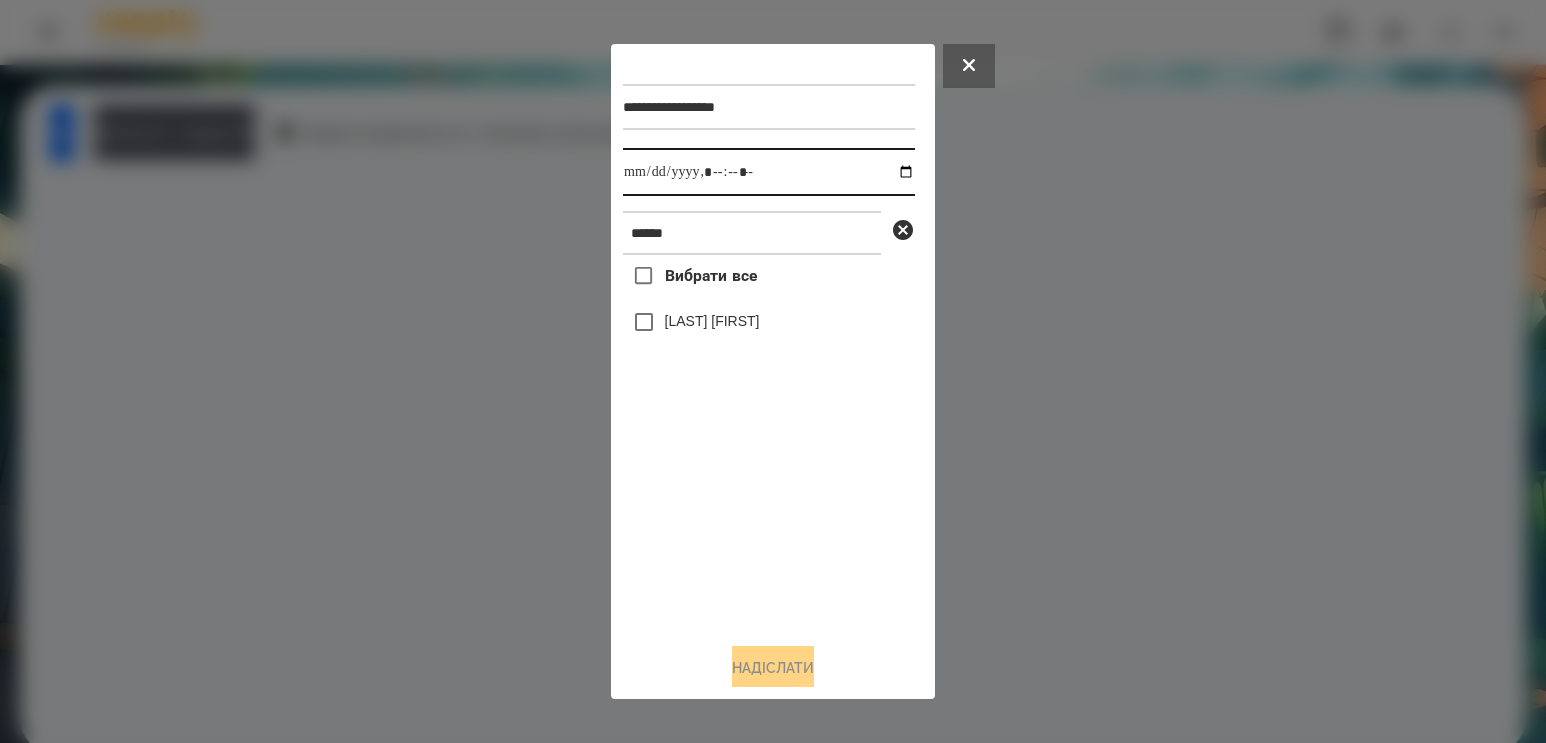 click at bounding box center [769, 172] 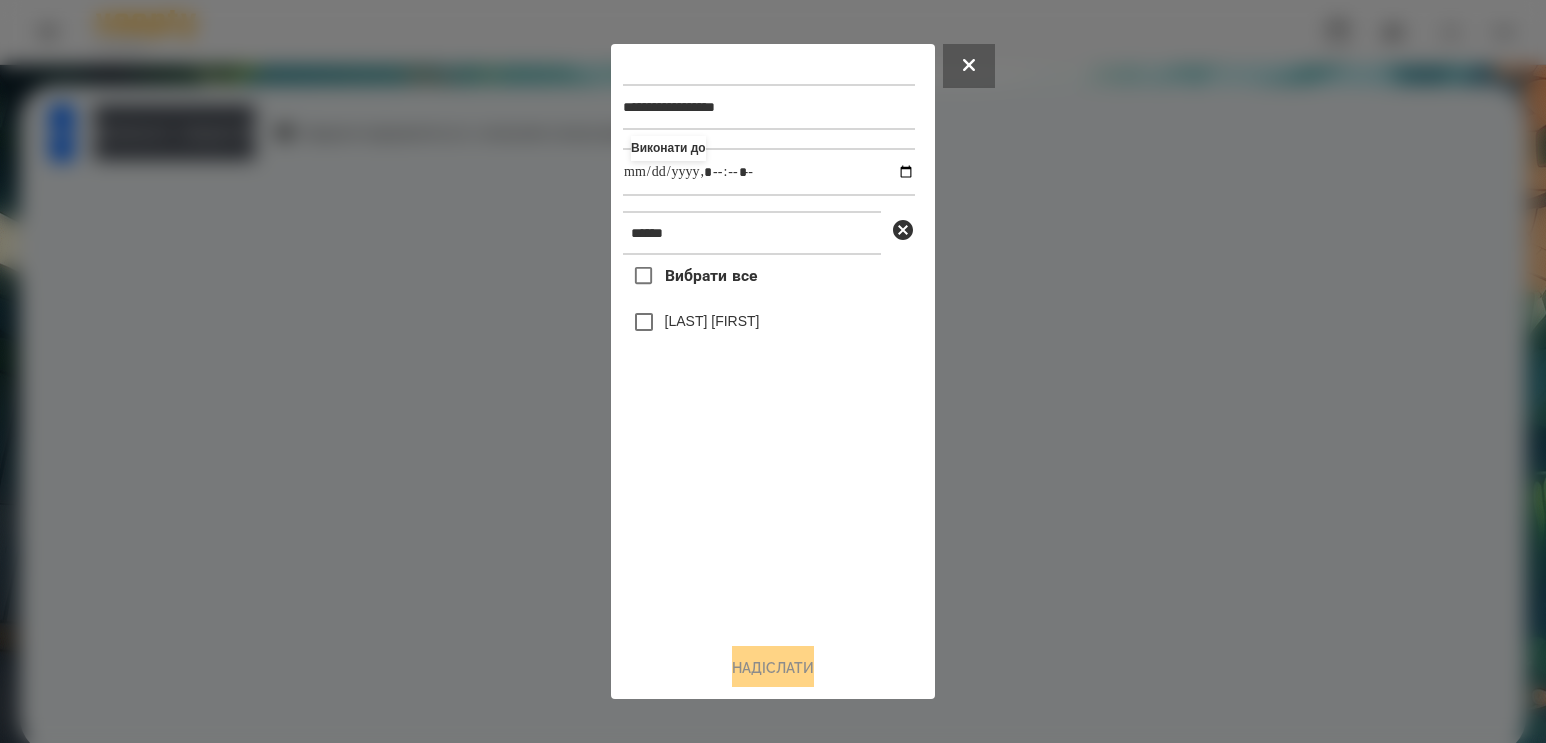 type on "**********" 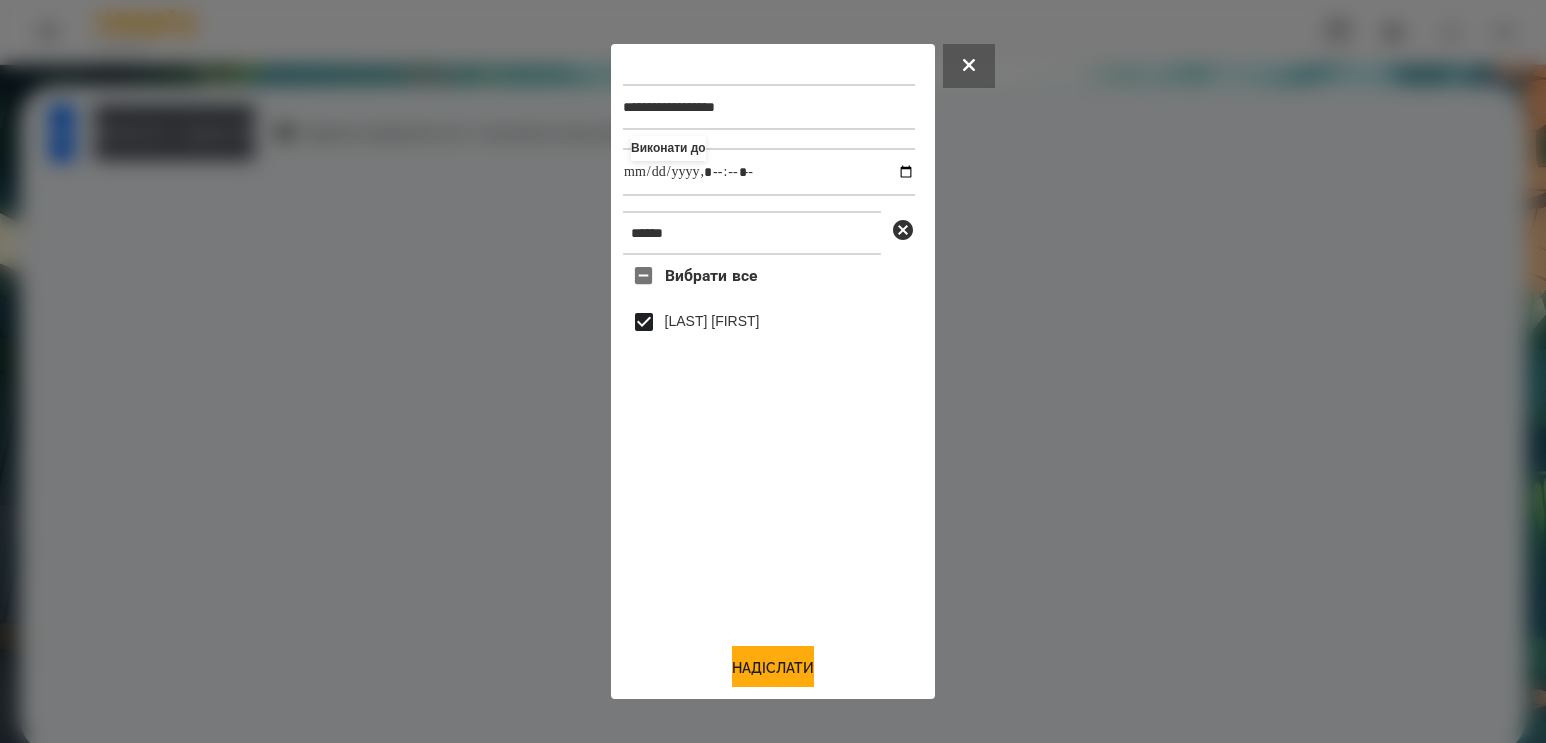 drag, startPoint x: 782, startPoint y: 669, endPoint x: 614, endPoint y: 484, distance: 249.89798 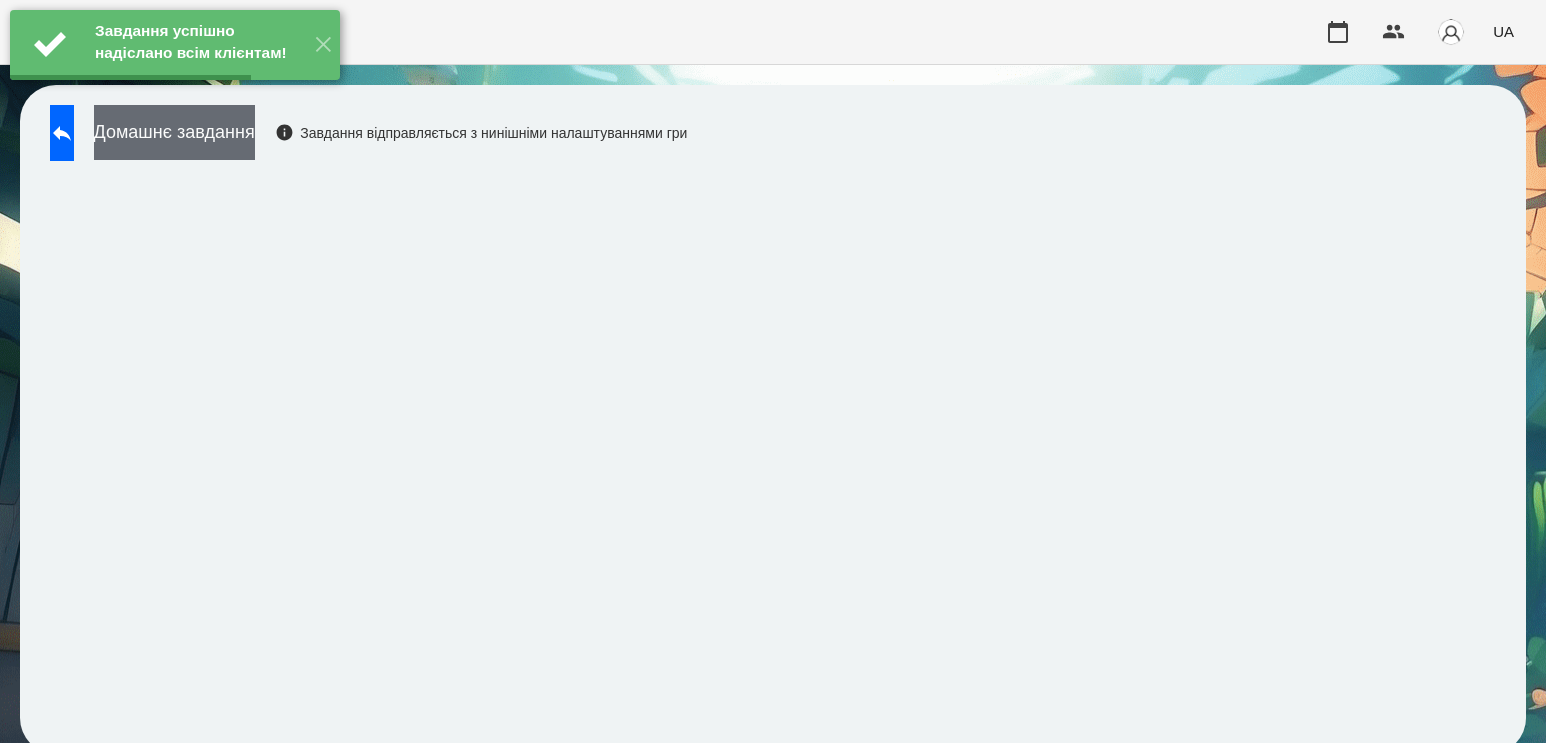 click on "Домашнє завдання" at bounding box center (174, 132) 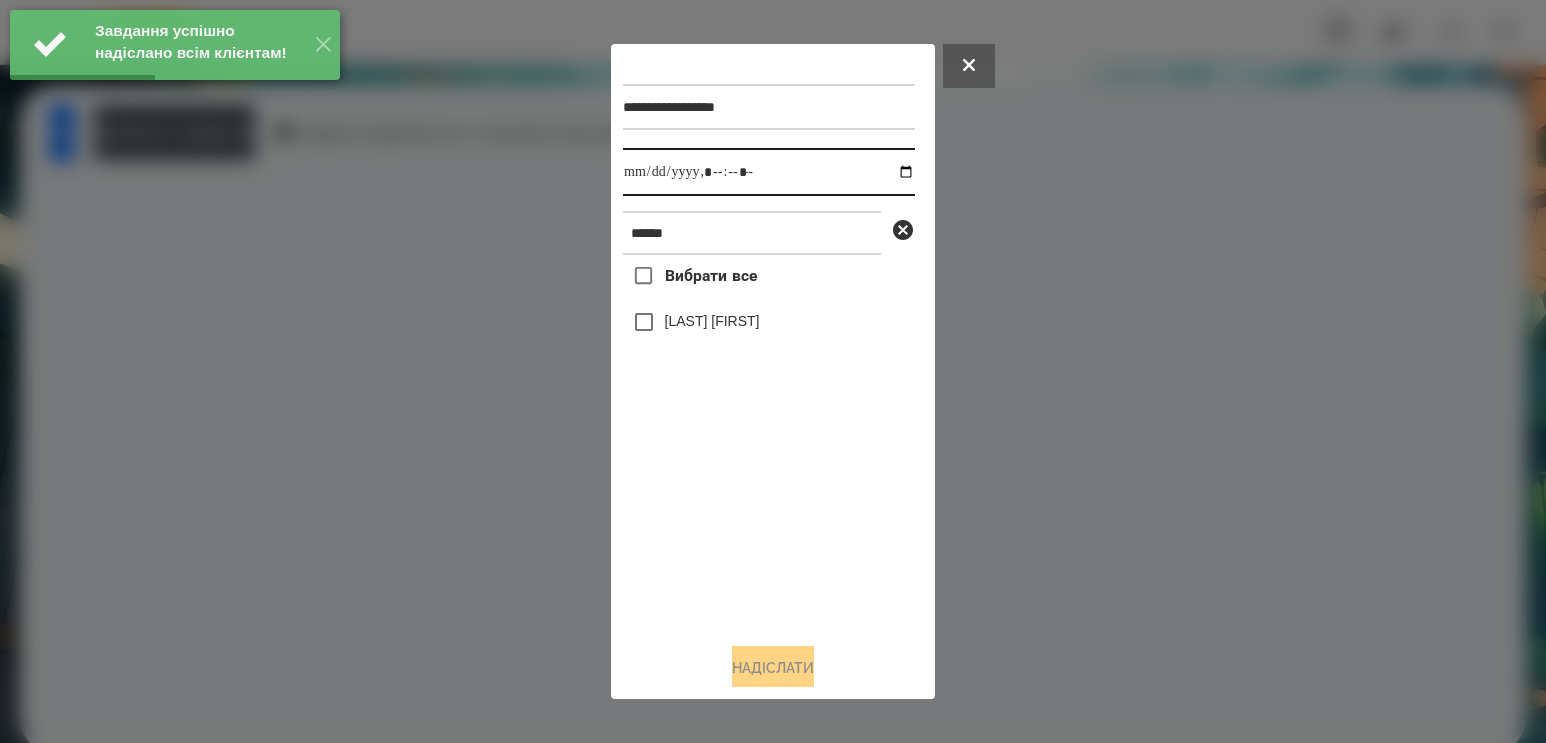 click at bounding box center (769, 172) 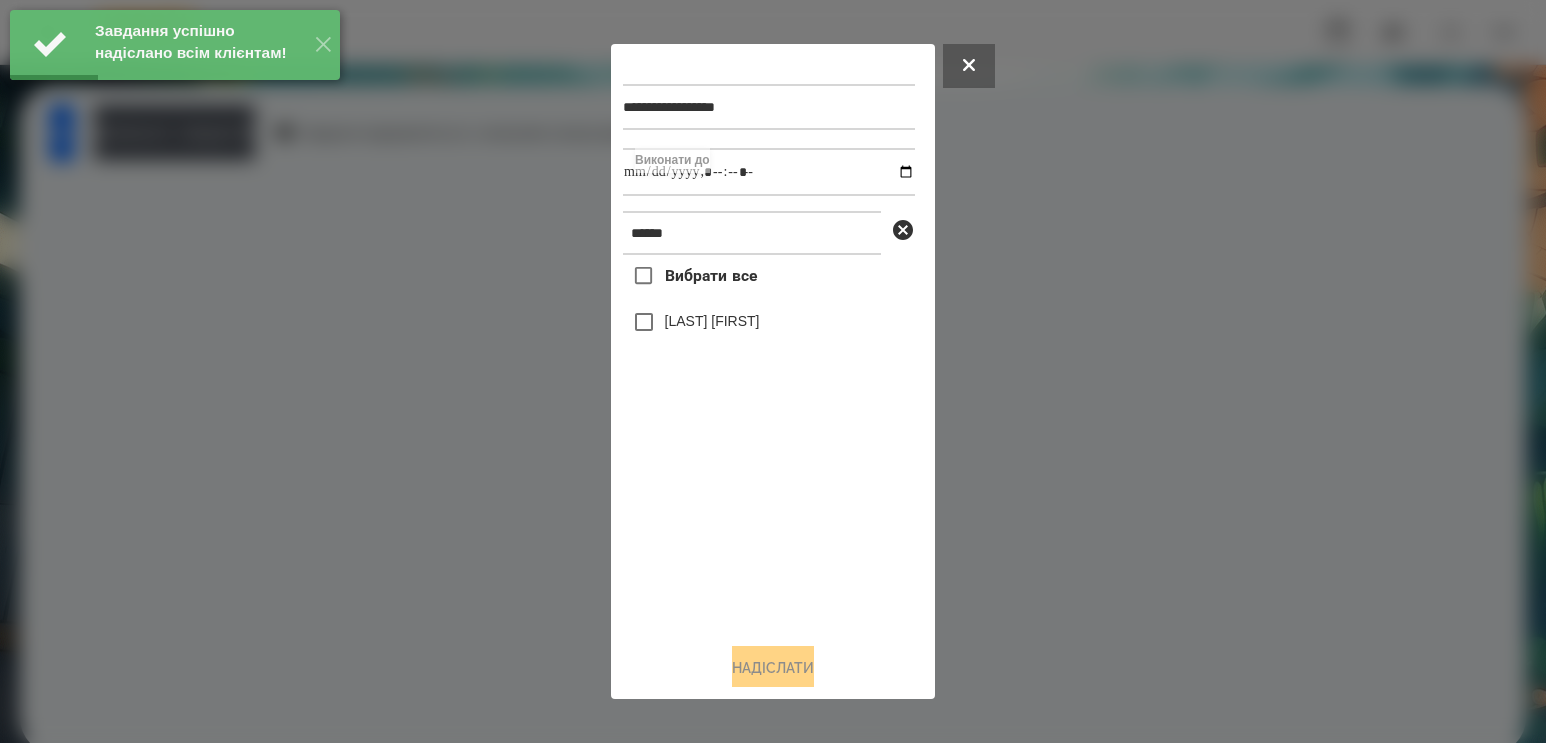 type on "**********" 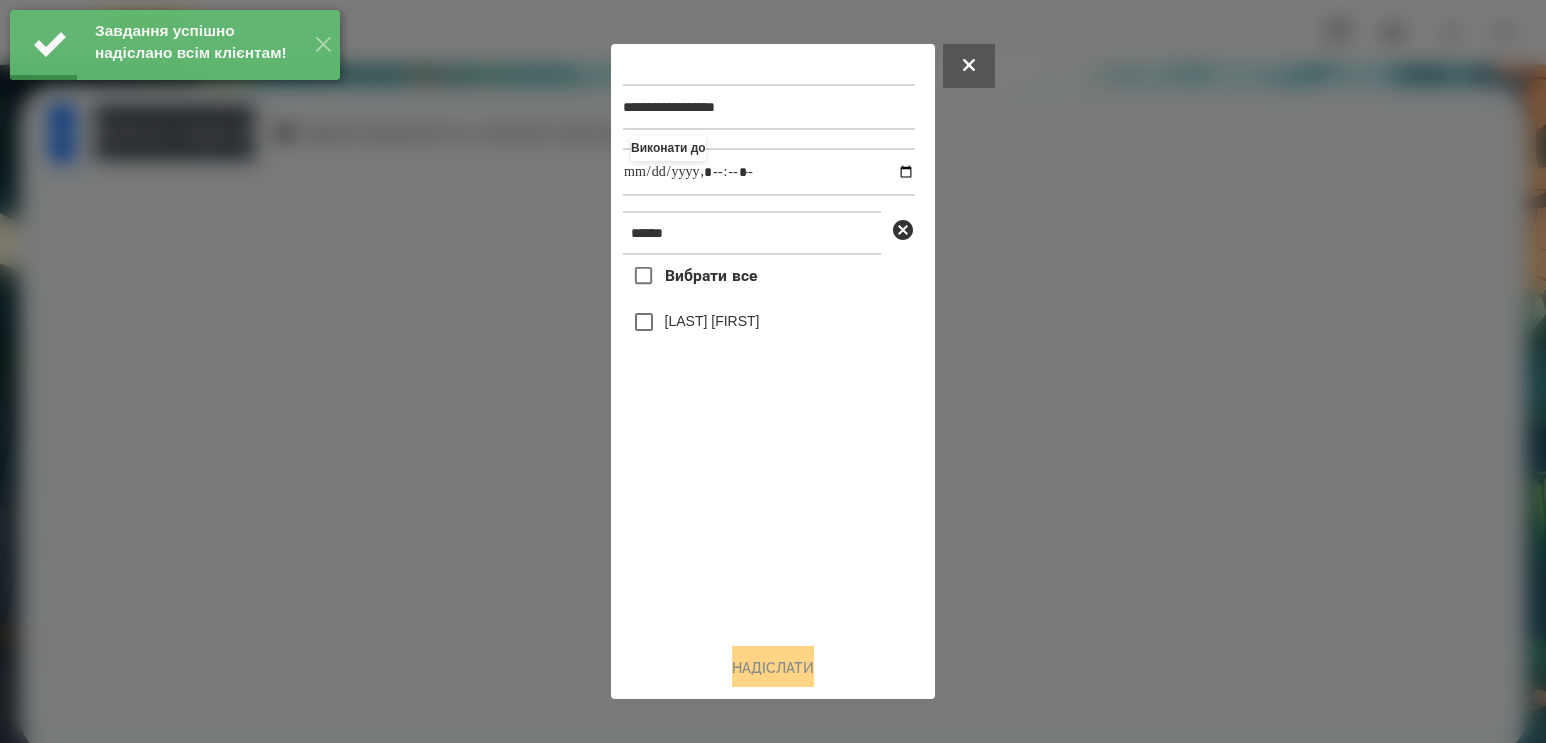 click on "Вибрати все [LAST] [FIRST]" at bounding box center [769, 441] 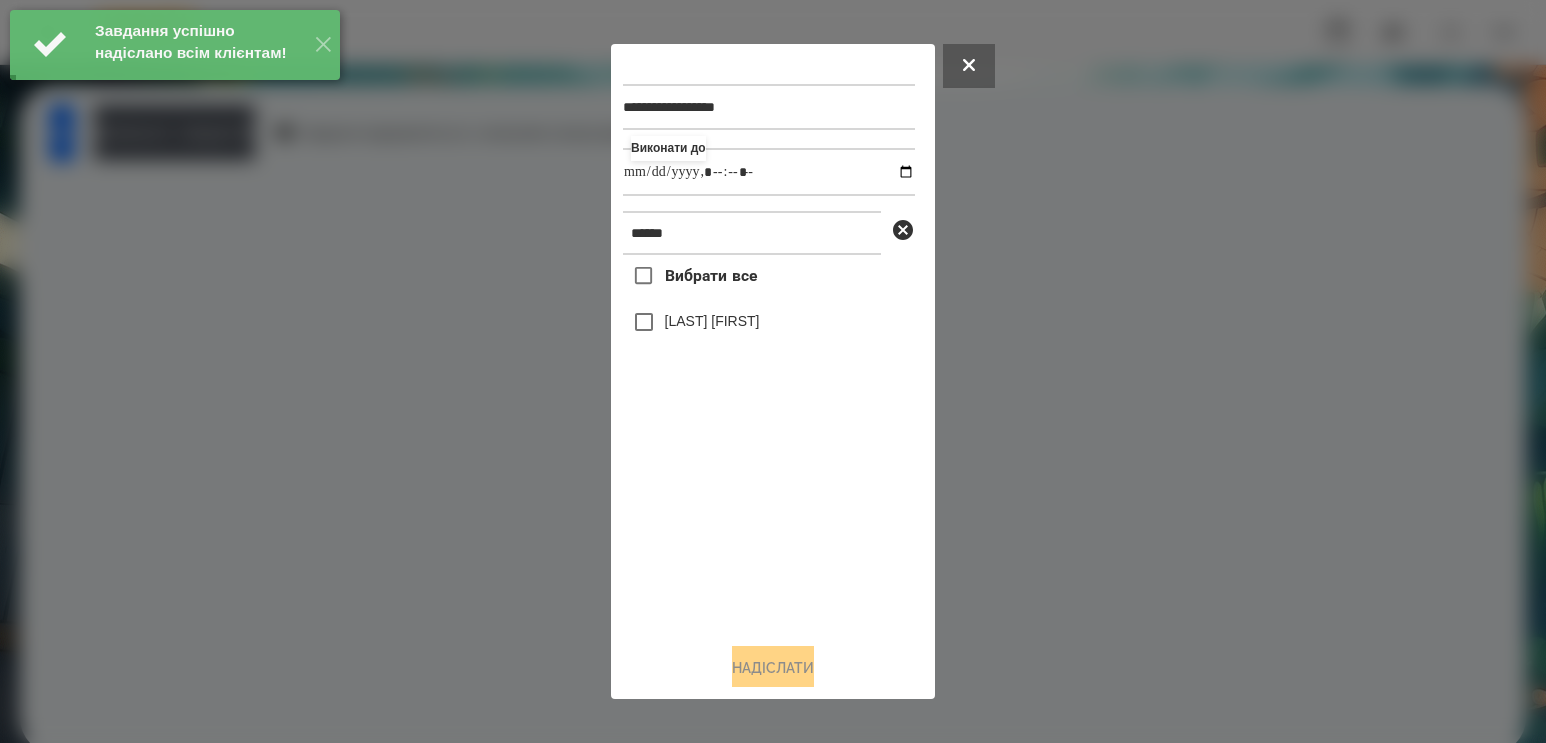click on "[LAST] [FIRST]" at bounding box center (712, 321) 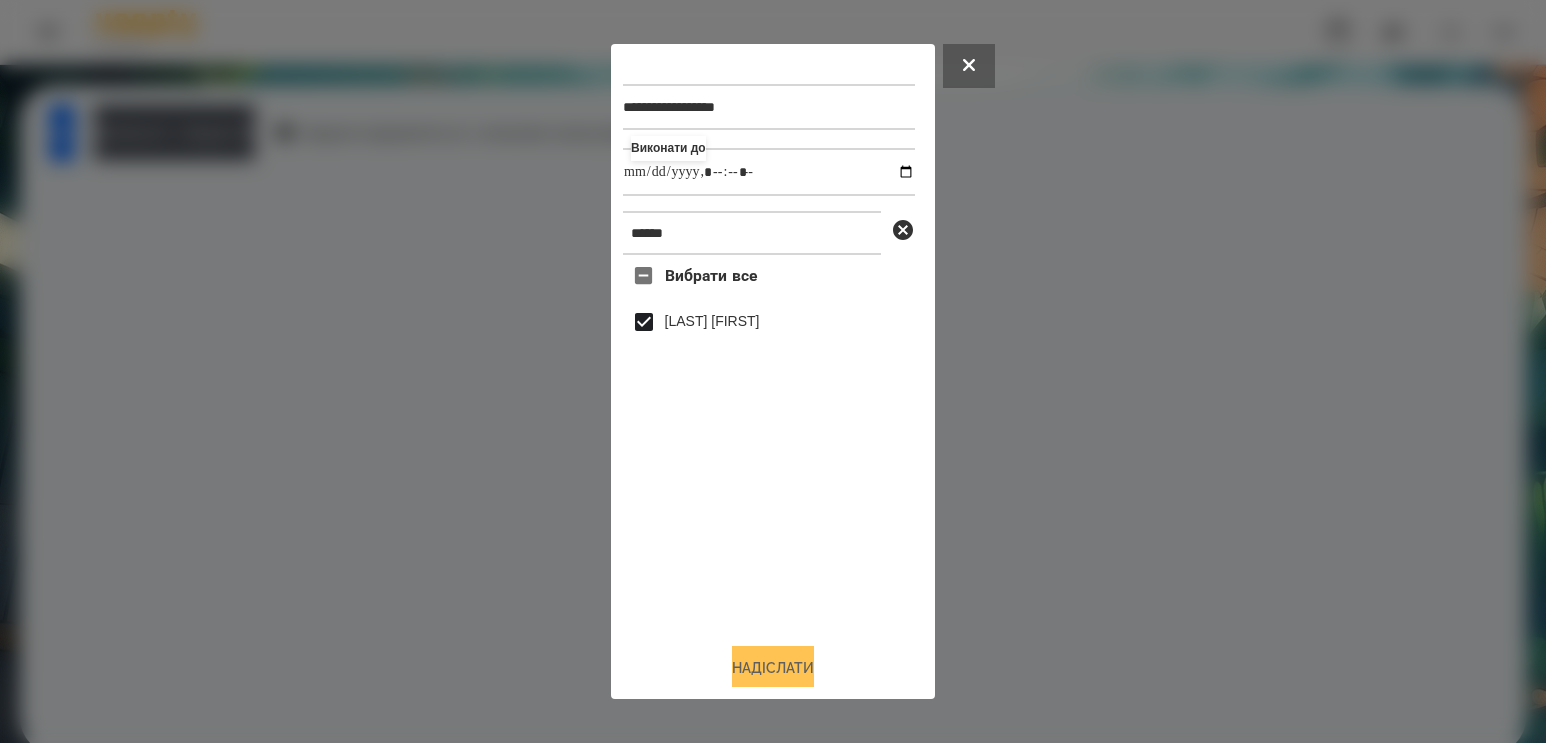 click on "Надіслати" at bounding box center [773, 668] 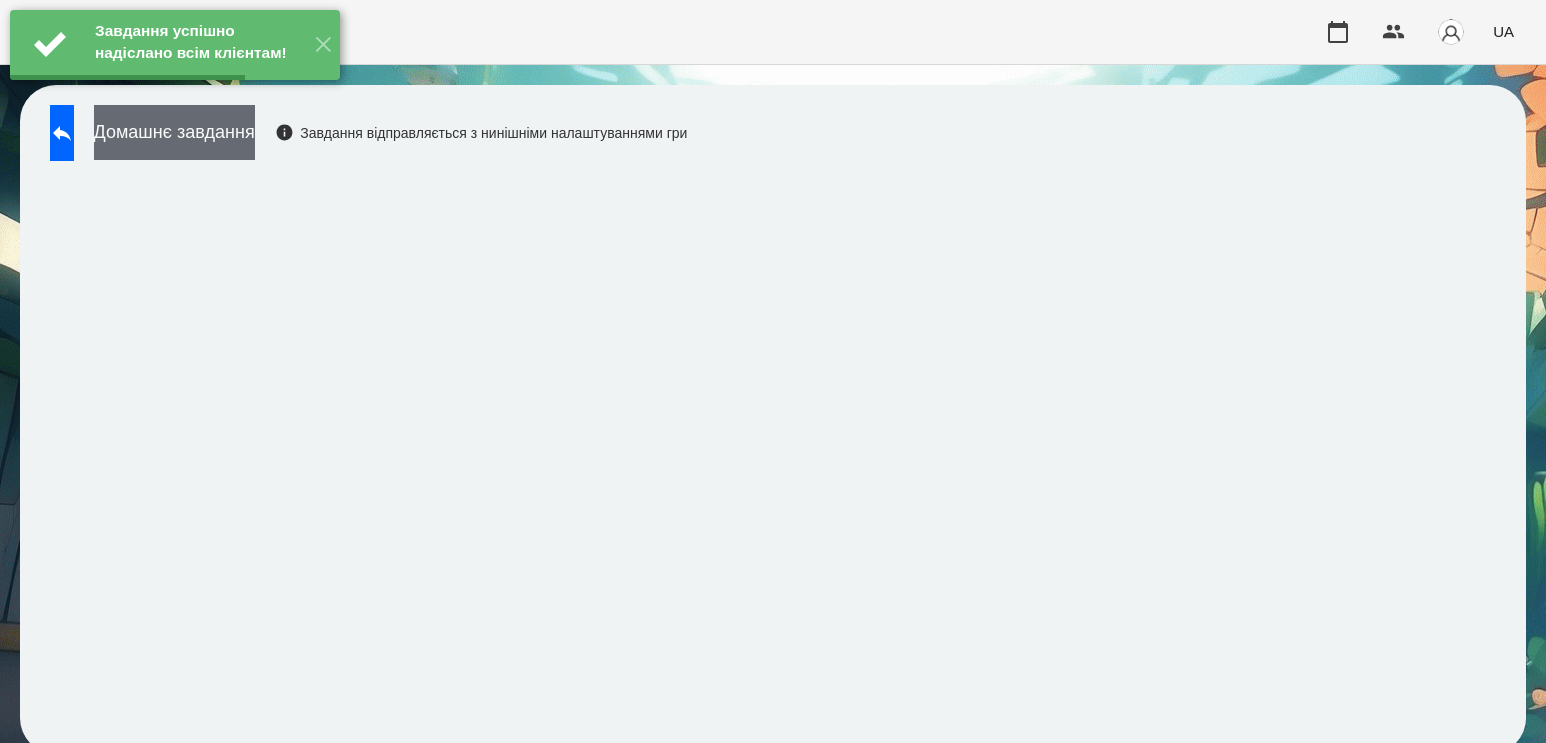 click on "Домашнє завдання" at bounding box center (174, 132) 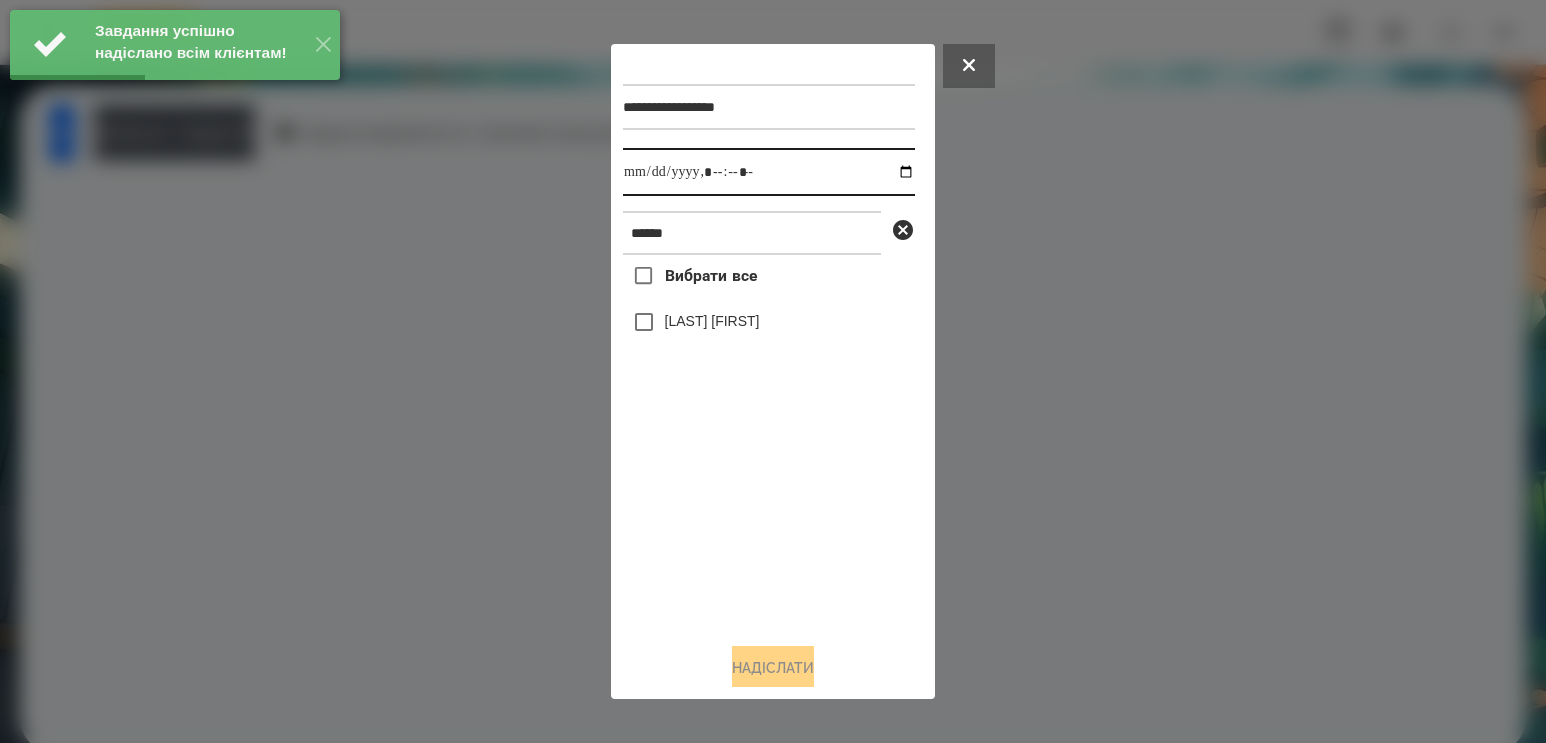 click at bounding box center (769, 172) 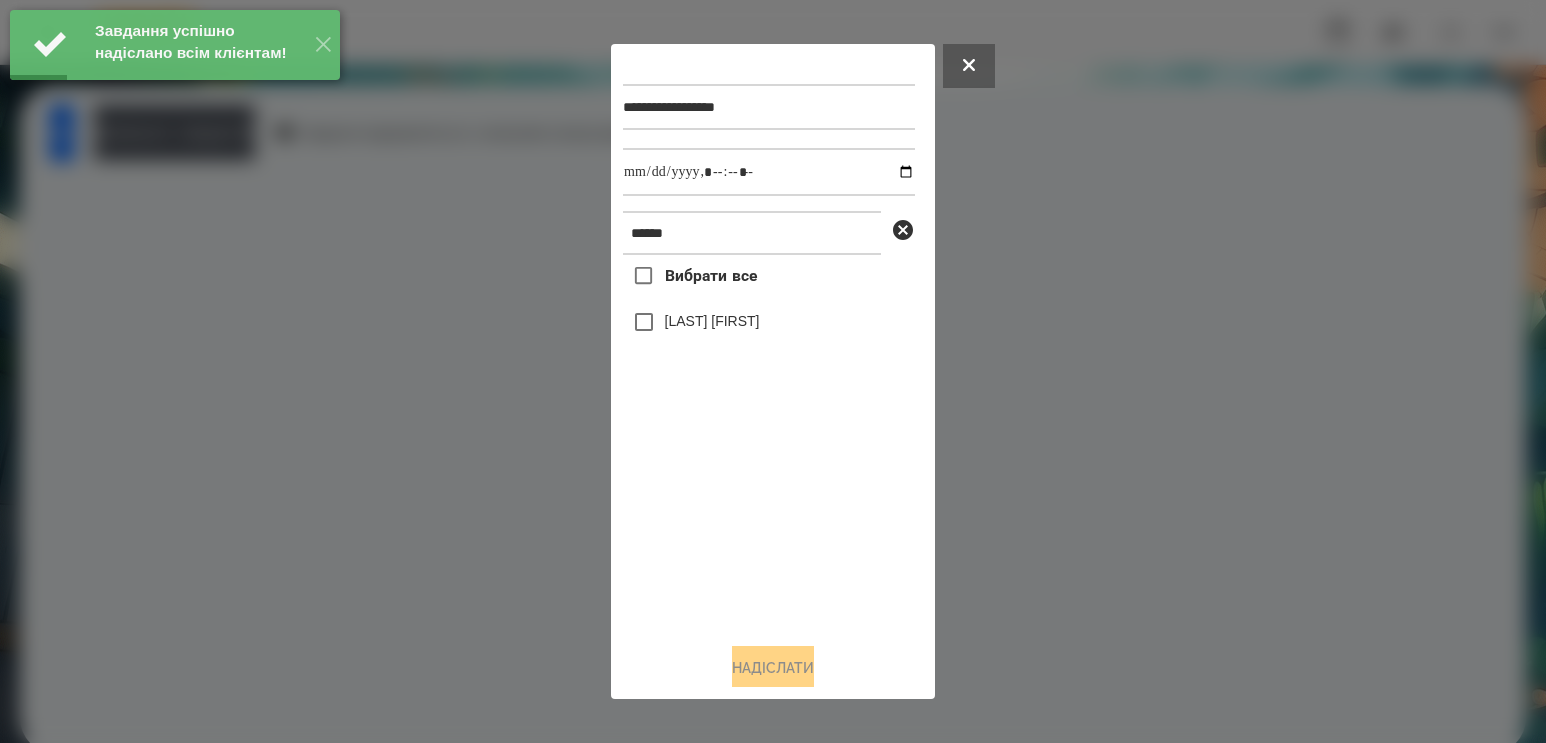 type on "**********" 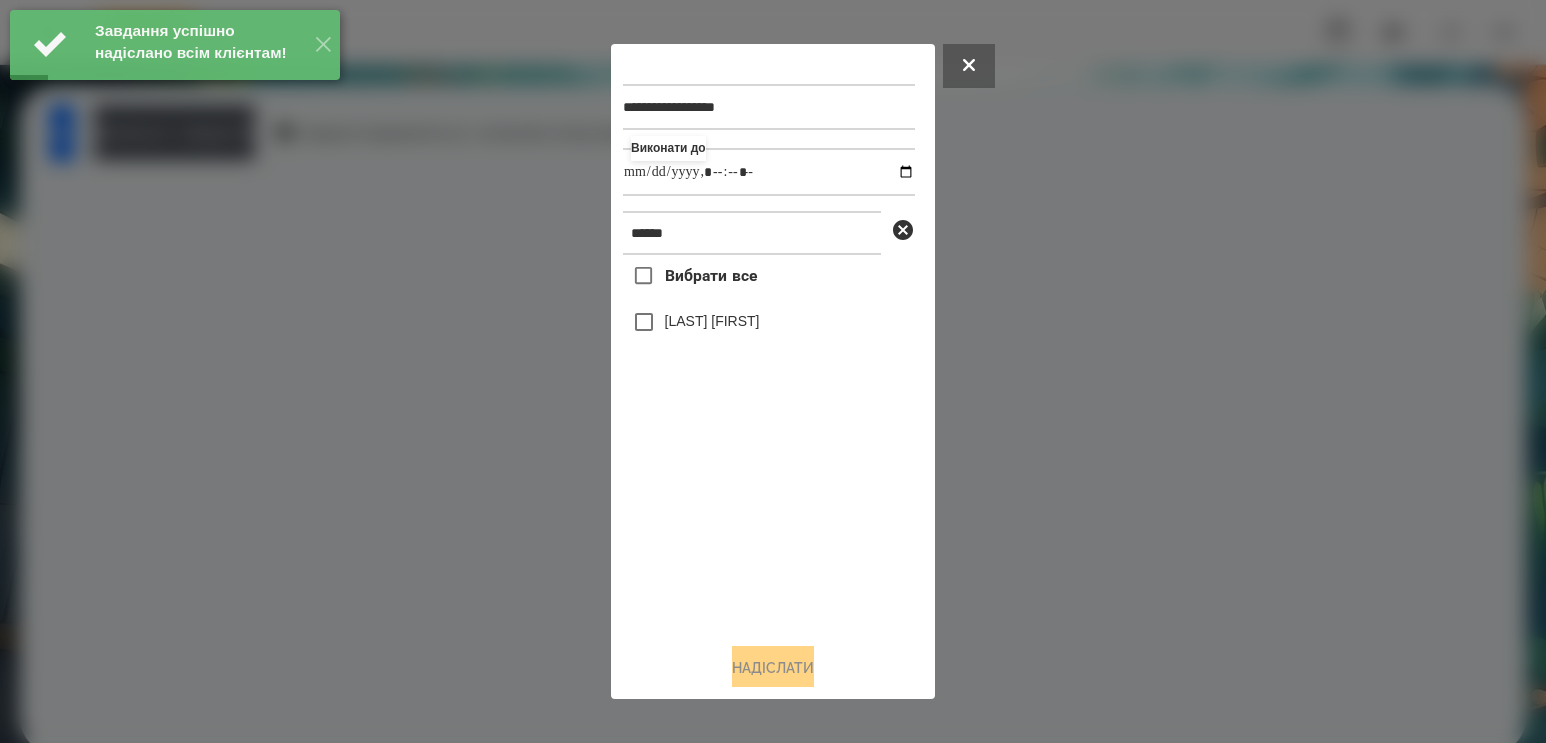 drag, startPoint x: 752, startPoint y: 550, endPoint x: 759, endPoint y: 393, distance: 157.15598 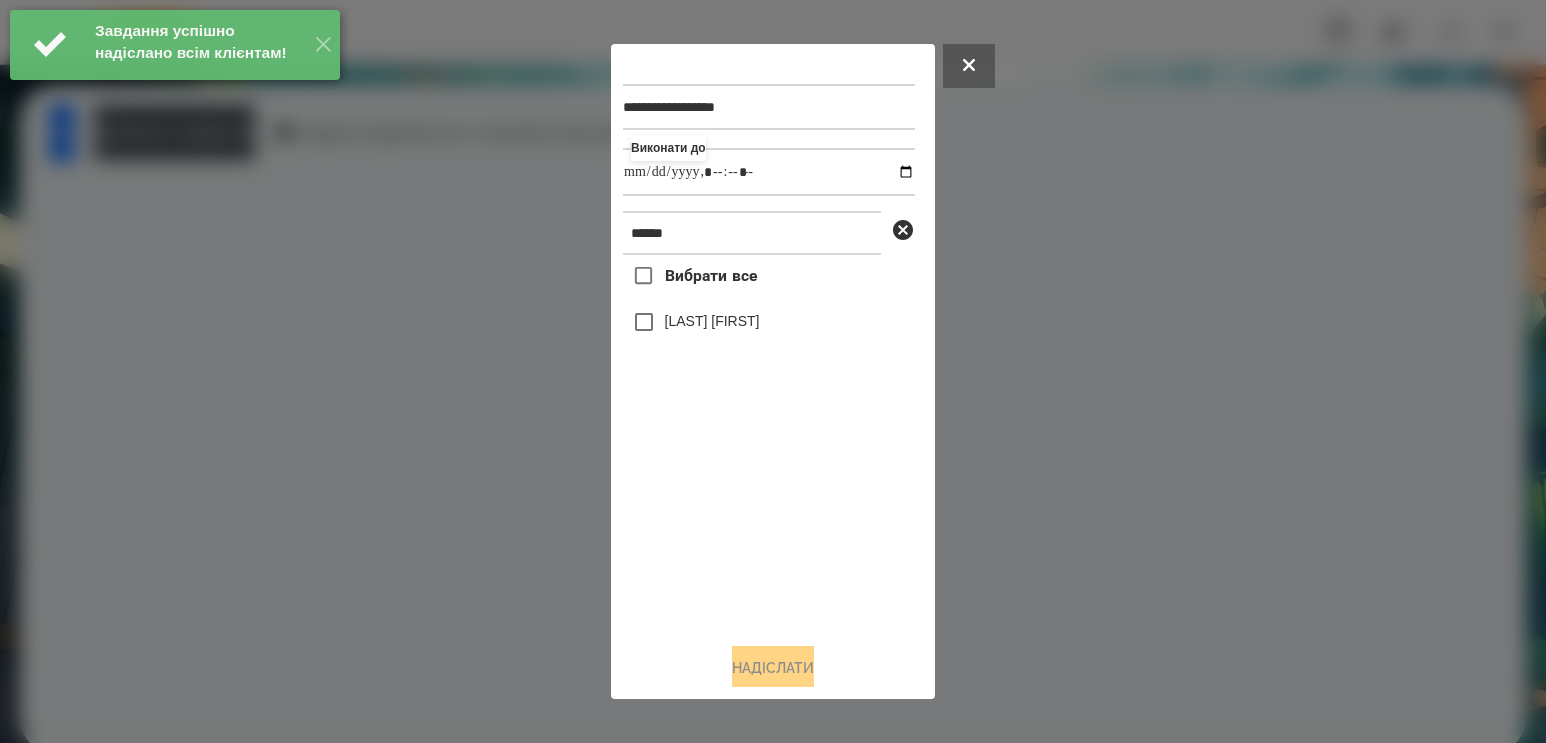 click on "[LAST] [FIRST]" at bounding box center [712, 321] 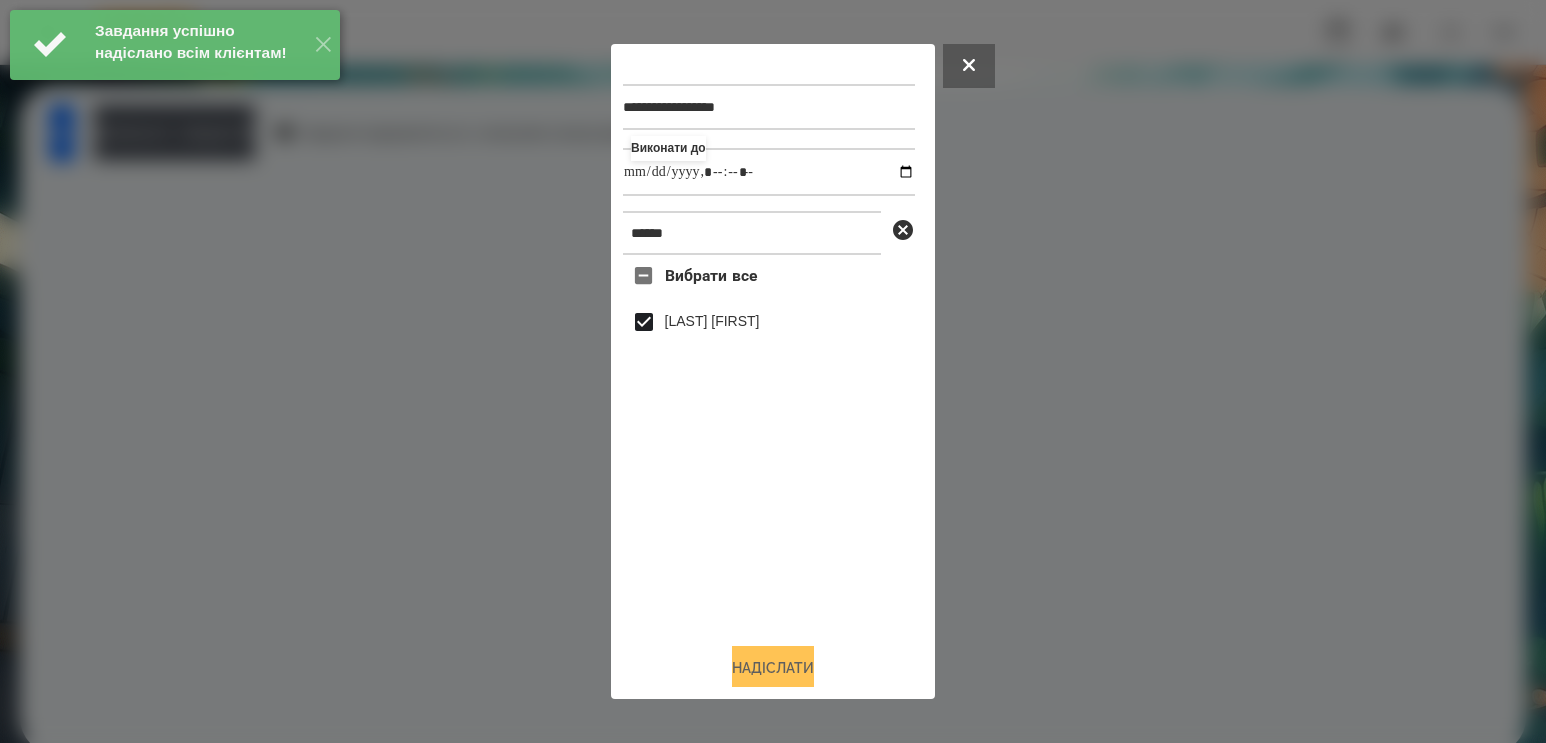 click on "Надіслати" at bounding box center (773, 668) 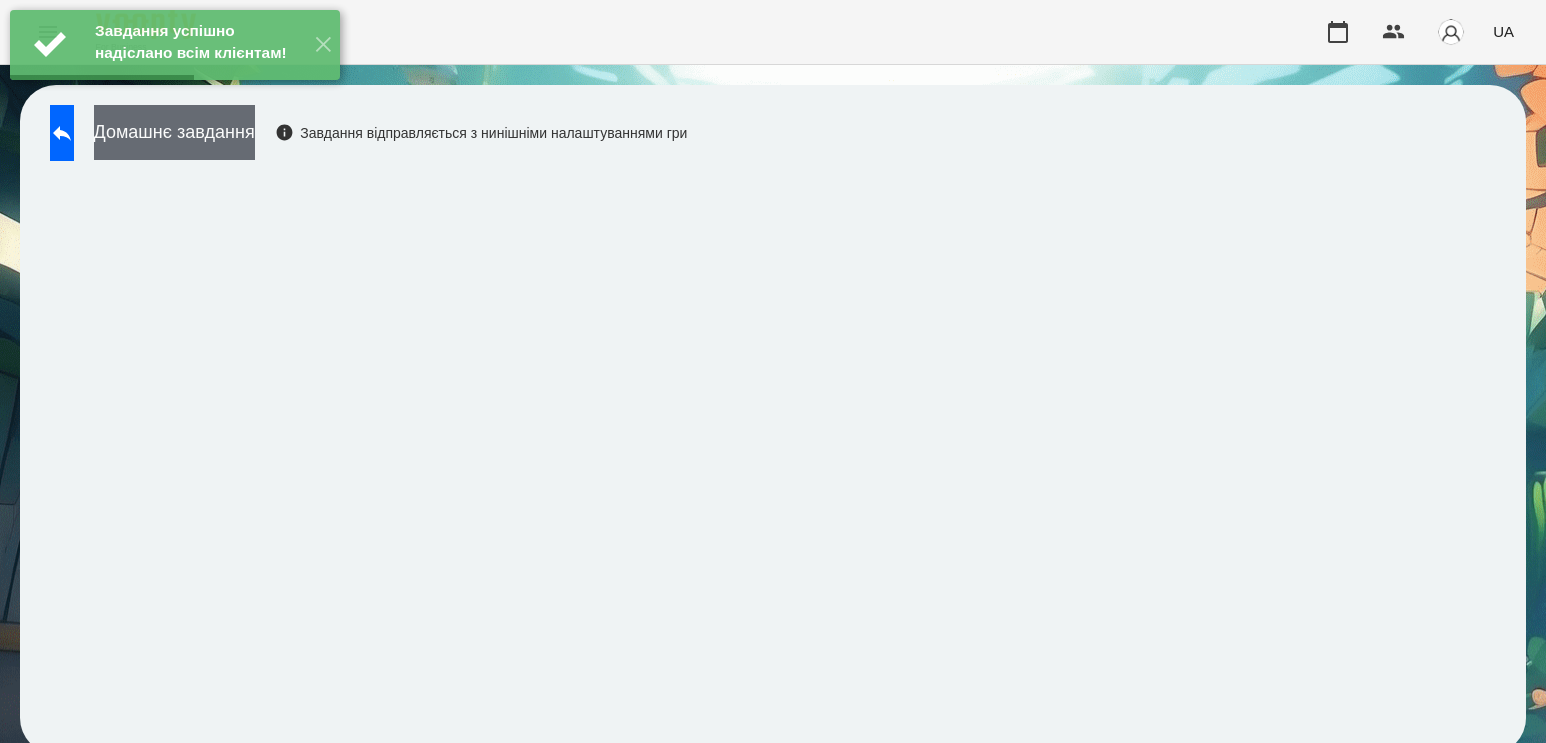 click on "Домашнє завдання" at bounding box center [174, 132] 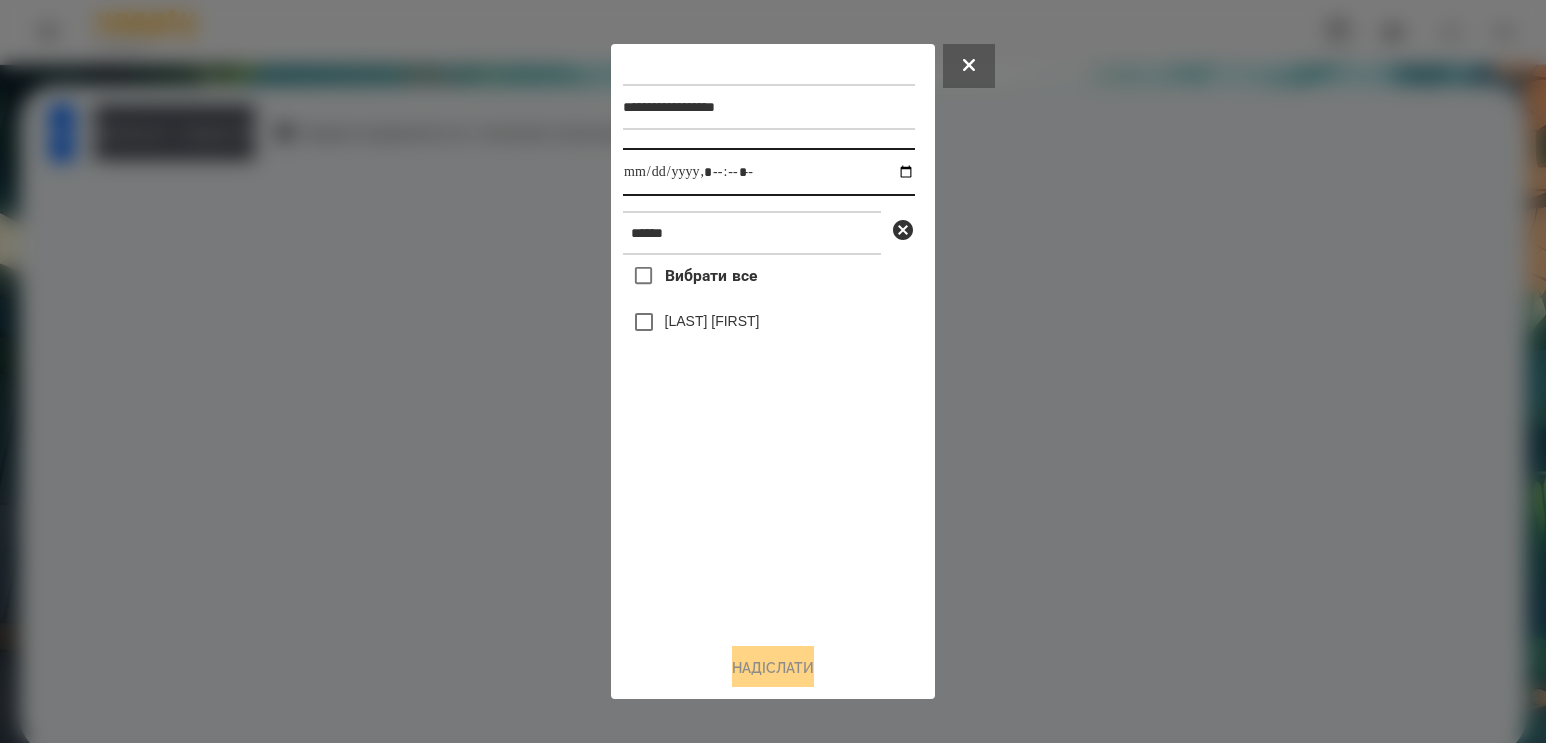 click at bounding box center (769, 172) 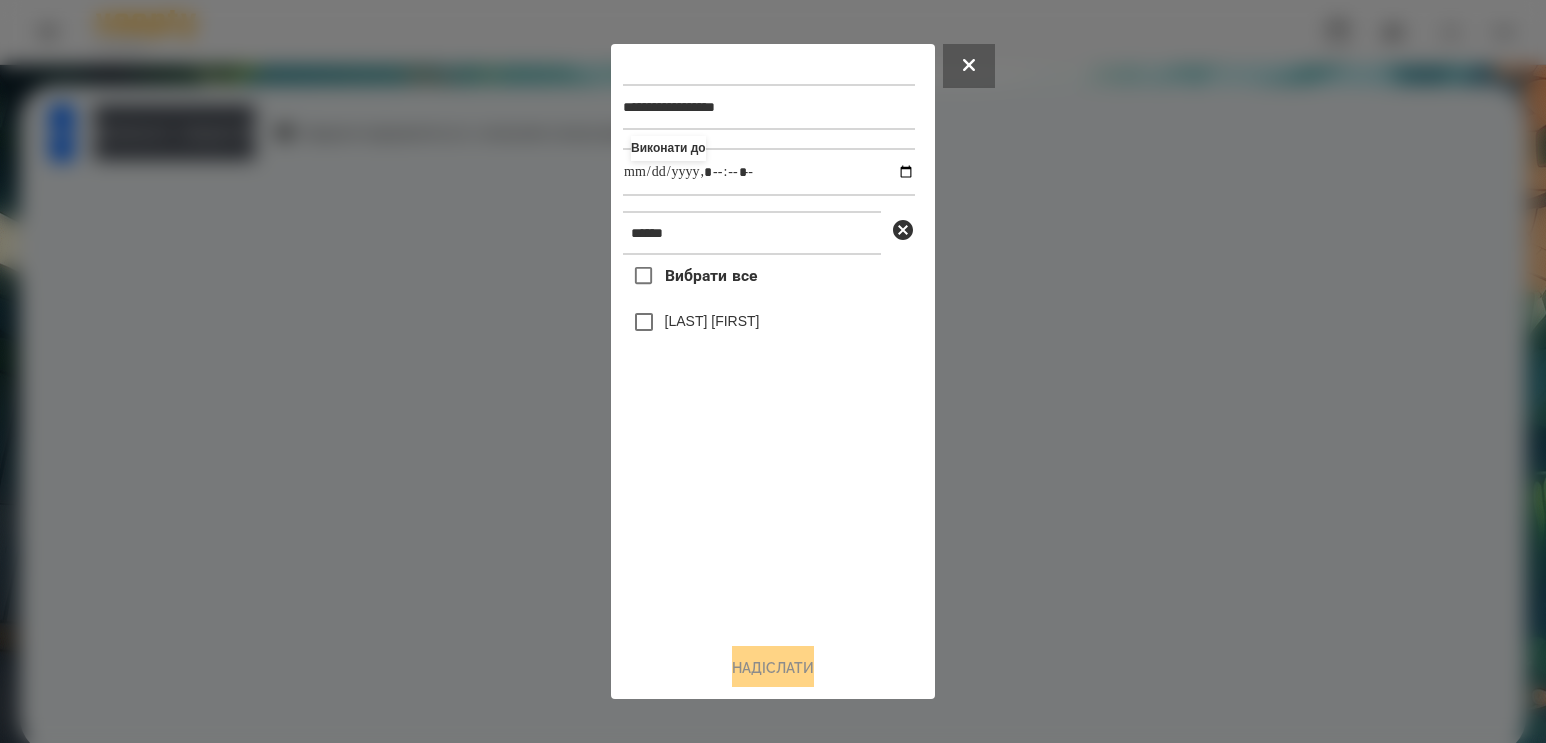 type on "**********" 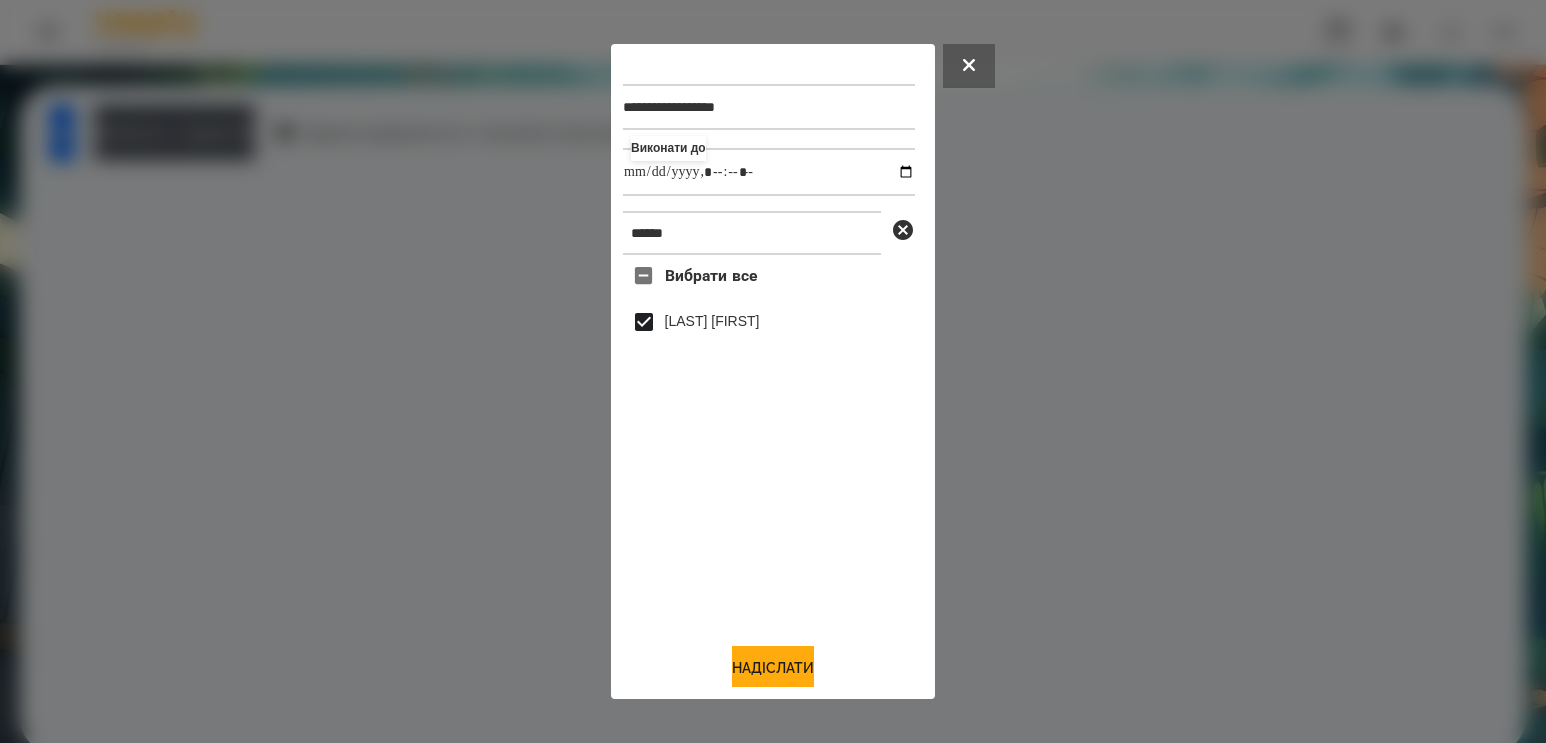 drag, startPoint x: 748, startPoint y: 658, endPoint x: 590, endPoint y: 379, distance: 320.6322 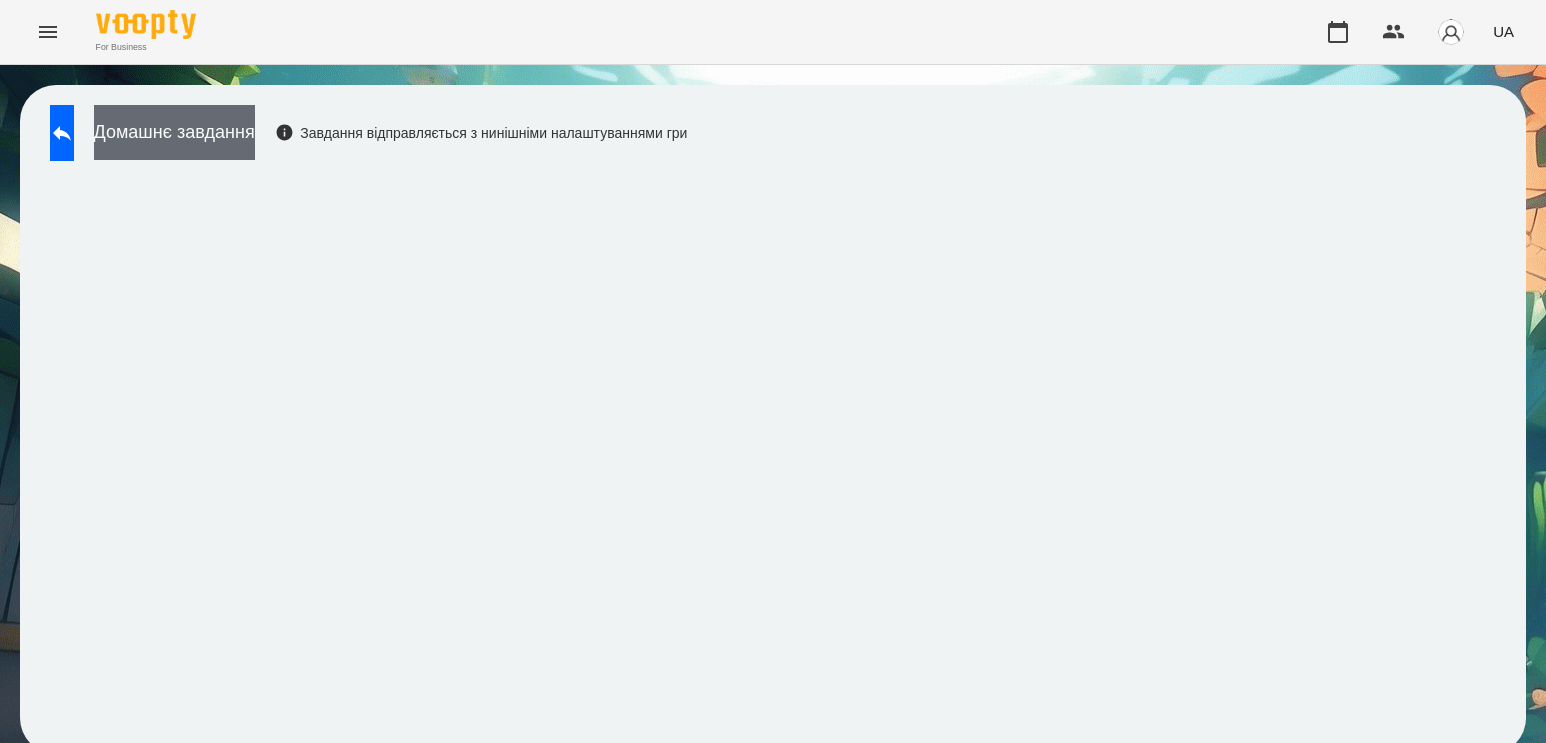click on "Домашнє завдання" at bounding box center (174, 132) 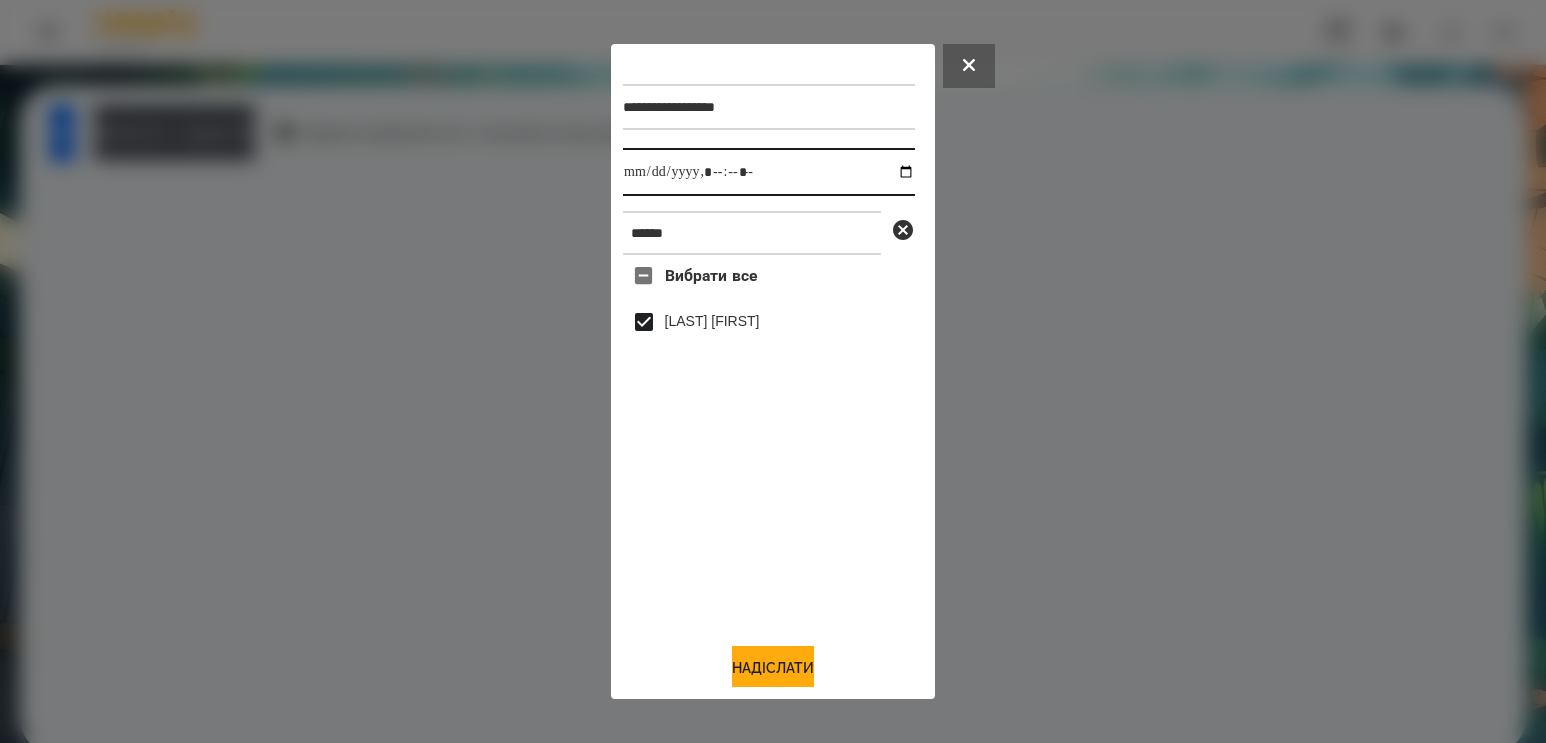 click at bounding box center (769, 172) 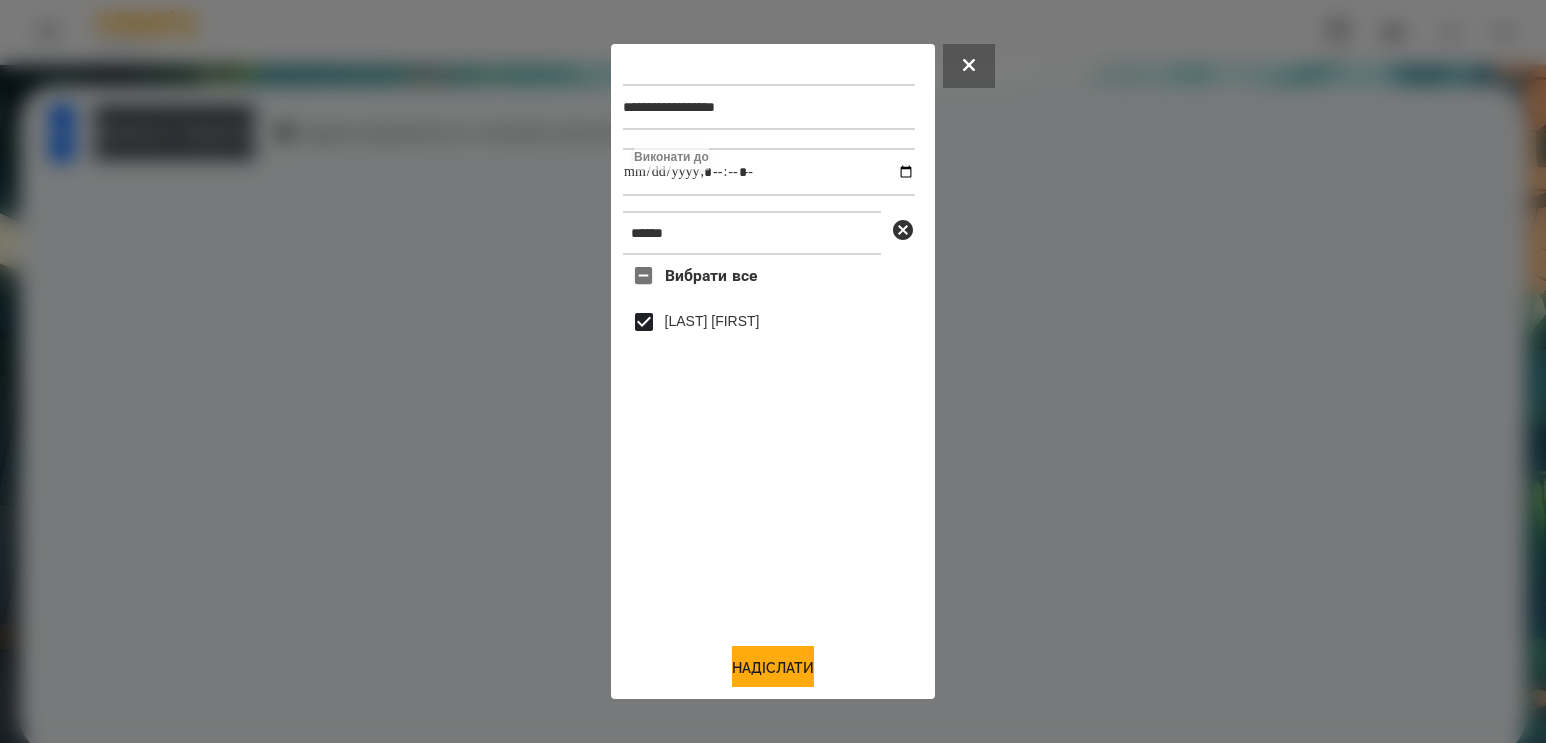 type on "**********" 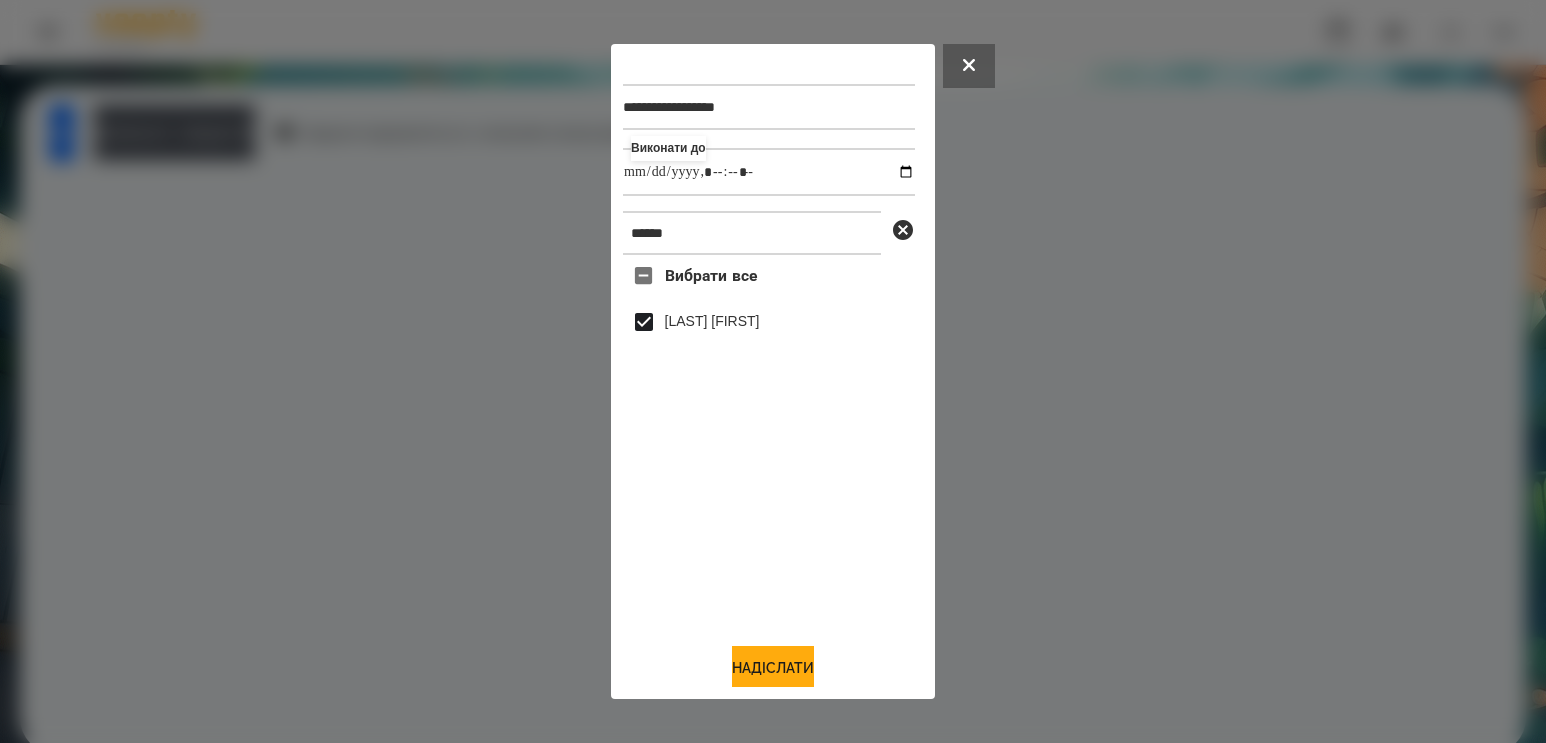 drag, startPoint x: 772, startPoint y: 514, endPoint x: 772, endPoint y: 367, distance: 147 